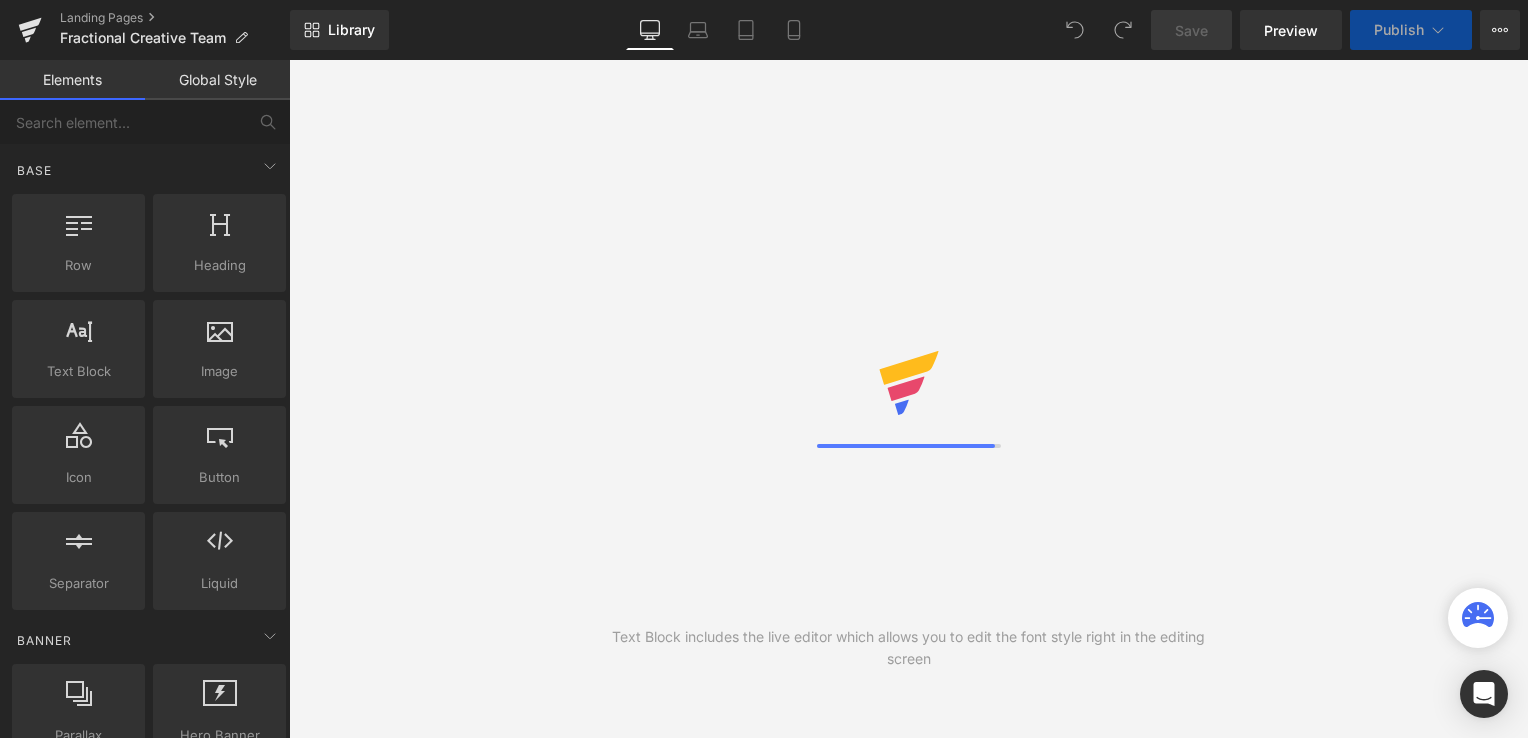 scroll, scrollTop: 0, scrollLeft: 0, axis: both 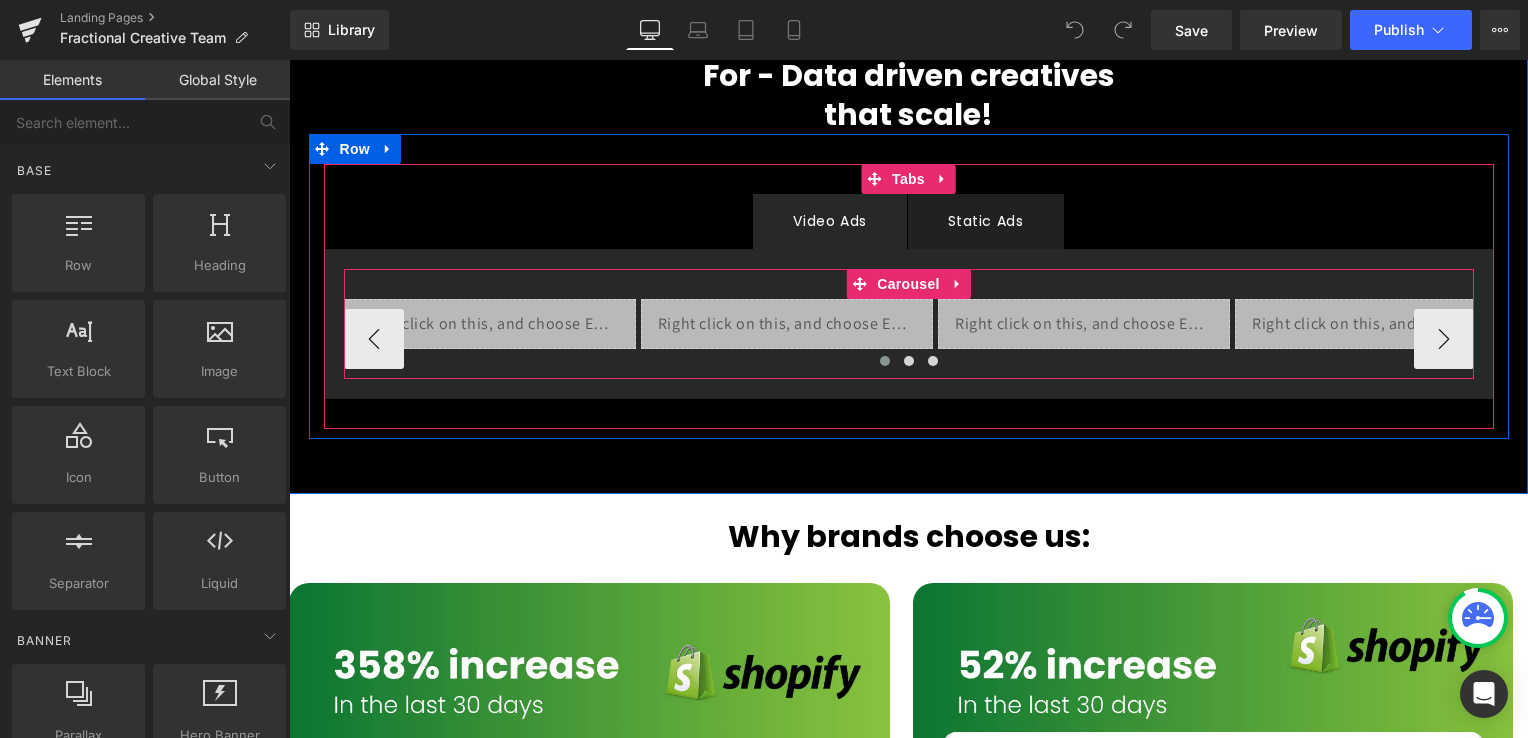 click at bounding box center (885, 361) 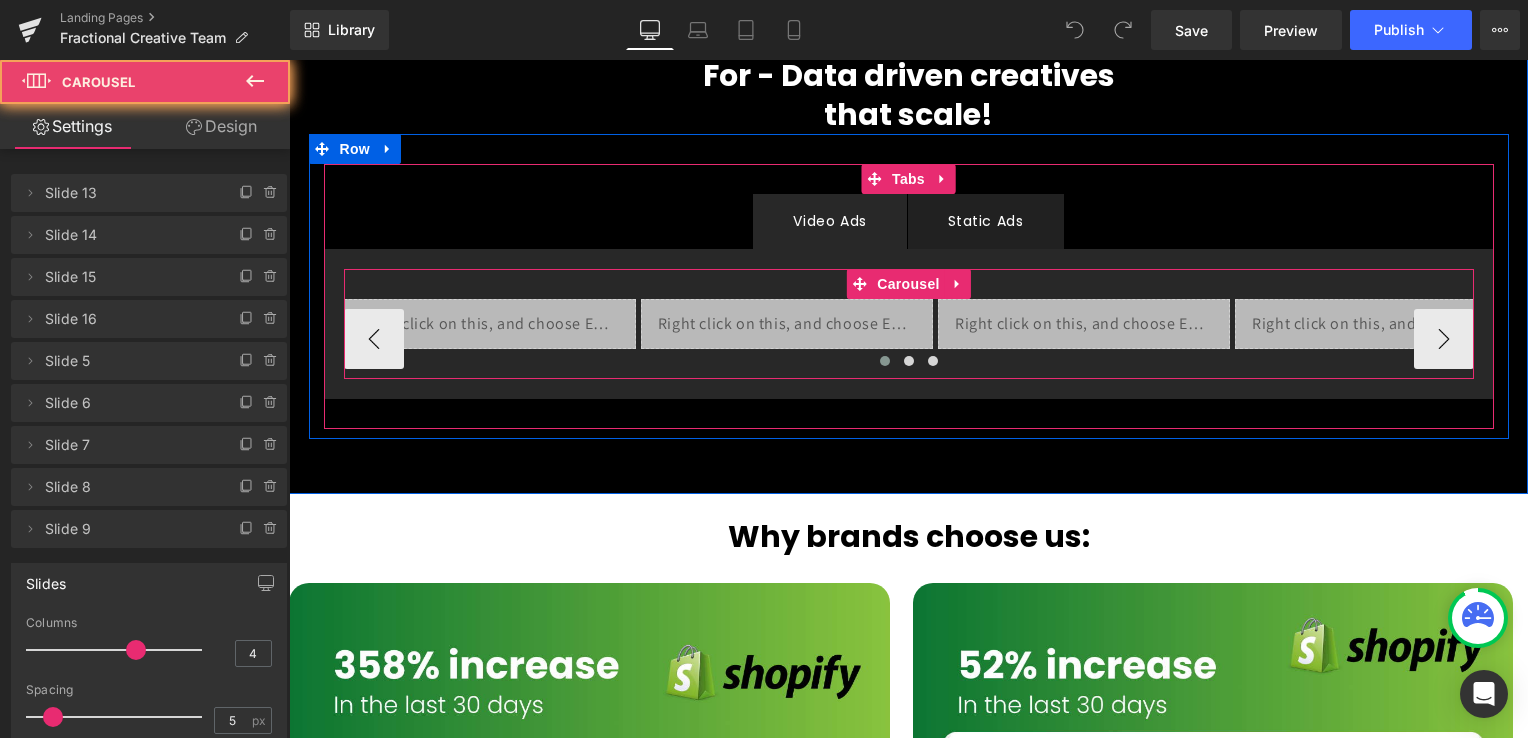 click at bounding box center (885, 361) 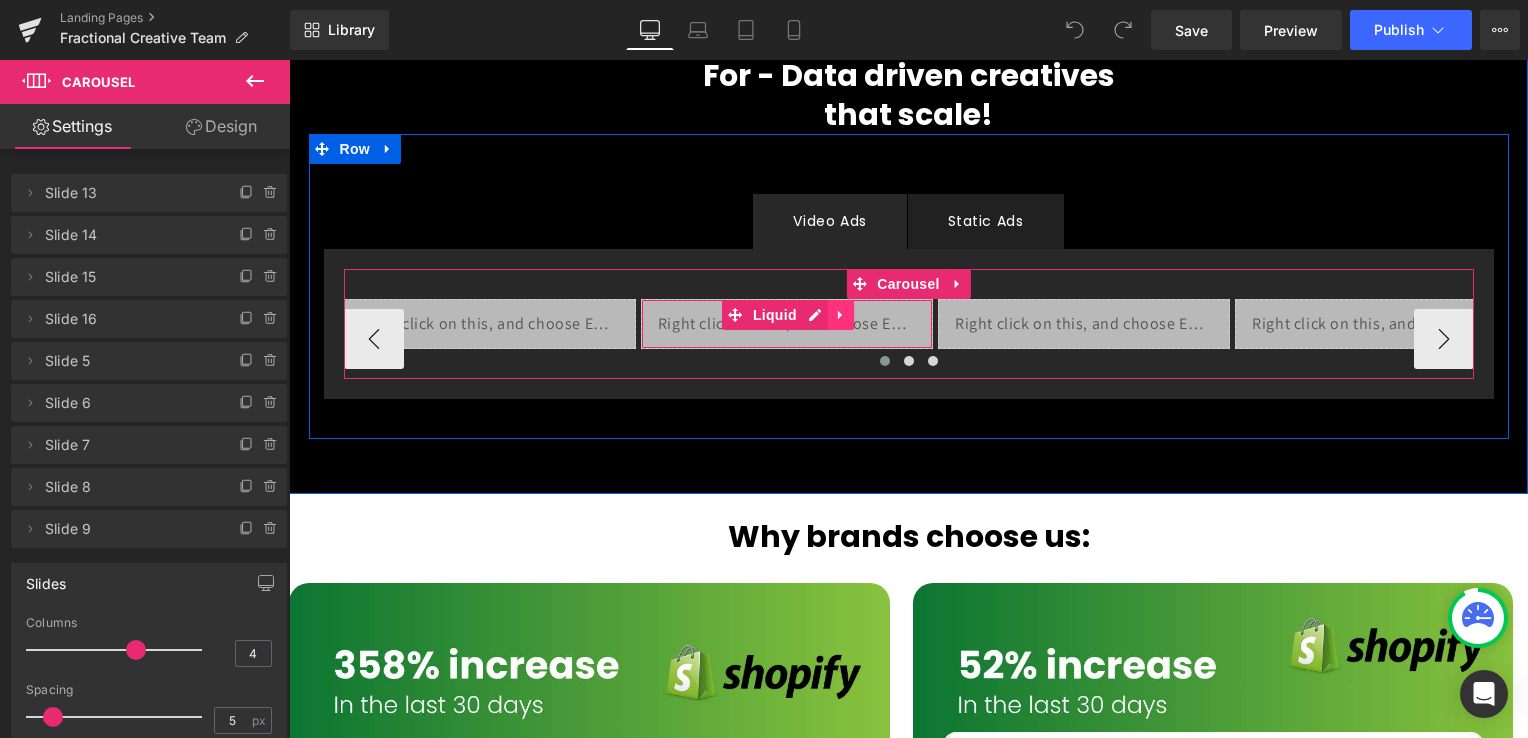click at bounding box center [841, 315] 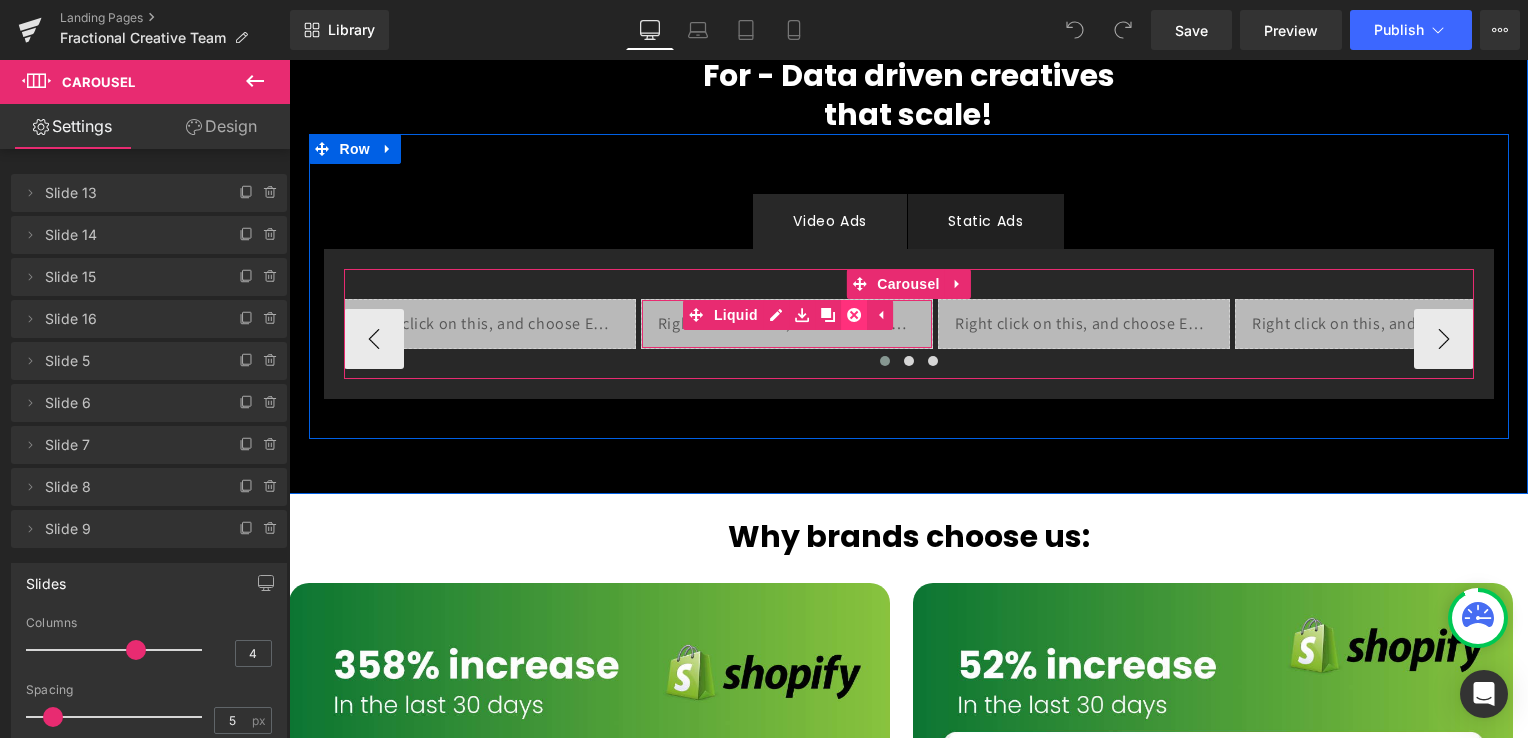 click 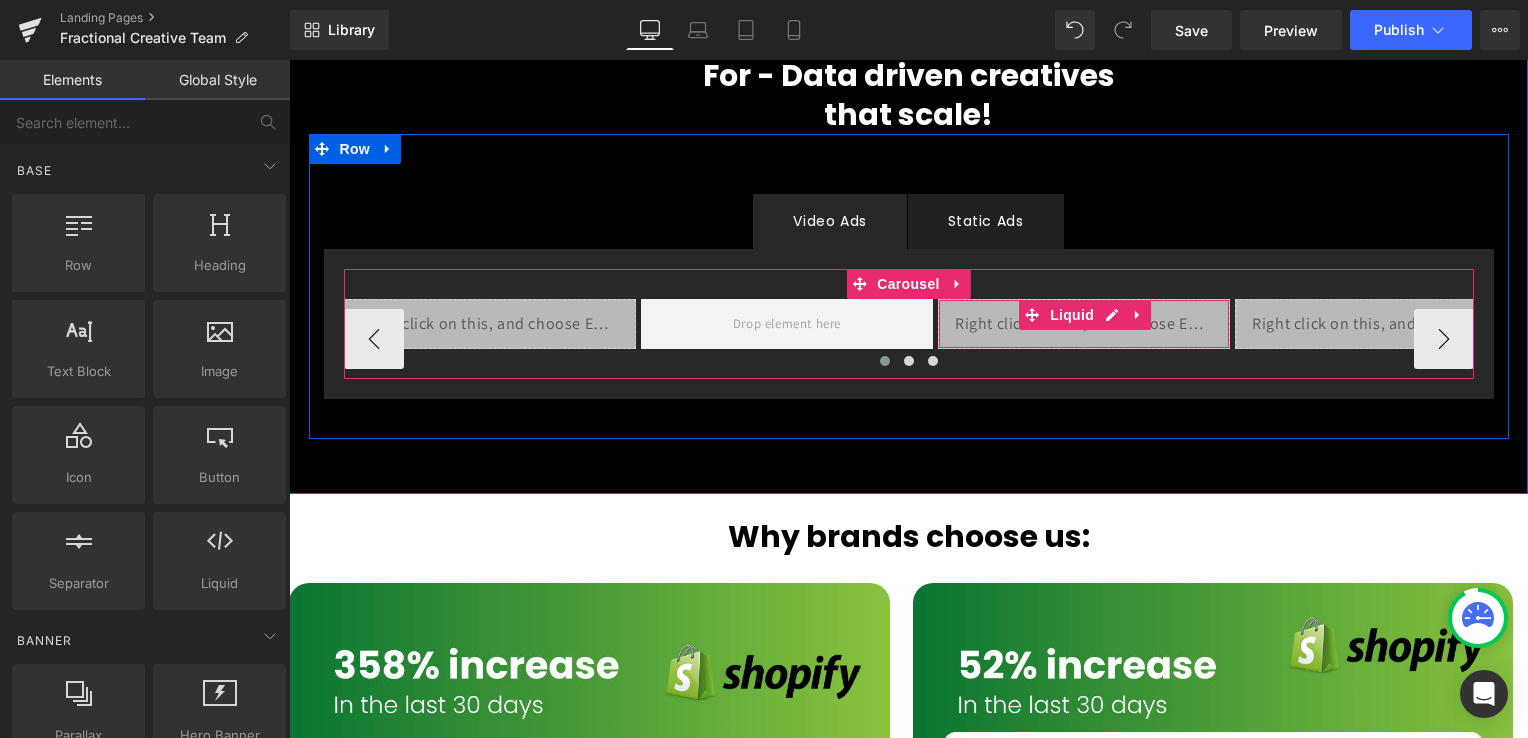 click on "Liquid" at bounding box center [1084, 324] 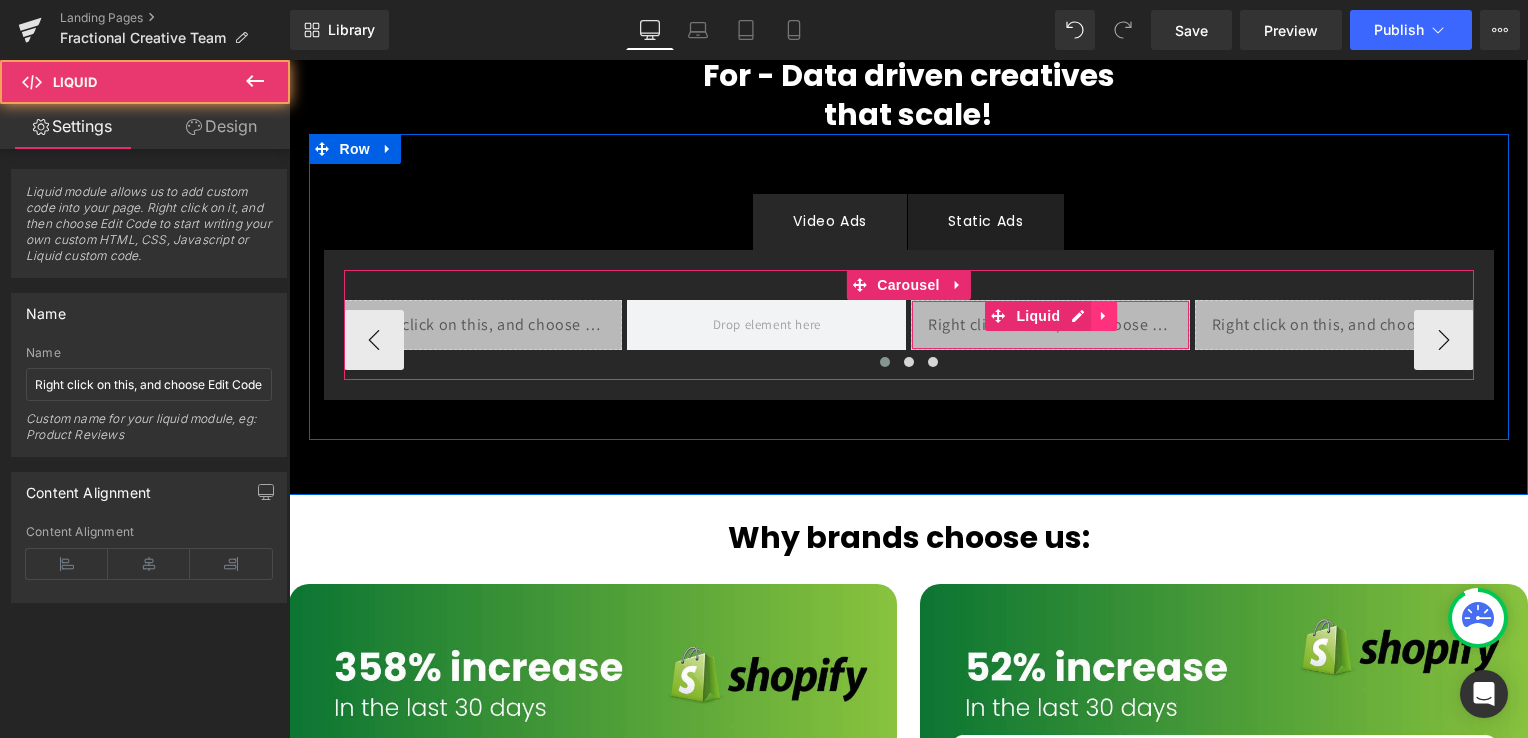click 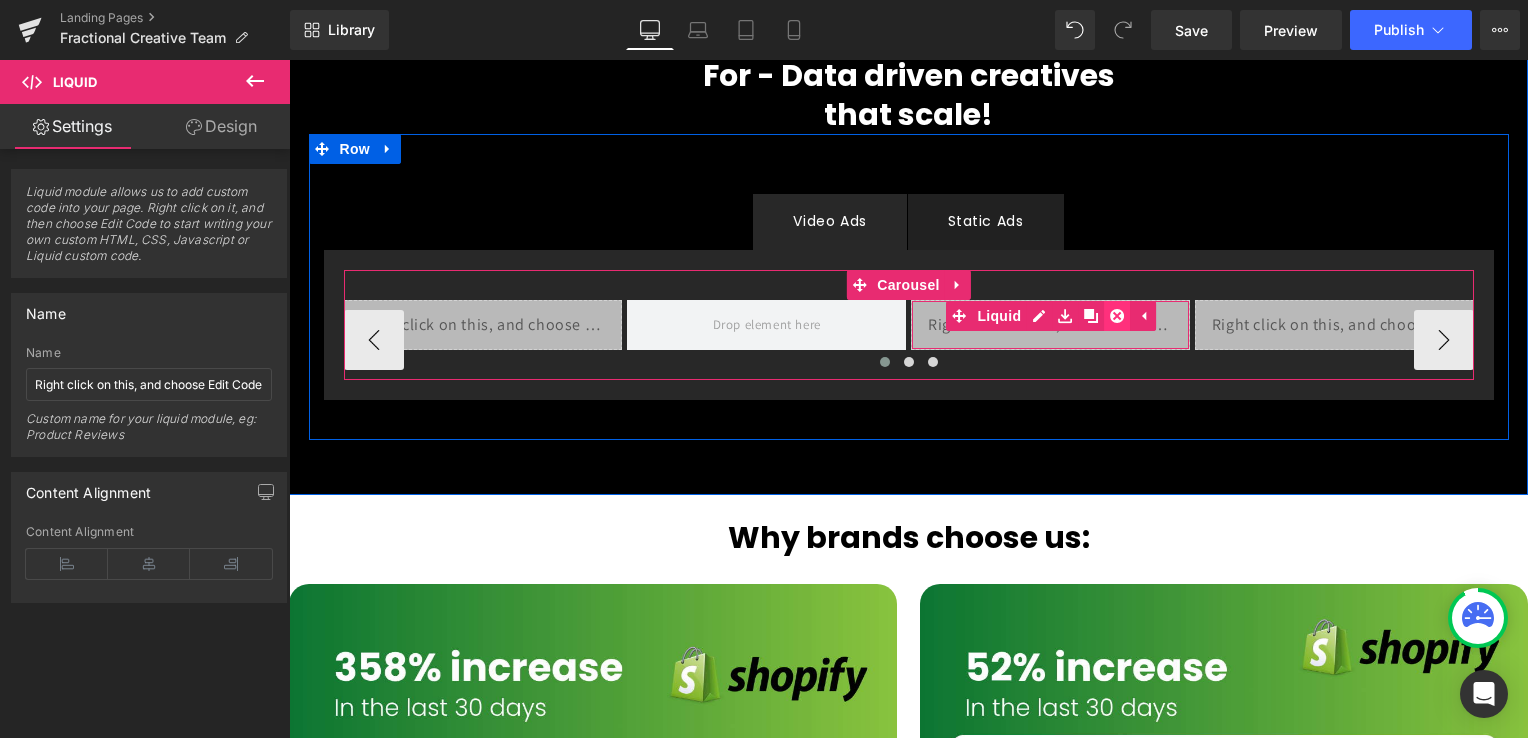 click at bounding box center (1117, 316) 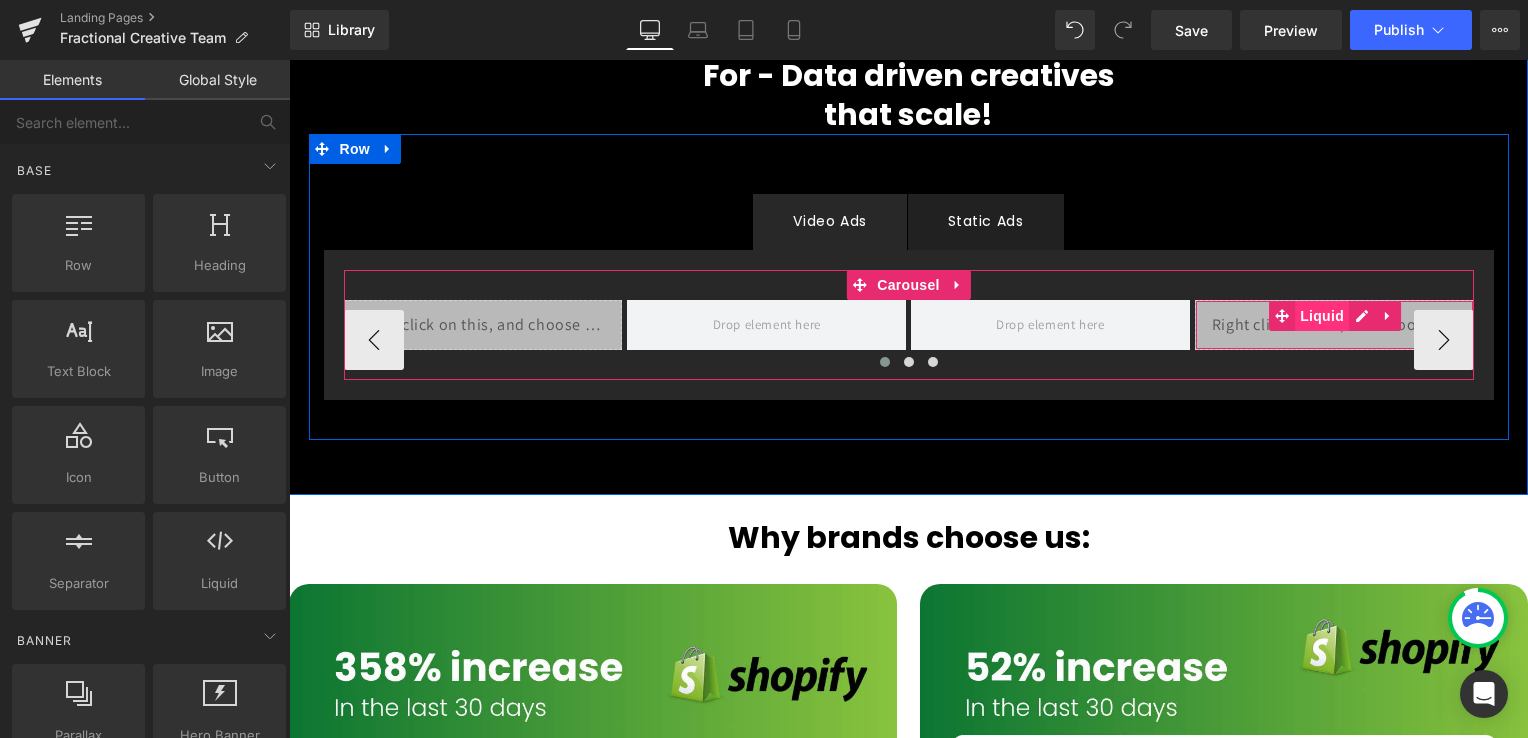 click on "Liquid" at bounding box center (1322, 316) 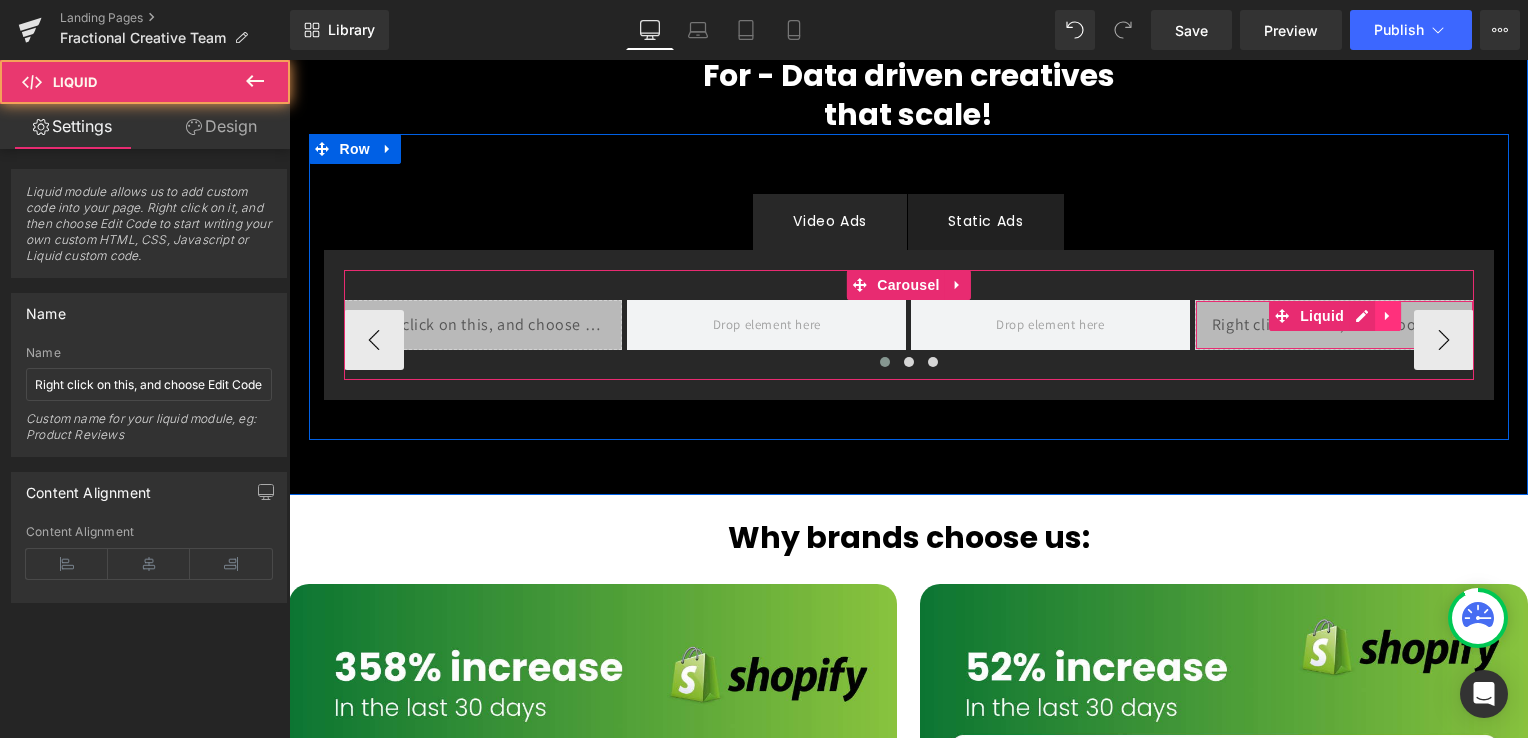 click 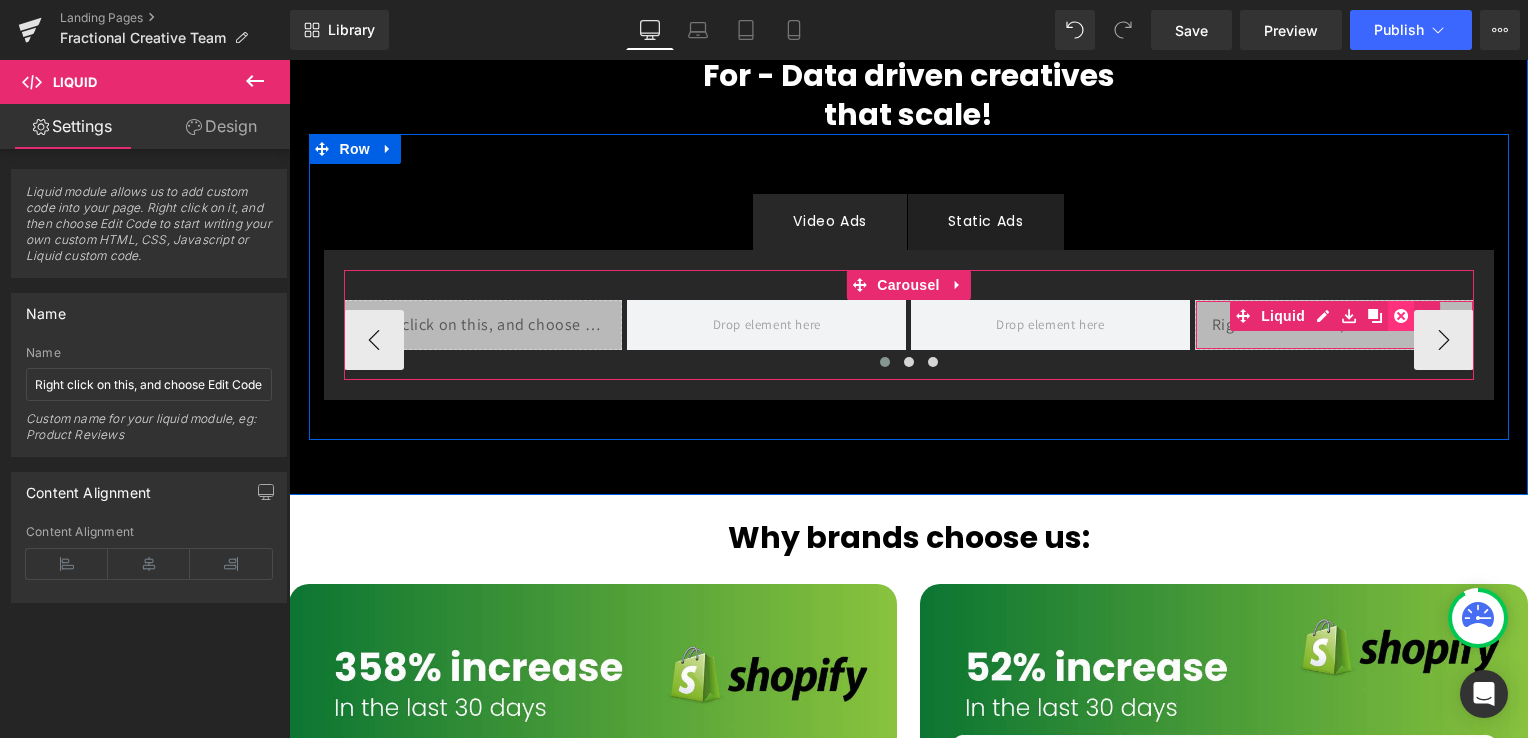 click at bounding box center [1401, 316] 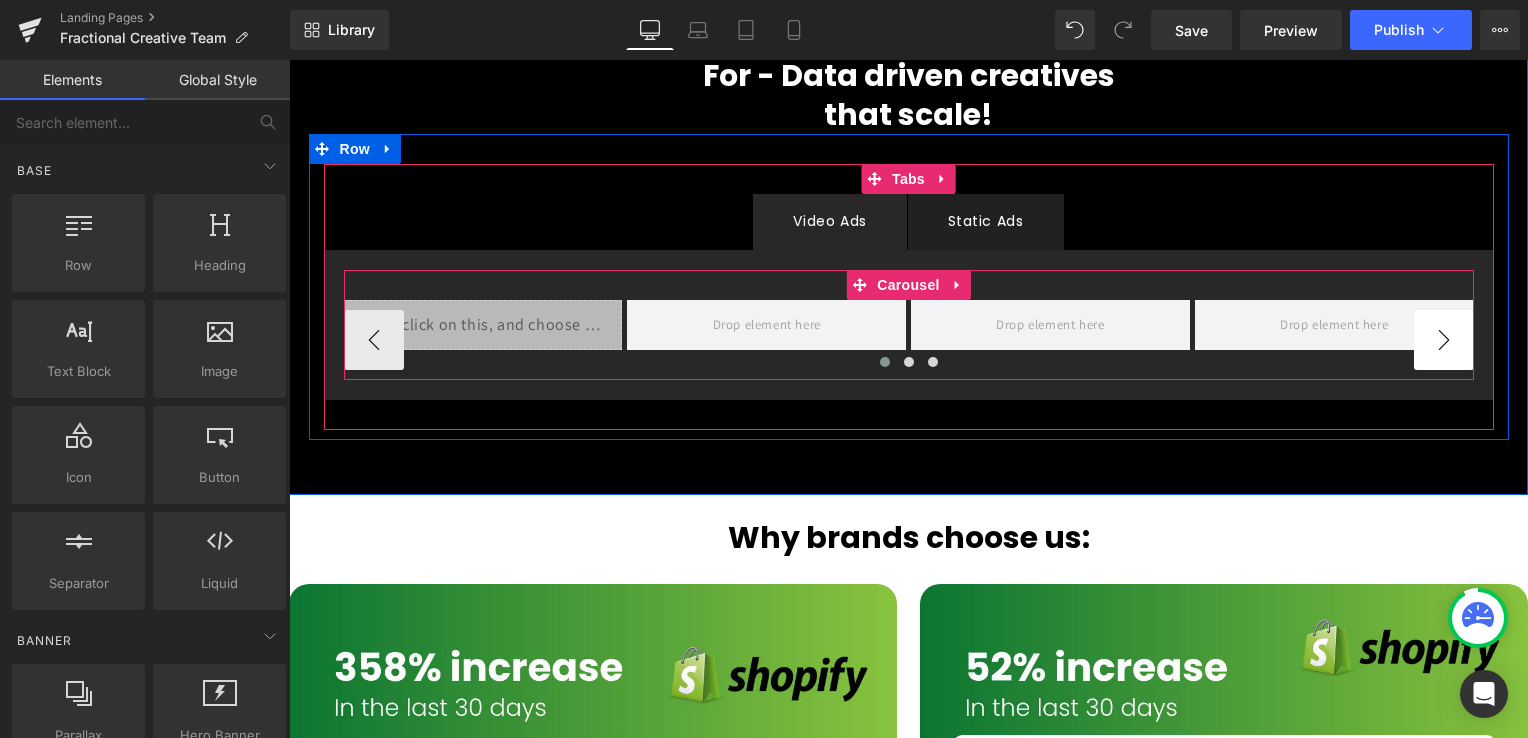 click on "›" at bounding box center [1444, 340] 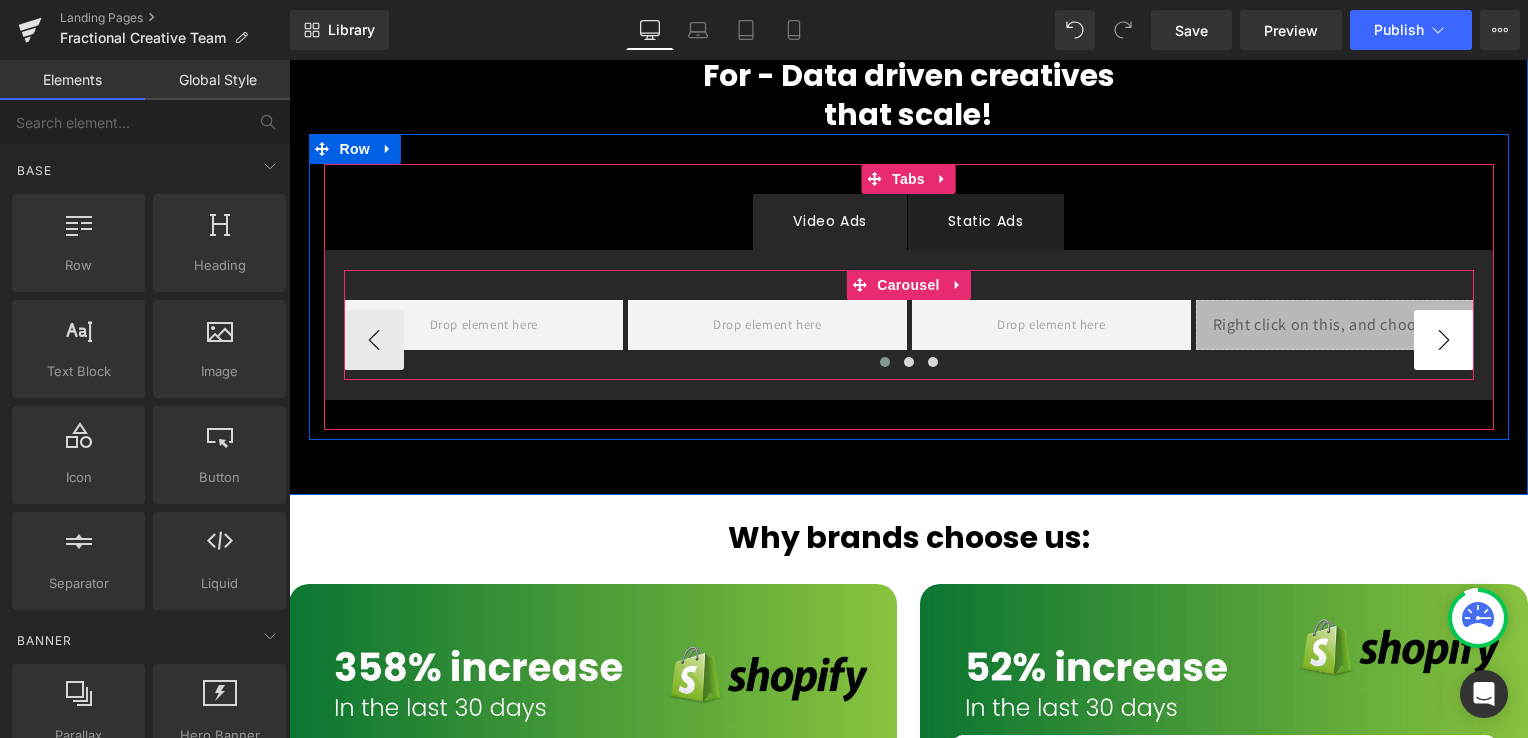 click on "›" at bounding box center (1444, 340) 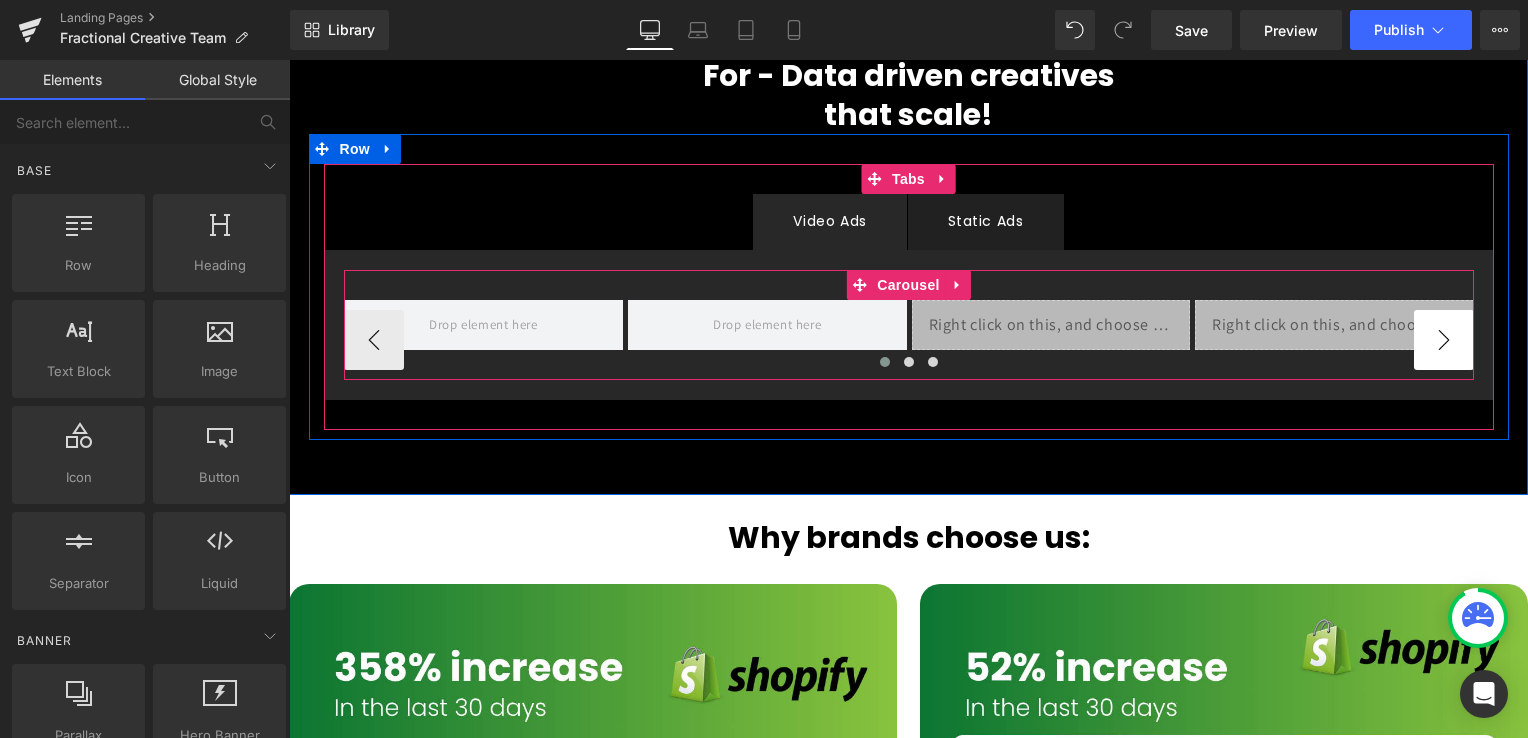 click on "›" at bounding box center (1444, 340) 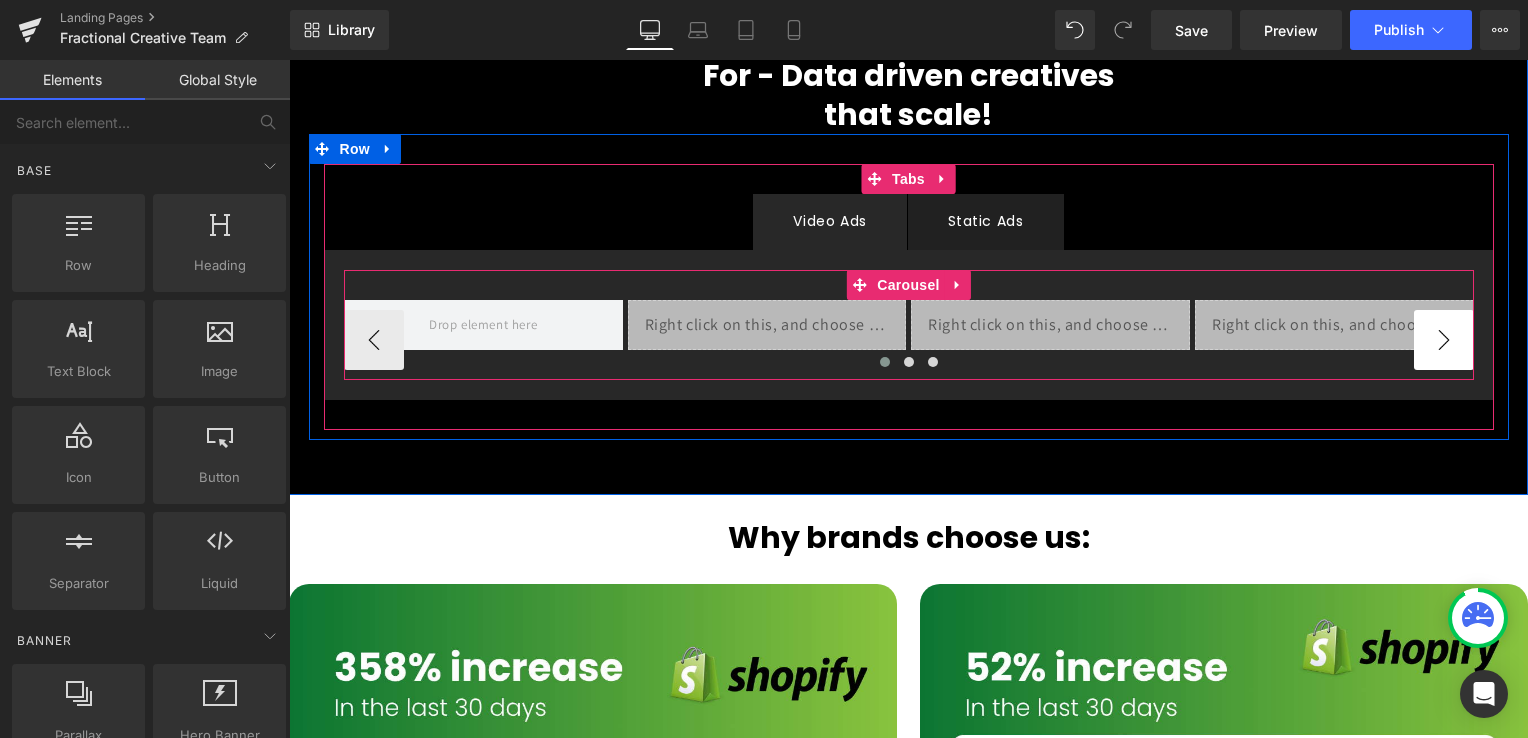click on "›" at bounding box center [1444, 340] 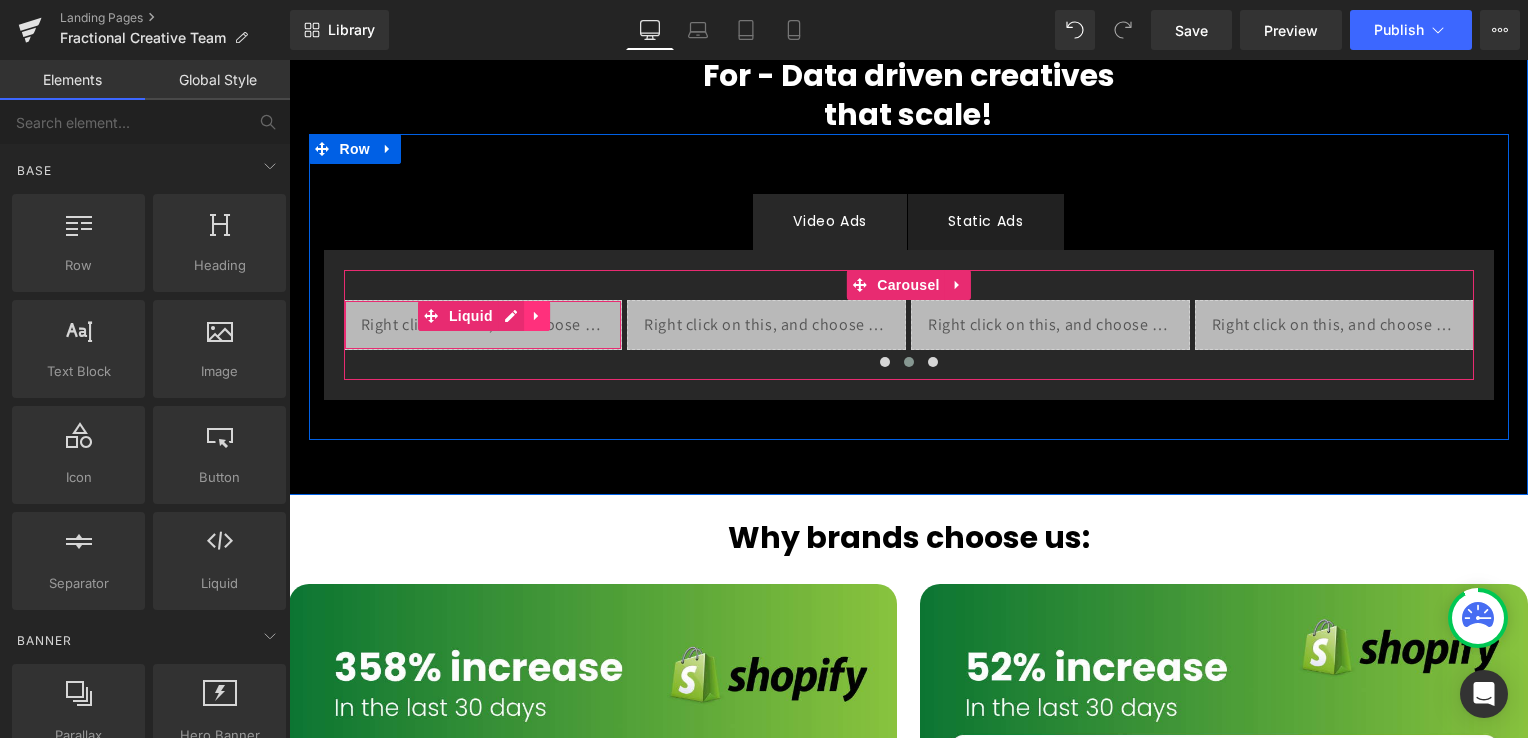 click at bounding box center (537, 316) 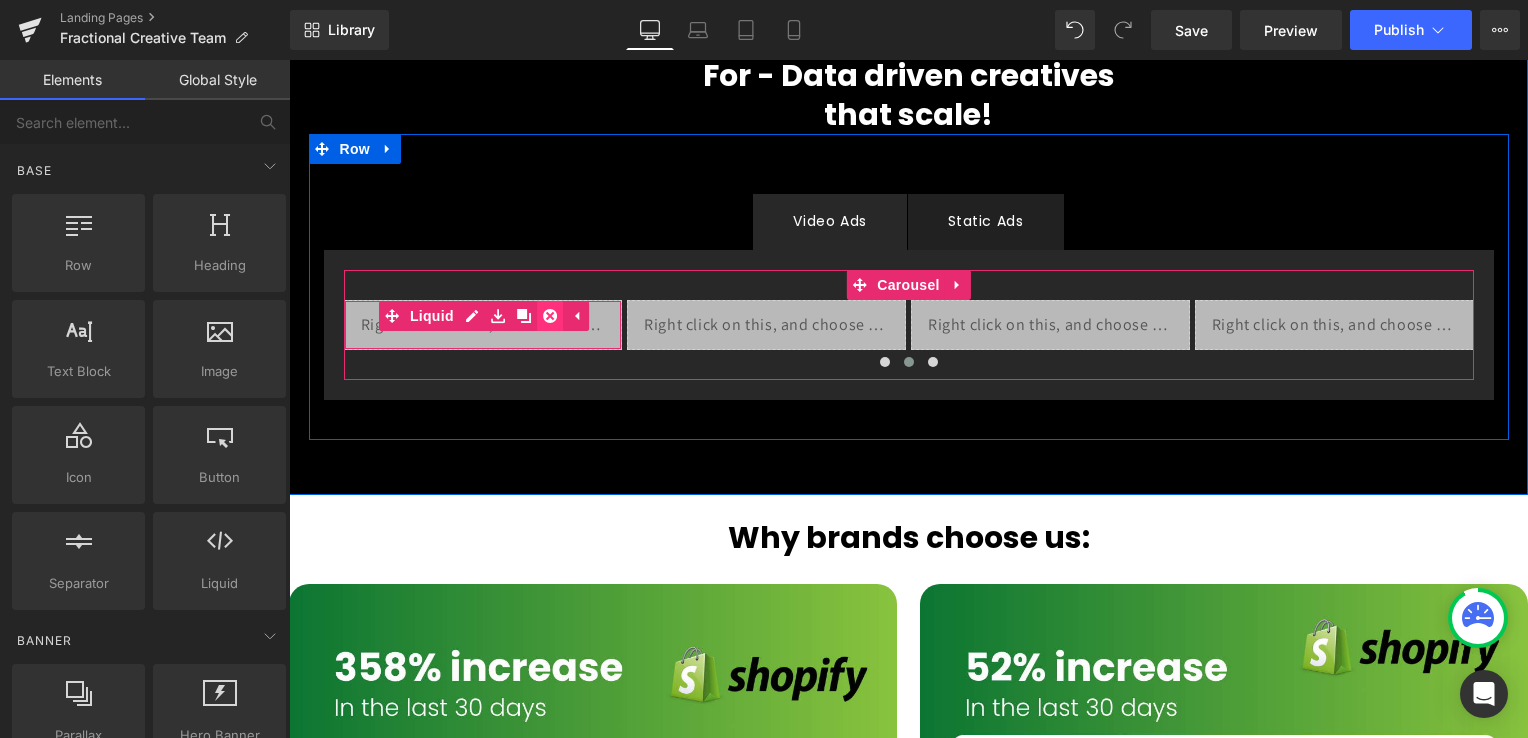 click at bounding box center (550, 316) 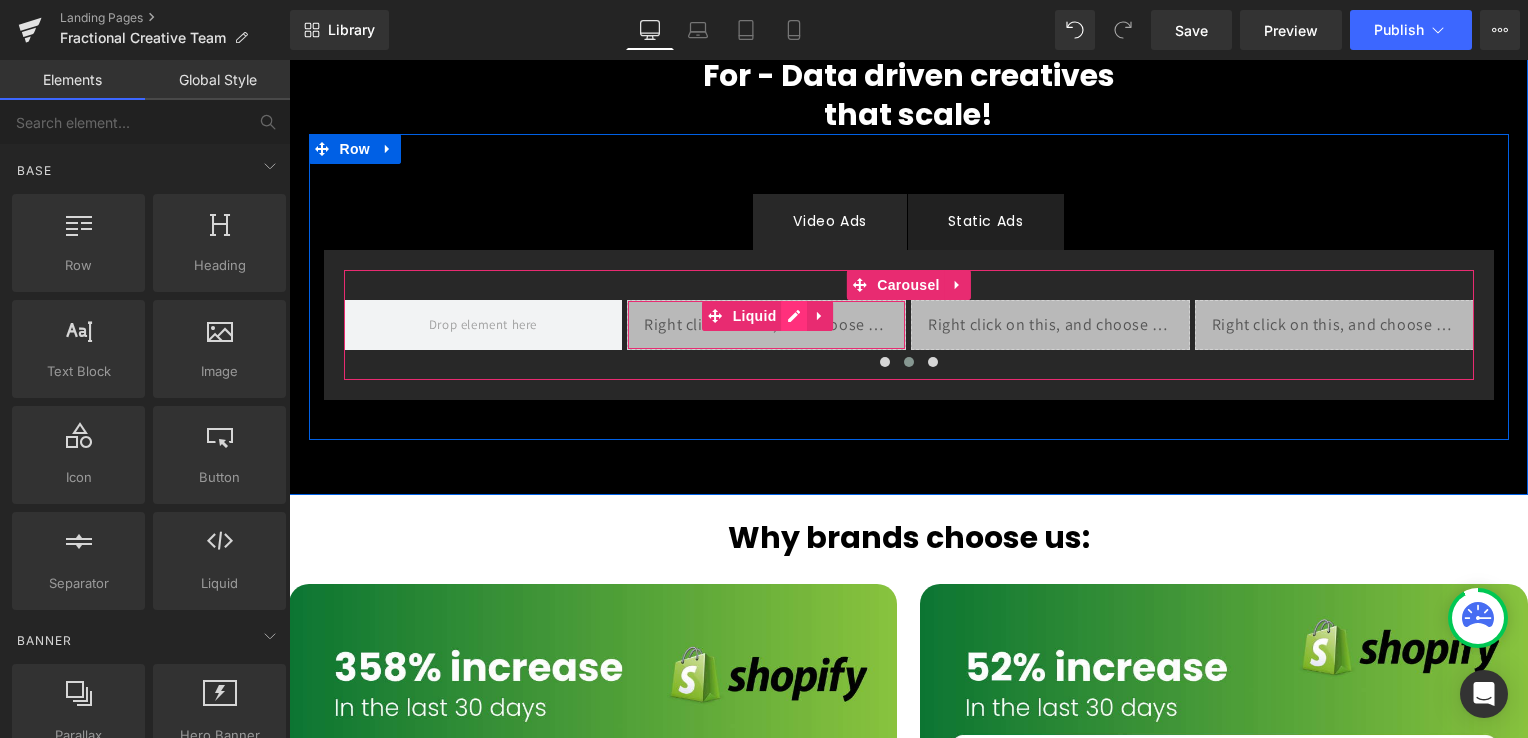 click on "Liquid" at bounding box center [766, 325] 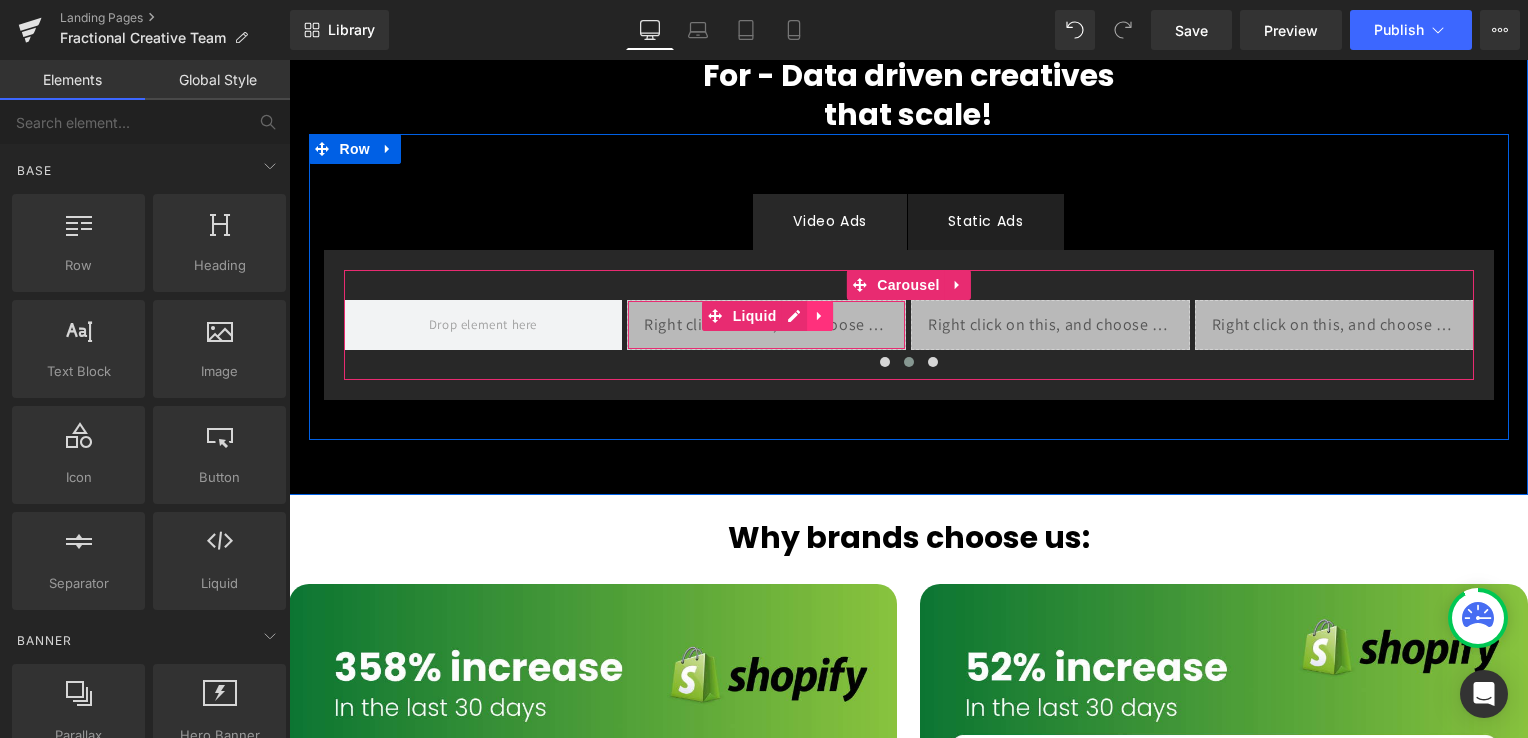click at bounding box center (821, 316) 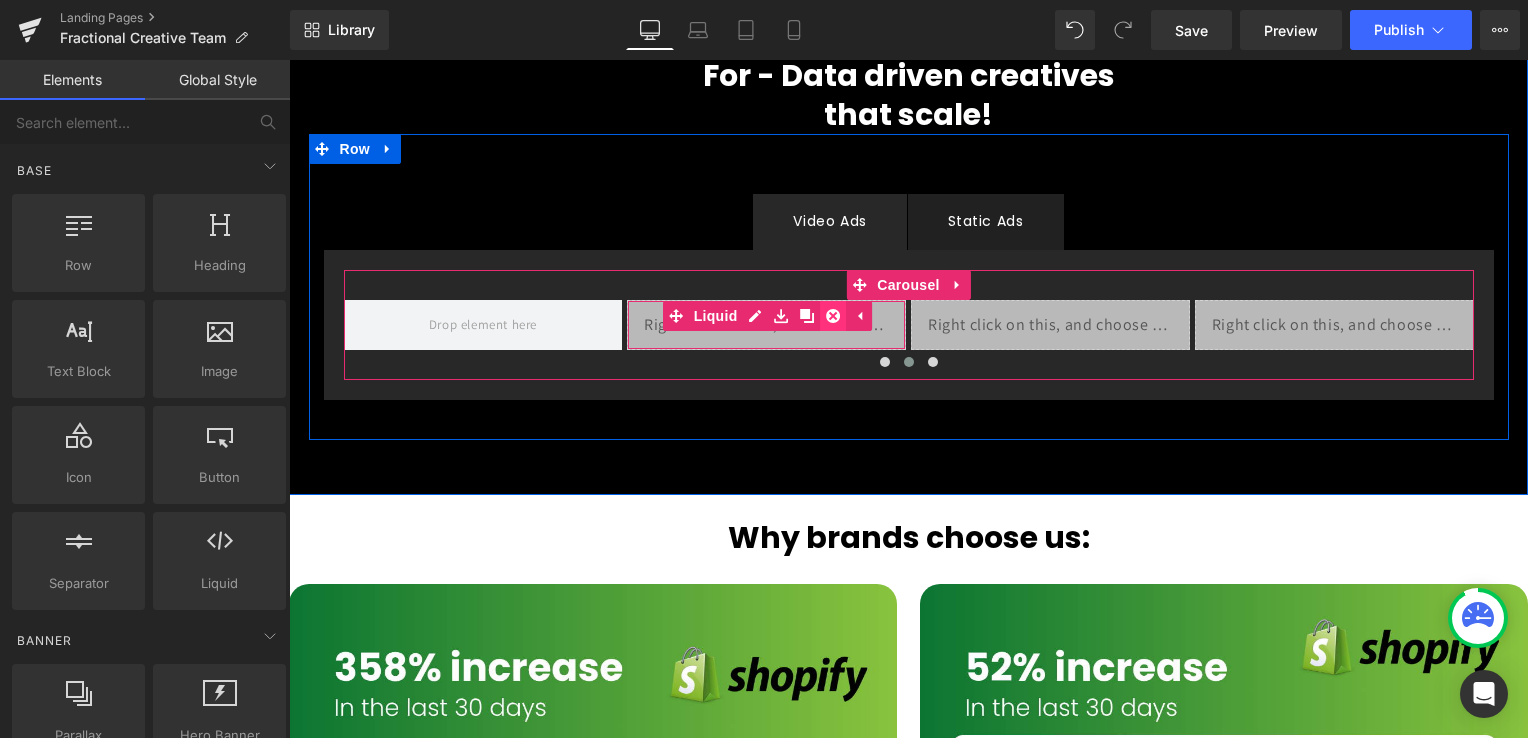 click 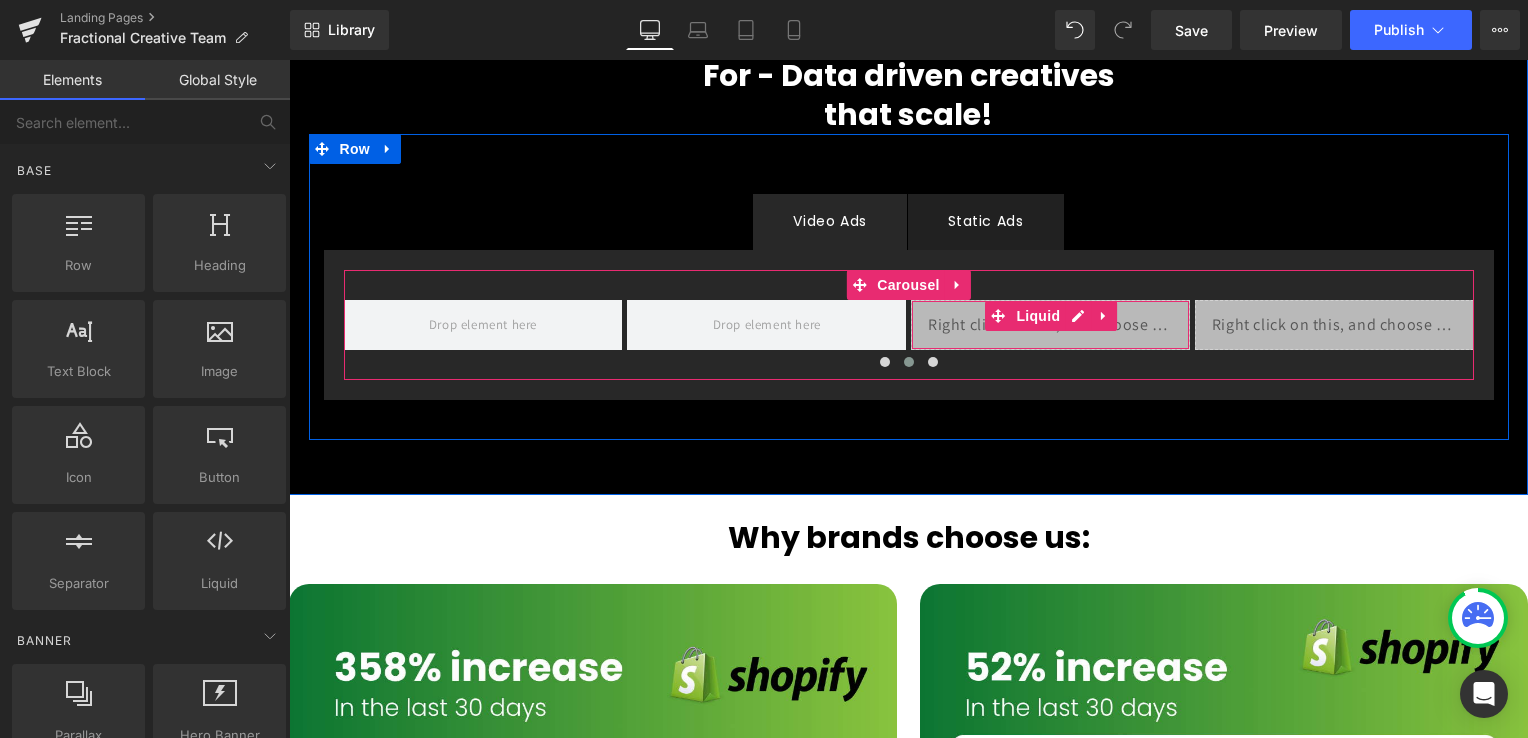 click 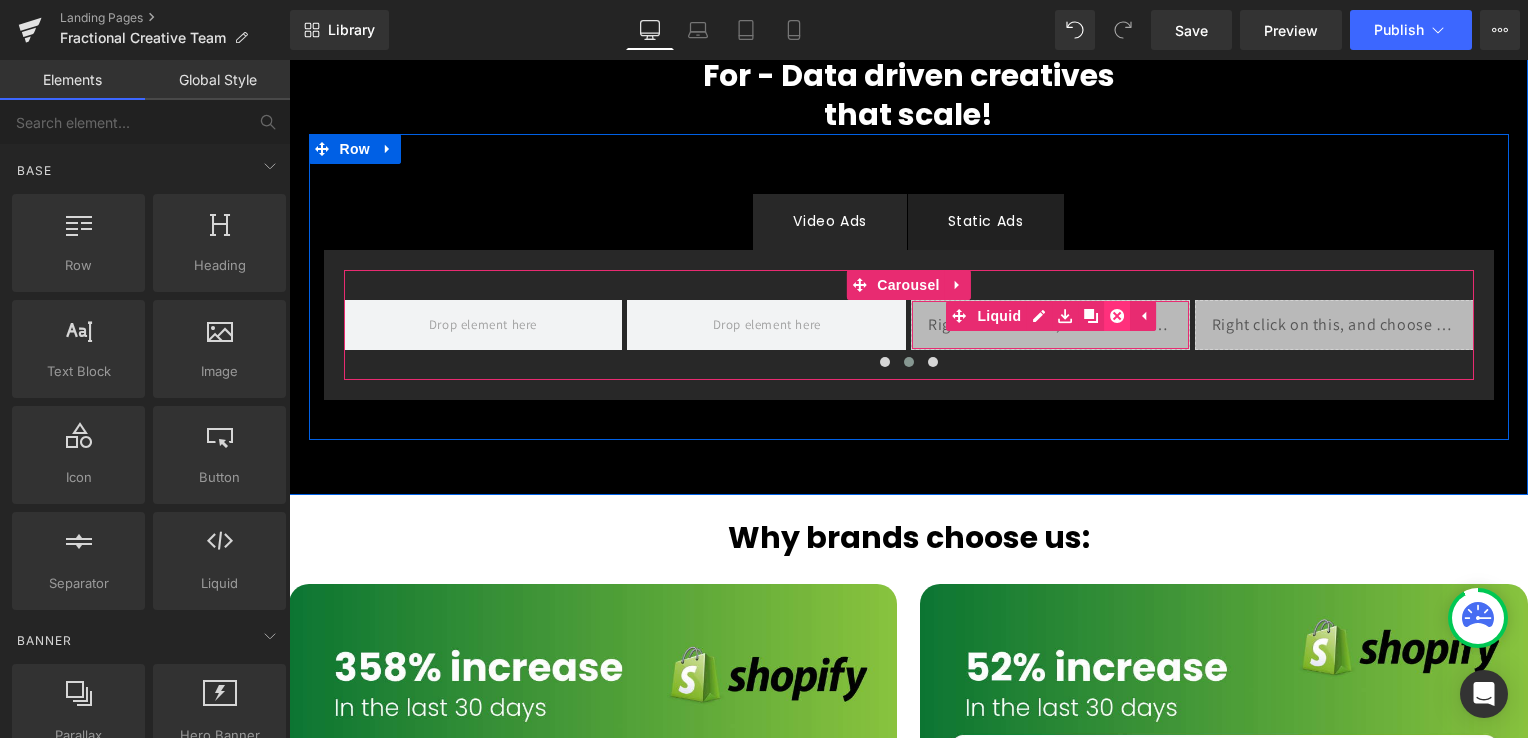click 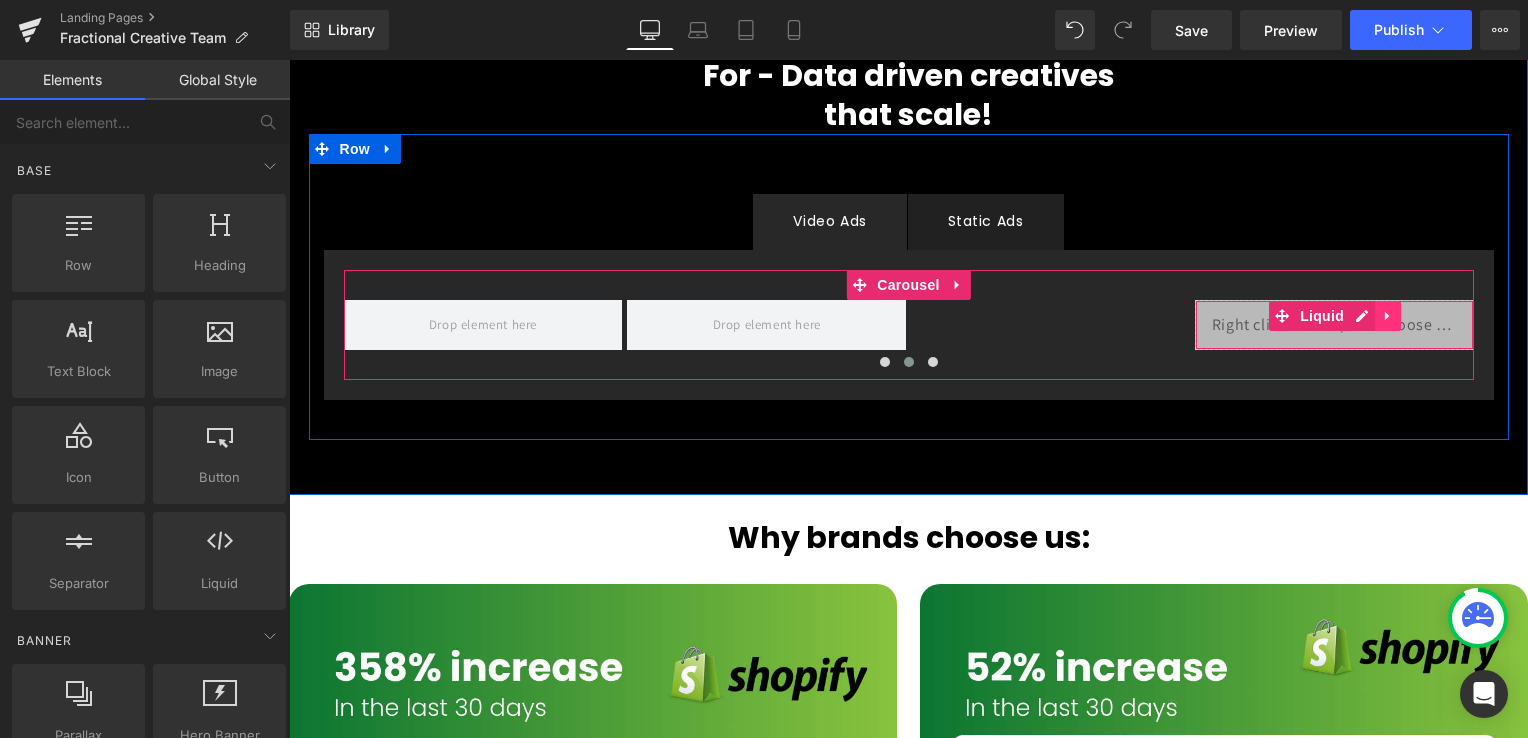click on "Liquid" at bounding box center (1334, 325) 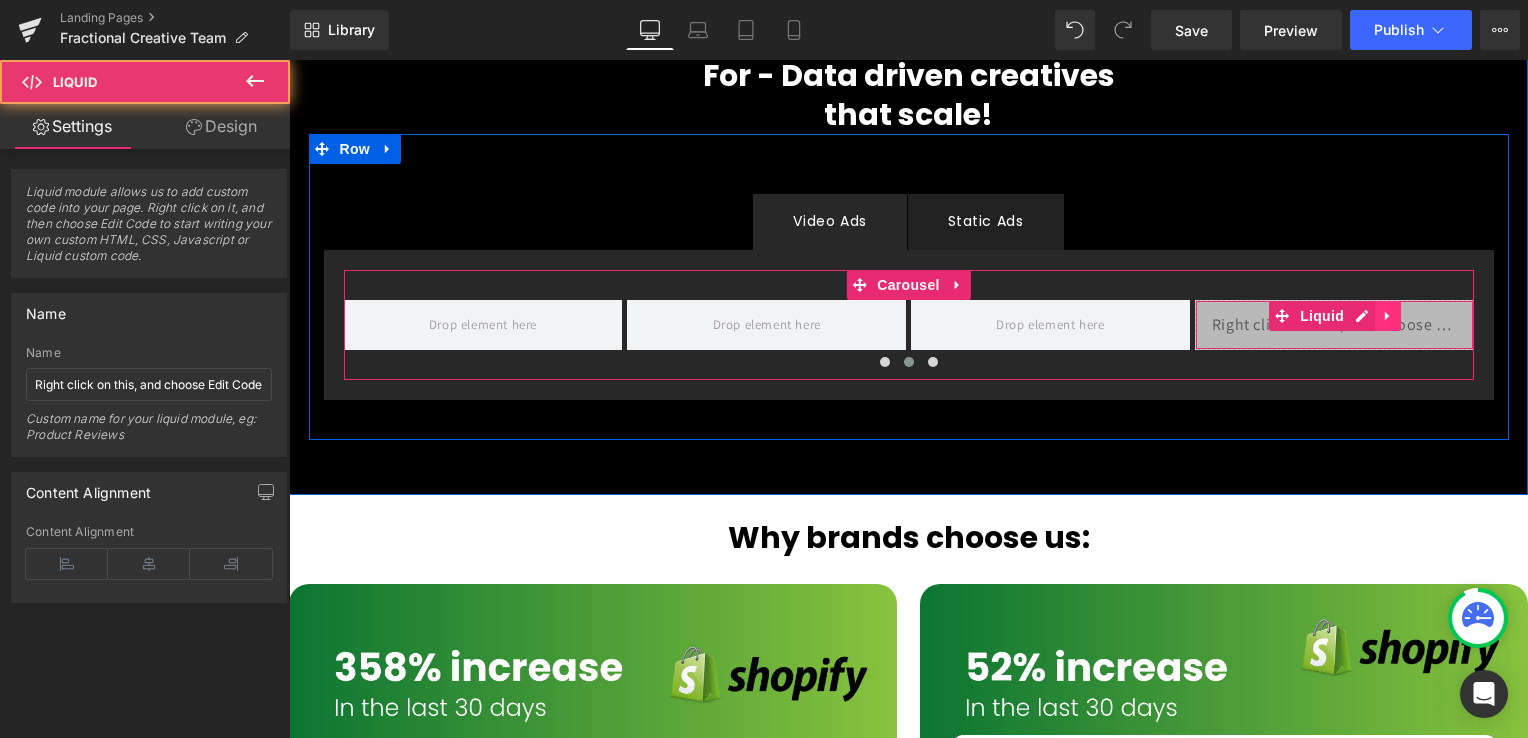 click 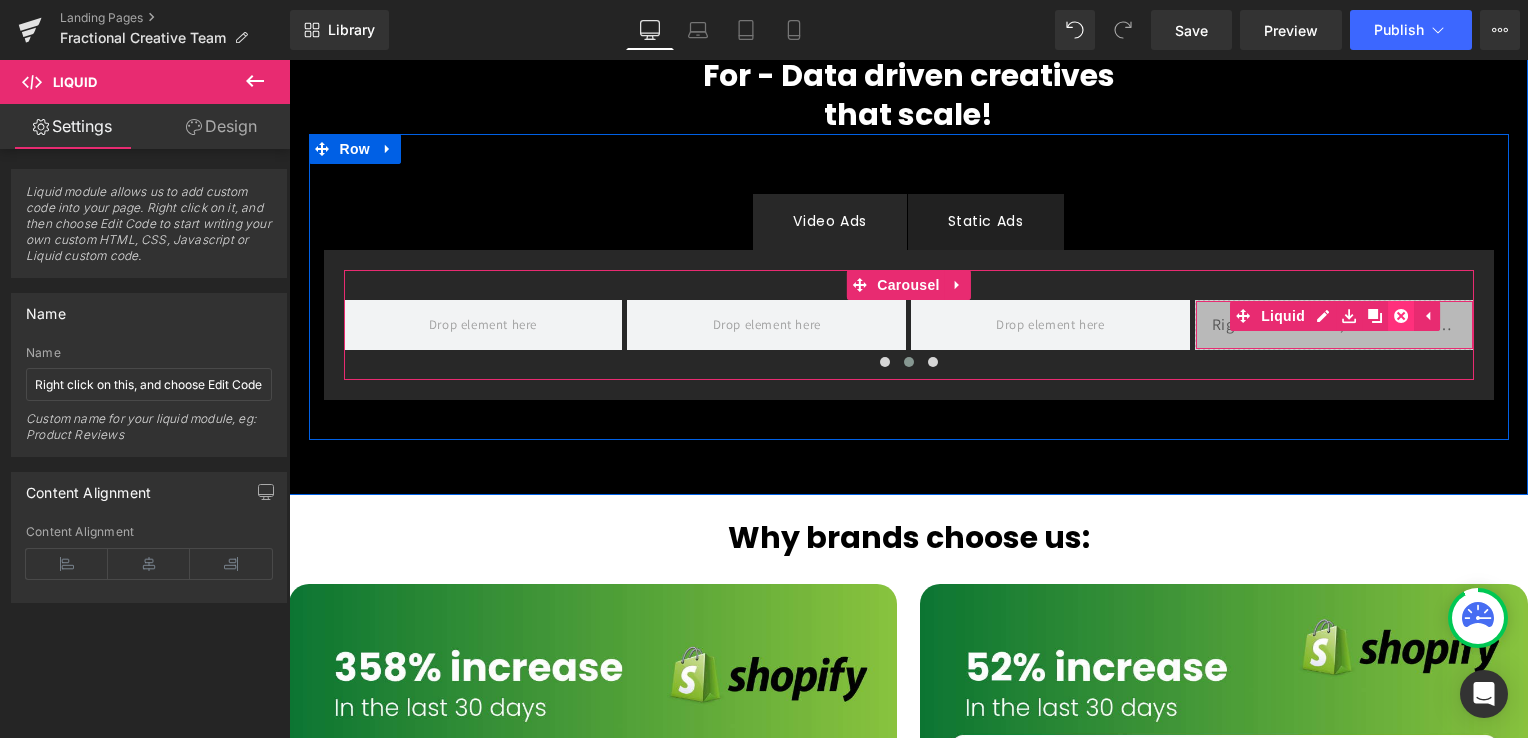 click 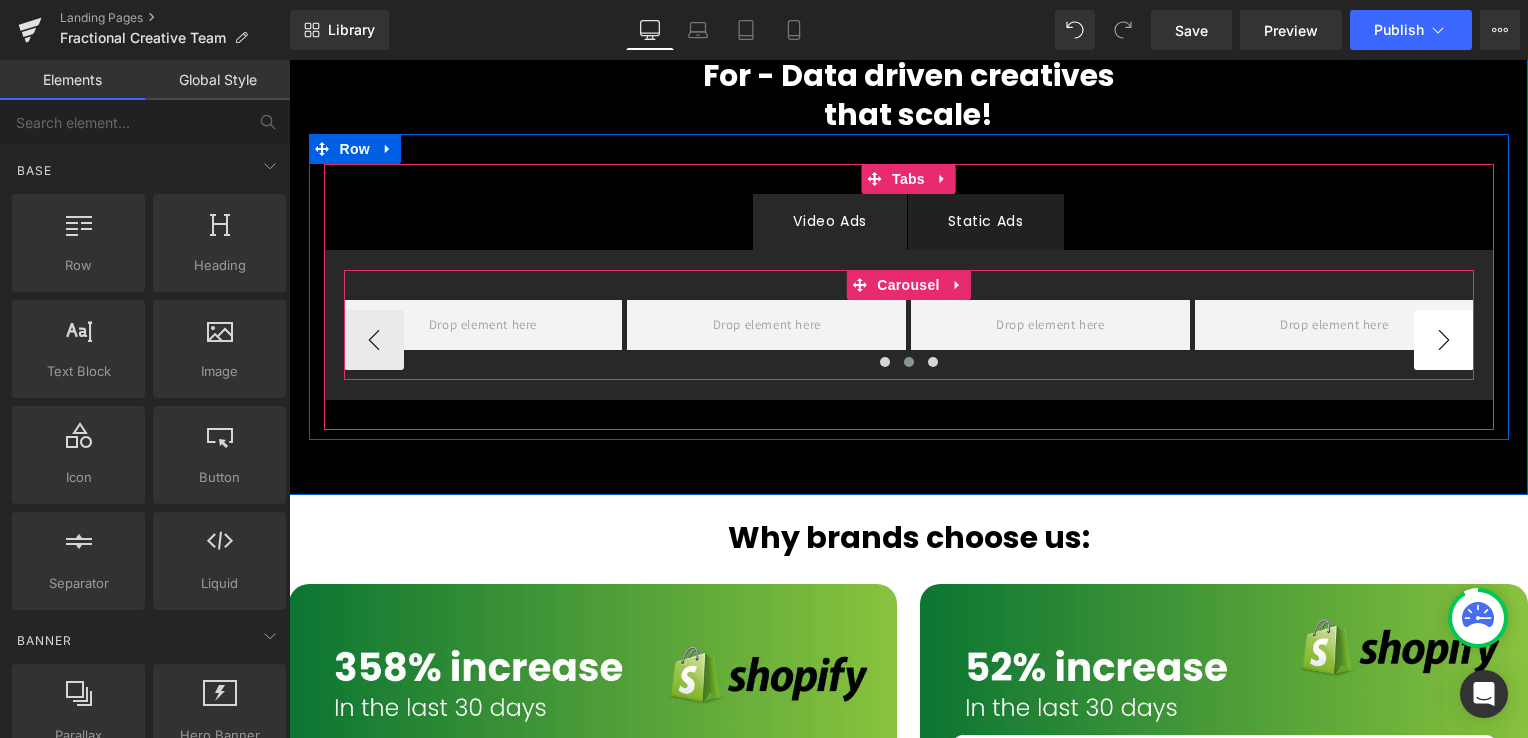 click on "›" at bounding box center [1444, 340] 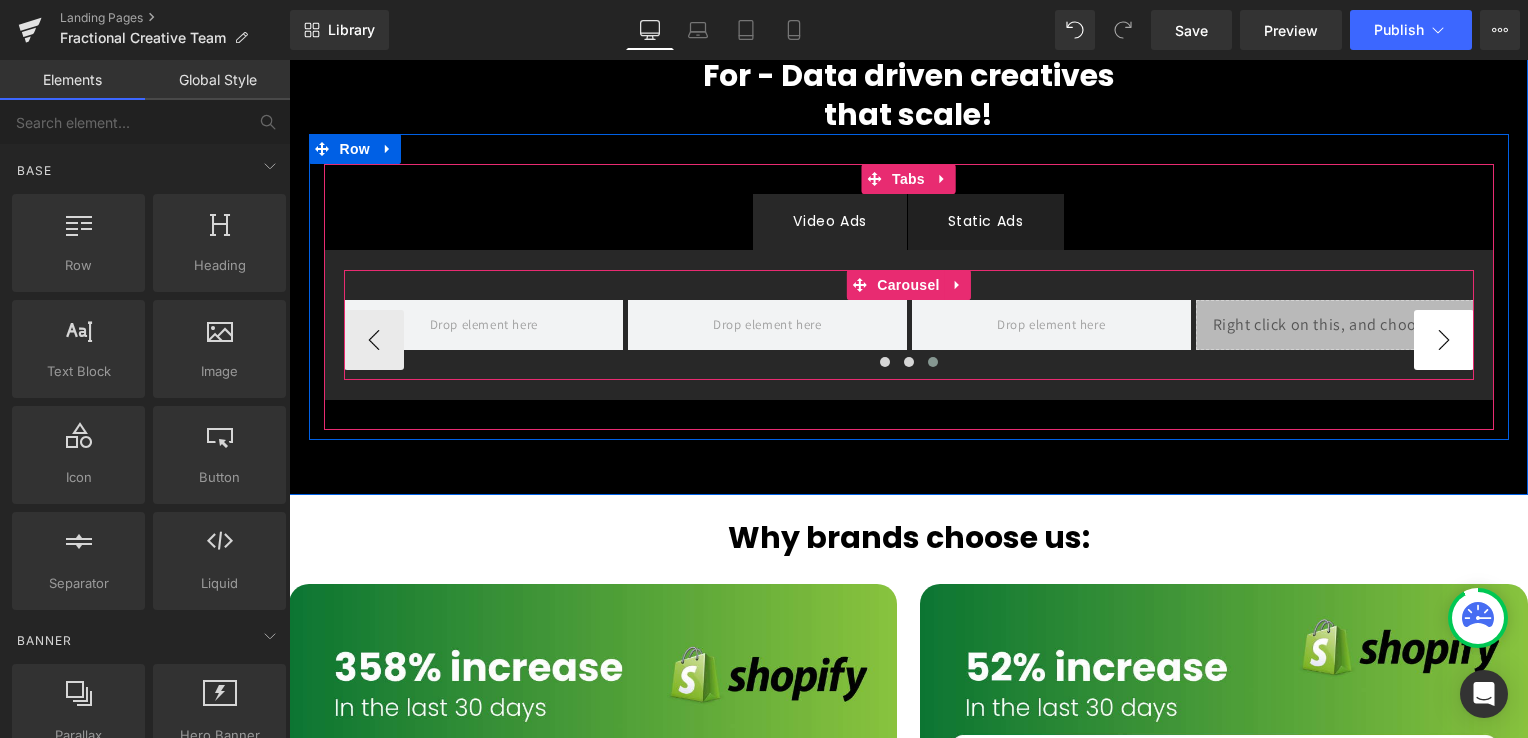 click on "›" at bounding box center (1444, 340) 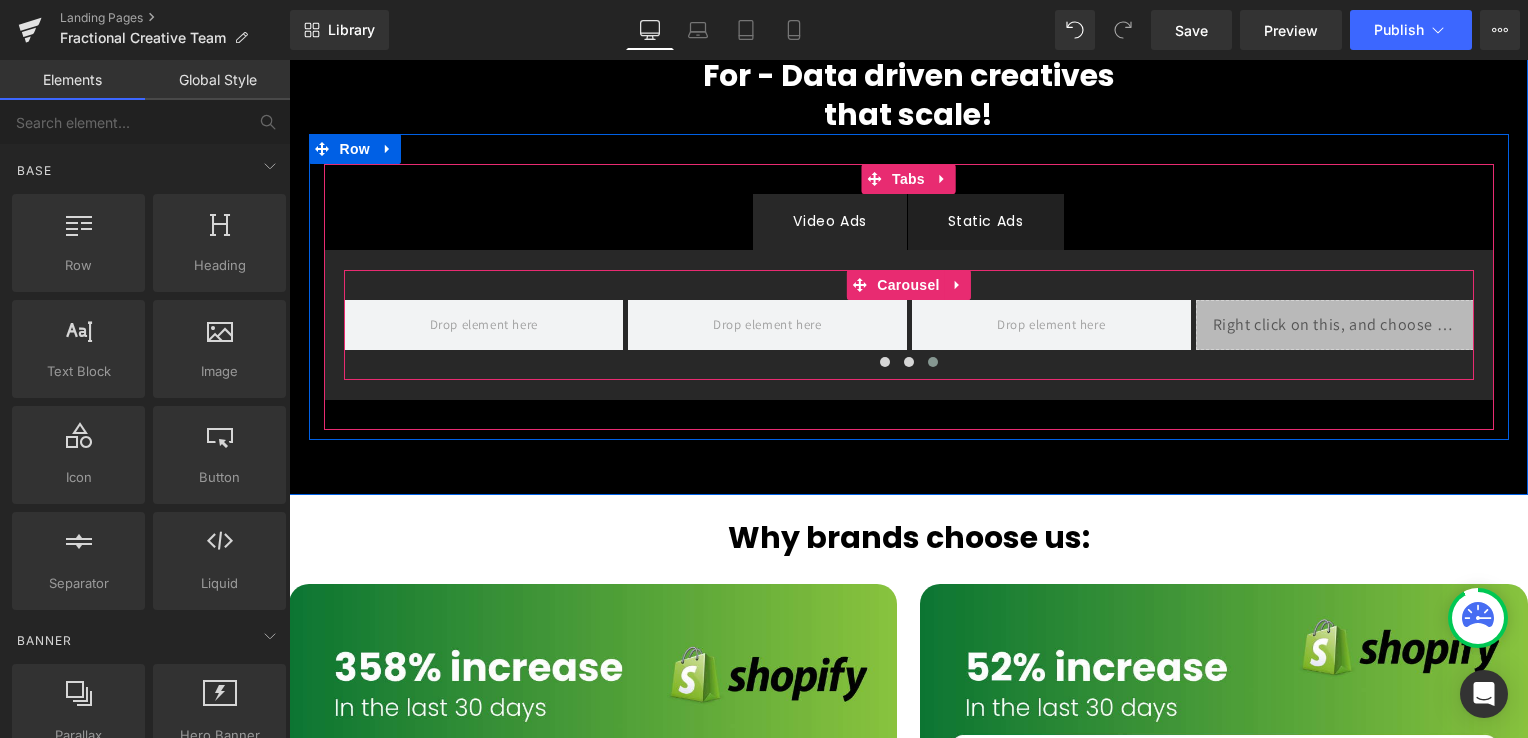 click on "Liquid" at bounding box center (1335, 325) 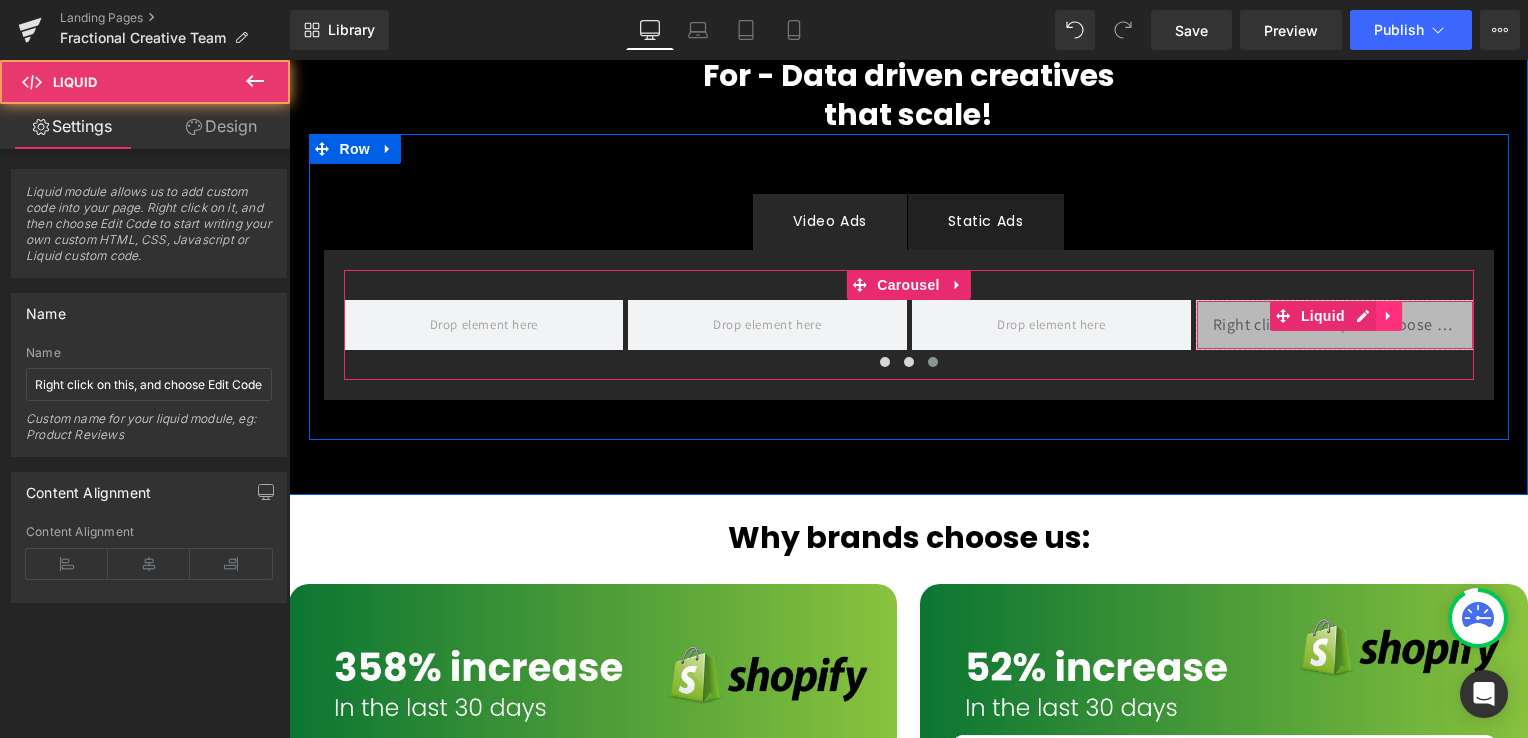 click 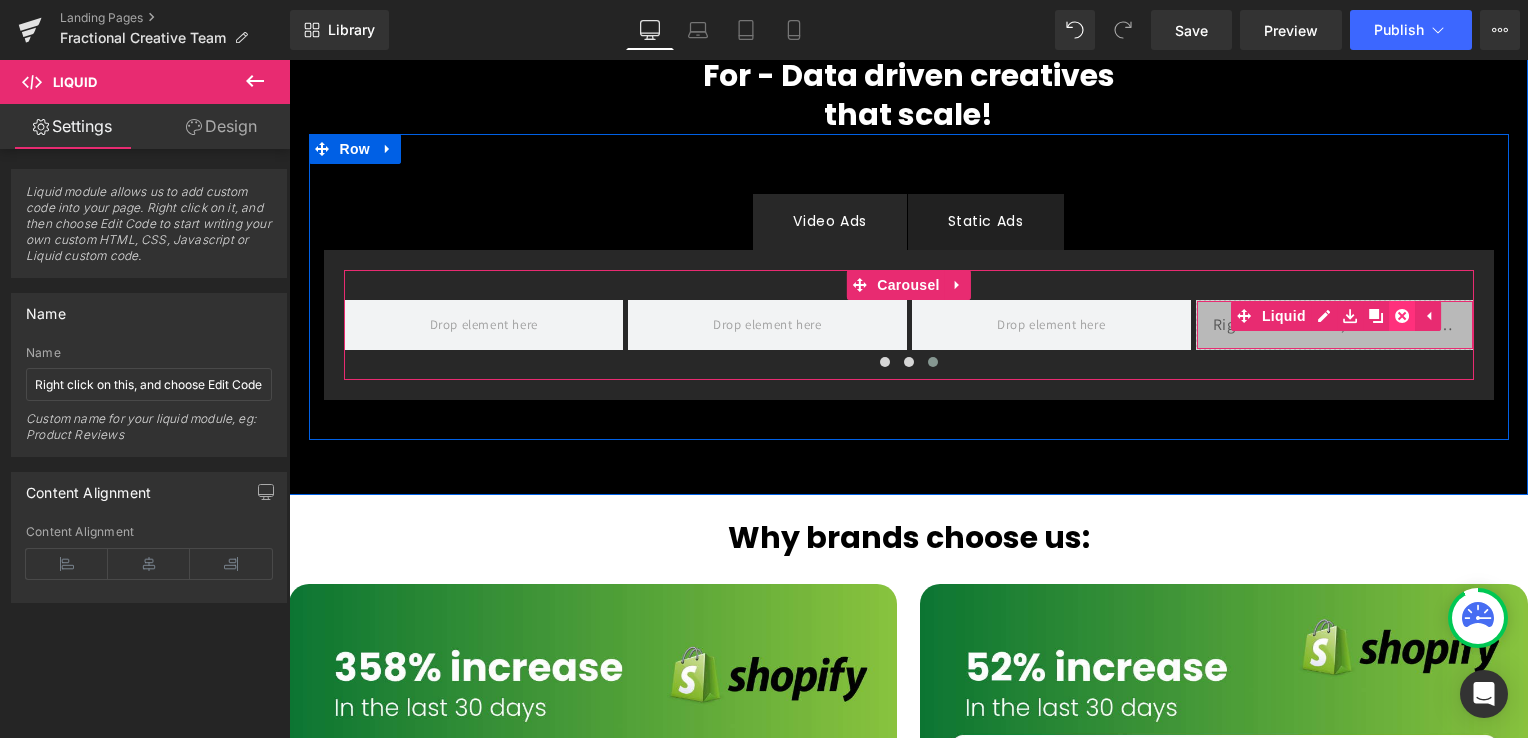 click 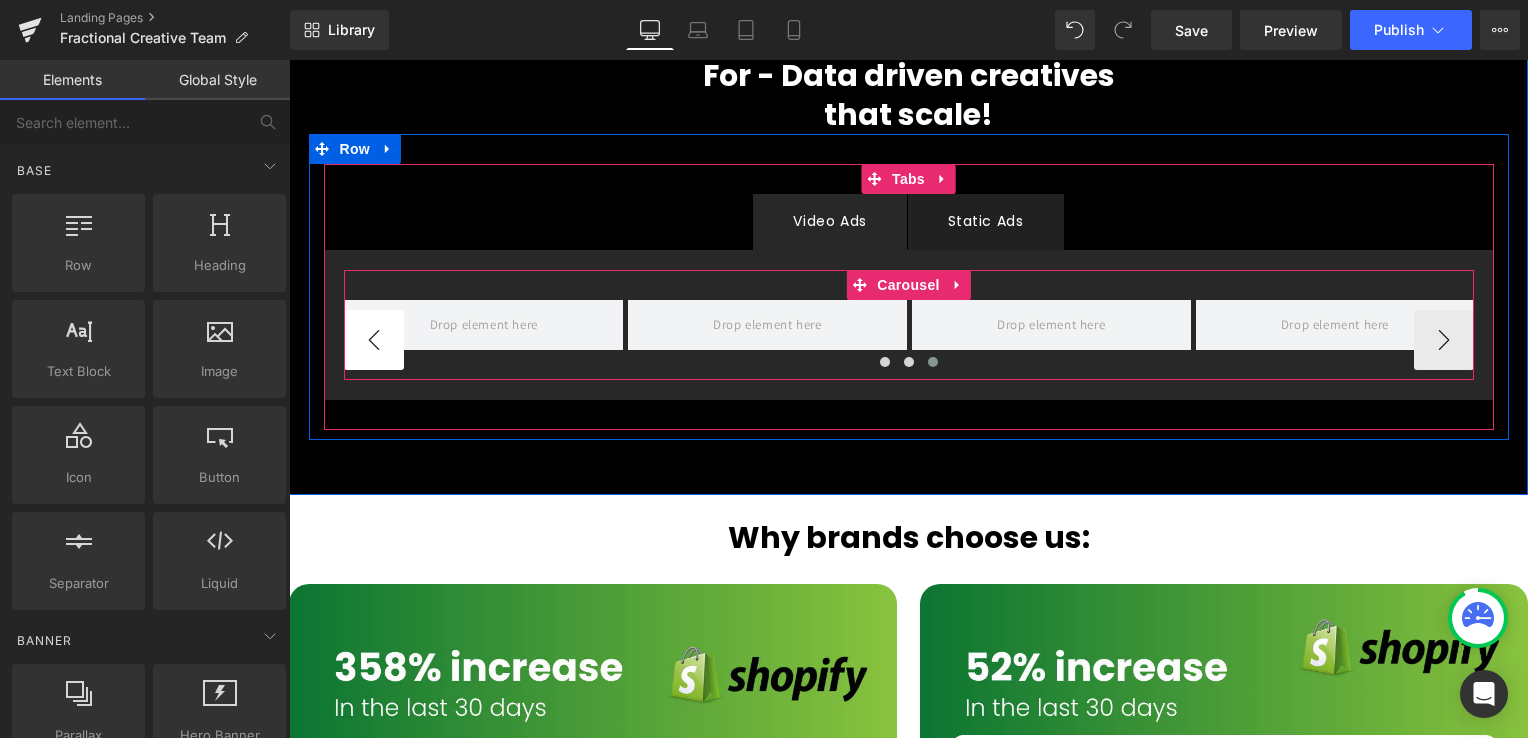 click on "‹" at bounding box center (374, 340) 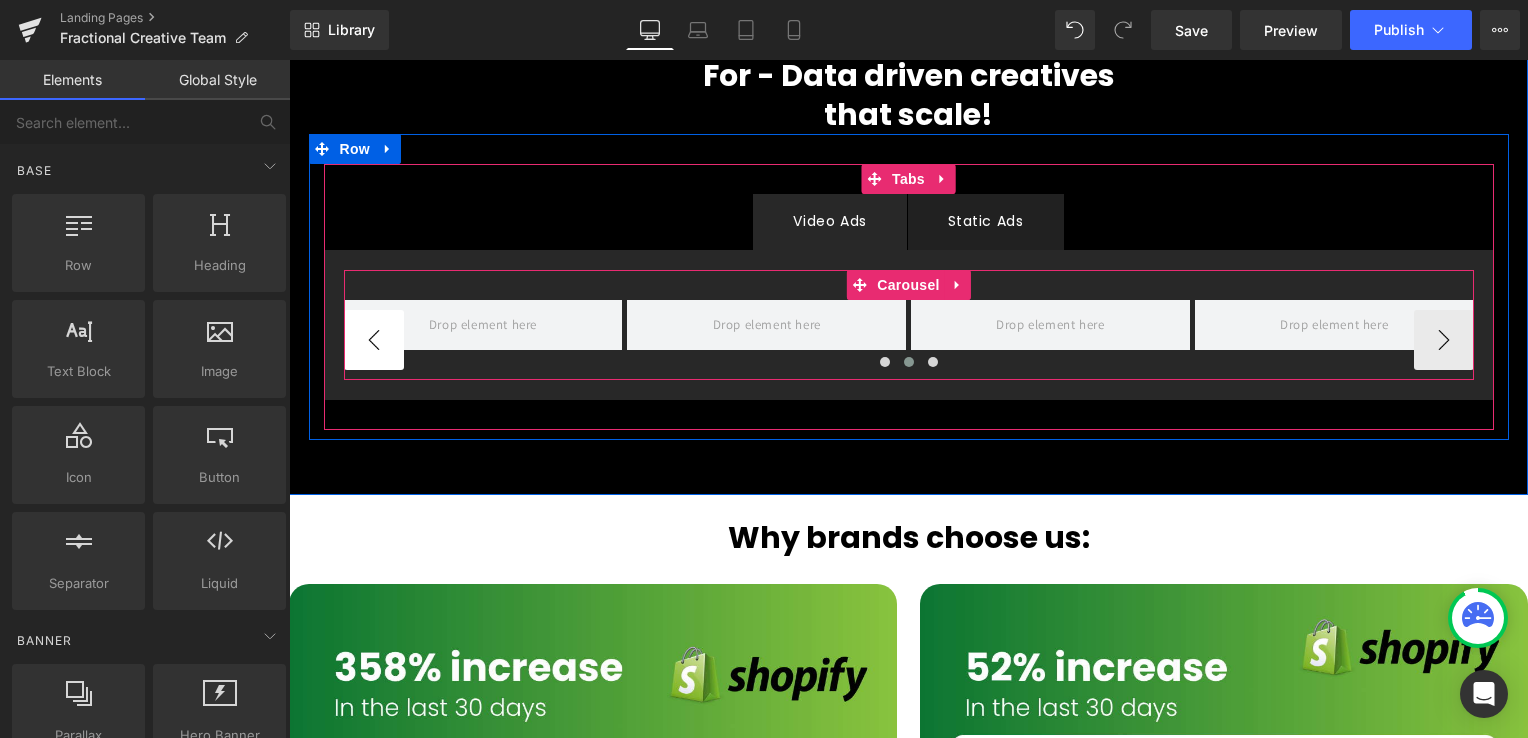 click on "‹" at bounding box center (374, 340) 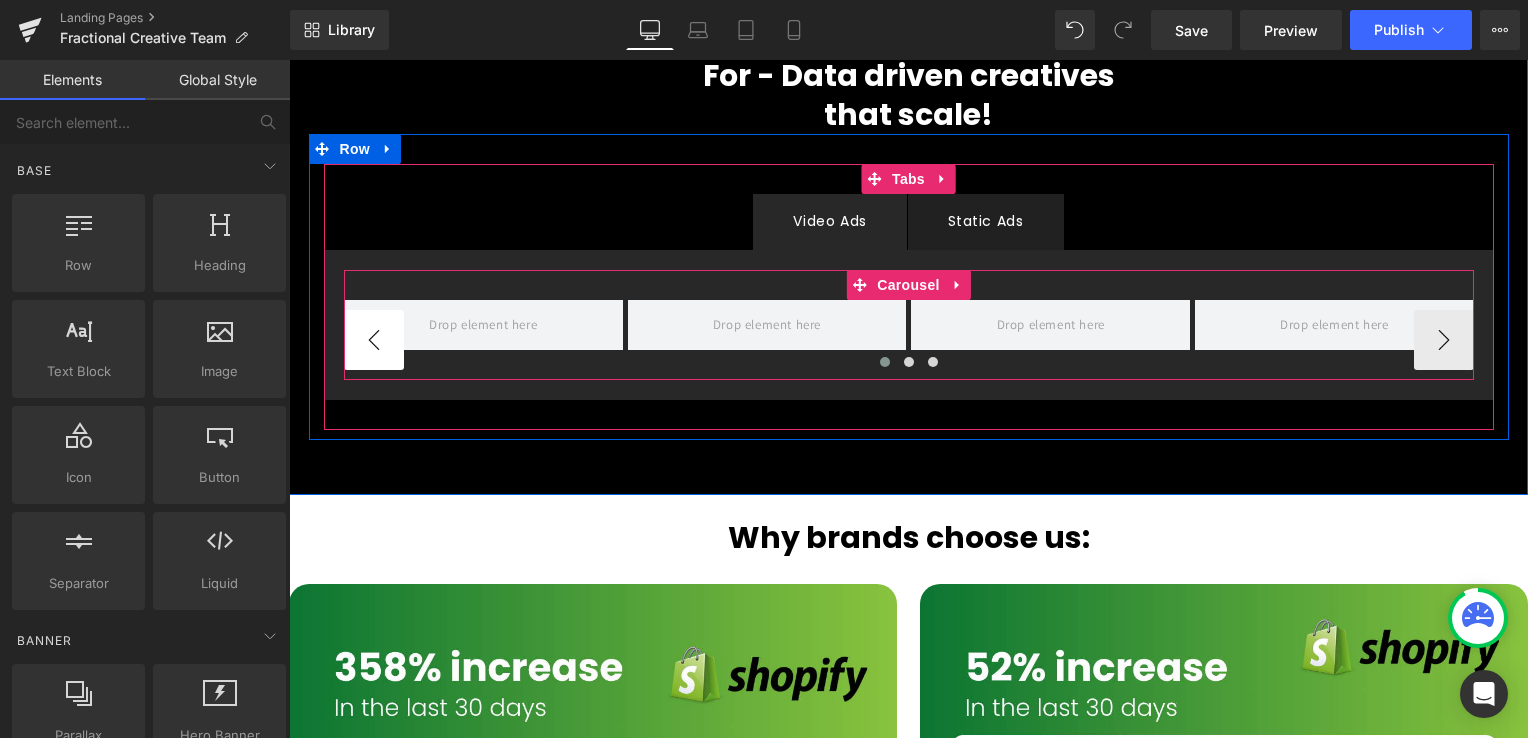 click on "‹" at bounding box center [374, 340] 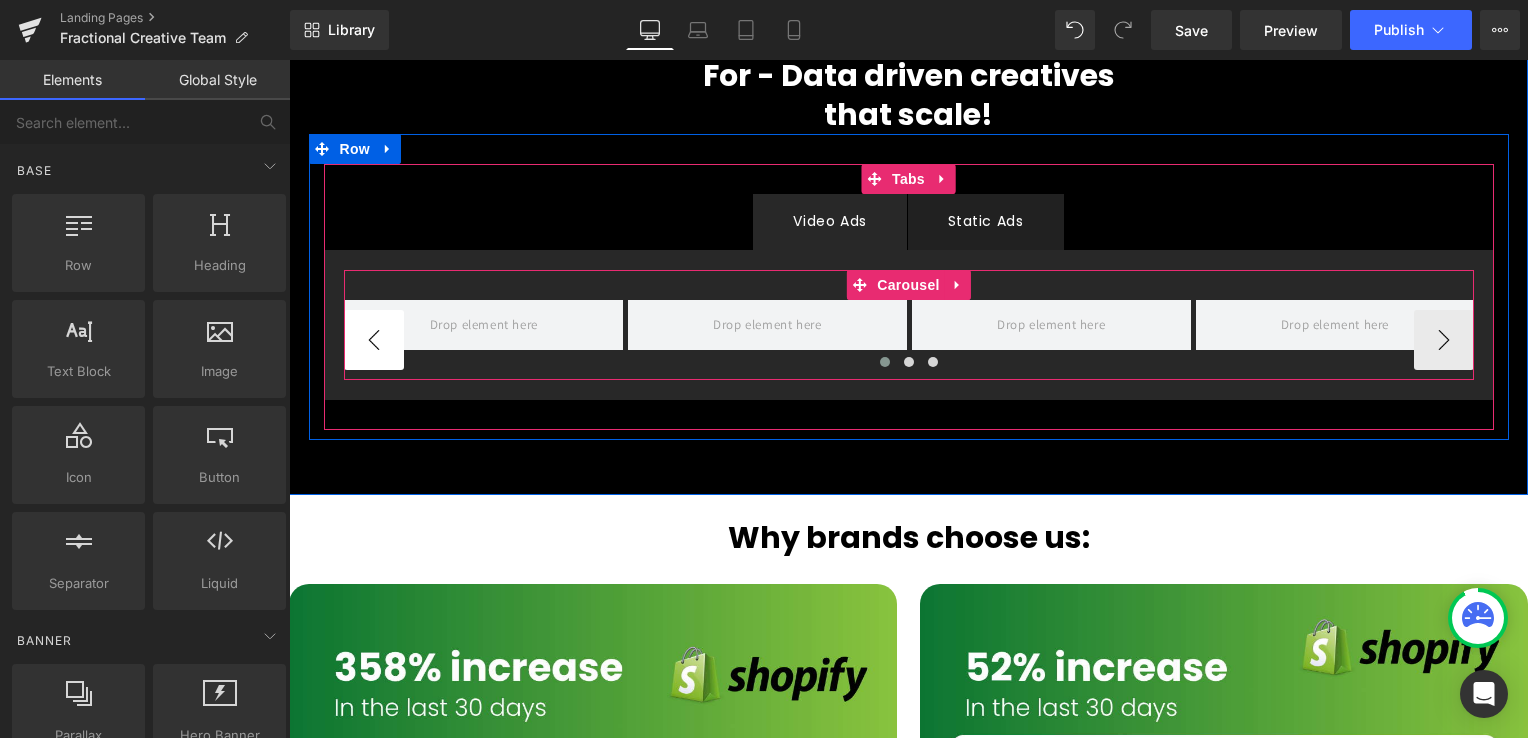 click on "‹" at bounding box center (374, 340) 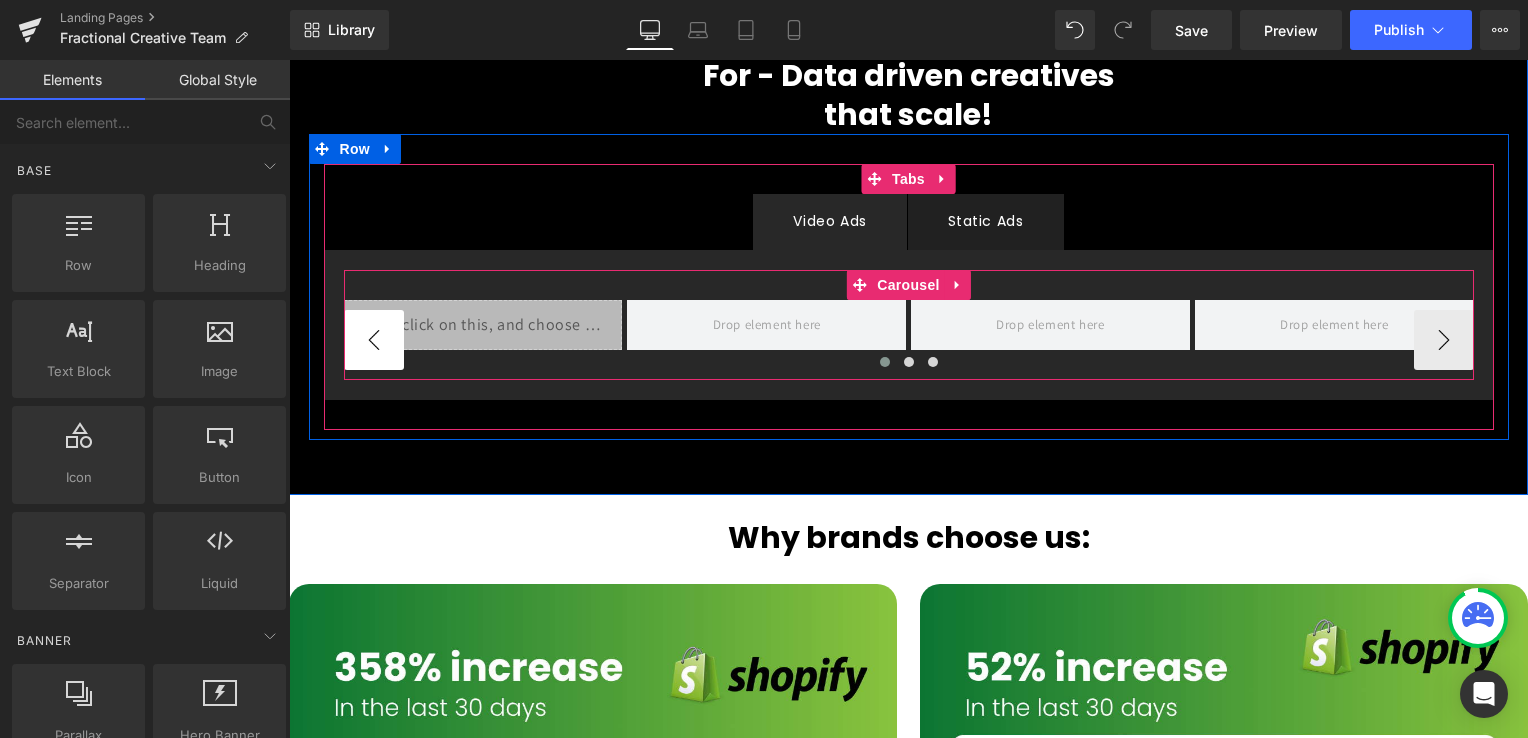 click on "‹" at bounding box center (374, 340) 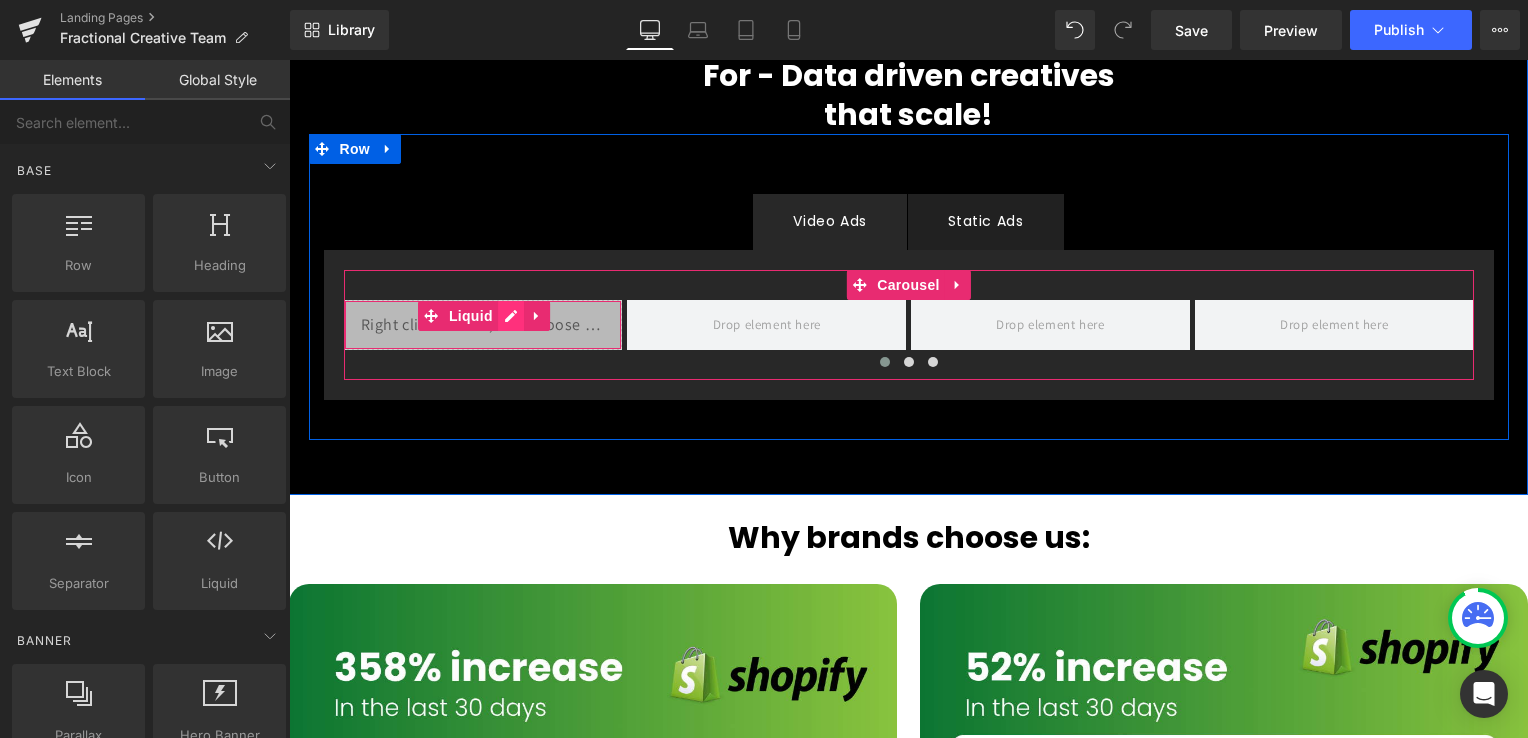 click on "Liquid" at bounding box center (483, 325) 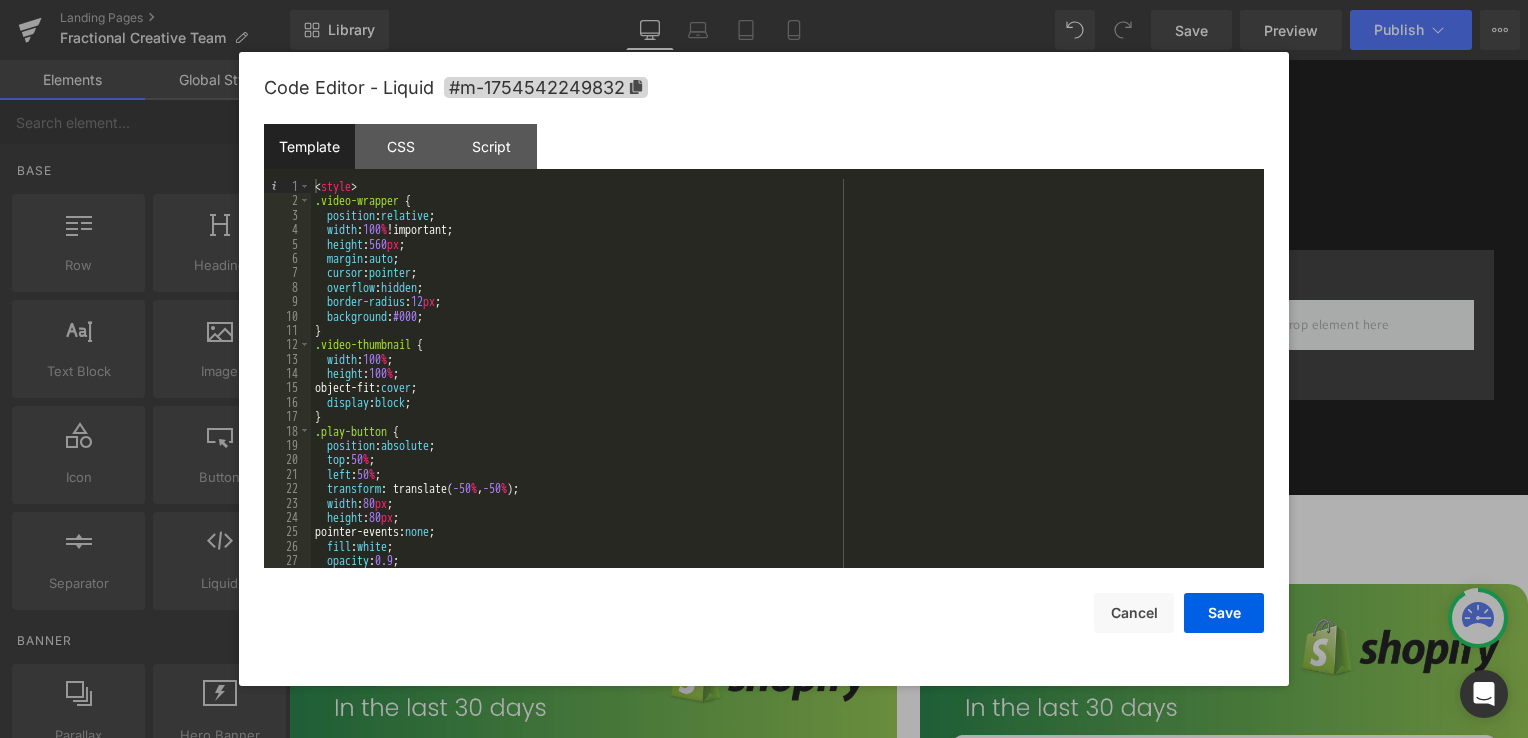 click on "< style > .video-wrapper   {    position :  relative ;    width :  100 %  !important;    height :  560 px ;    margin :  auto ;    cursor :  pointer ;    overflow :  hidden ;    border-radius :  12 px ;    background :  #000 ; } .video-thumbnail   {    width :  100 % ;    height :  100 % ;   object-fit:  cover ;    display :  block ; } .play-button   {    position :  absolute ;    top :  50 % ;    left :  50 % ;    transform : translate( -50 % ,  -50 % );    width :  80 px ;    height :  80 px ;   pointer-events:  none ;    fill :  white ;    opacity :  0.9 ; }" at bounding box center [783, 388] 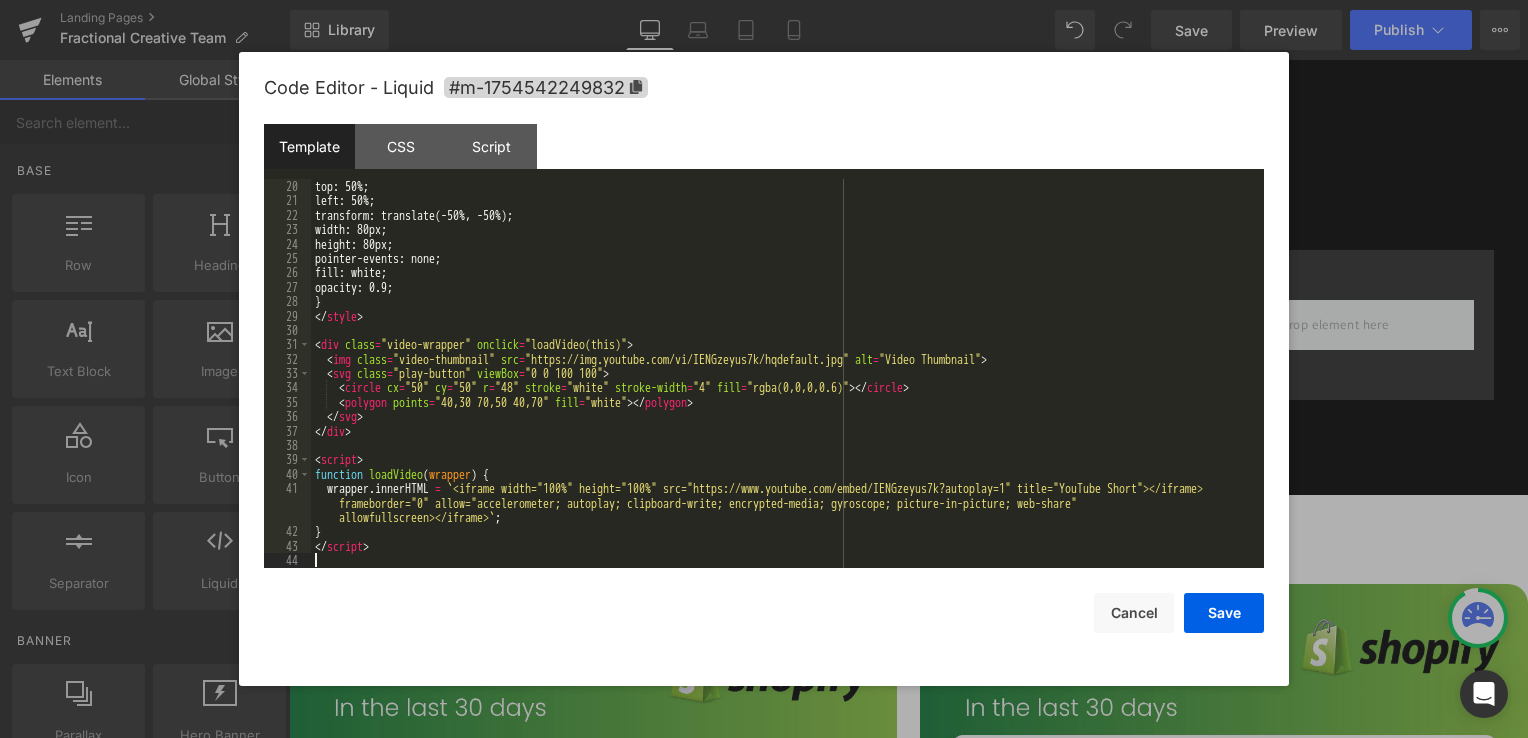 scroll, scrollTop: 273, scrollLeft: 0, axis: vertical 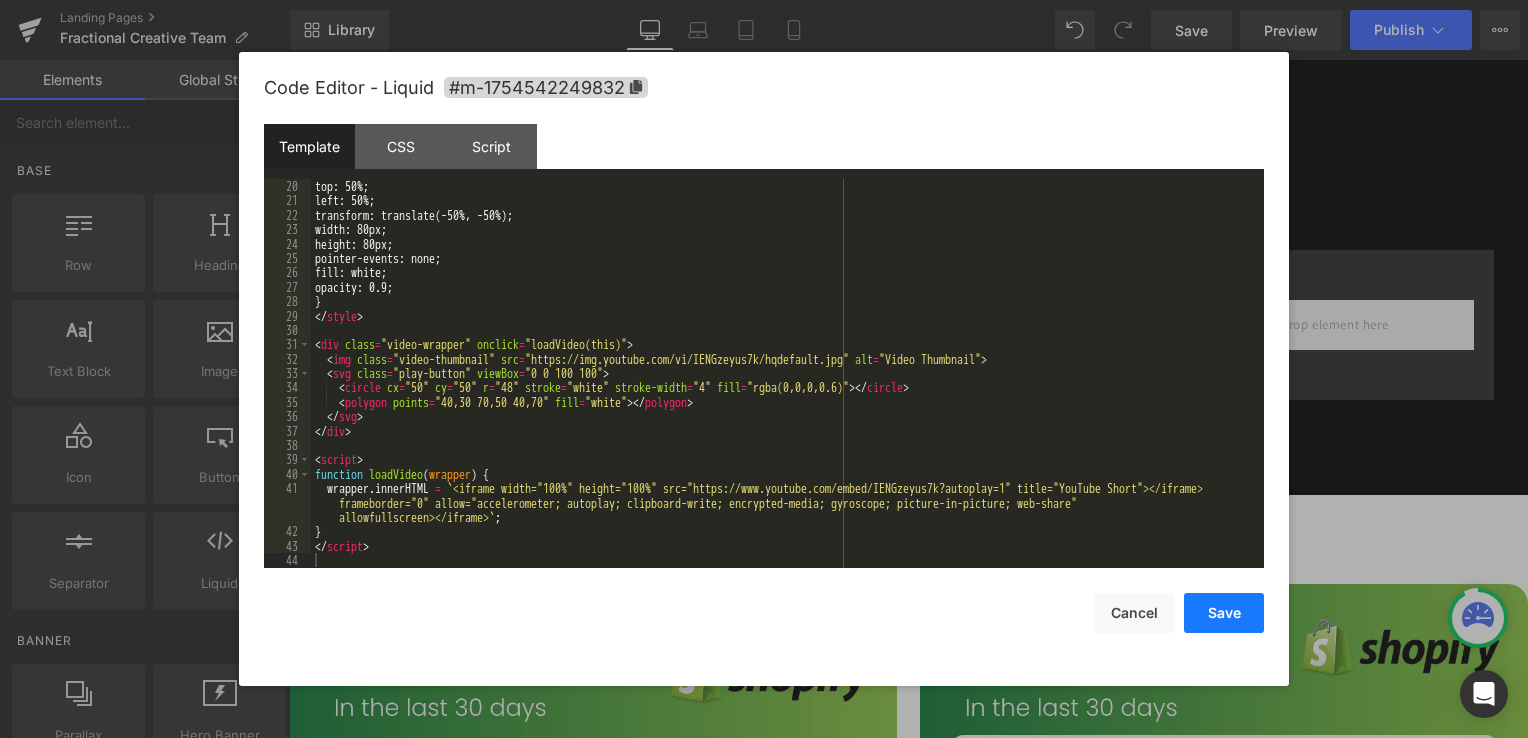 click on "Save" at bounding box center [1224, 613] 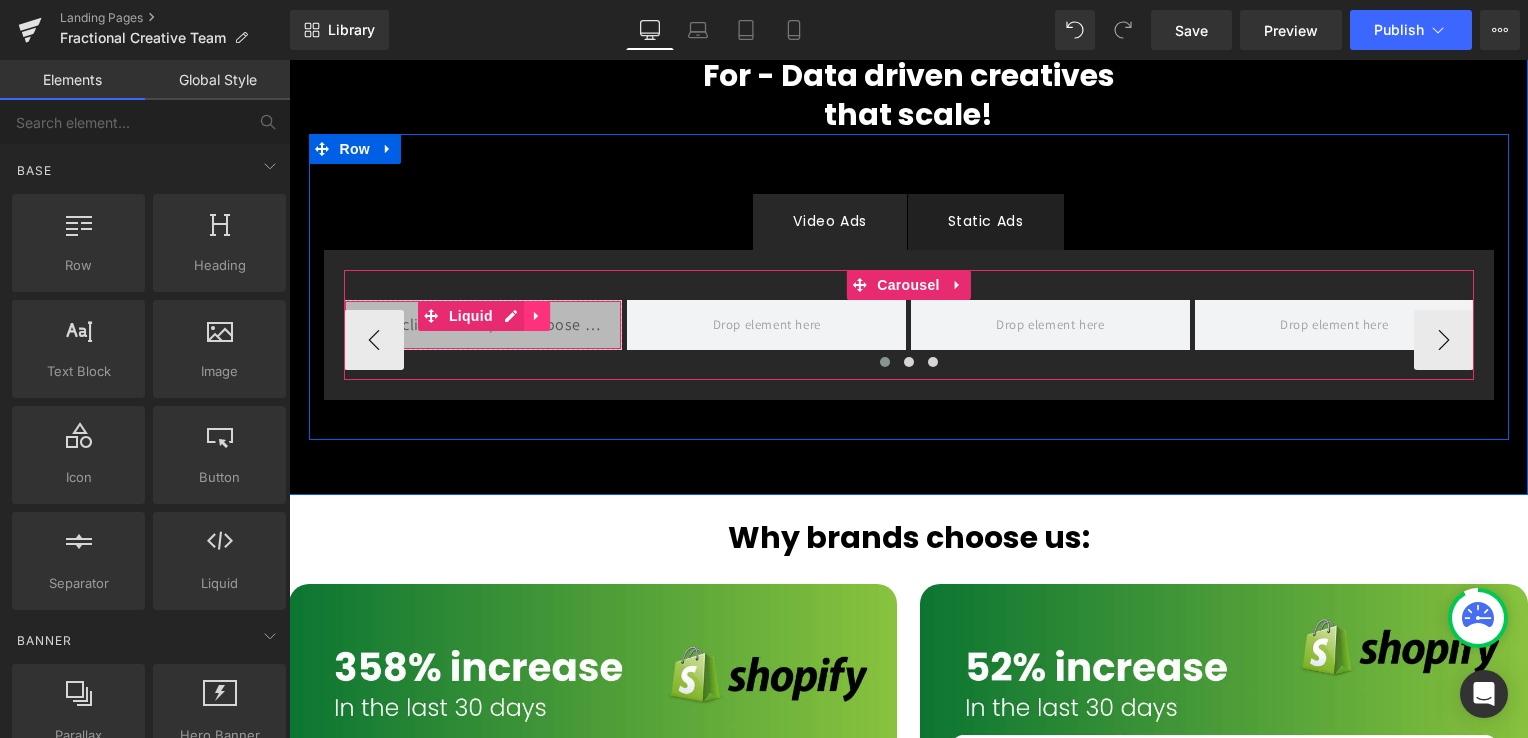 click 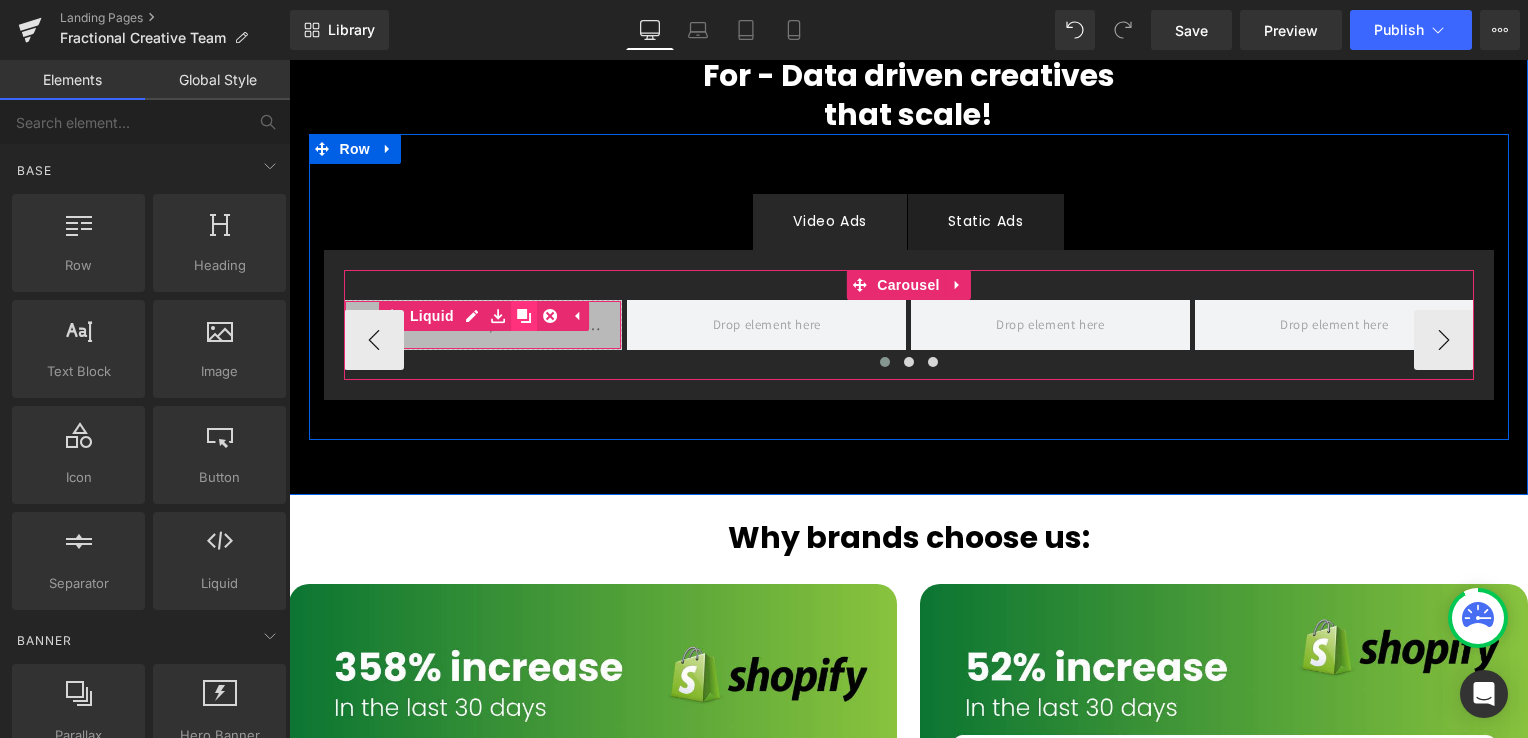 click 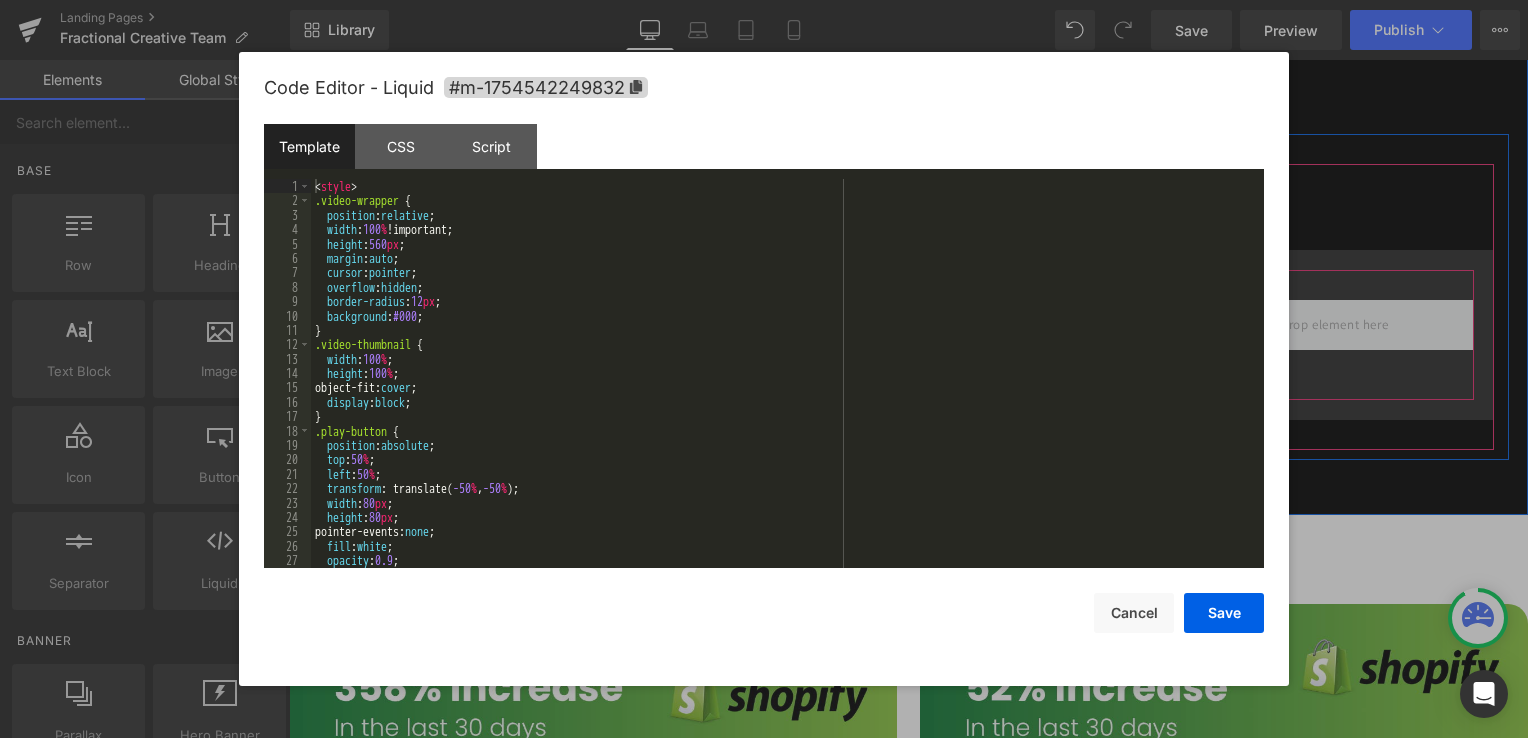 drag, startPoint x: 747, startPoint y: 319, endPoint x: 1036, endPoint y: 379, distance: 295.16266 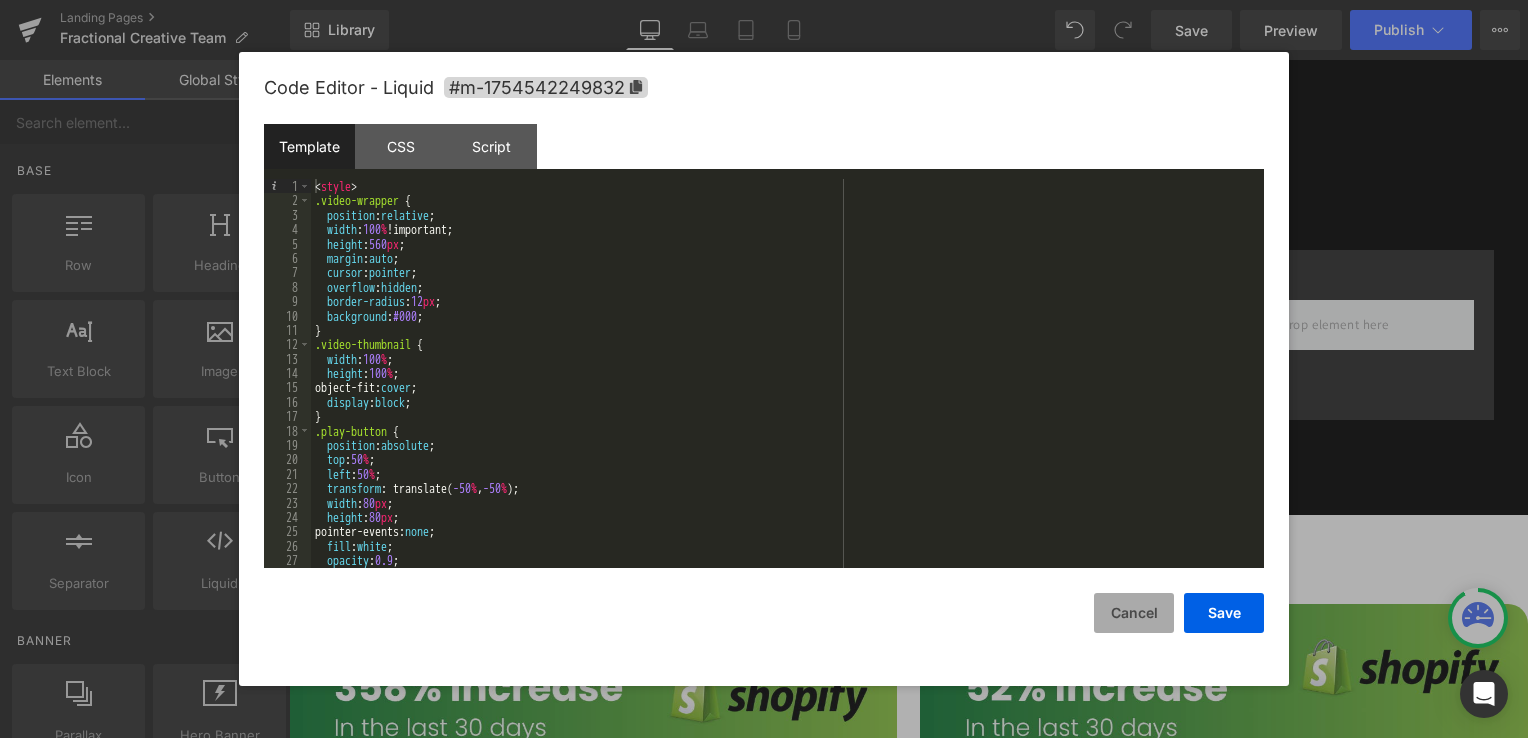 click on "Cancel" at bounding box center (1134, 613) 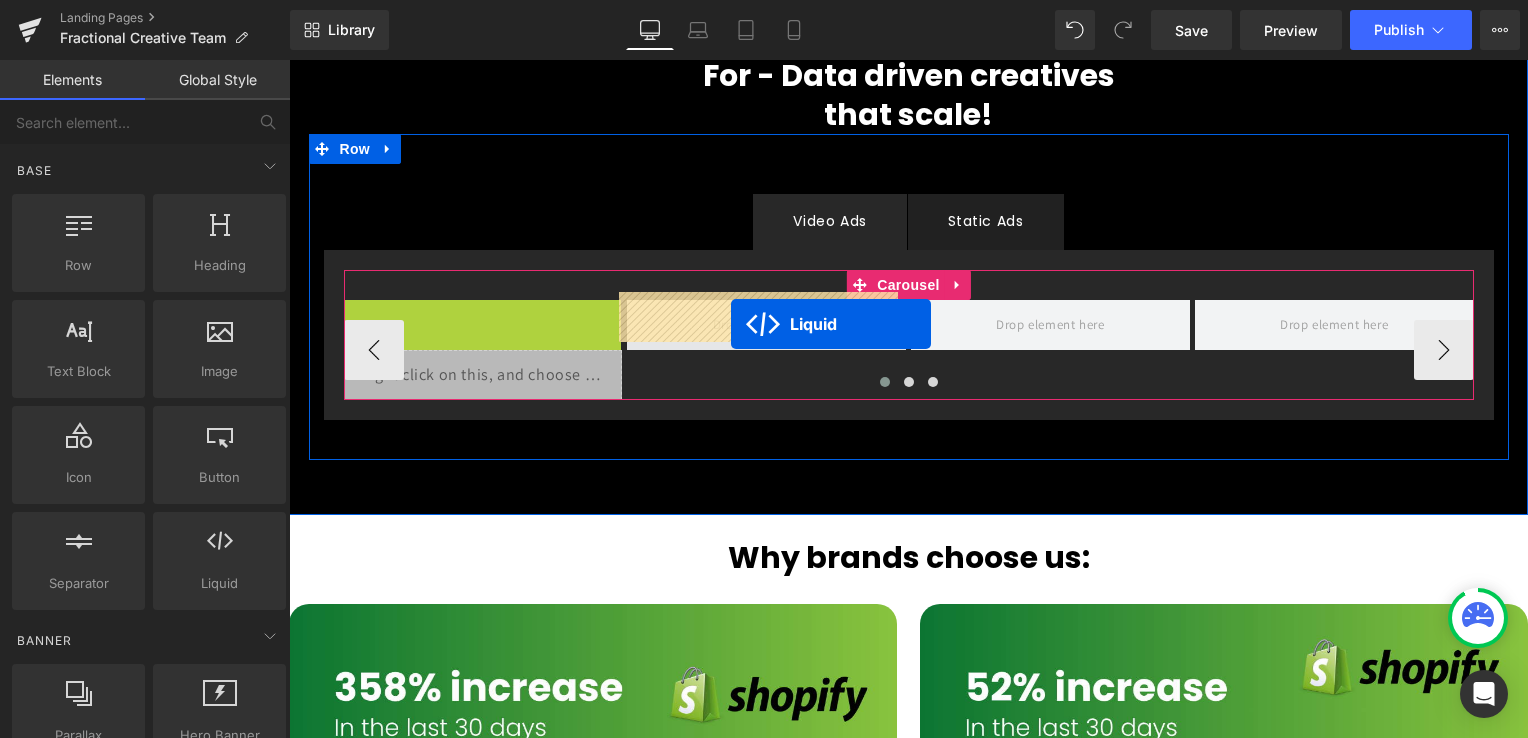 drag, startPoint x: 433, startPoint y: 299, endPoint x: 731, endPoint y: 324, distance: 299.0468 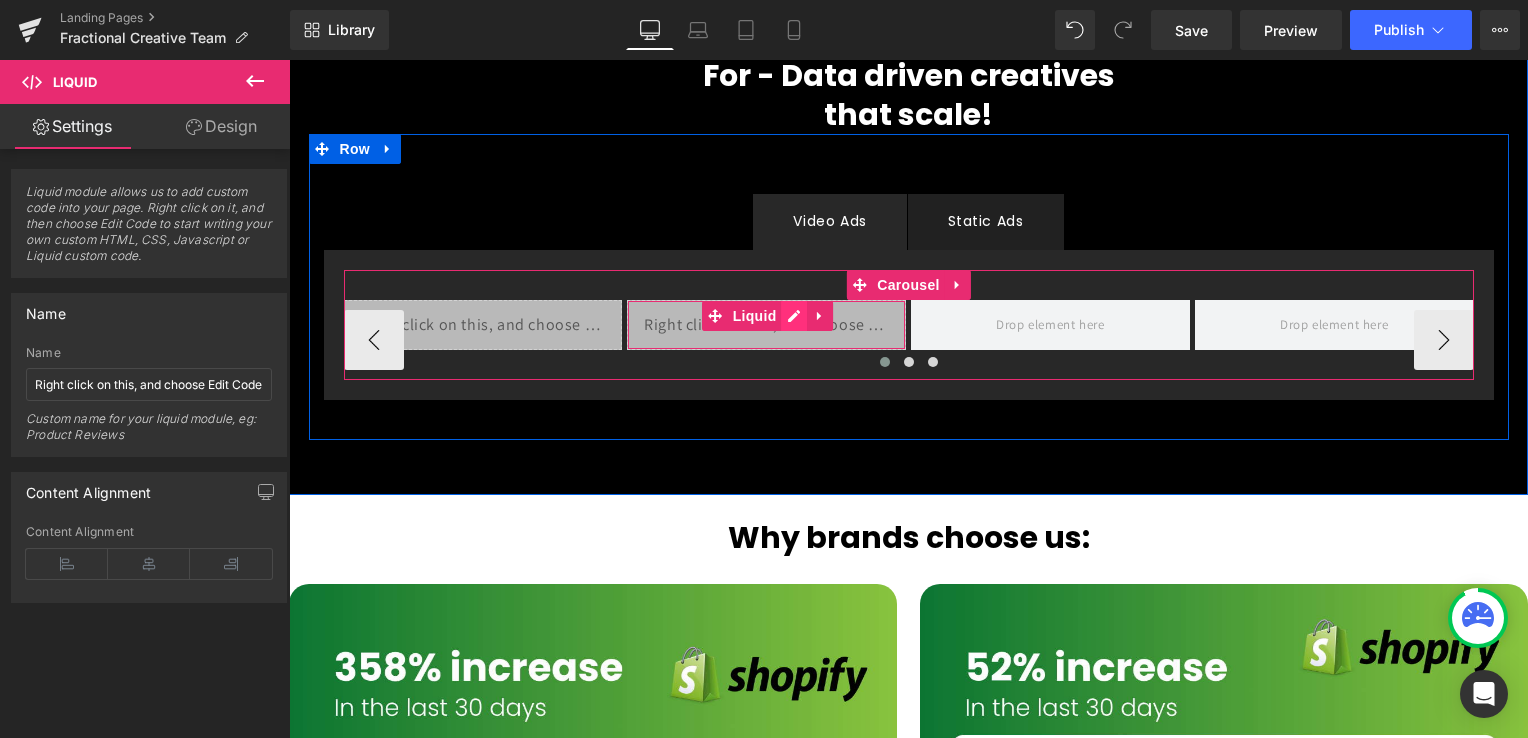 click on "Liquid" at bounding box center [766, 325] 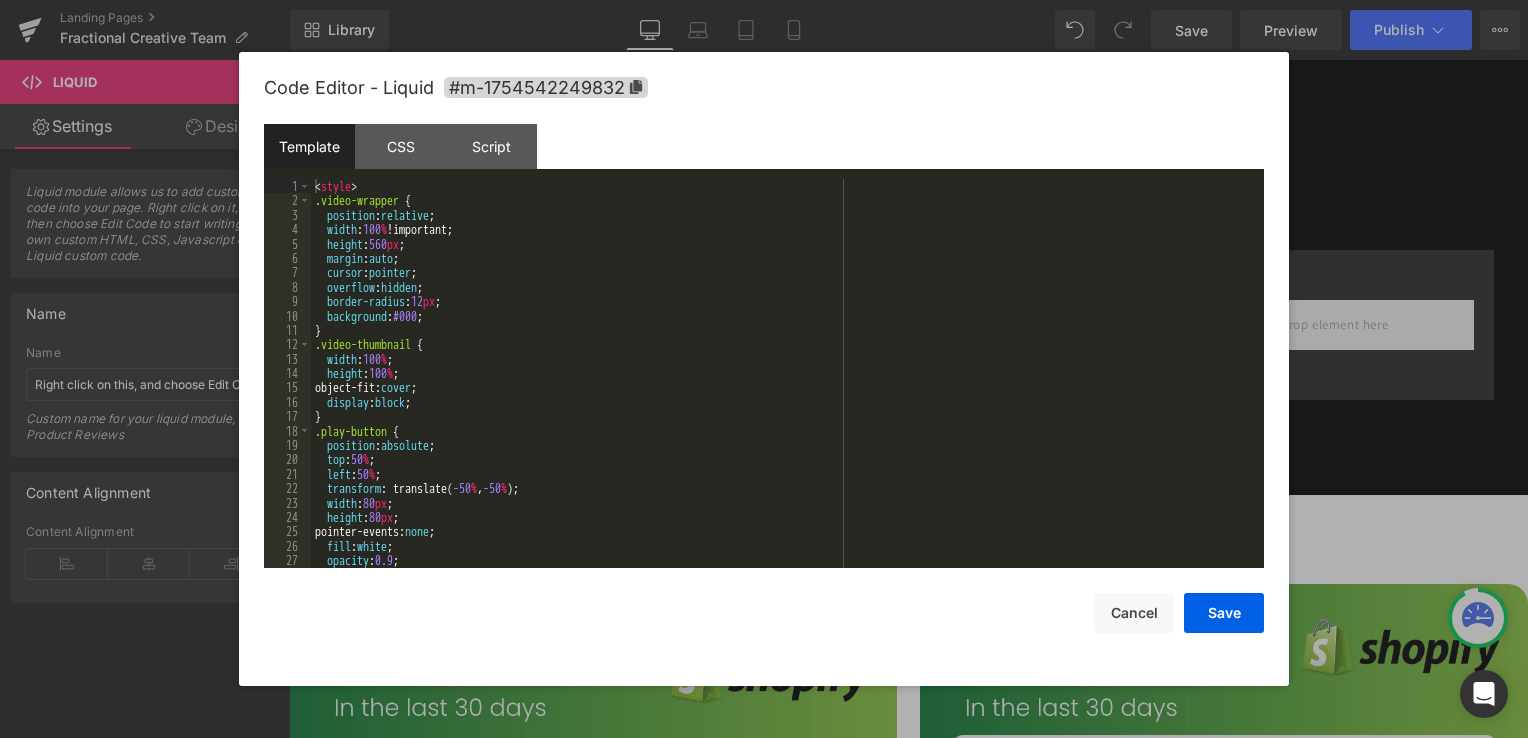 click on "< style > .video-wrapper   {    position :  relative ;    width :  100 %  !important;    height :  560 px ;    margin :  auto ;    cursor :  pointer ;    overflow :  hidden ;    border-radius :  12 px ;    background :  #000 ; } .video-thumbnail   {    width :  100 % ;    height :  100 % ;   object-fit:  cover ;    display :  block ; } .play-button   {    position :  absolute ;    top :  50 % ;    left :  50 % ;    transform : translate( -50 % ,  -50 % );    width :  80 px ;    height :  80 px ;   pointer-events:  none ;    fill :  white ;    opacity :  0.9 ; }" at bounding box center (783, 388) 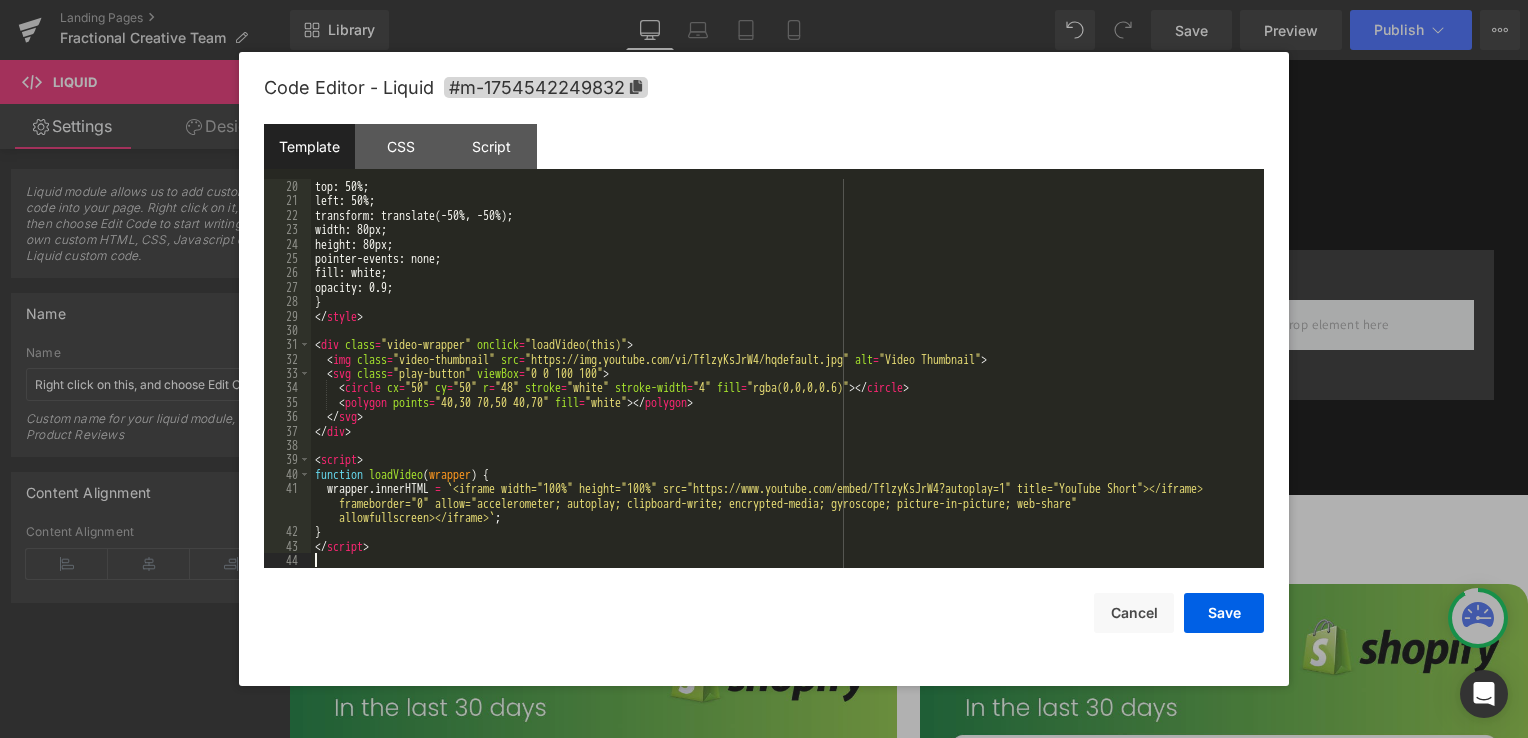 scroll, scrollTop: 273, scrollLeft: 0, axis: vertical 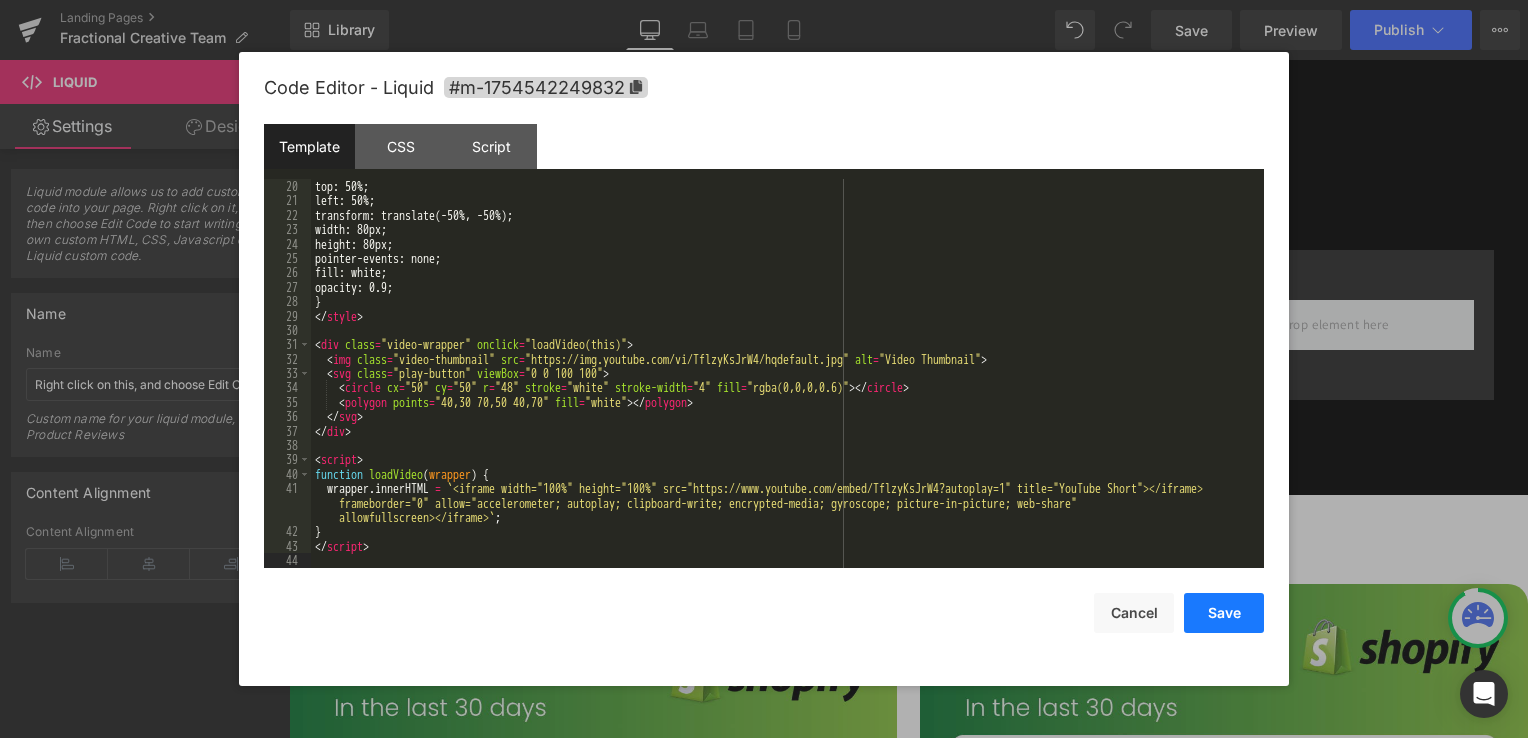 click on "Save" at bounding box center [1224, 613] 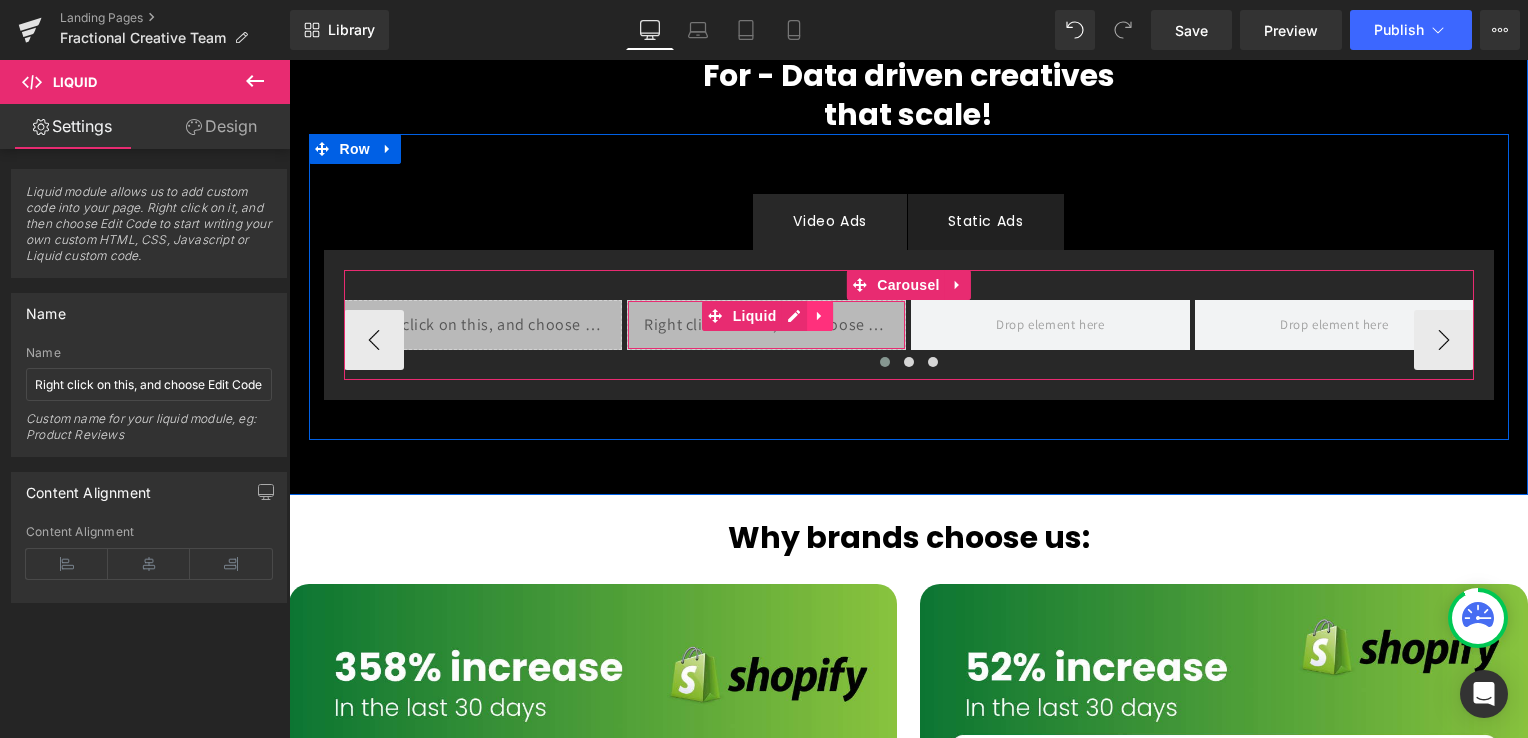 click 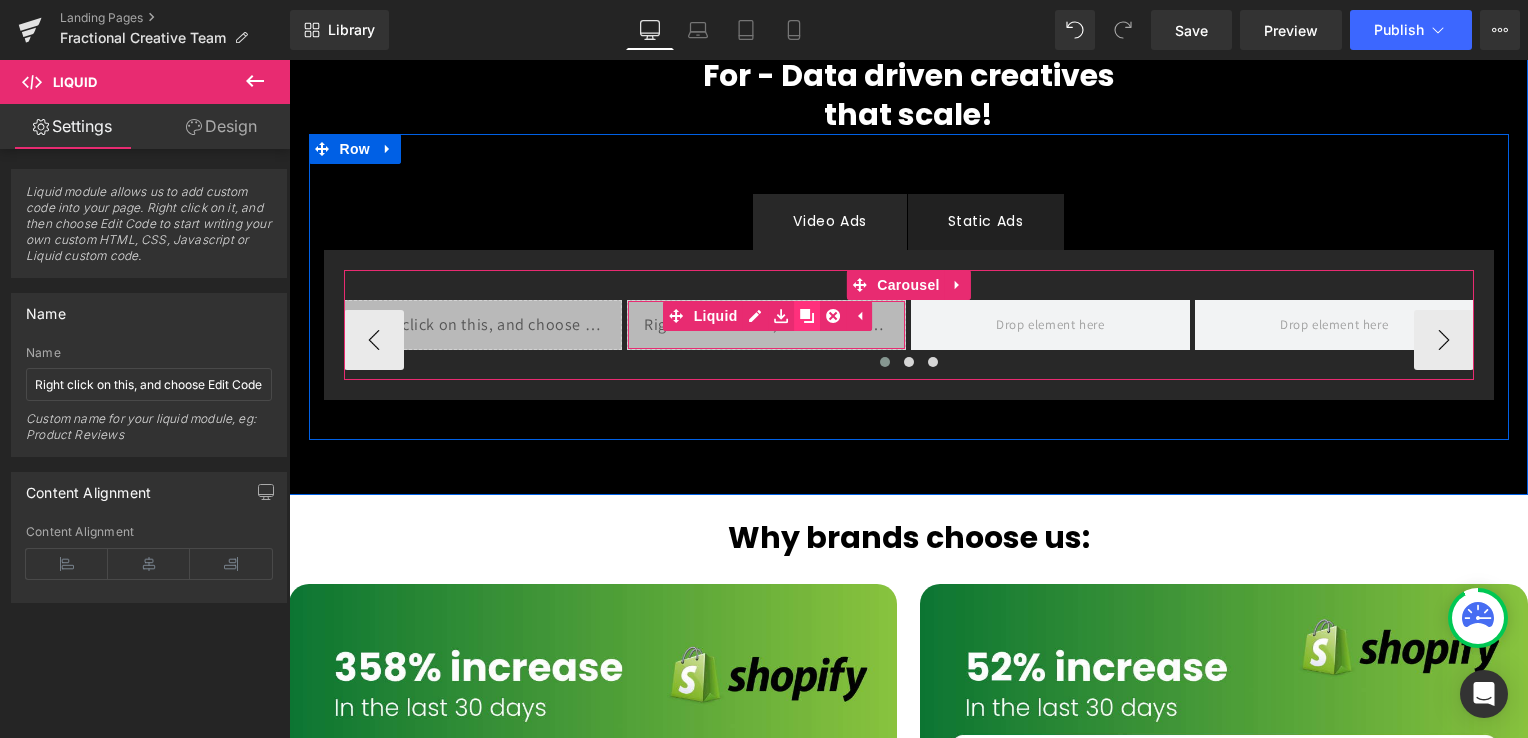 click 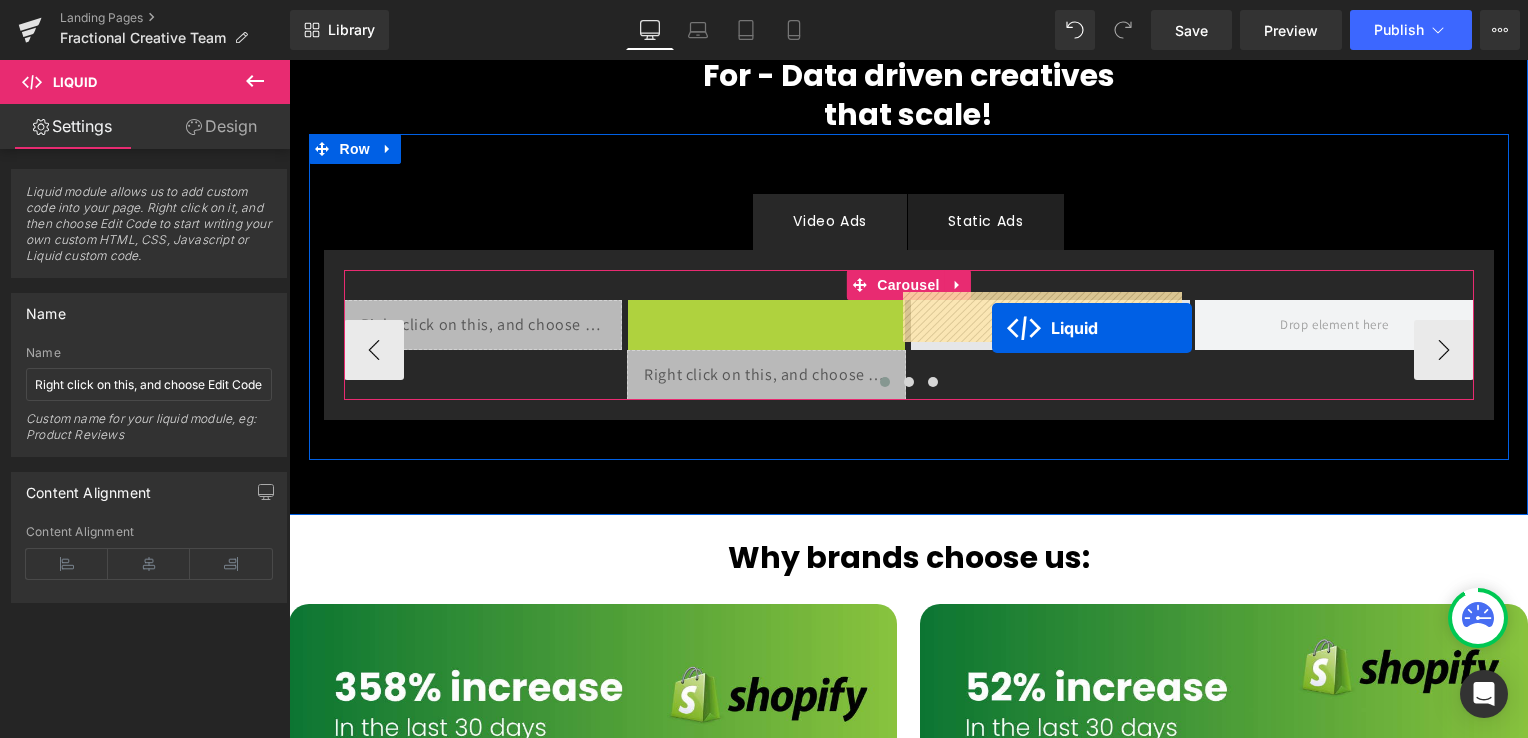 drag, startPoint x: 690, startPoint y: 302, endPoint x: 992, endPoint y: 328, distance: 303.11713 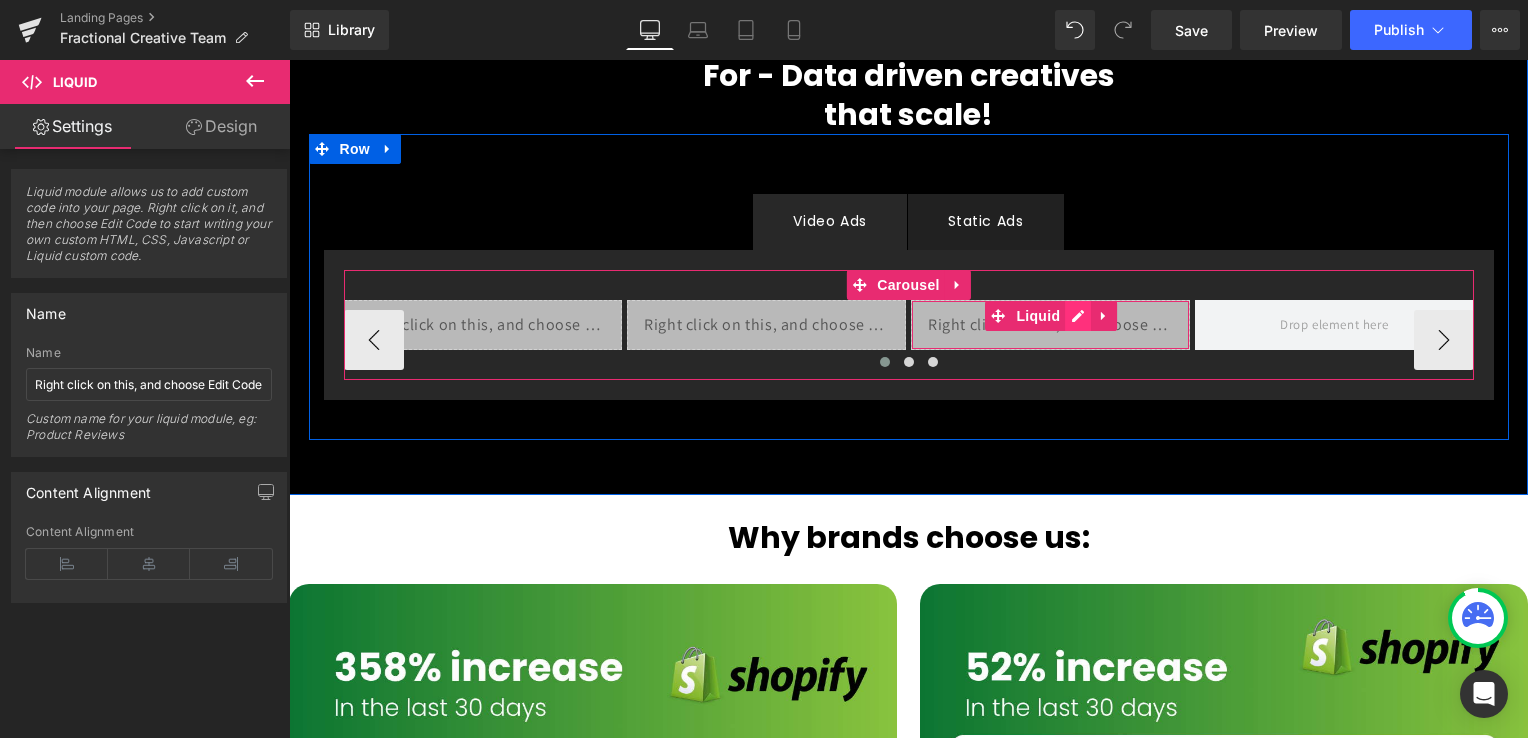 click on "Liquid" at bounding box center (1050, 325) 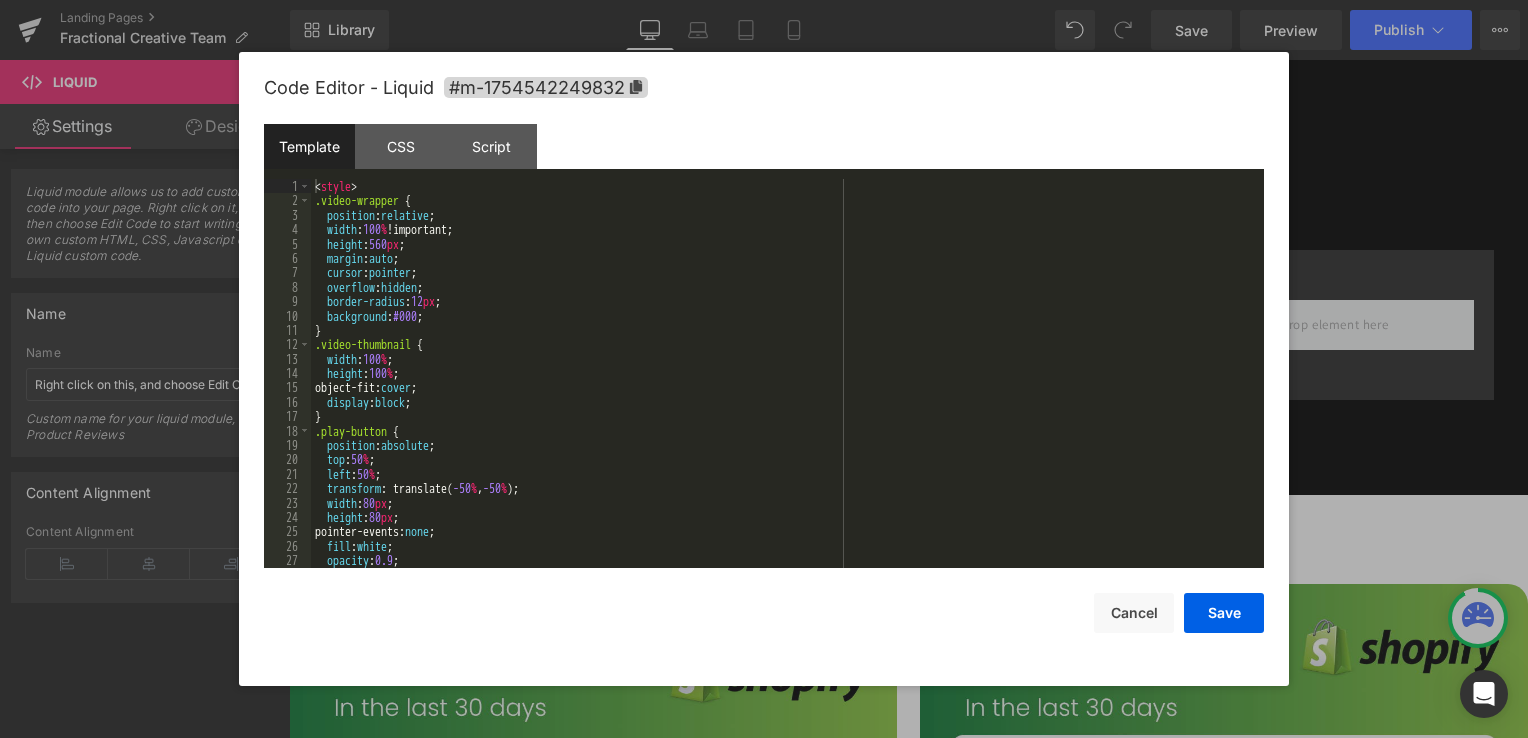 click on "< style > .video-wrapper   {    position :  relative ;    width :  100 %  !important;    height :  560 px ;    margin :  auto ;    cursor :  pointer ;    overflow :  hidden ;    border-radius :  12 px ;    background :  #000 ; } .video-thumbnail   {    width :  100 % ;    height :  100 % ;   object-fit:  cover ;    display :  block ; } .play-button   {    position :  absolute ;    top :  50 % ;    left :  50 % ;    transform : translate( -50 % ,  -50 % );    width :  80 px ;    height :  80 px ;   pointer-events:  none ;    fill :  white ;    opacity :  0.9 ; }" at bounding box center [783, 388] 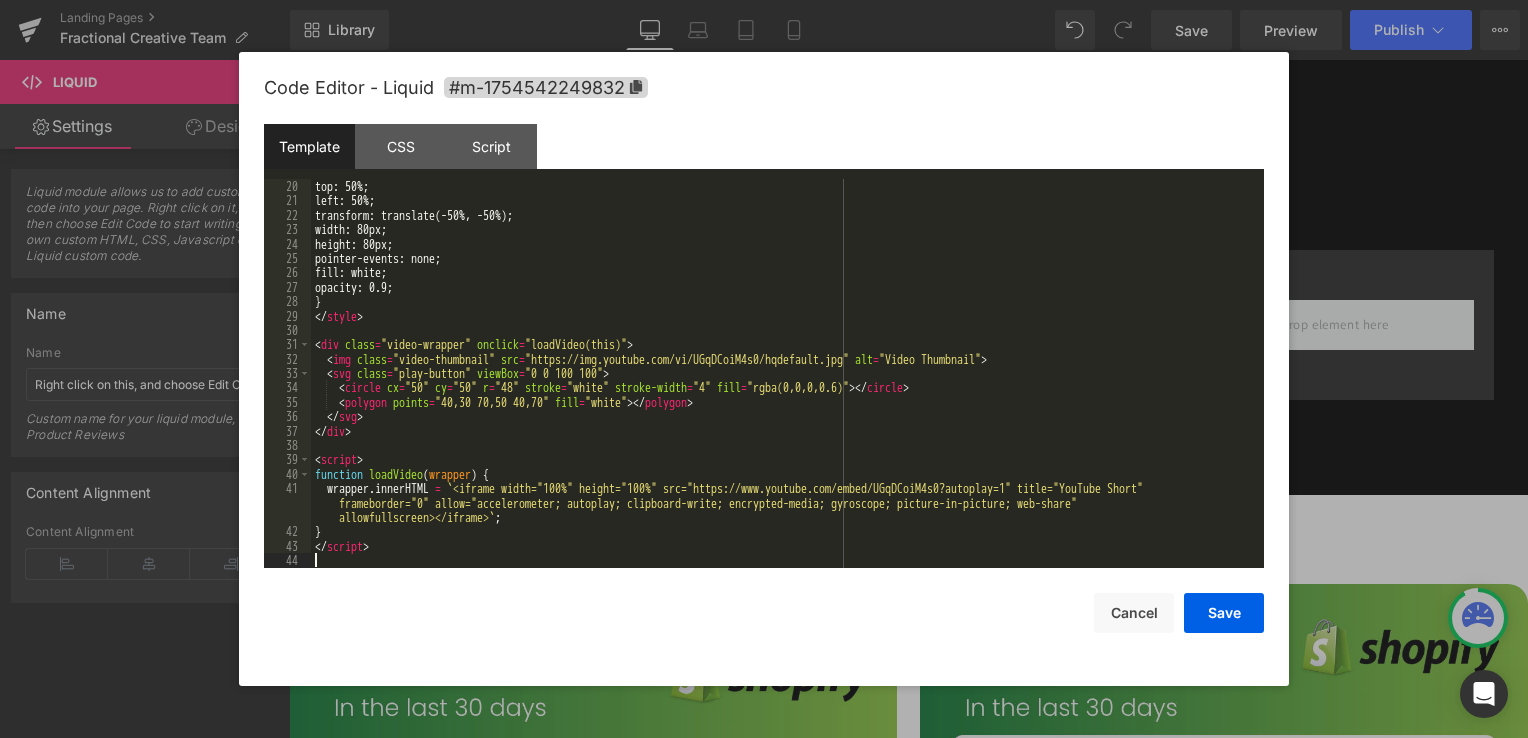 scroll, scrollTop: 273, scrollLeft: 0, axis: vertical 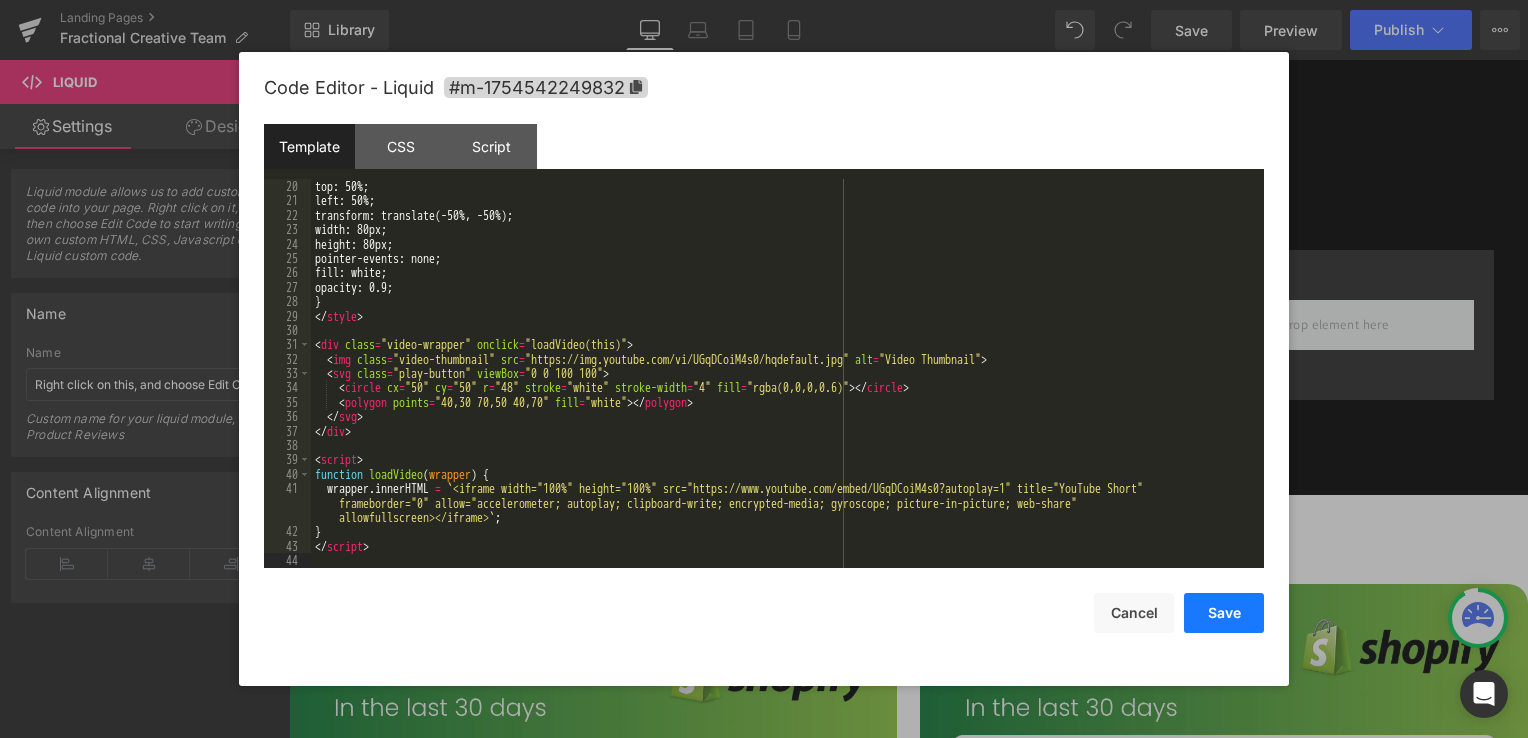 click on "Save" at bounding box center [1224, 613] 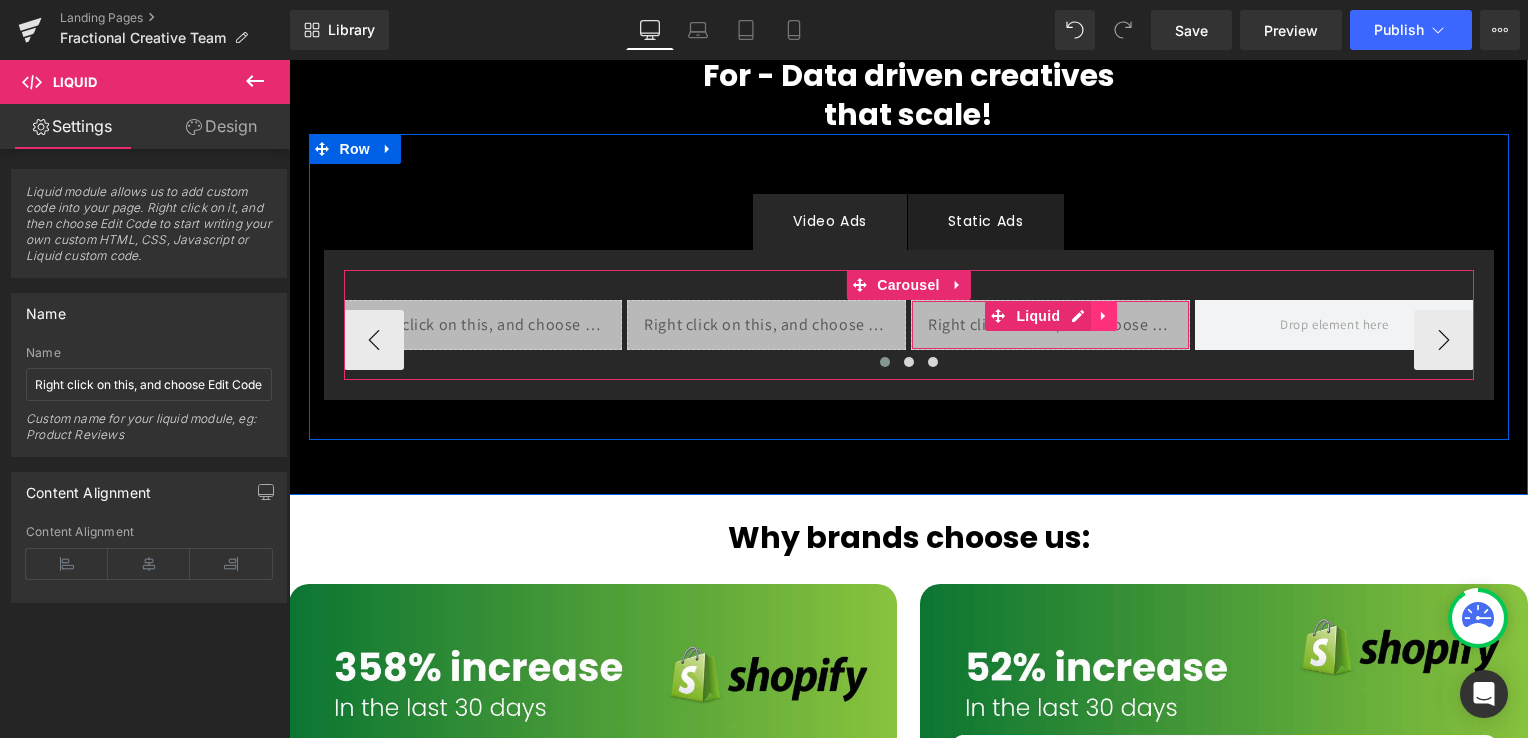 click 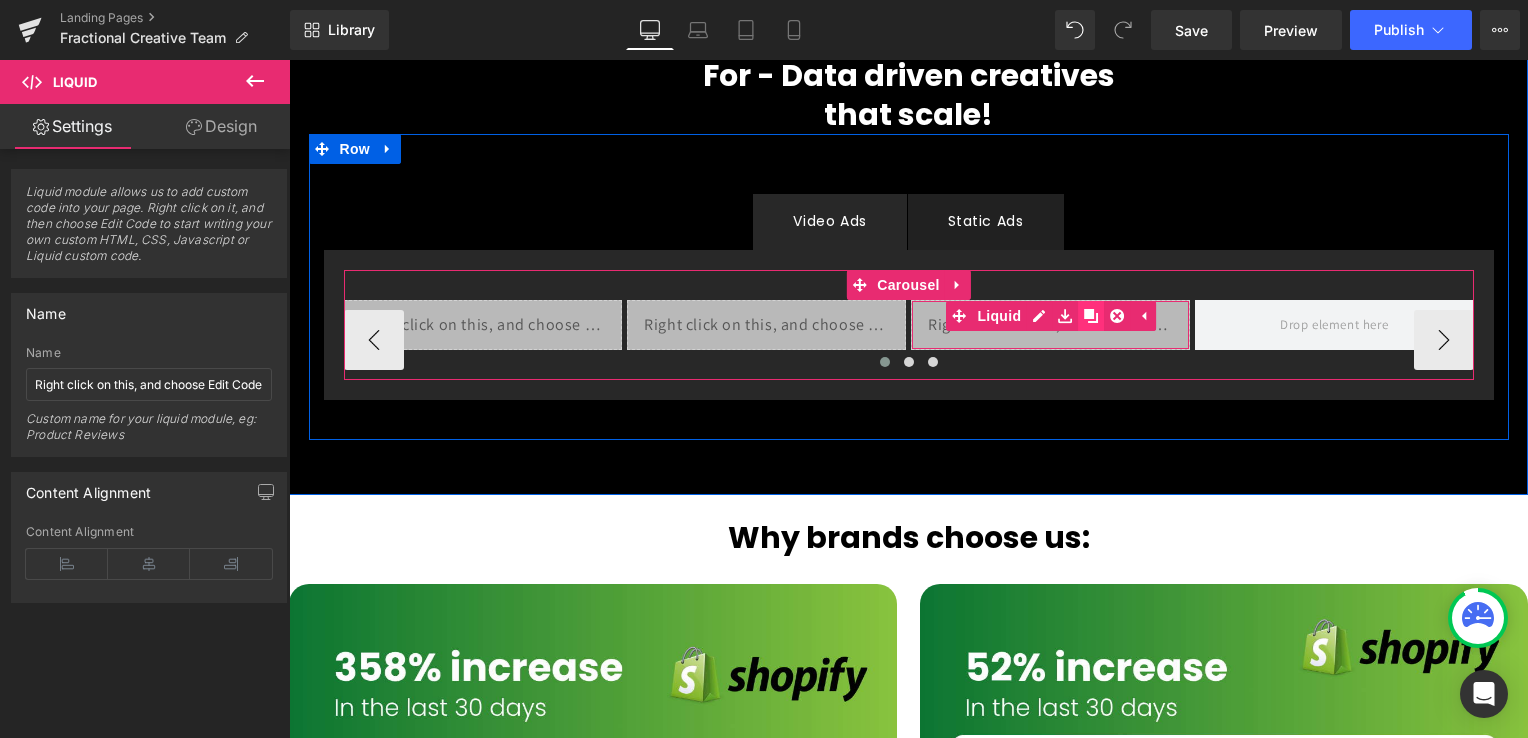 click 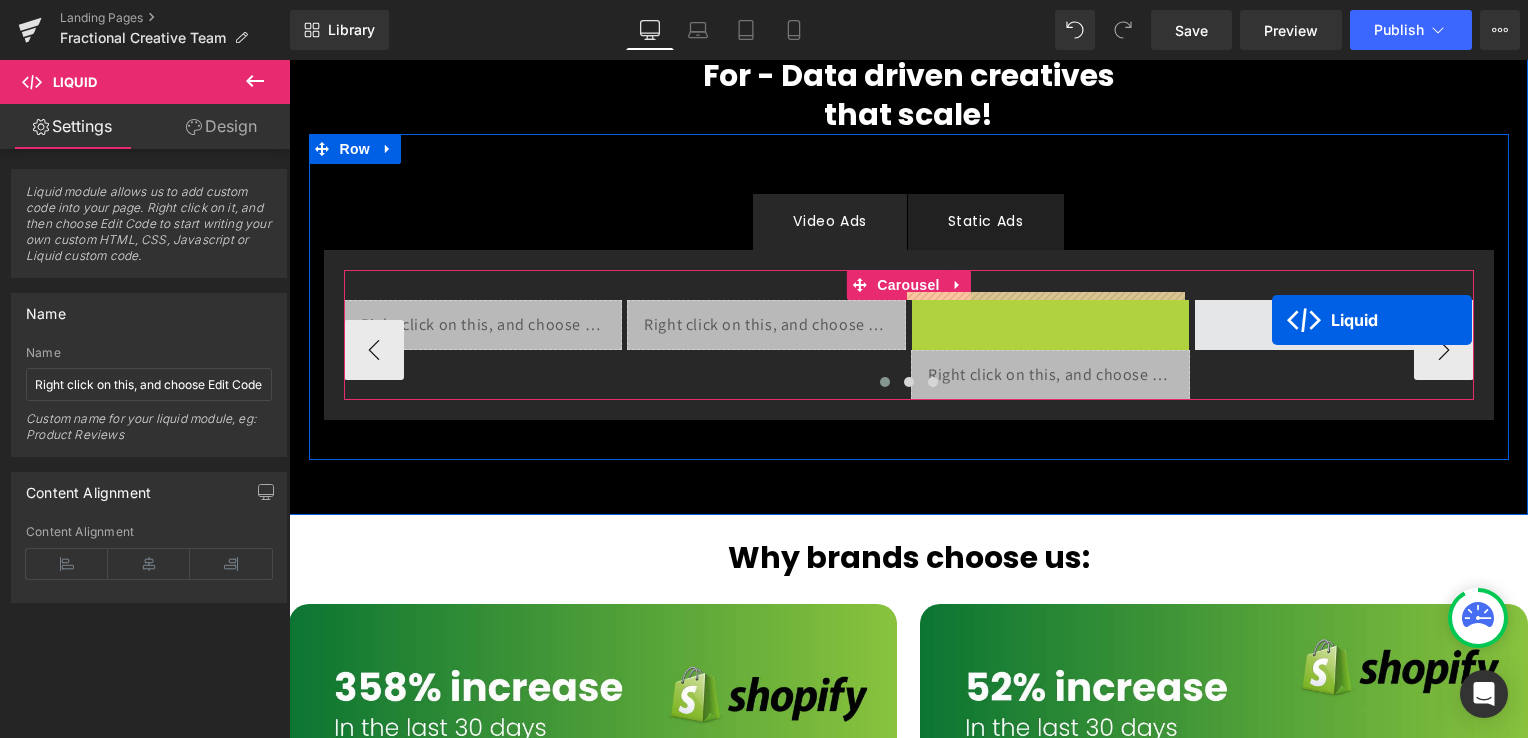 drag, startPoint x: 1090, startPoint y: 300, endPoint x: 1272, endPoint y: 321, distance: 183.20753 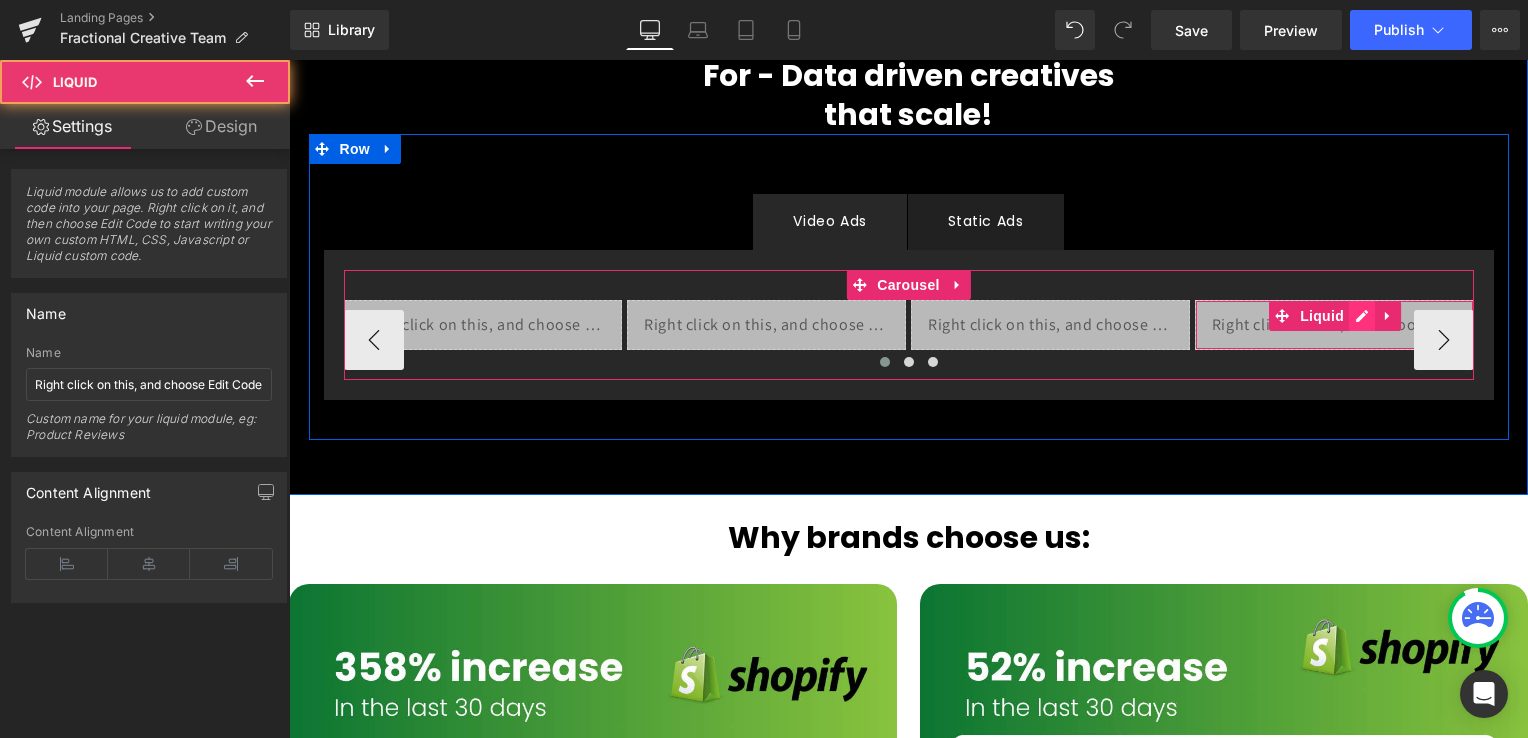 click on "Liquid" at bounding box center (1334, 325) 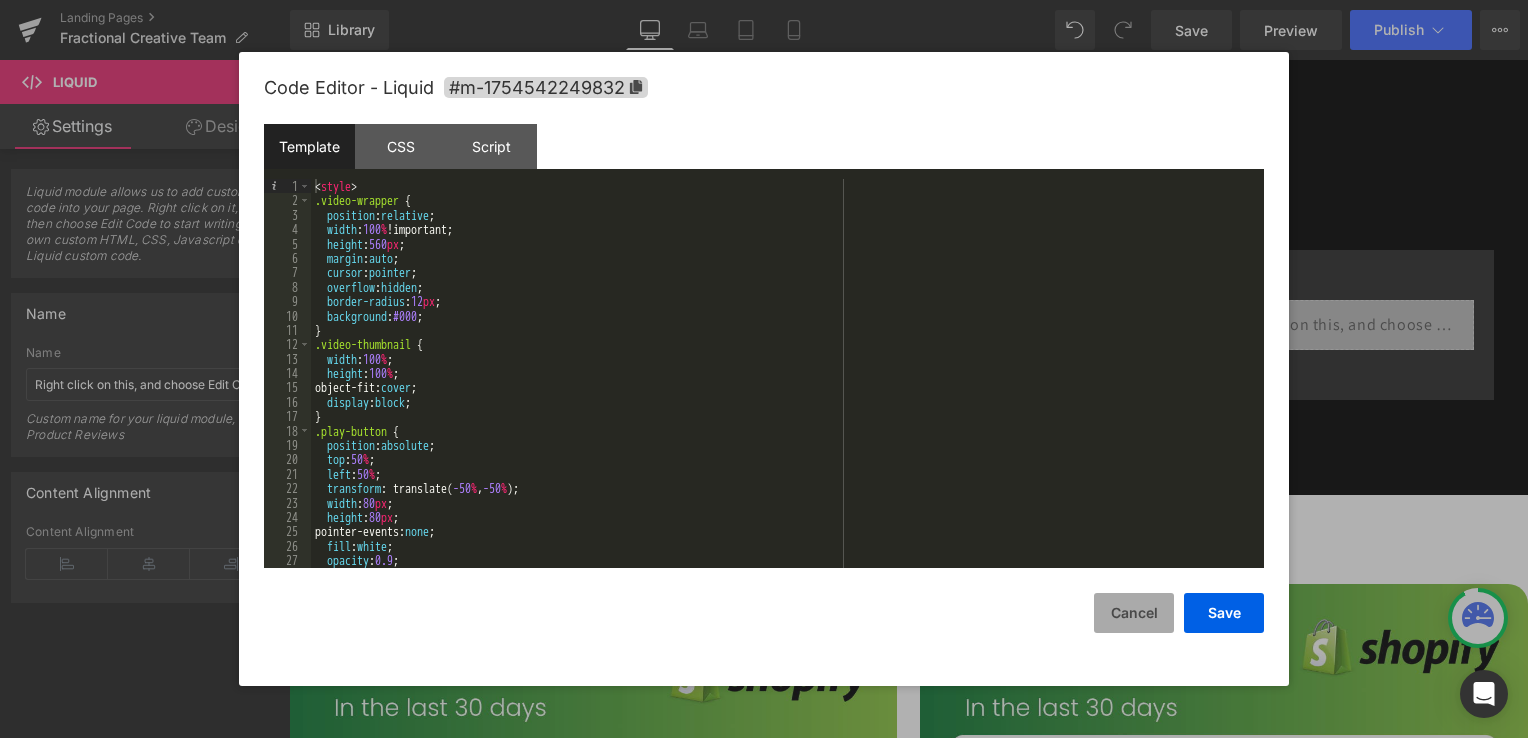 click on "Cancel" at bounding box center [1134, 613] 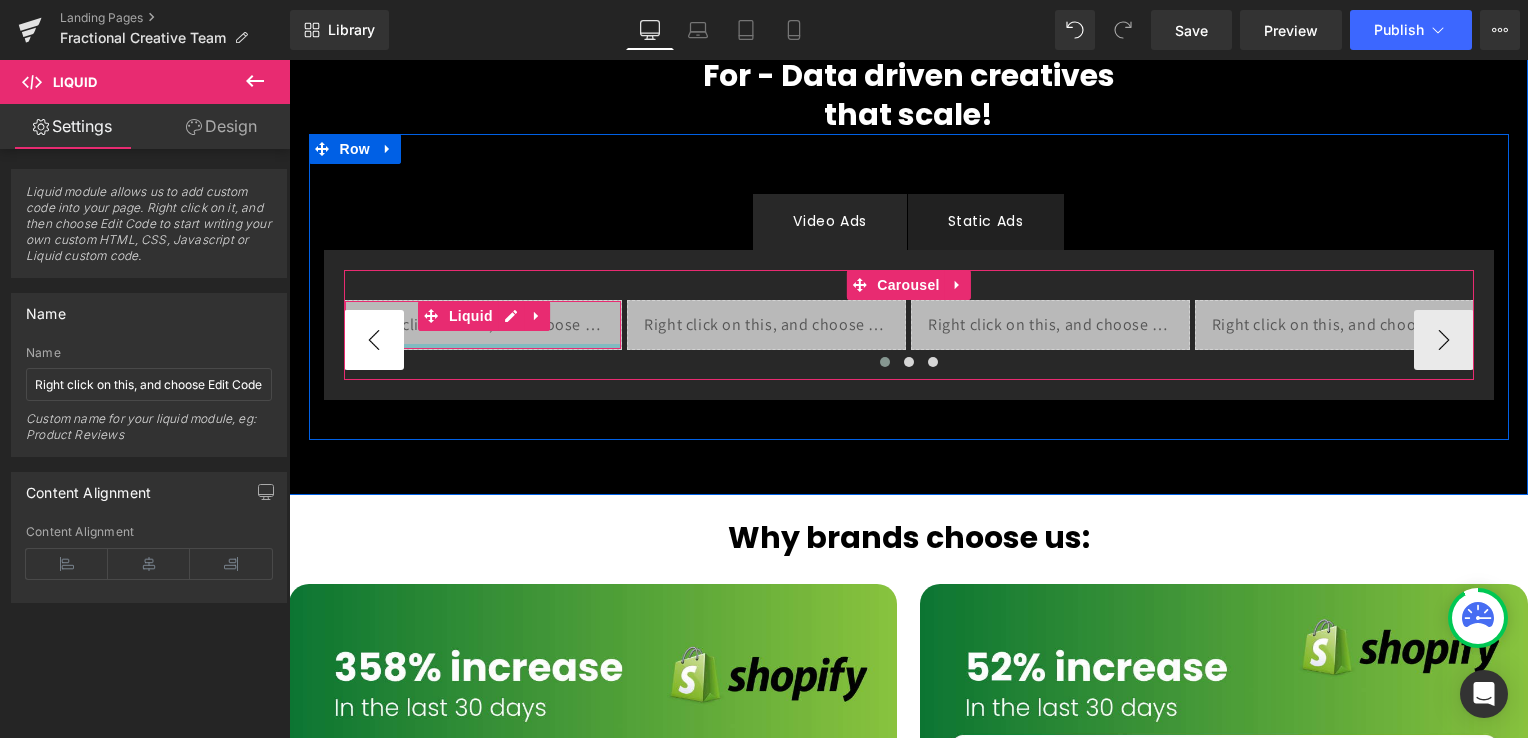 click at bounding box center [346, 325] 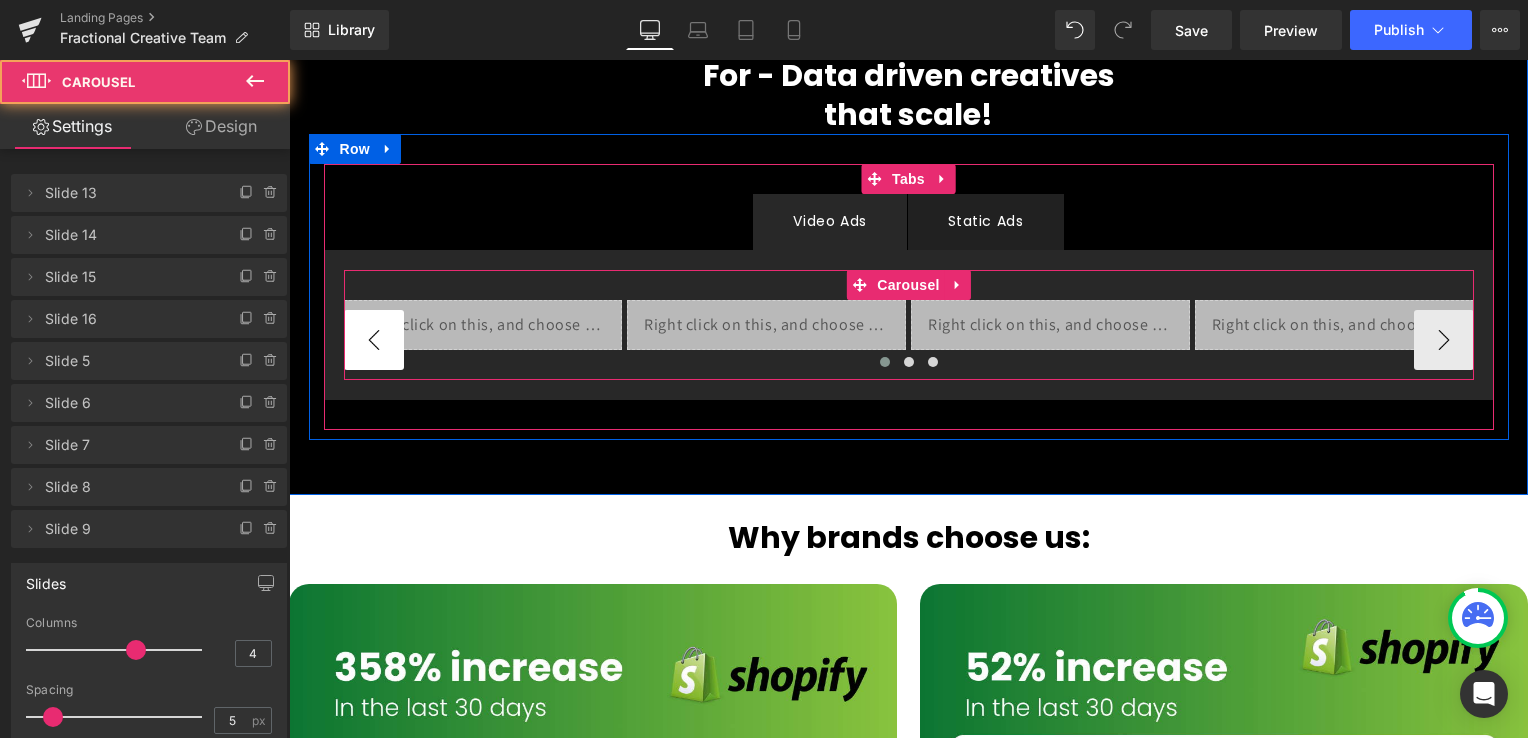 click on "‹" at bounding box center [374, 340] 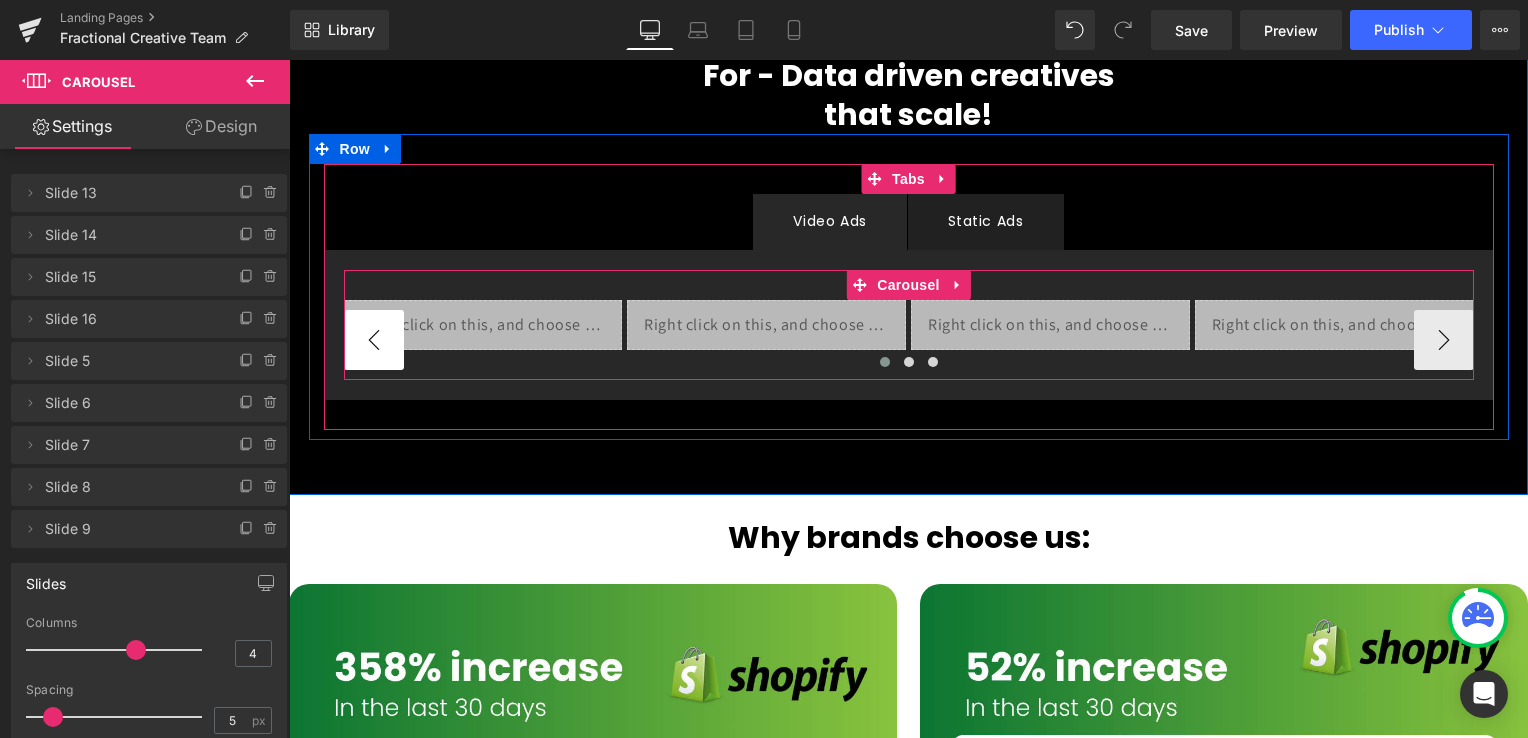 click on "‹" at bounding box center (374, 340) 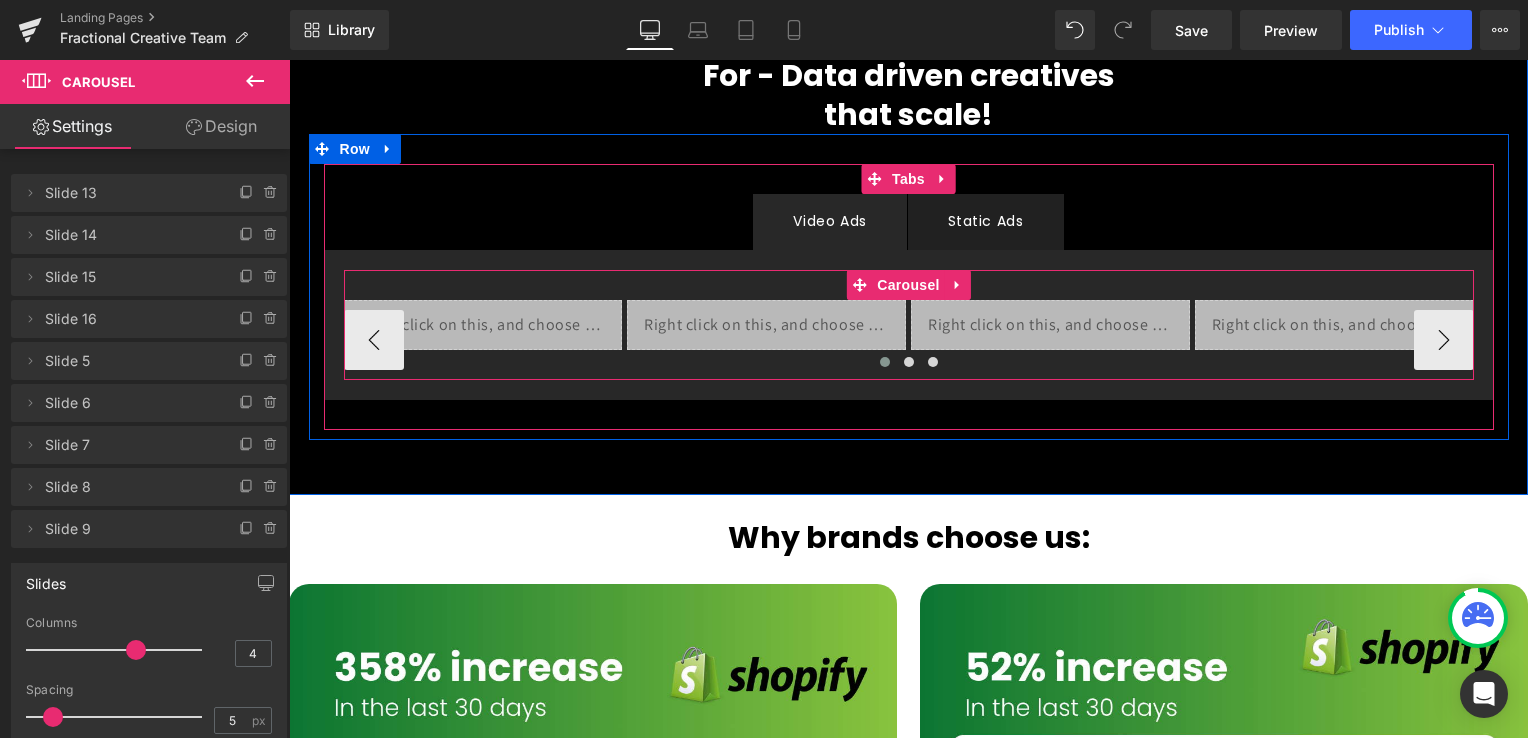 click at bounding box center (885, 362) 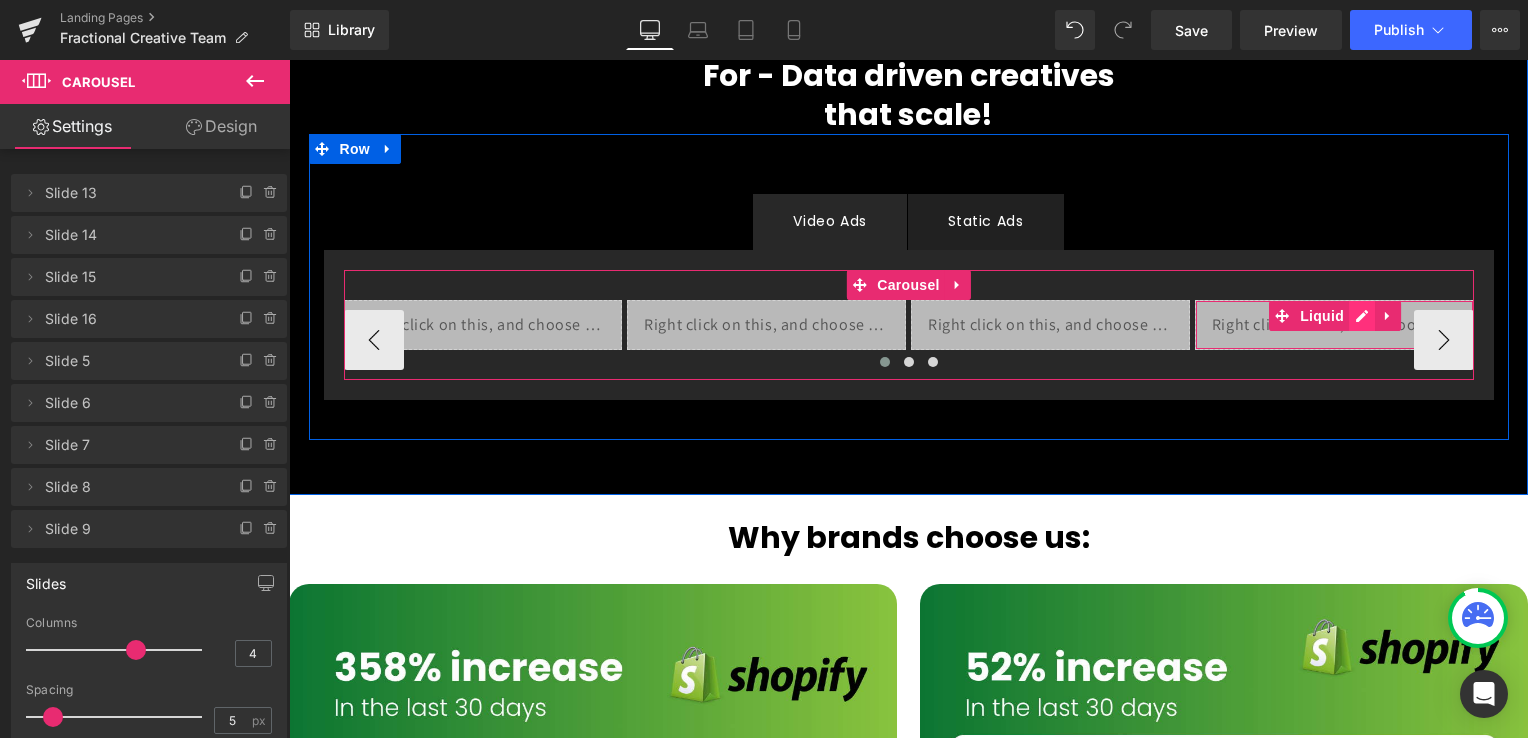 click on "Liquid" at bounding box center (1334, 325) 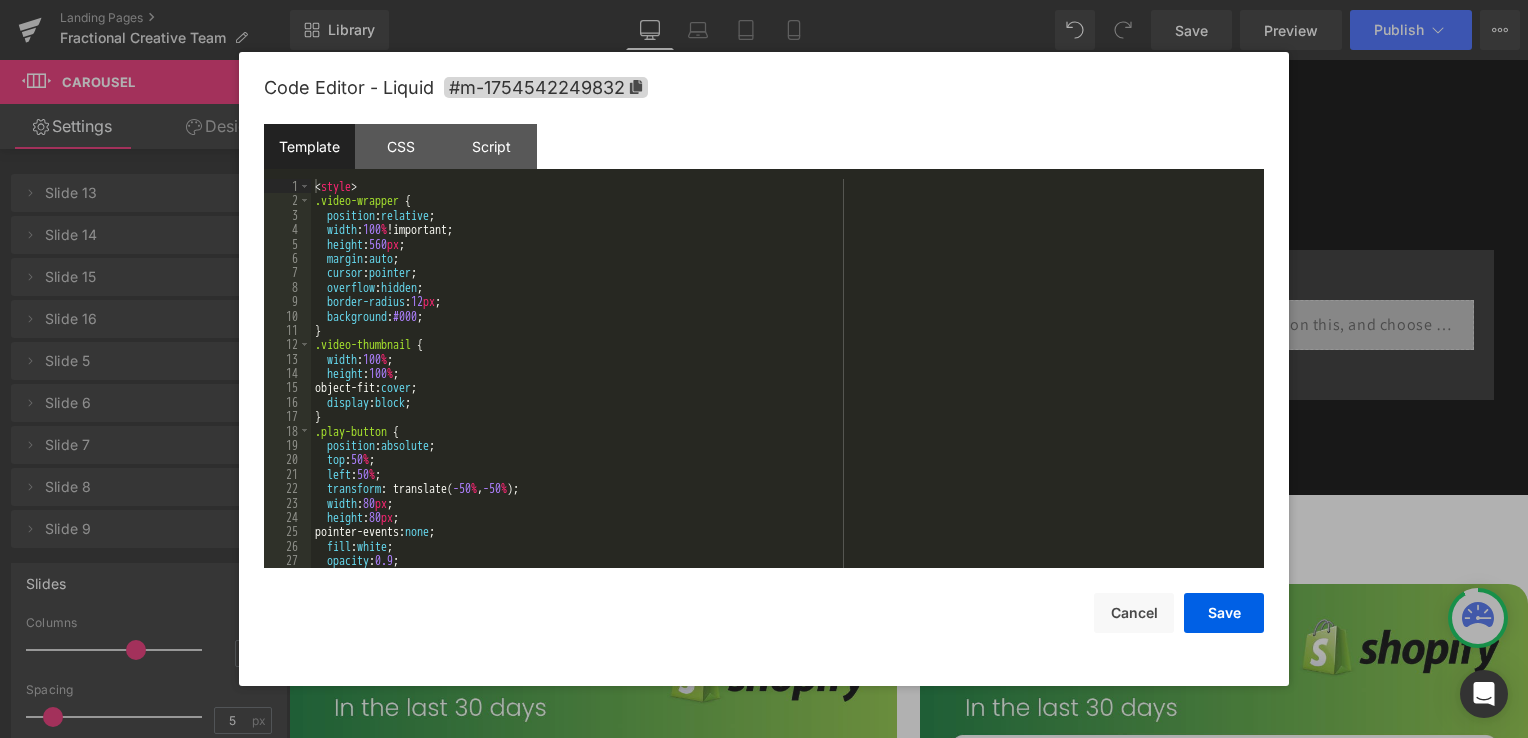 click on "< style > .video-wrapper   {    position :  relative ;    width :  100 %  !important;    height :  560 px ;    margin :  auto ;    cursor :  pointer ;    overflow :  hidden ;    border-radius :  12 px ;    background :  #000 ; } .video-thumbnail   {    width :  100 % ;    height :  100 % ;   object-fit:  cover ;    display :  block ; } .play-button   {    position :  absolute ;    top :  50 % ;    left :  50 % ;    transform : translate( -50 % ,  -50 % );    width :  80 px ;    height :  80 px ;   pointer-events:  none ;    fill :  white ;    opacity :  0.9 ; }" at bounding box center [783, 388] 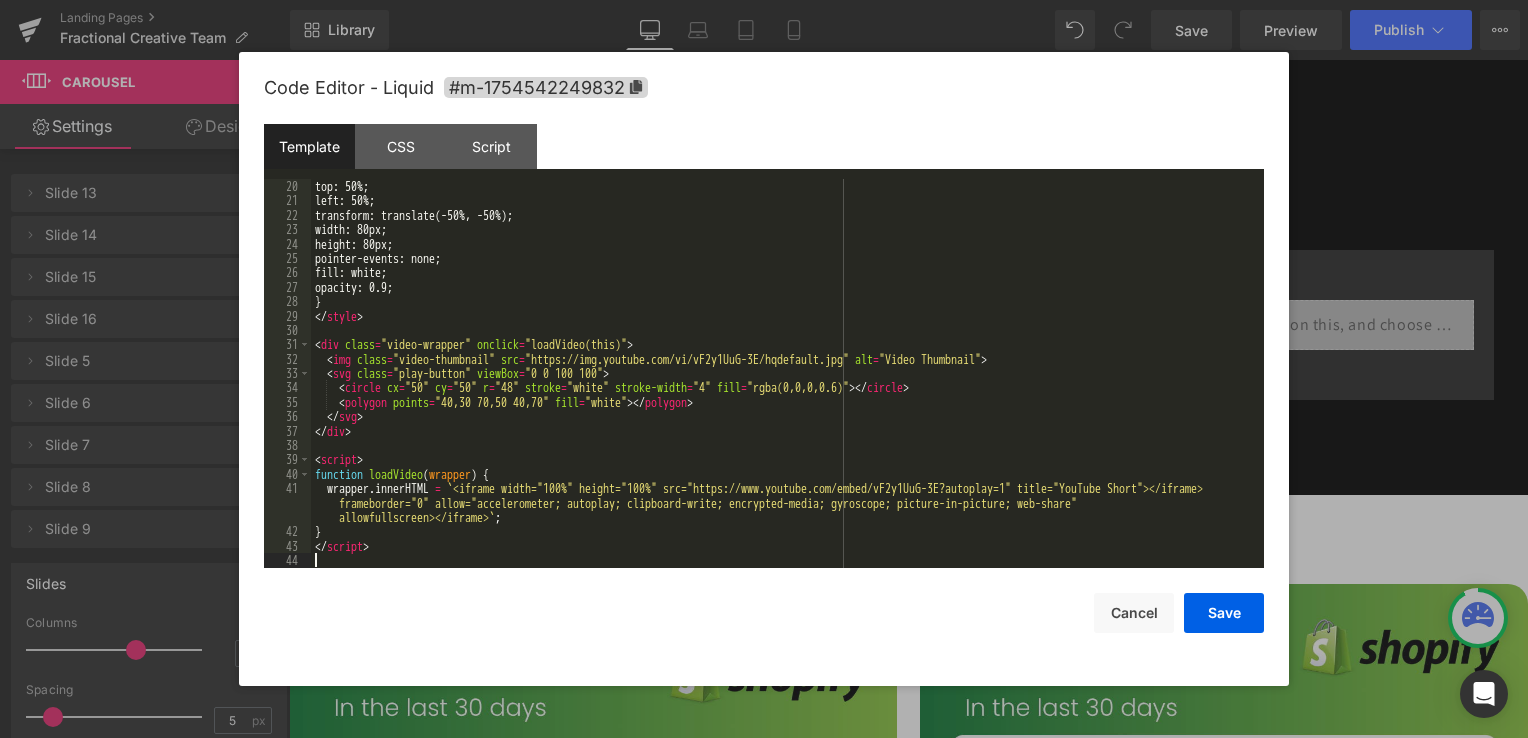 scroll, scrollTop: 273, scrollLeft: 0, axis: vertical 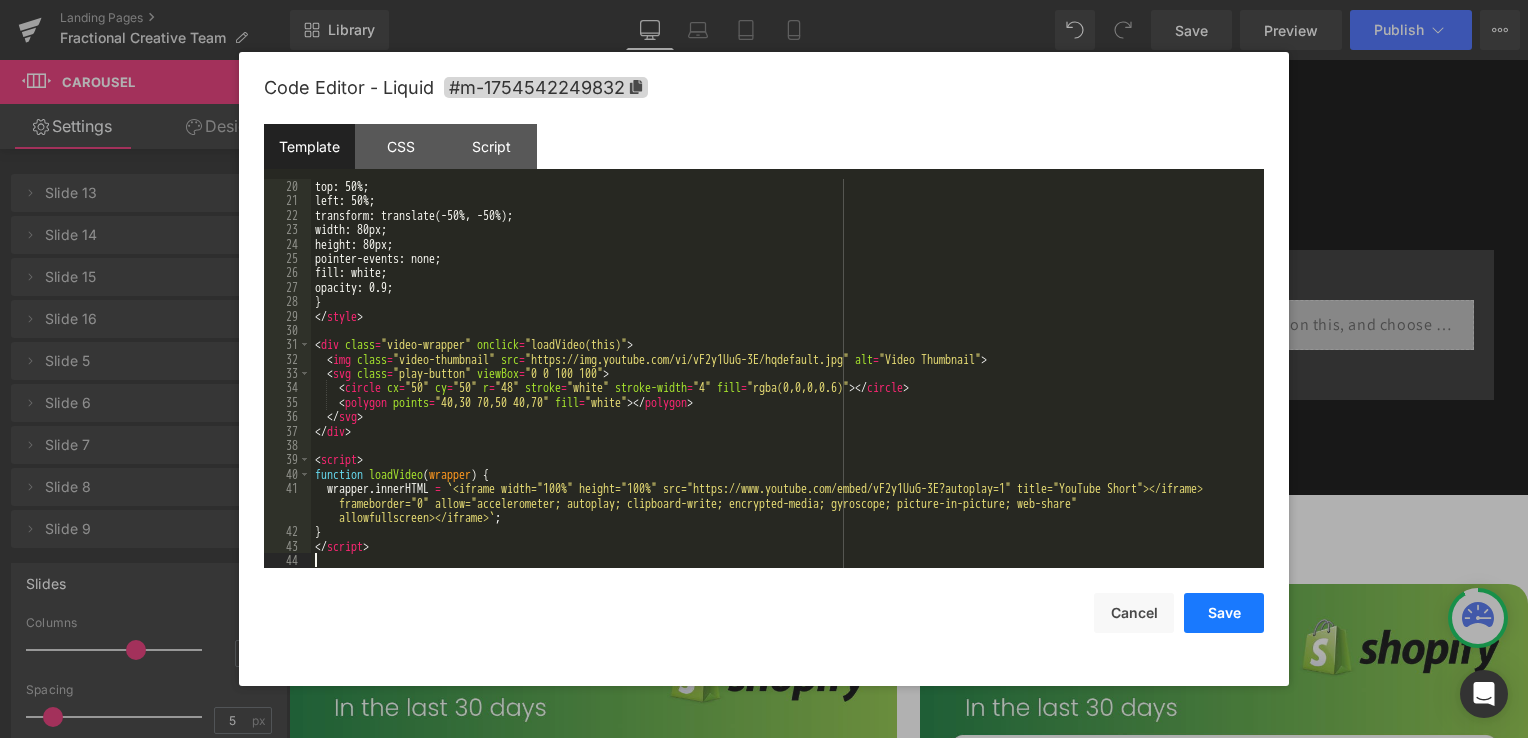 click on "Save" at bounding box center (1224, 613) 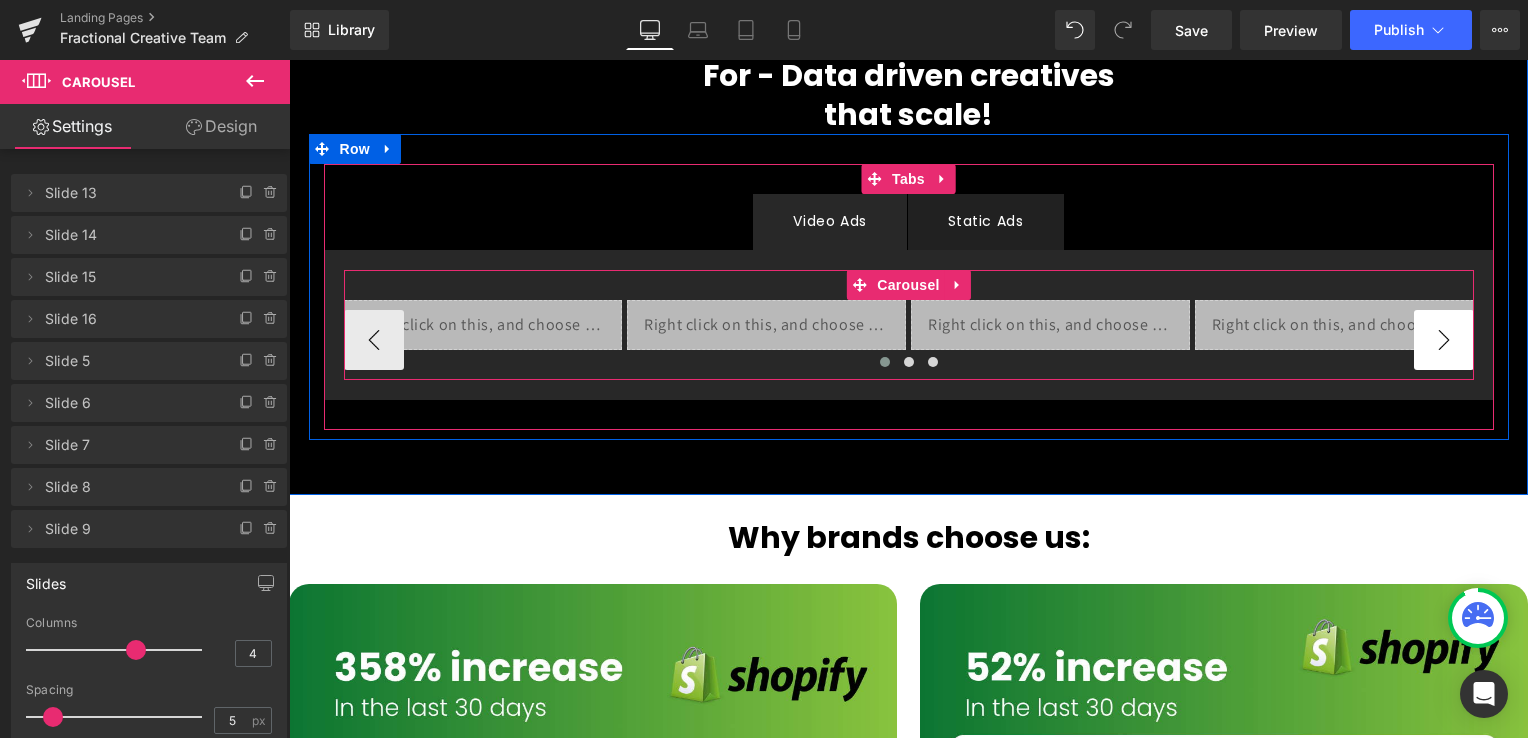 click on "›" at bounding box center (1444, 340) 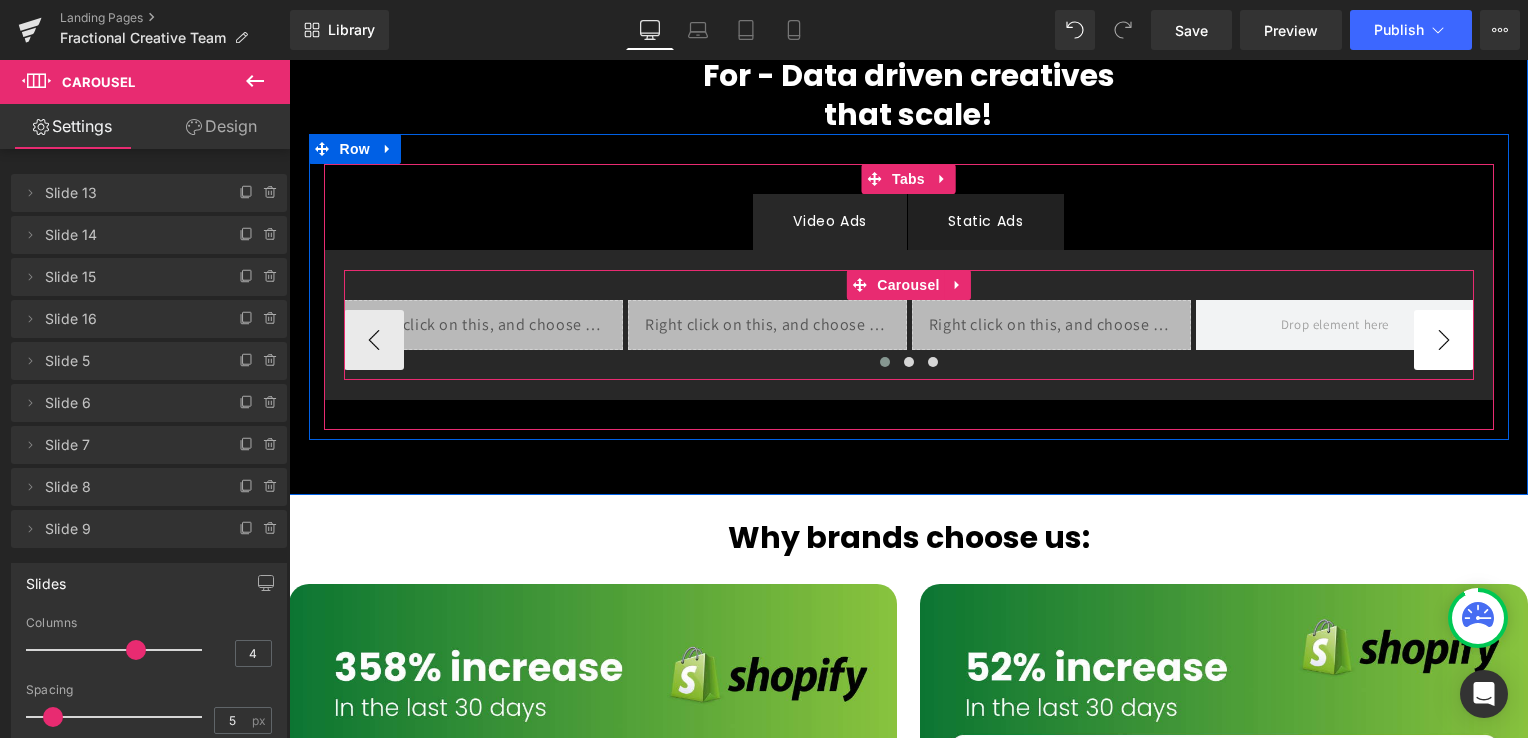 click on "›" at bounding box center [1444, 340] 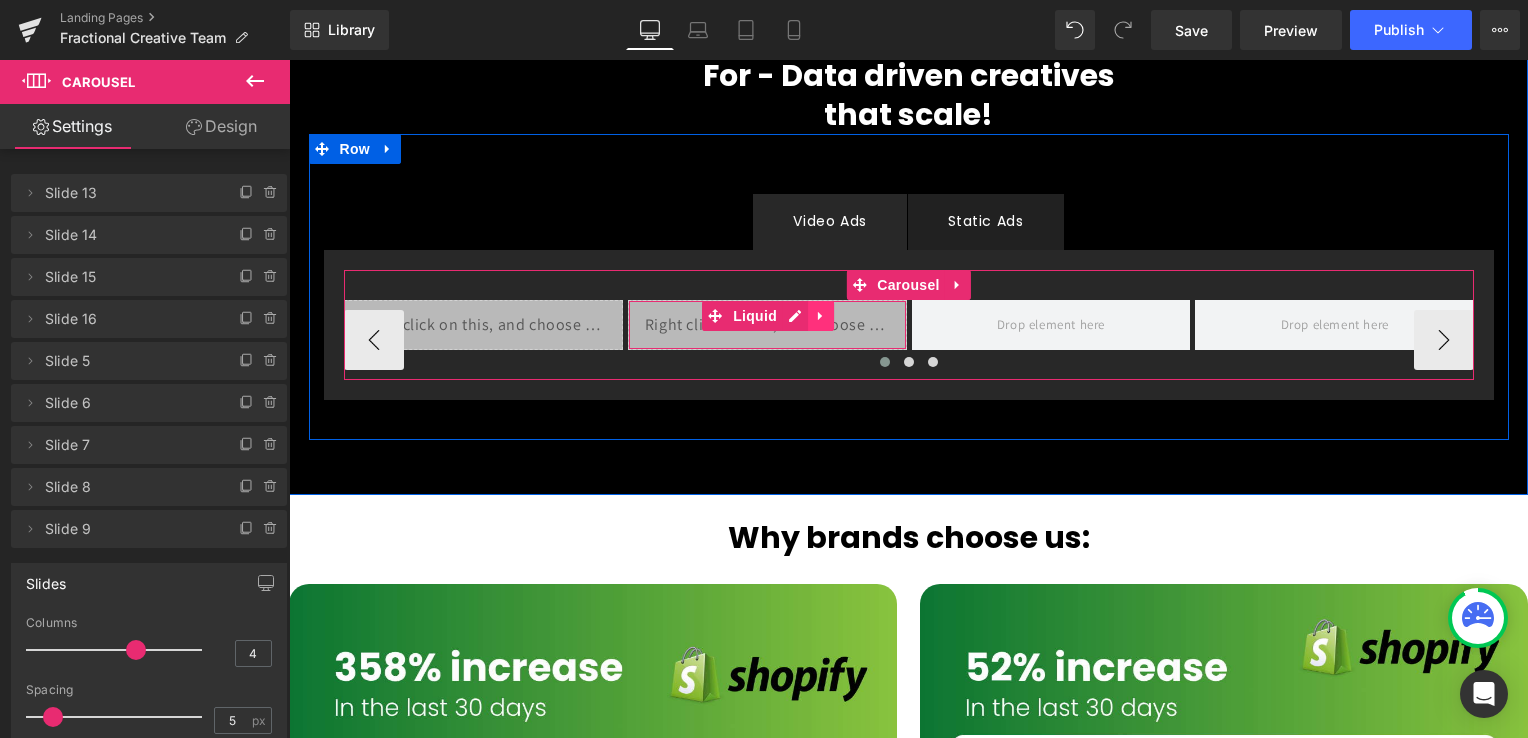 click 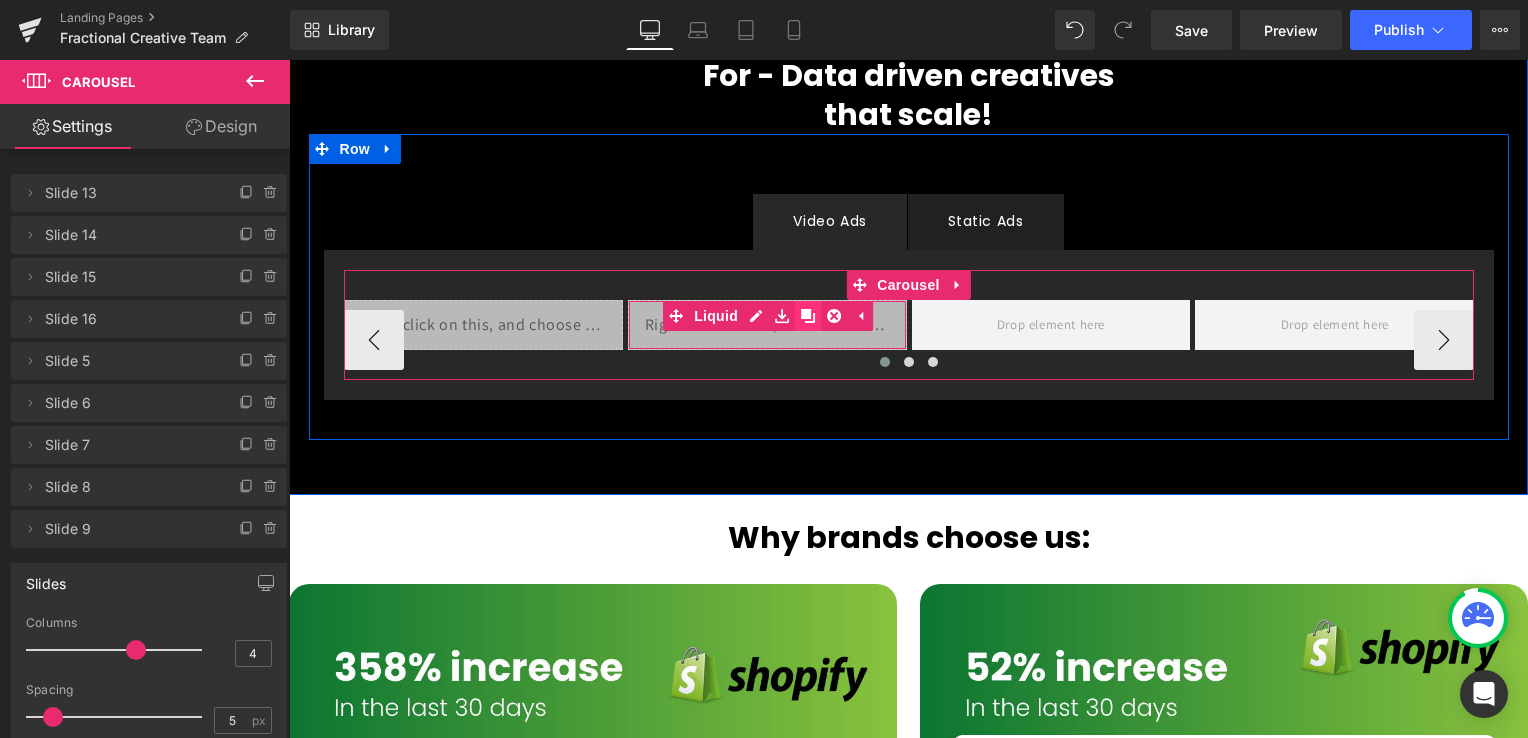 click at bounding box center (808, 316) 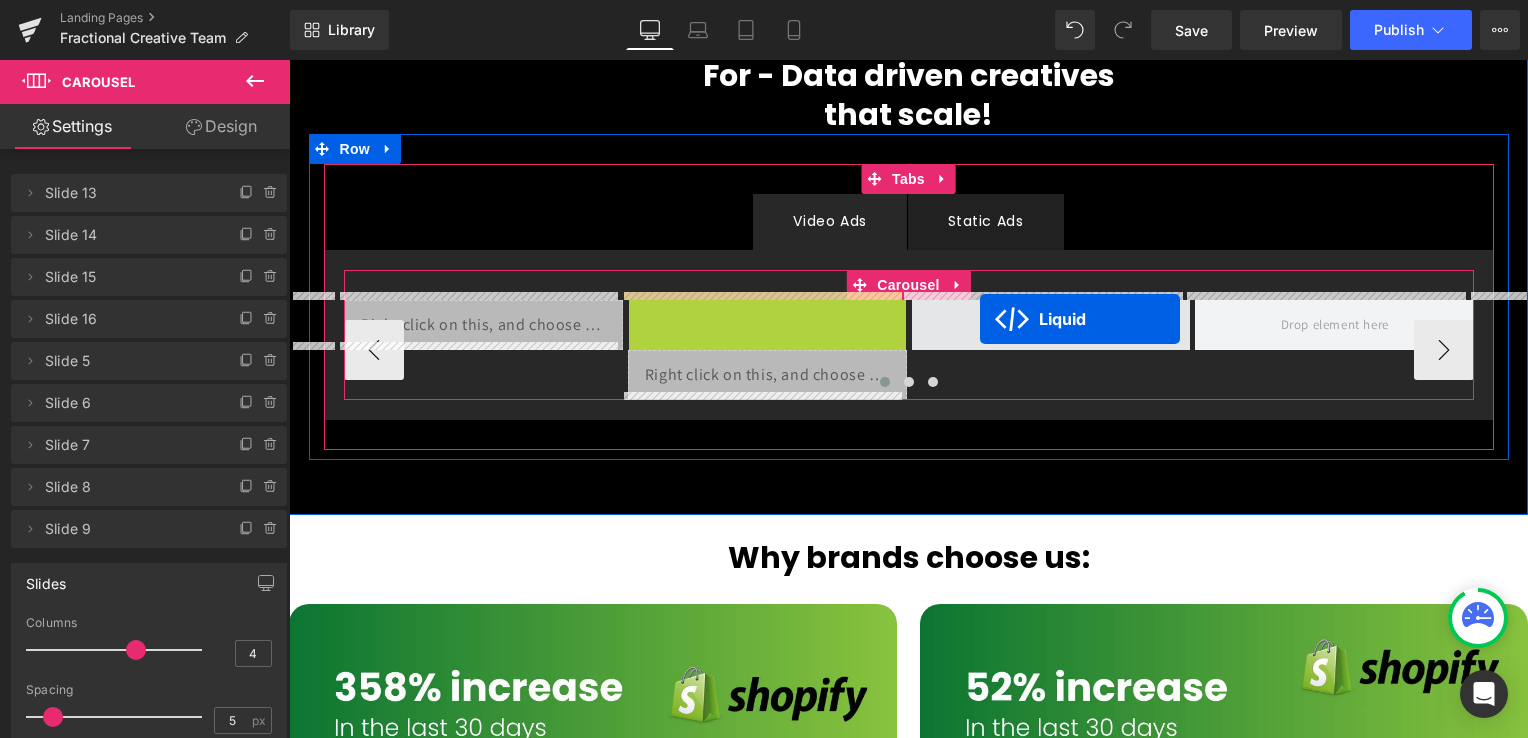 drag, startPoint x: 716, startPoint y: 311, endPoint x: 980, endPoint y: 319, distance: 264.1212 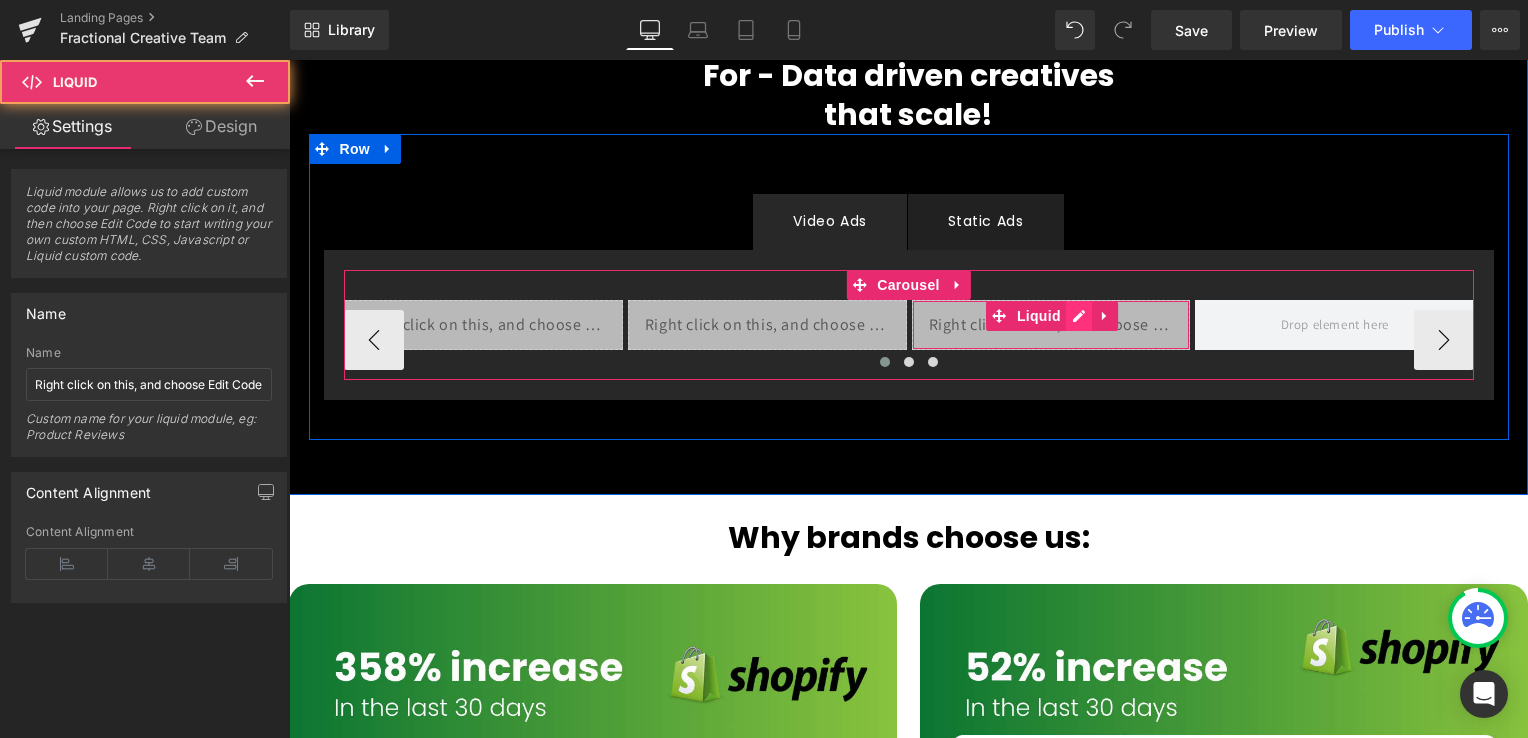 click on "Liquid" at bounding box center (1051, 325) 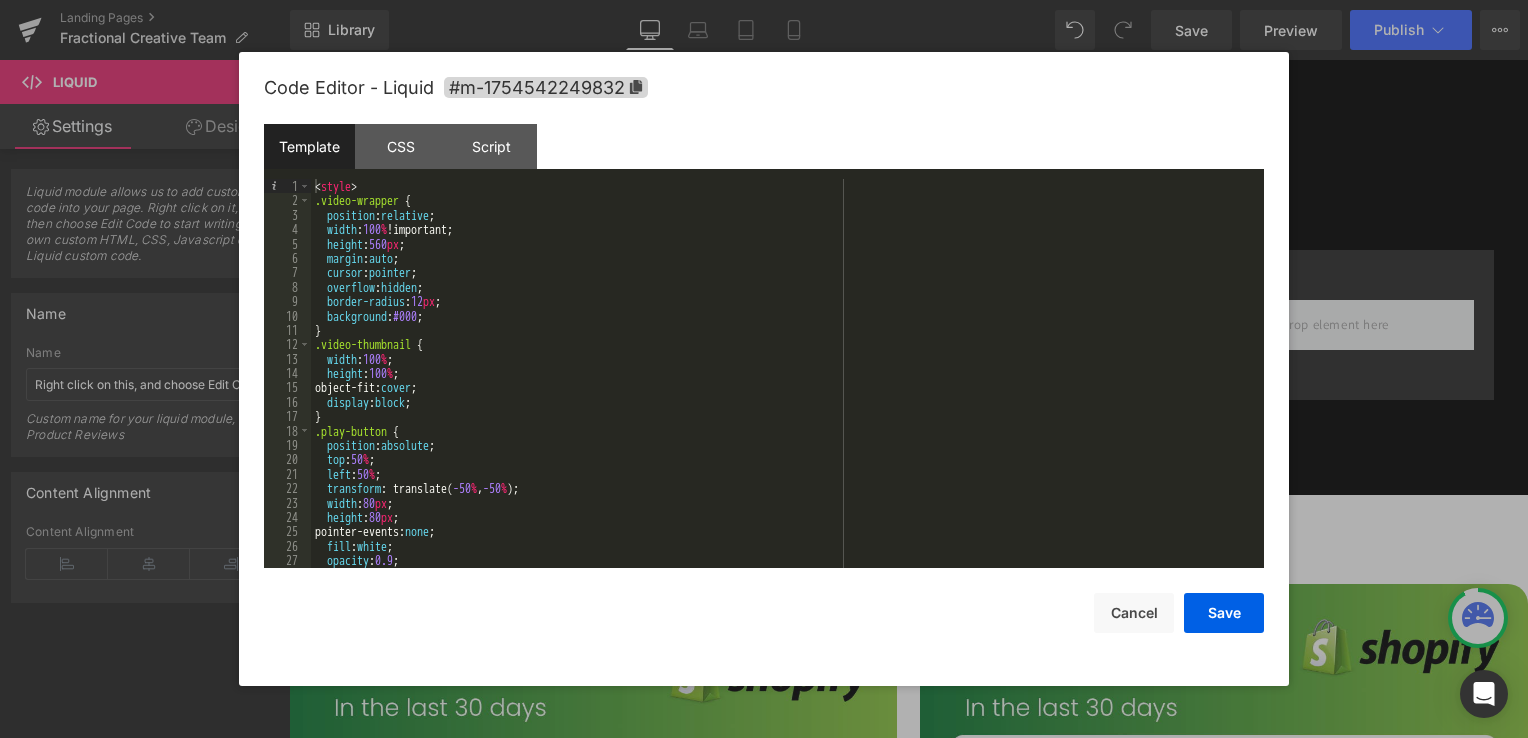 click on "< style > .video-wrapper   {    position :  relative ;    width :  100 %  !important;    height :  560 px ;    margin :  auto ;    cursor :  pointer ;    overflow :  hidden ;    border-radius :  12 px ;    background :  #000 ; } .video-thumbnail   {    width :  100 % ;    height :  100 % ;   object-fit:  cover ;    display :  block ; } .play-button   {    position :  absolute ;    top :  50 % ;    left :  50 % ;    transform : translate( -50 % ,  -50 % );    width :  80 px ;    height :  80 px ;   pointer-events:  none ;    fill :  white ;    opacity :  0.9 ; }" at bounding box center [783, 388] 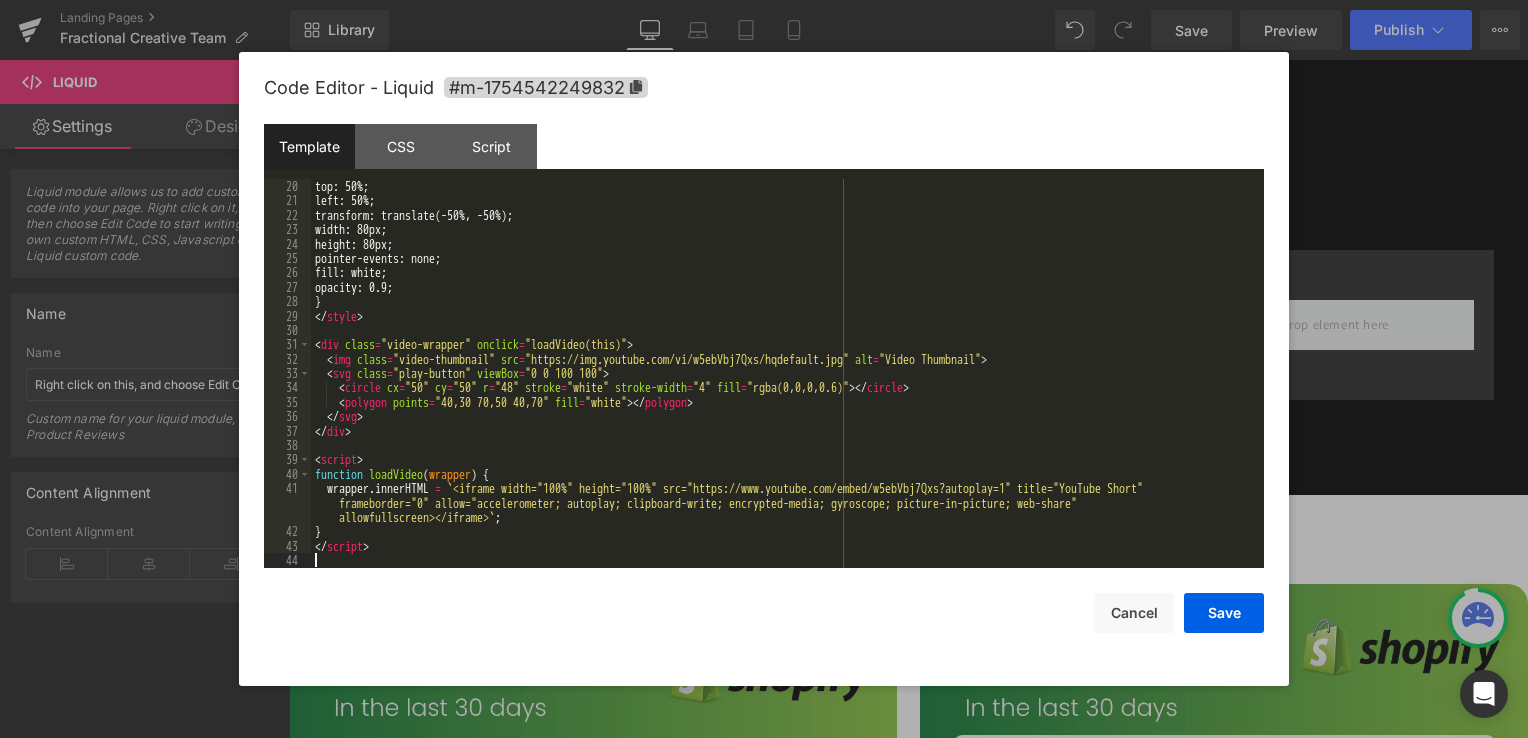 scroll, scrollTop: 273, scrollLeft: 0, axis: vertical 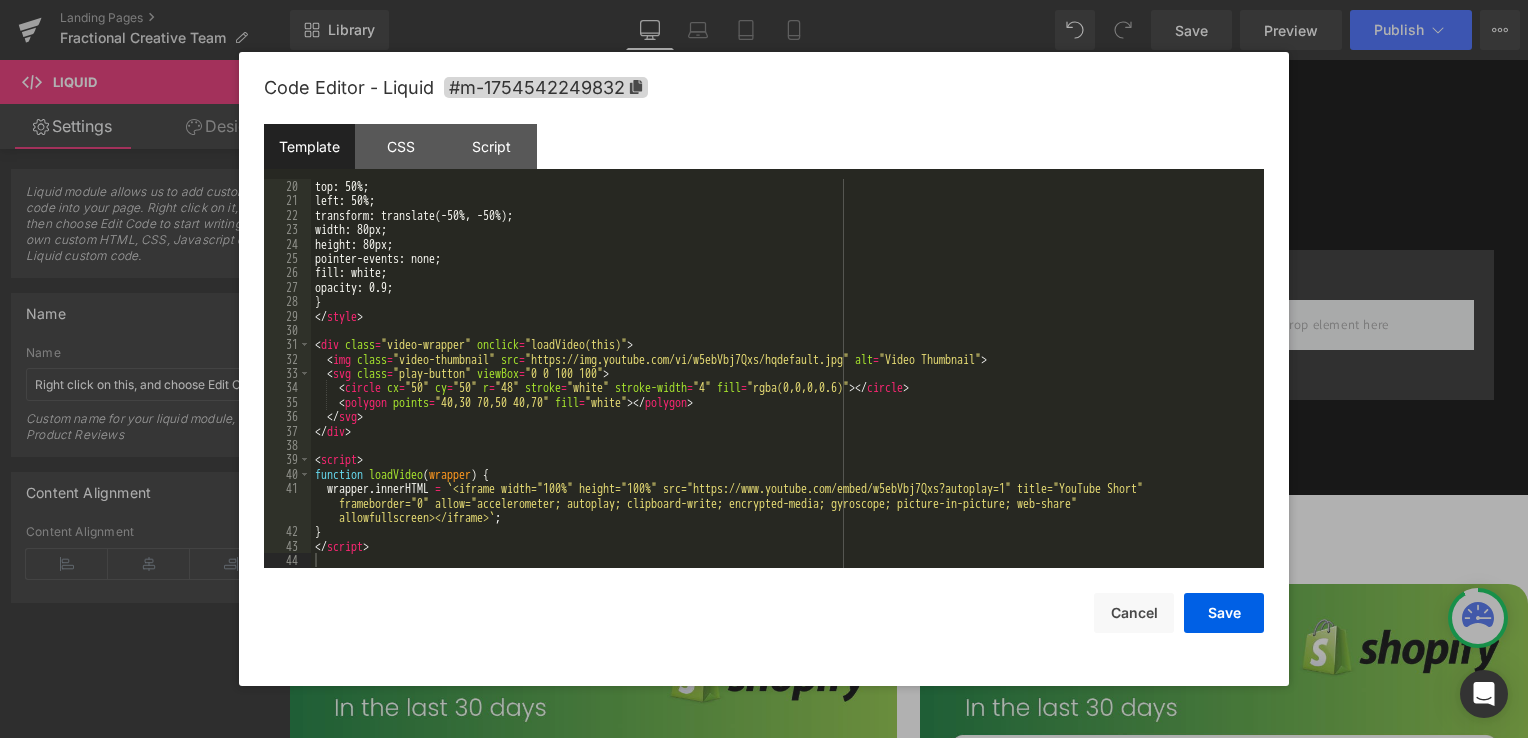 click on "Code Editor - Liquid #m-1754542249832 Template CSS Script Data 20 21 22 23 24 25 26 27 28 29 30 31 32 33 34 35 36 37 38 39 40 41 42 43 44   top: 50%;   left: 50%;   transform: translate(-50%, -50%);   width: 80px;   height: 80px;   pointer-events: none;   fill: white;   opacity: 0.9; } </ style > < div   class = "video-wrapper"   onclick = "loadVideo(this)" >    < img   class = "video-thumbnail"   src = "https://img.youtube.com/vi/w5ebVbj7Qxs/hqdefault.jpg"   alt = "Video Thumbnail" >    < svg   class = "play-button"   viewBox = "0 0 100 100" >       < circle   cx = "50"   cy = "50"   r = "48"   stroke = "white"   stroke-width = "4"   fill = "rgba(0,0,0,0.6)" > </ circle >       < polygon   points = "40,30 70,50 40,70"   fill = "white" > </ polygon >    </ svg > </ div > < script > function   loadVideo ( wrapper )   {    wrapper . innerHTML   =   ` <iframe width="100%" height="100%" src="https://www.youtube.com/embed/w5ebVbj7Qxs?autoplay=1" title="YouTube Short"            allowfullscreen></iframe> `" at bounding box center [764, 369] 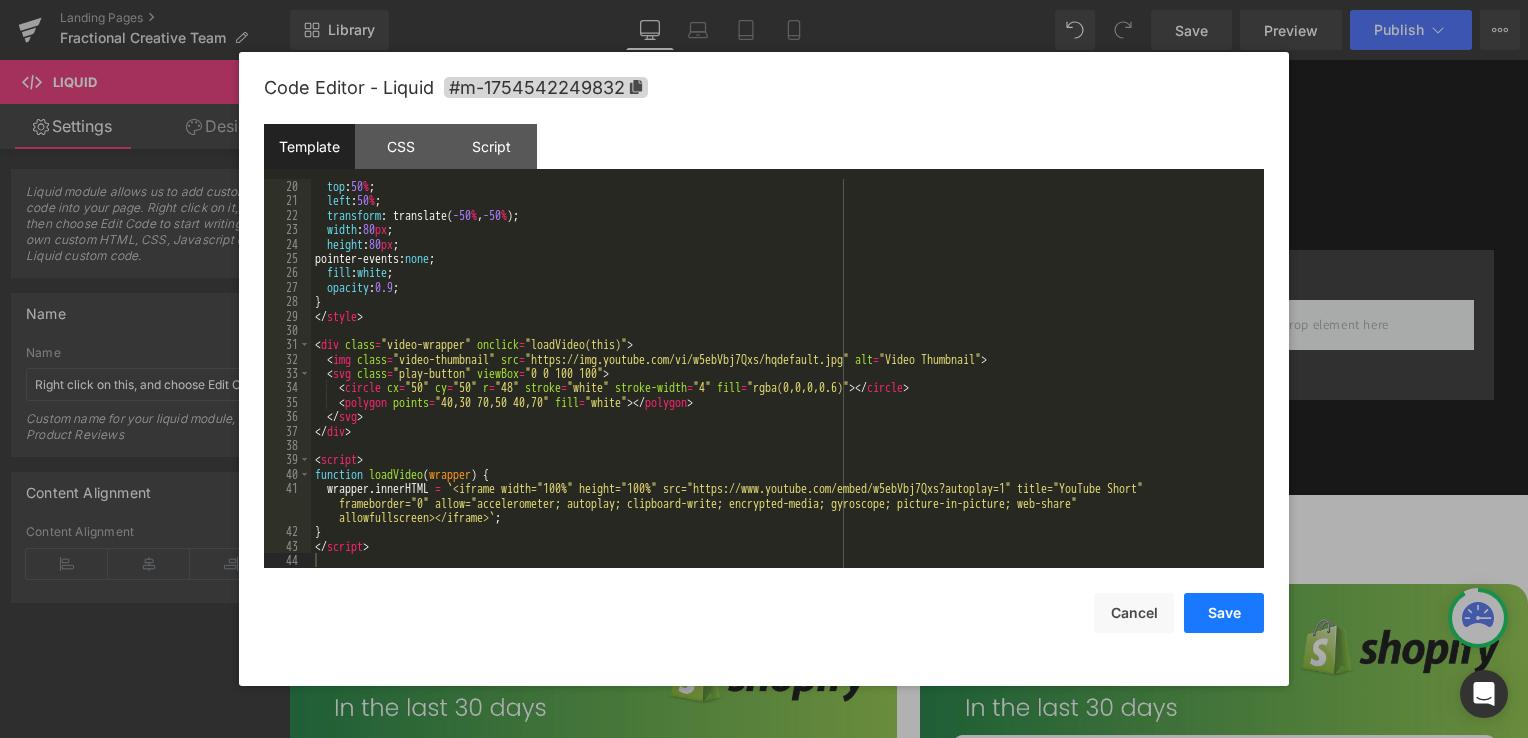 click on "Save" at bounding box center (1224, 613) 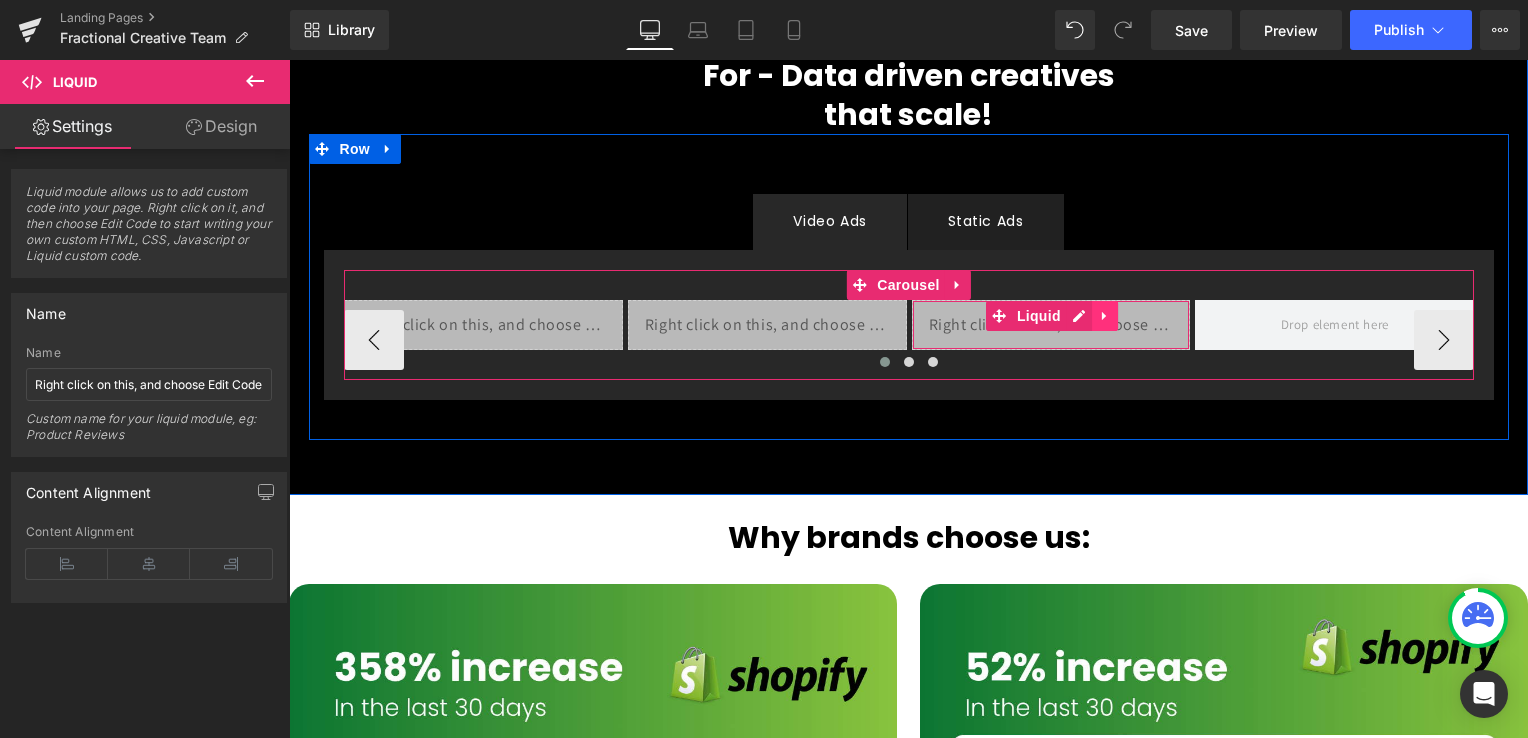 click 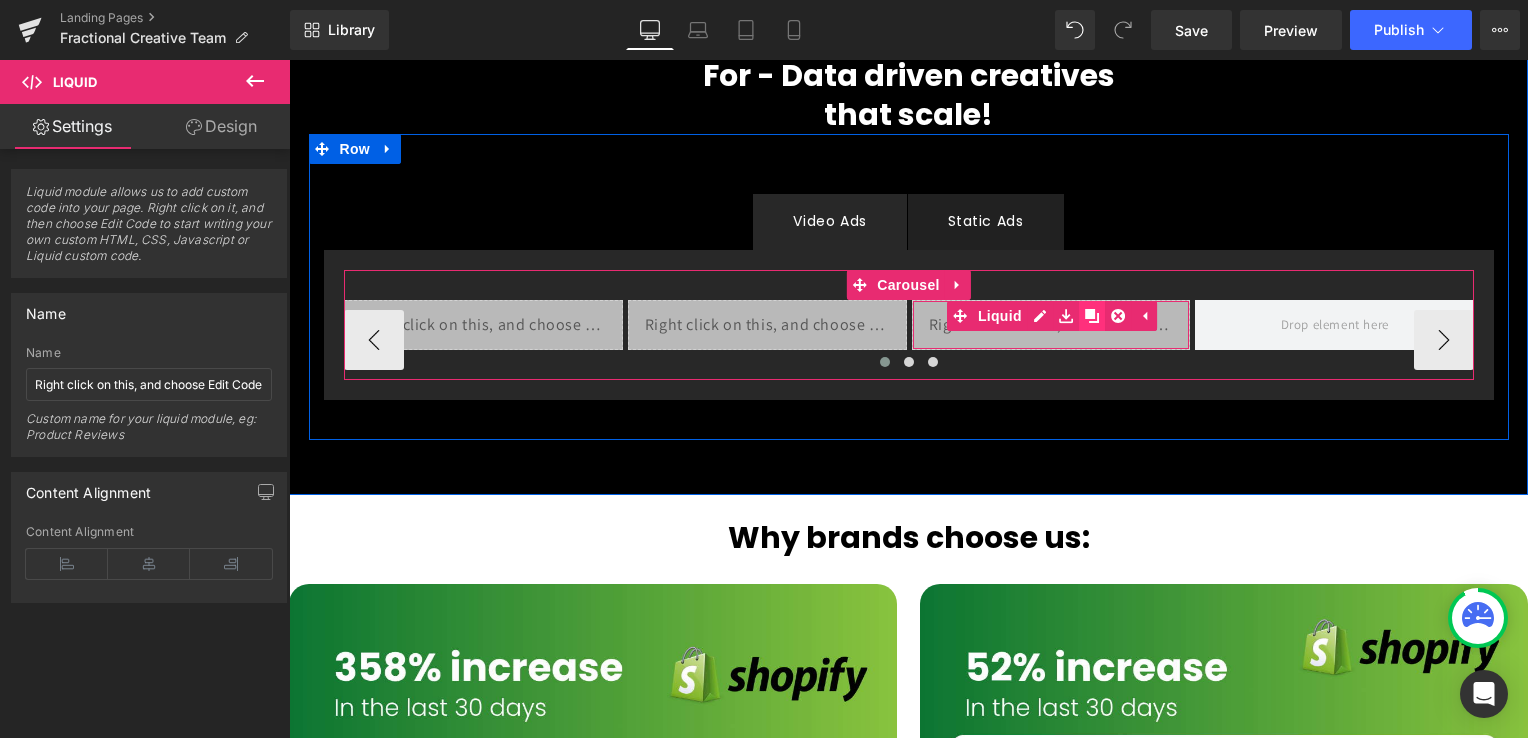 click 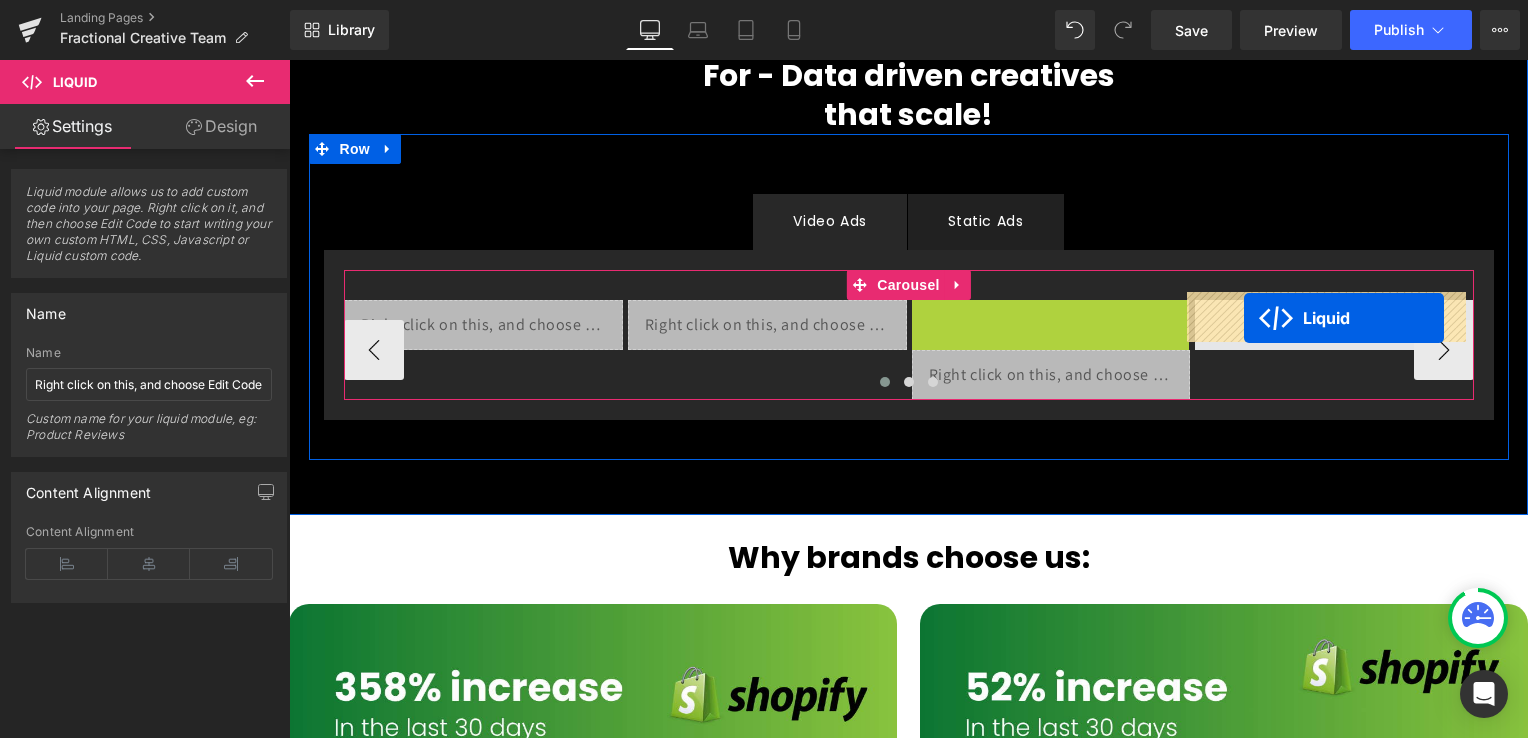 drag, startPoint x: 1006, startPoint y: 308, endPoint x: 1261, endPoint y: 318, distance: 255.196 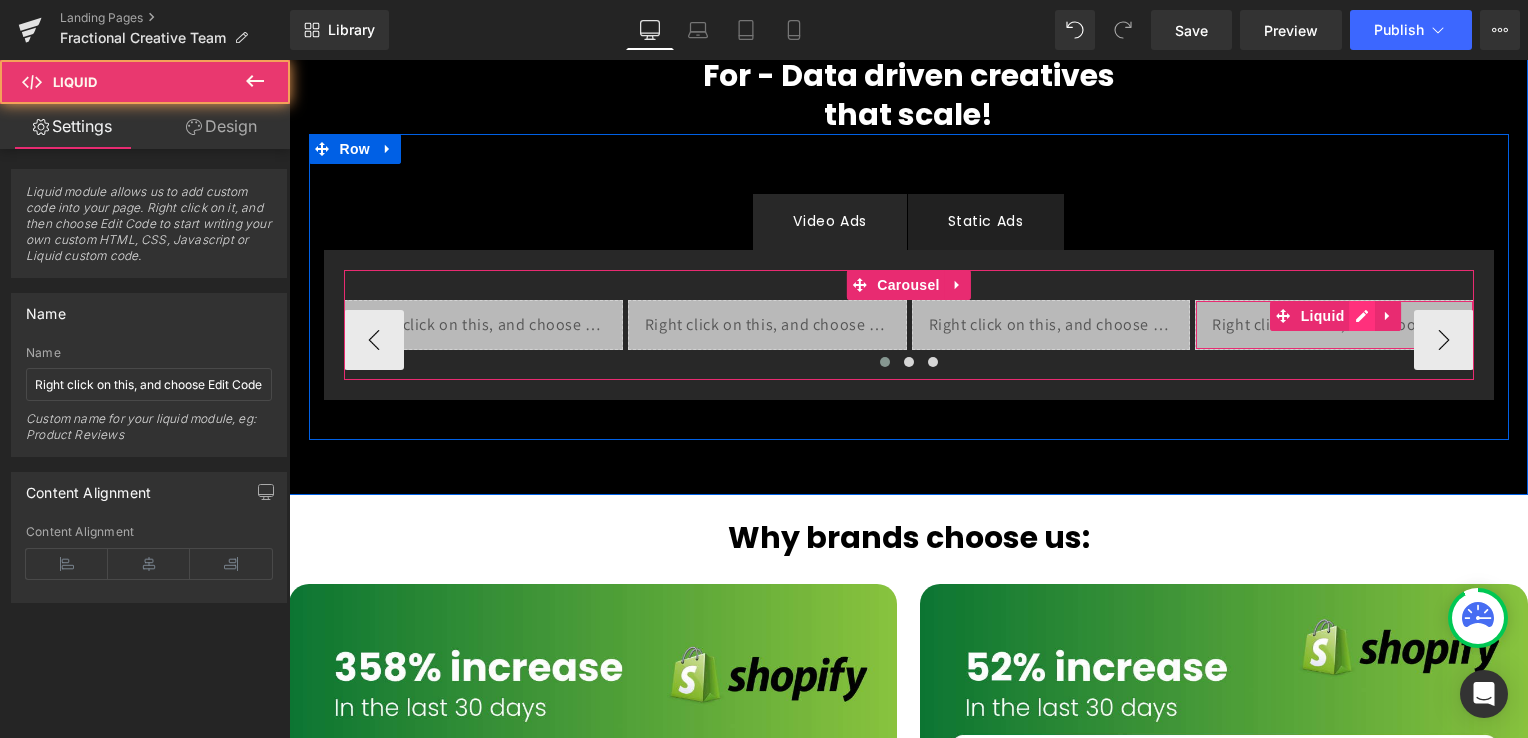click on "Liquid" at bounding box center [1334, 325] 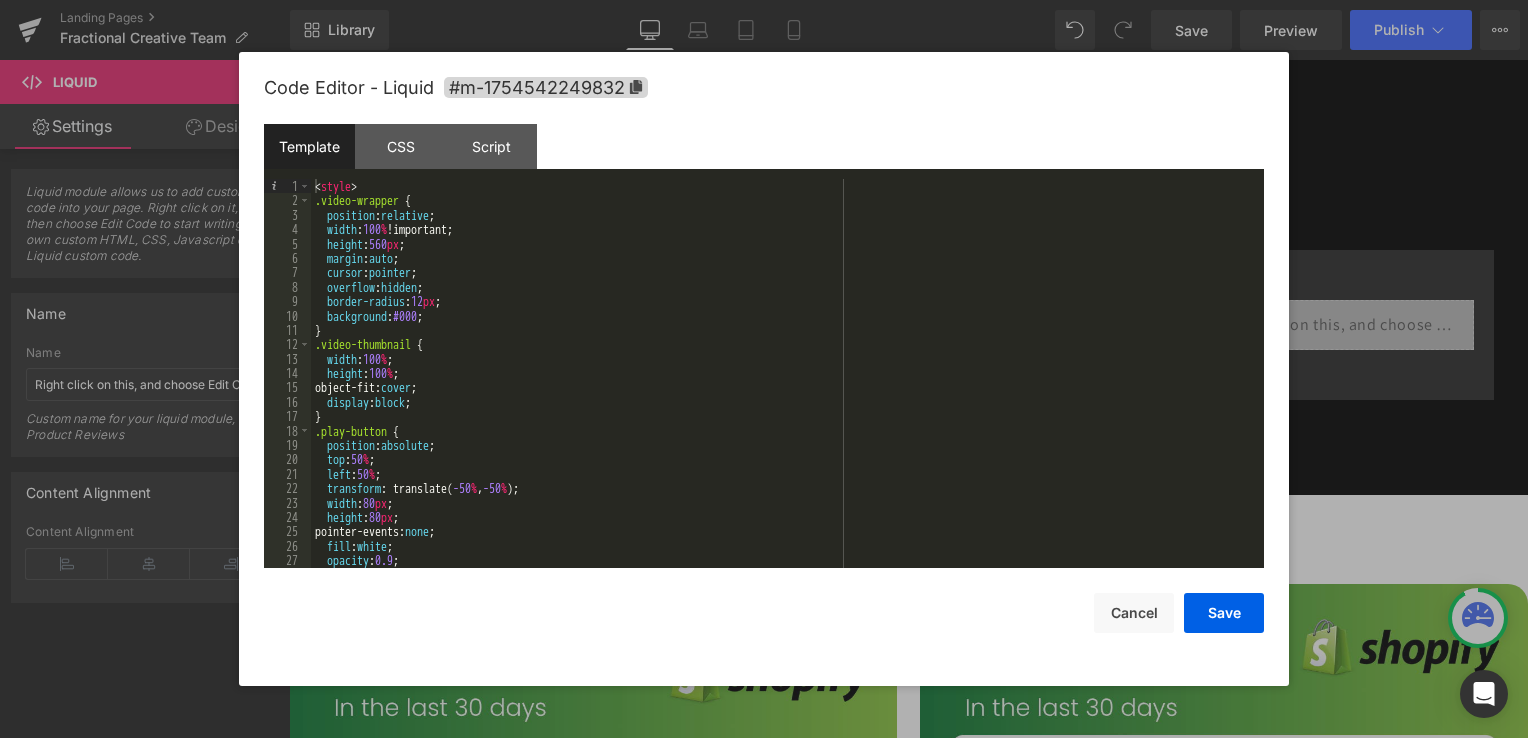 click on "< style > .video-wrapper   {    position :  relative ;    width :  100 %  !important;    height :  560 px ;    margin :  auto ;    cursor :  pointer ;    overflow :  hidden ;    border-radius :  12 px ;    background :  #000 ; } .video-thumbnail   {    width :  100 % ;    height :  100 % ;   object-fit:  cover ;    display :  block ; } .play-button   {    position :  absolute ;    top :  50 % ;    left :  50 % ;    transform : translate( -50 % ,  -50 % );    width :  80 px ;    height :  80 px ;   pointer-events:  none ;    fill :  white ;    opacity :  0.9 ; }" at bounding box center (783, 388) 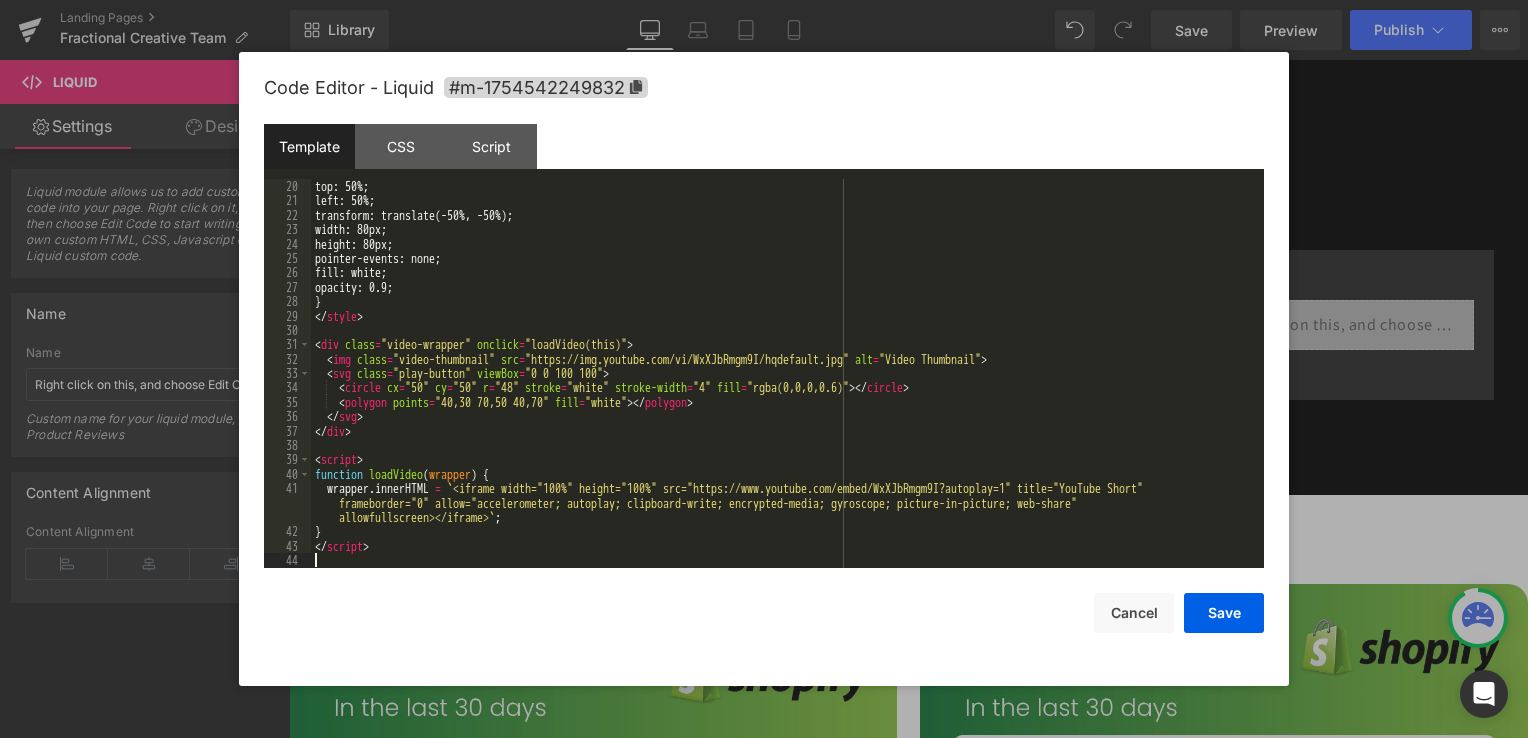 scroll, scrollTop: 273, scrollLeft: 0, axis: vertical 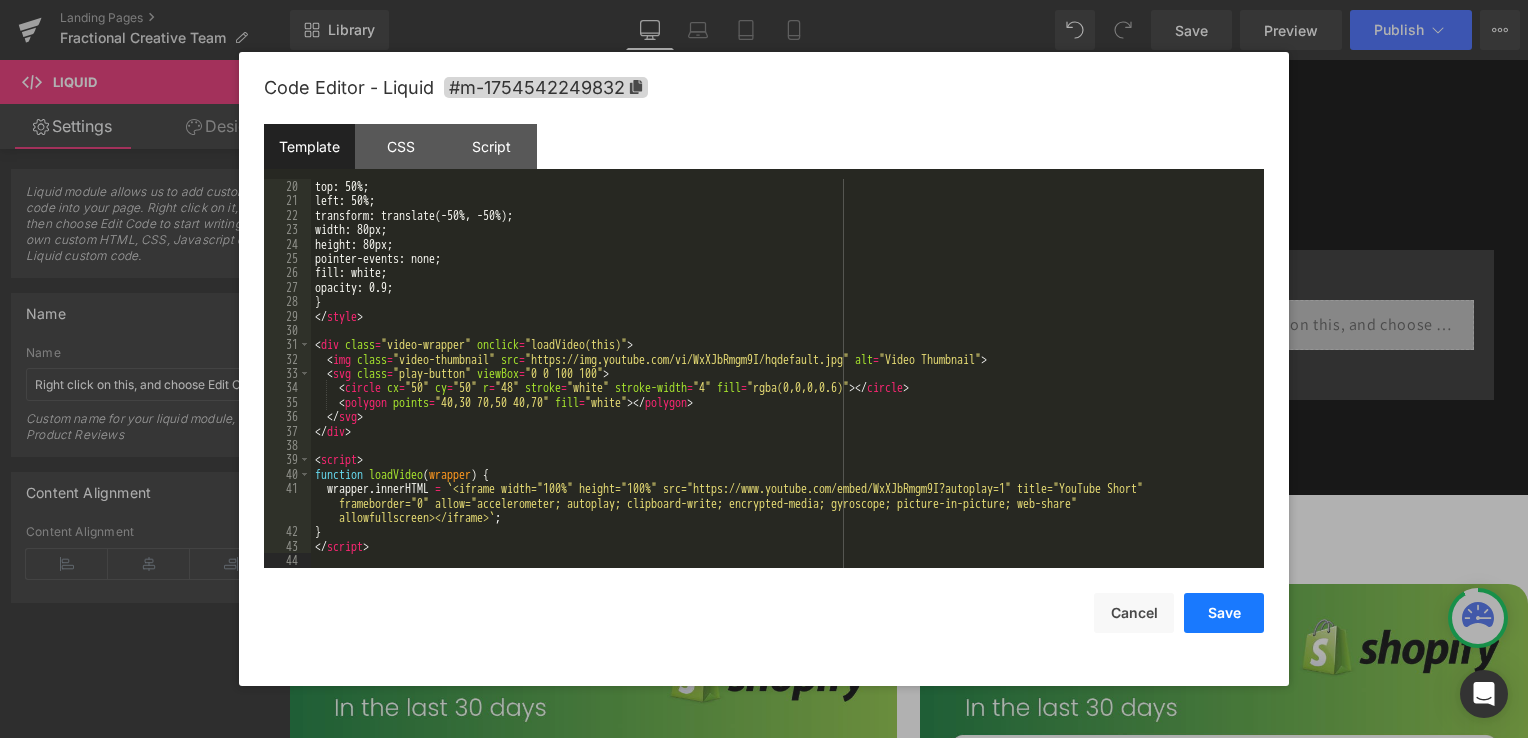 click on "Save" at bounding box center (1224, 613) 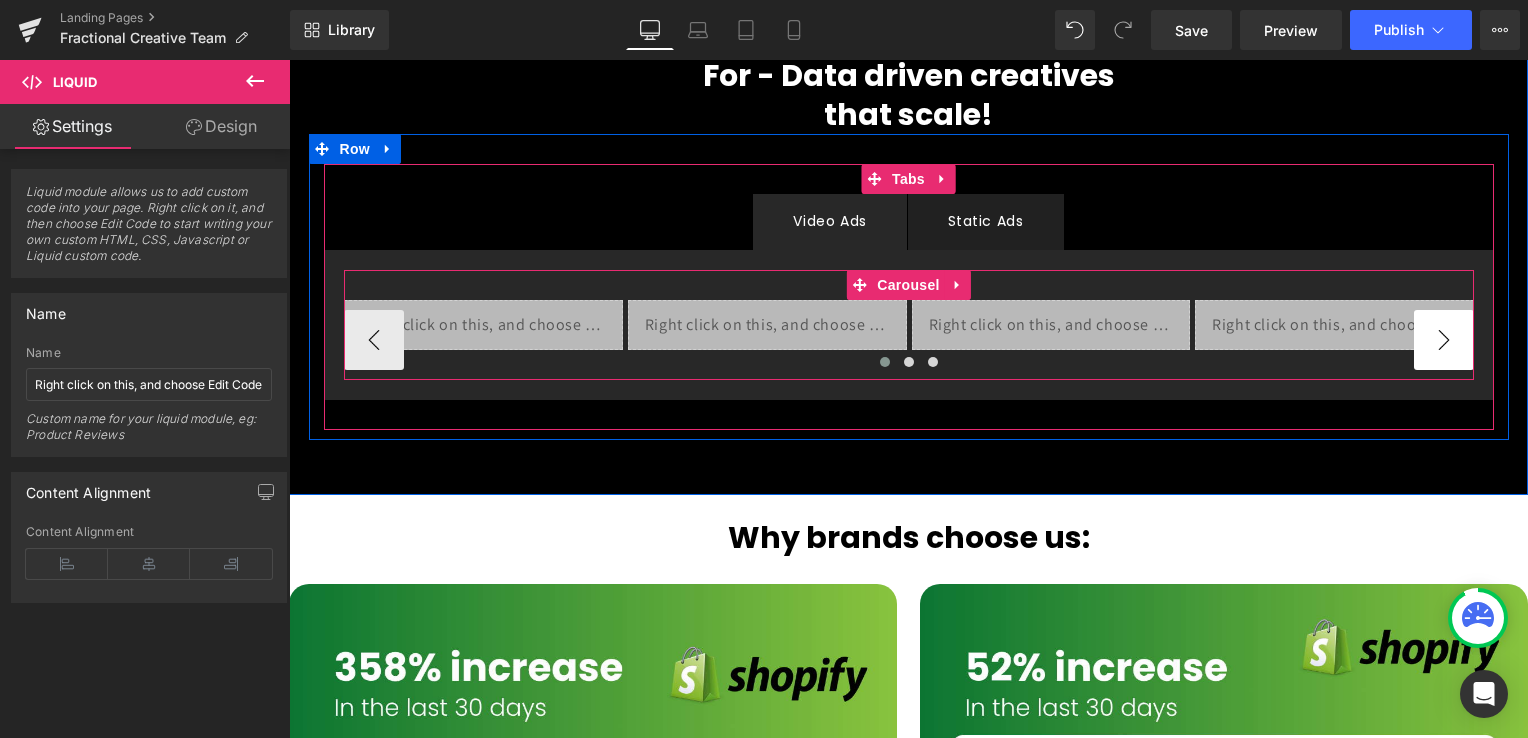 click on "›" at bounding box center [1444, 340] 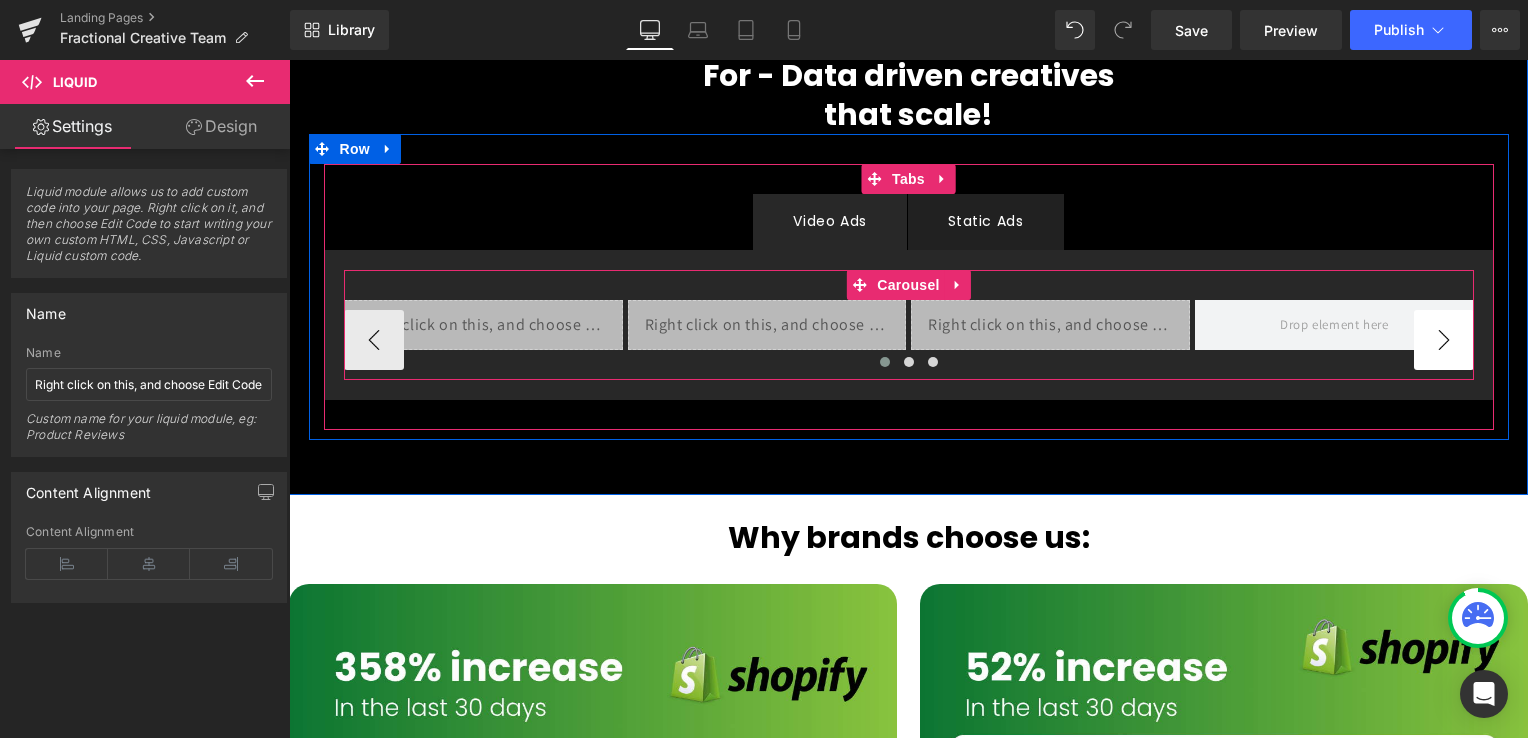 click on "›" at bounding box center [1444, 340] 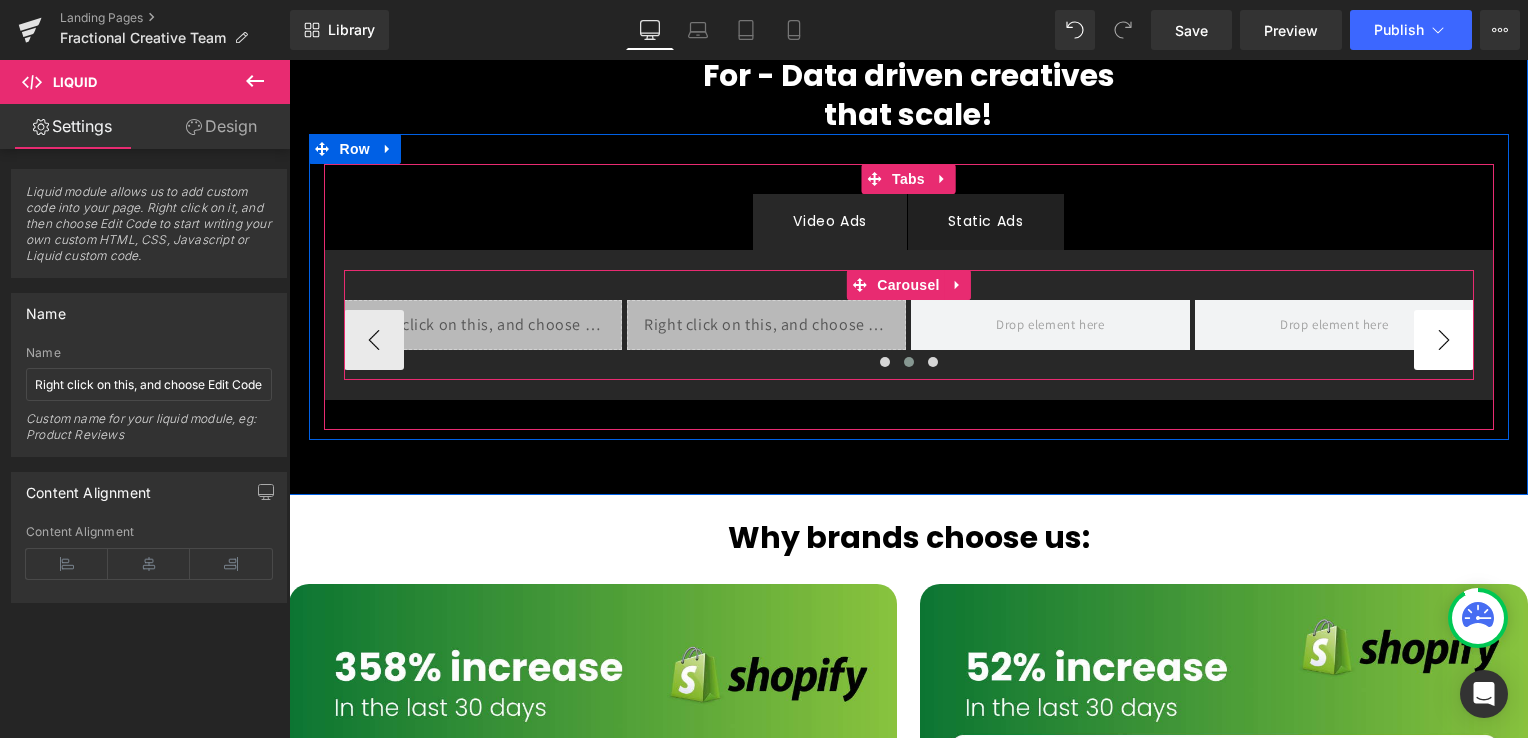 click on "›" at bounding box center (1444, 340) 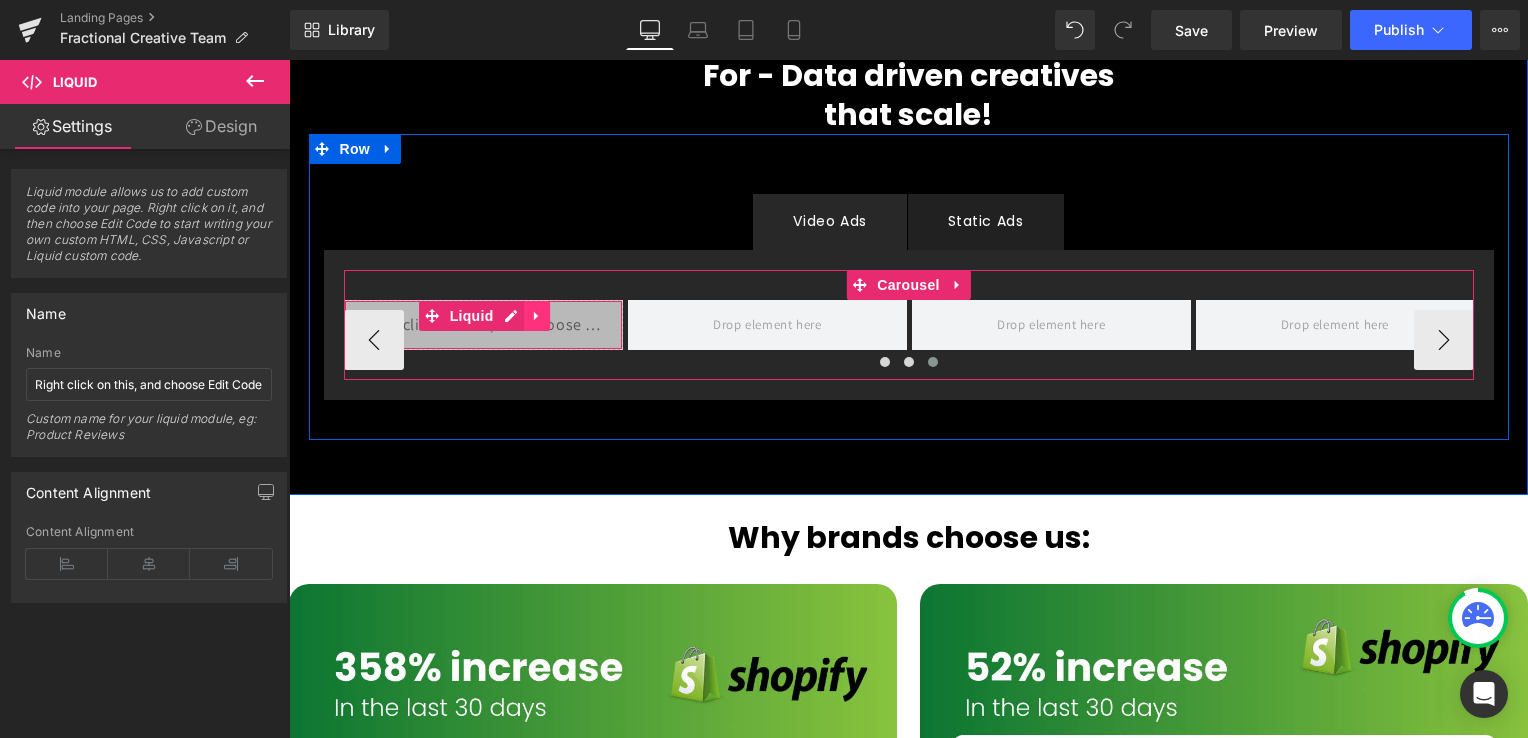 click at bounding box center [538, 316] 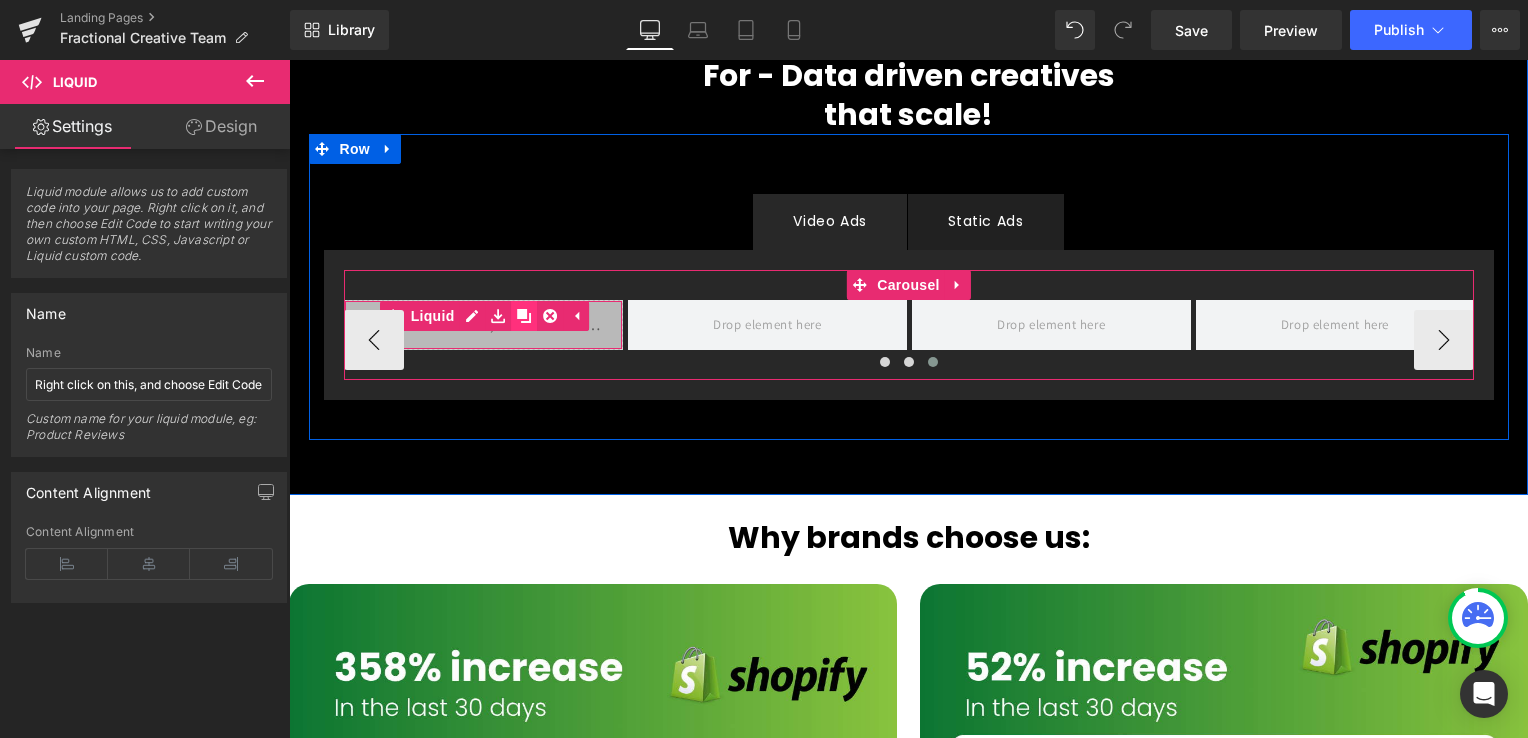 click 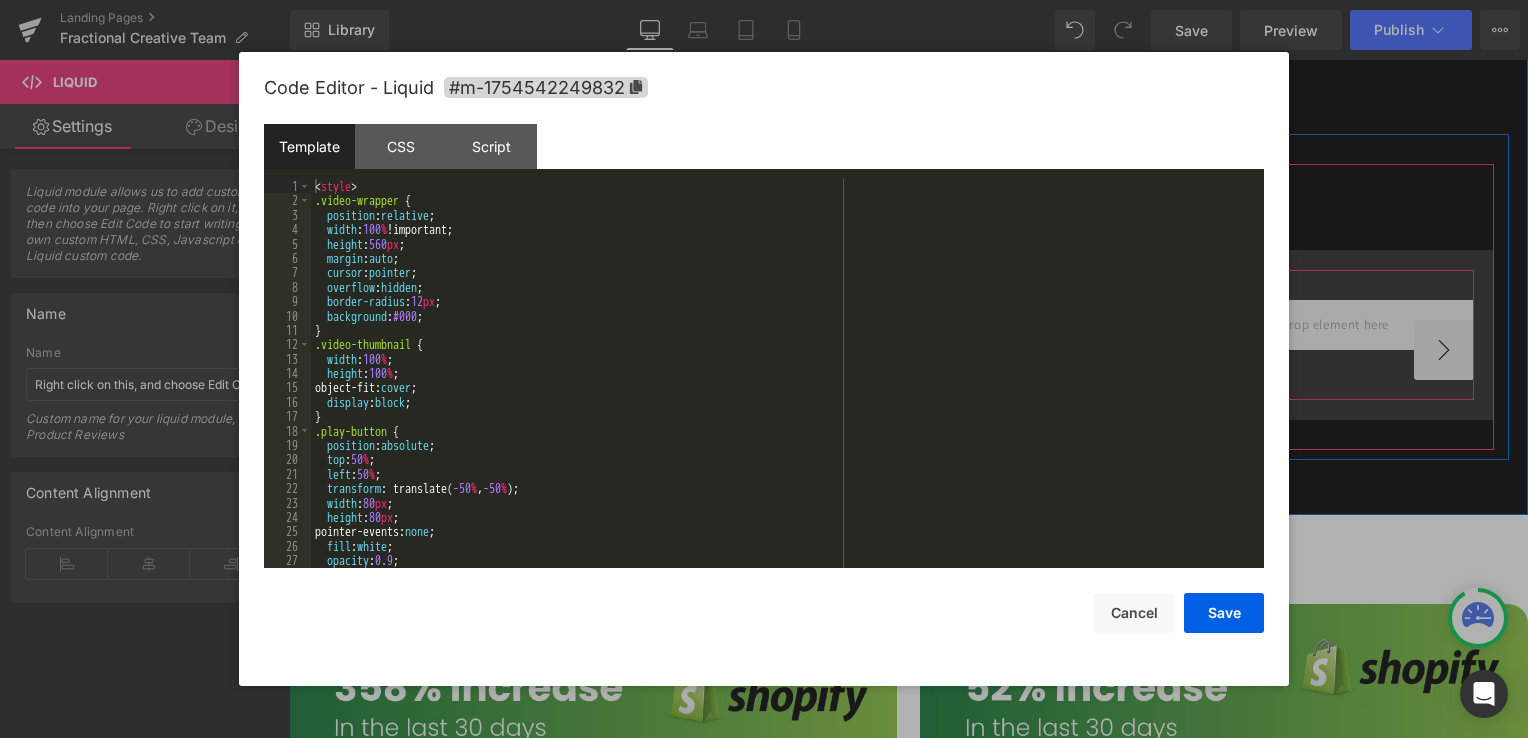 drag, startPoint x: 472, startPoint y: 306, endPoint x: 707, endPoint y: 318, distance: 235.30618 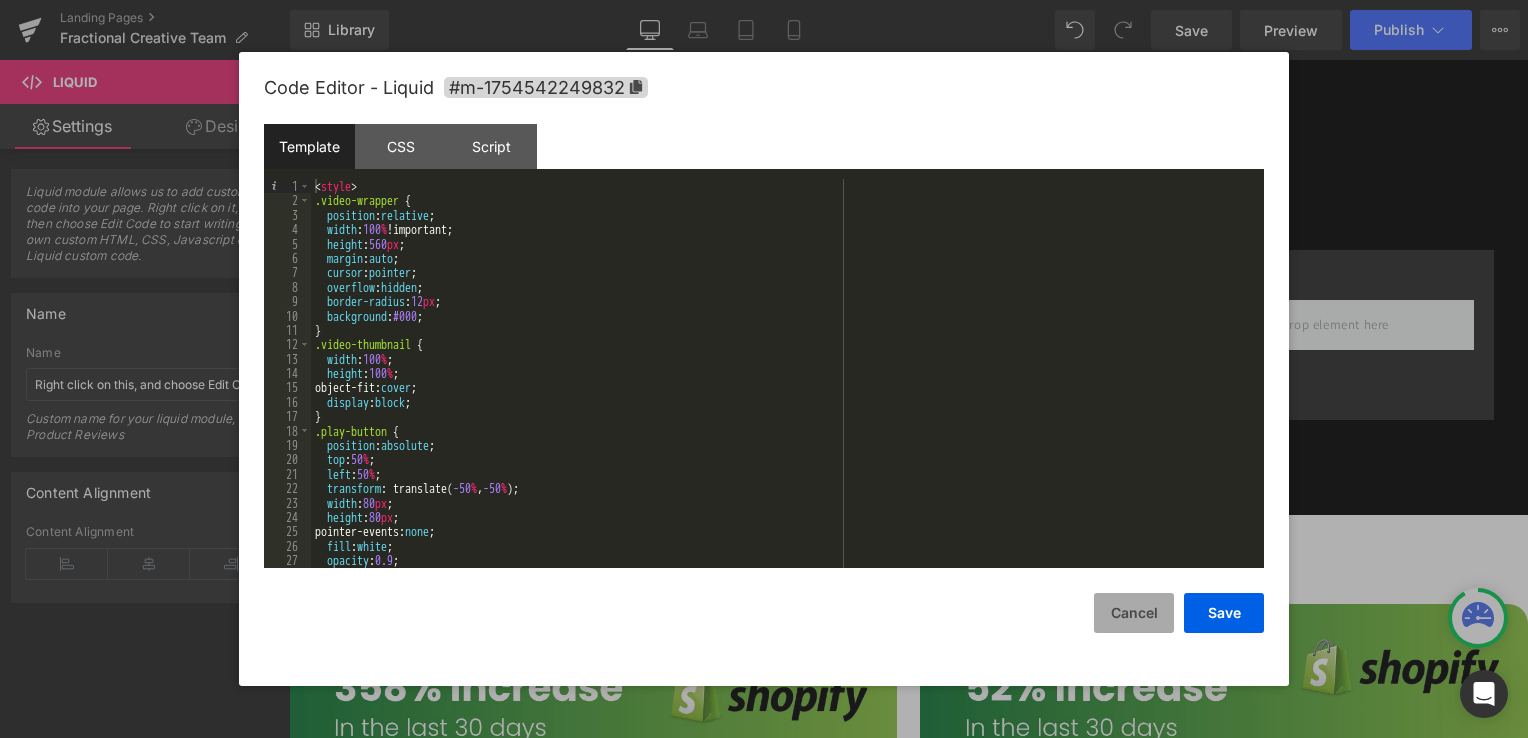 click on "Cancel" at bounding box center (1134, 613) 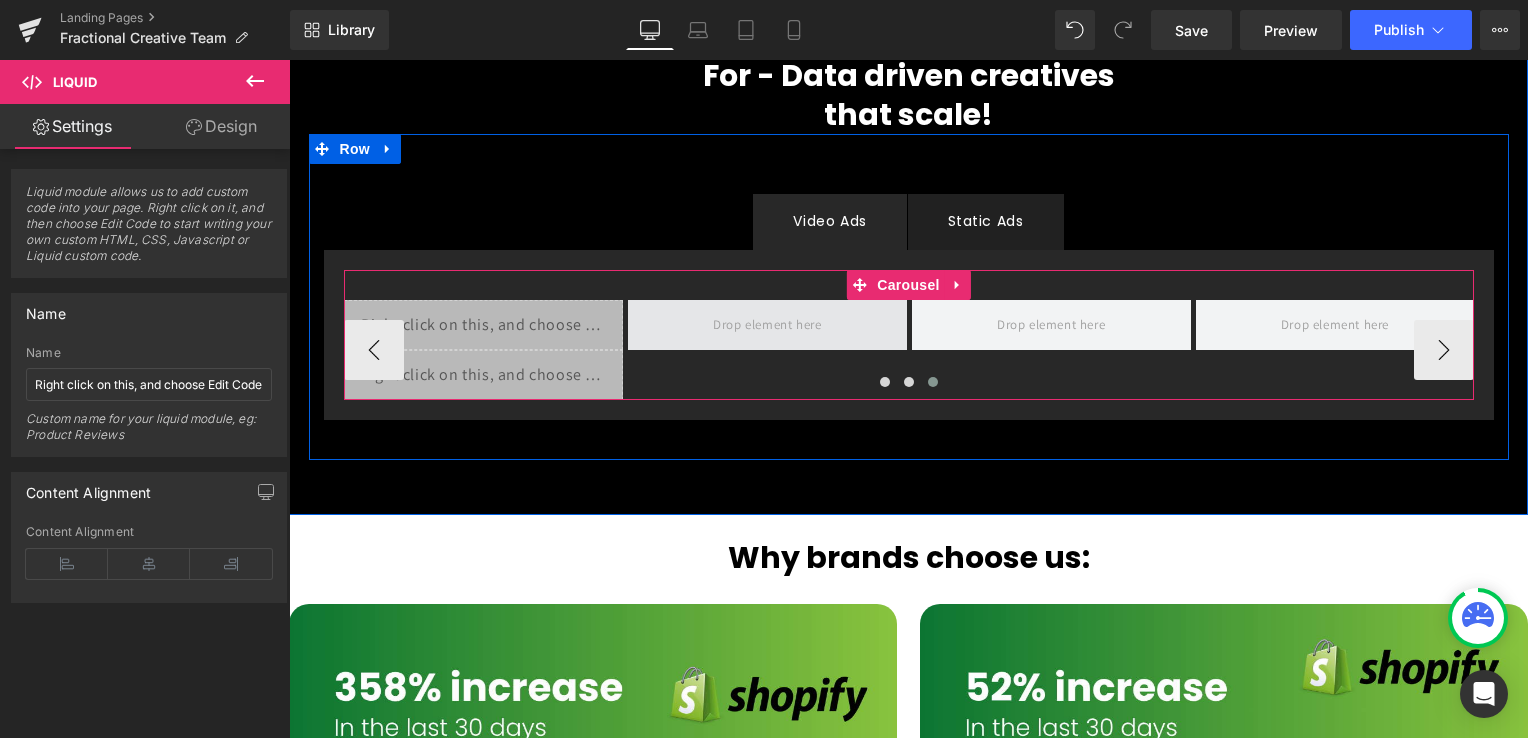 drag, startPoint x: 429, startPoint y: 304, endPoint x: 708, endPoint y: 325, distance: 279.7892 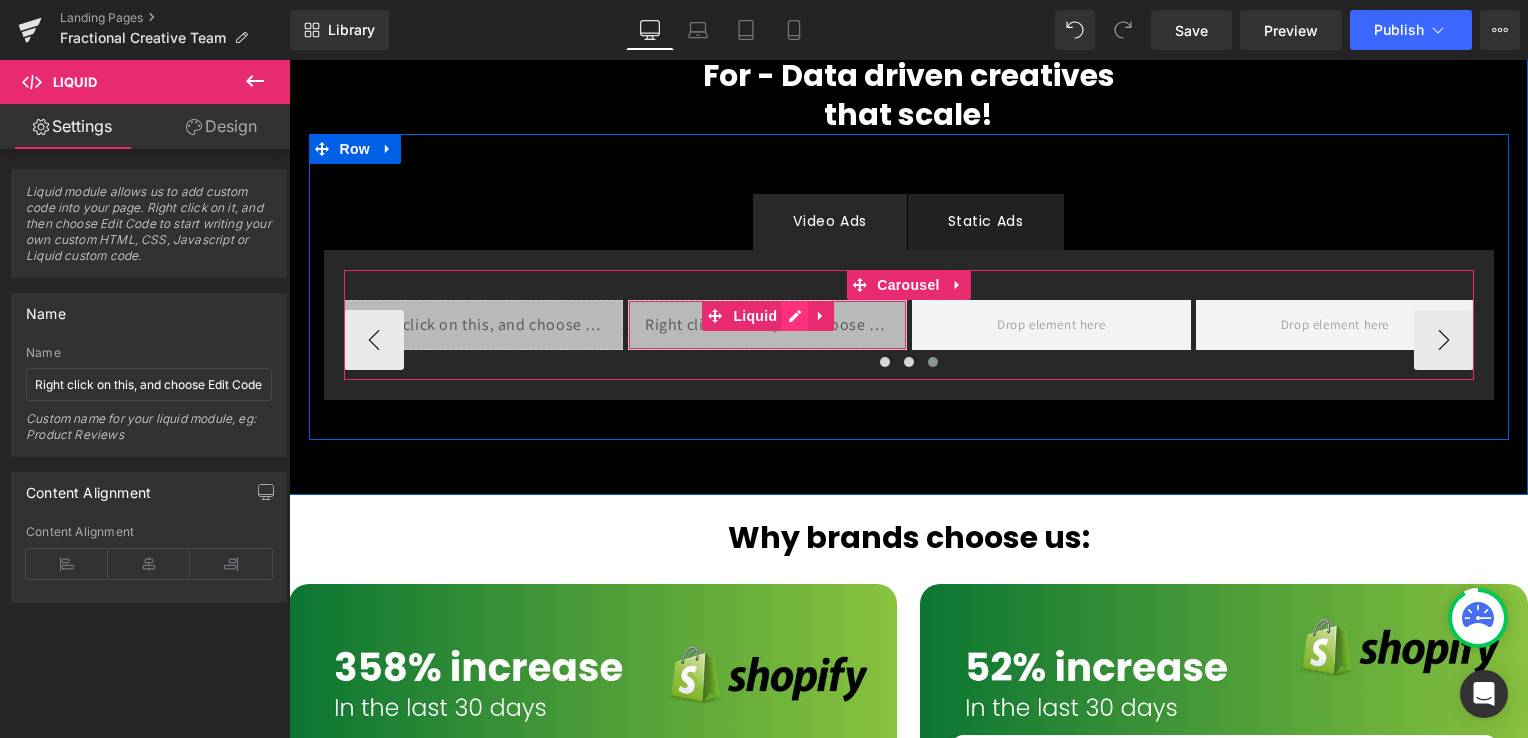 click on "Liquid" at bounding box center (767, 325) 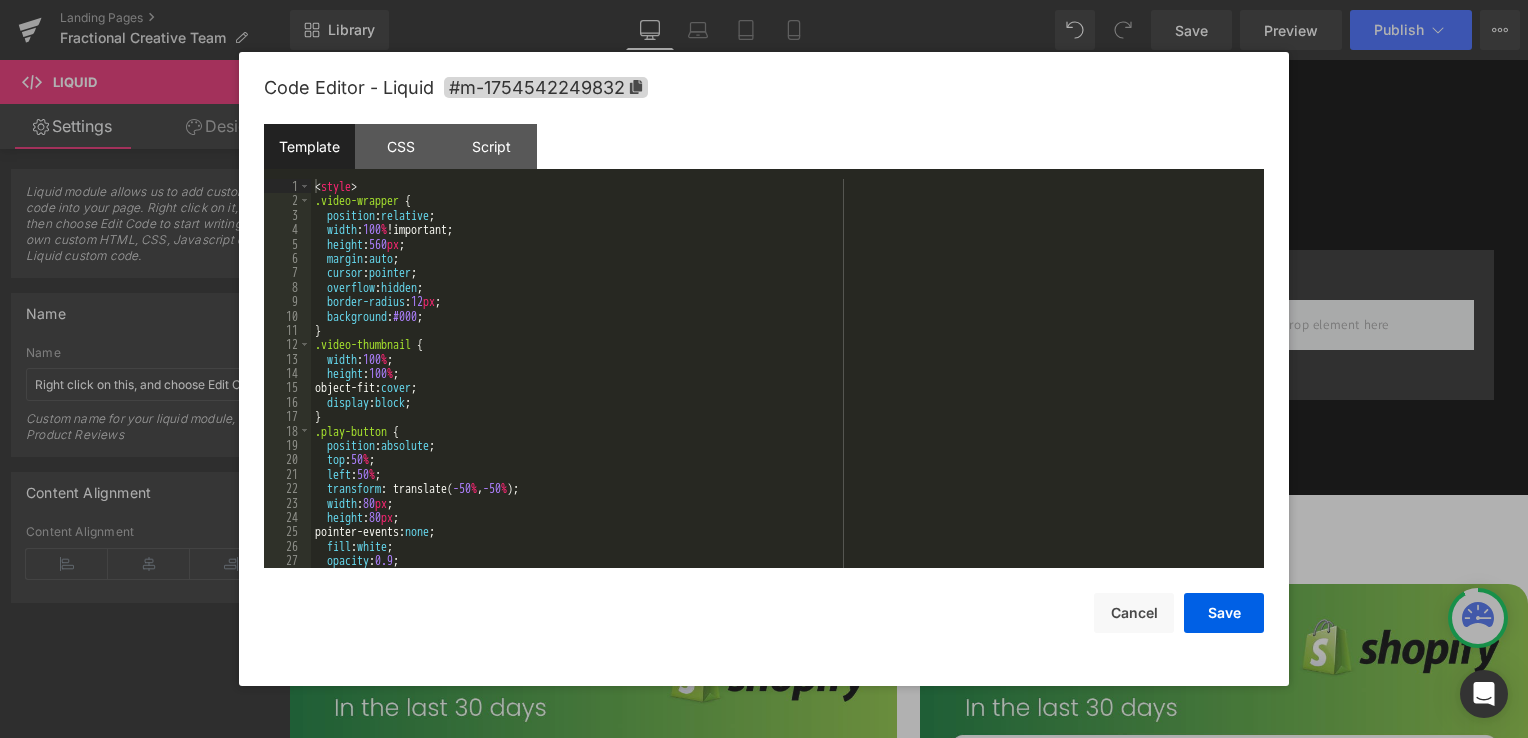 click on "< style > .video-wrapper   {    position :  relative ;    width :  100 %  !important;    height :  560 px ;    margin :  auto ;    cursor :  pointer ;    overflow :  hidden ;    border-radius :  12 px ;    background :  #000 ; } .video-thumbnail   {    width :  100 % ;    height :  100 % ;   object-fit:  cover ;    display :  block ; } .play-button   {    position :  absolute ;    top :  50 % ;    left :  50 % ;    transform : translate( -50 % ,  -50 % );    width :  80 px ;    height :  80 px ;   pointer-events:  none ;    fill :  white ;    opacity :  0.9 ; }" at bounding box center (783, 388) 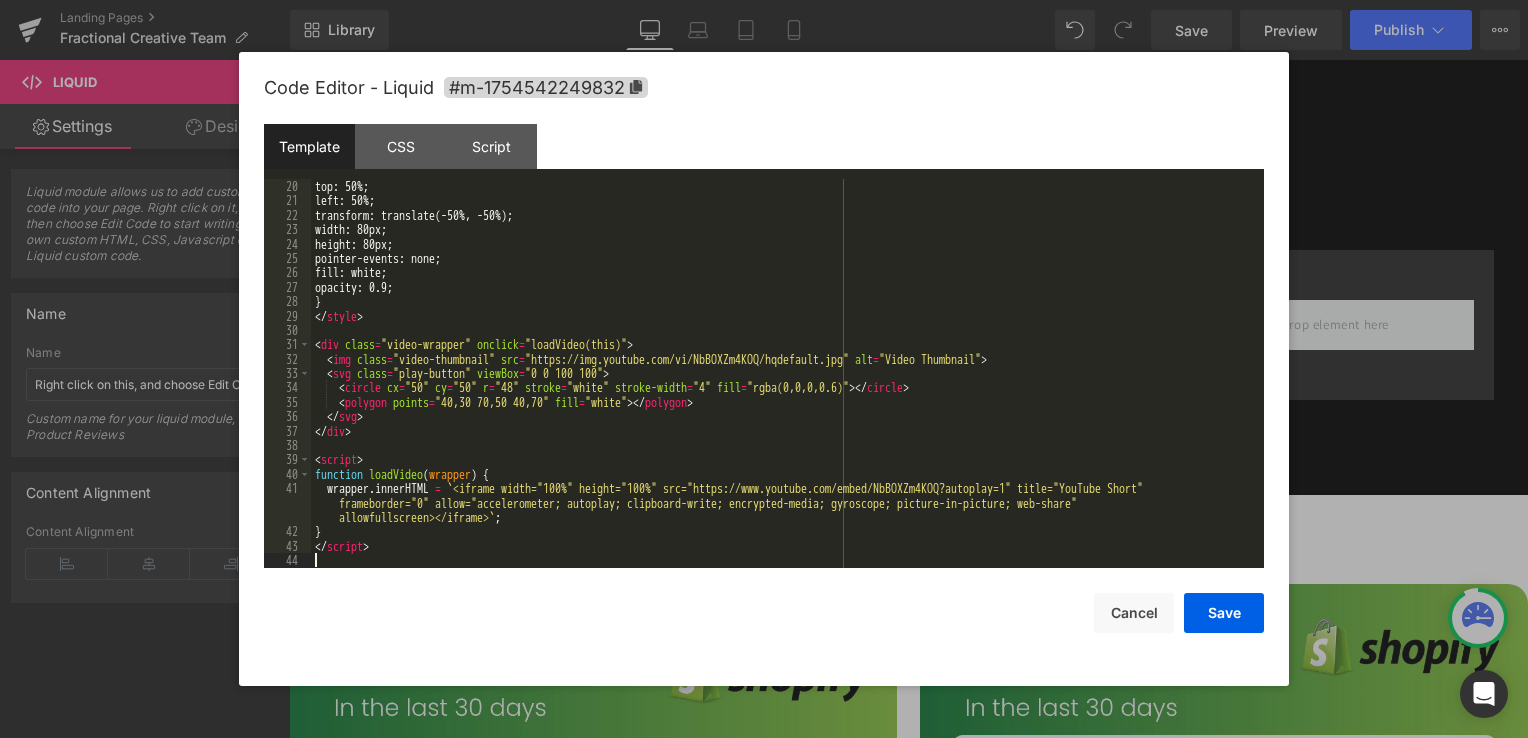 scroll, scrollTop: 273, scrollLeft: 0, axis: vertical 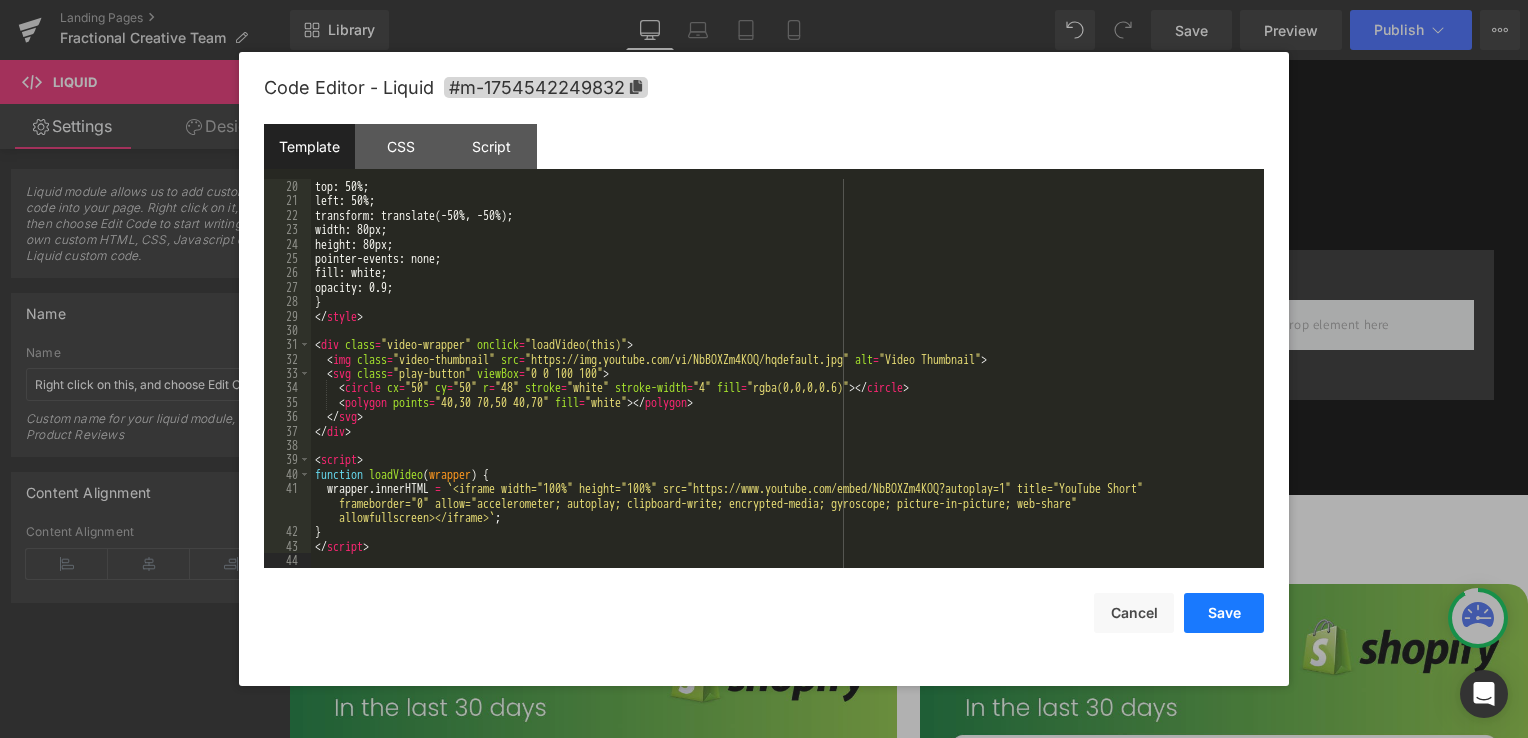 click on "Save" at bounding box center (1224, 613) 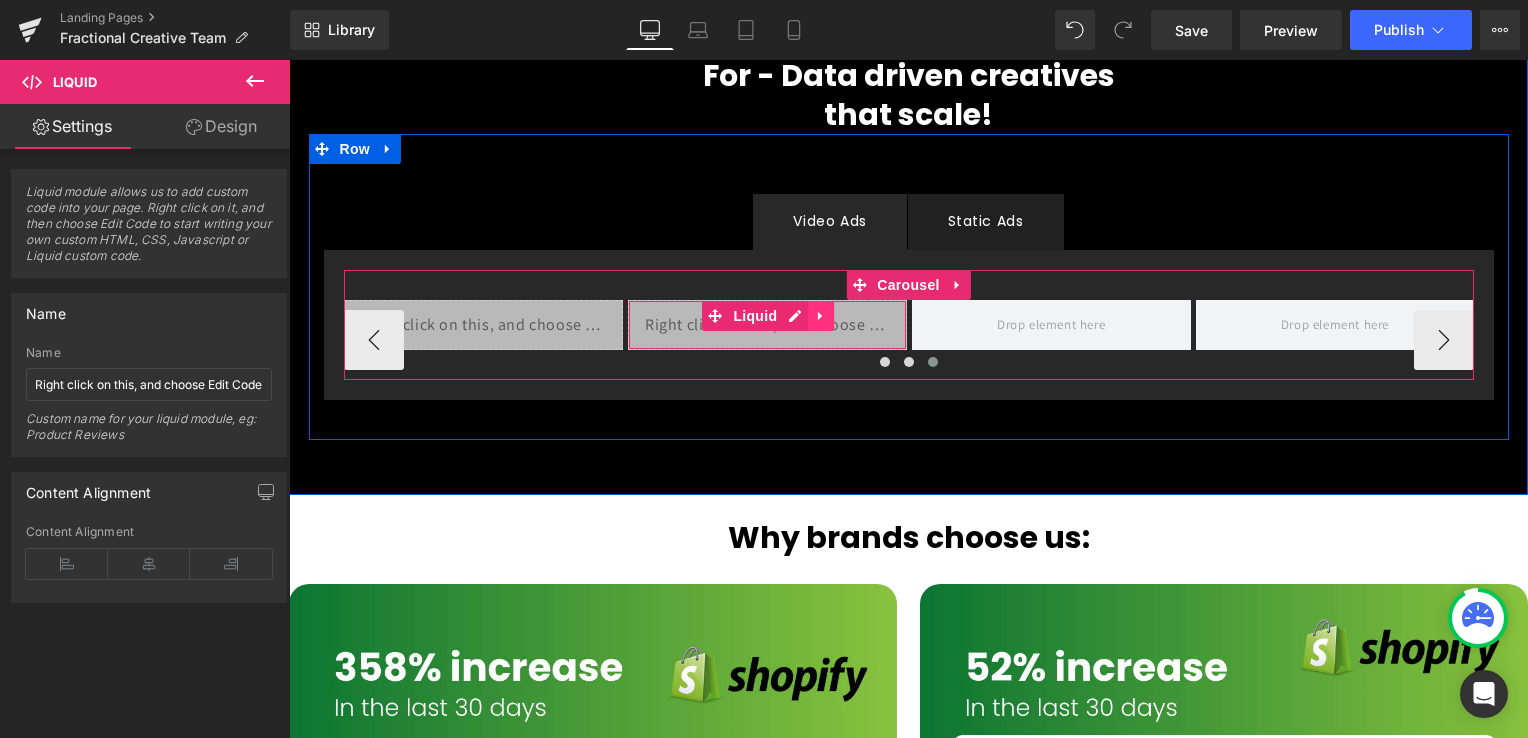 click 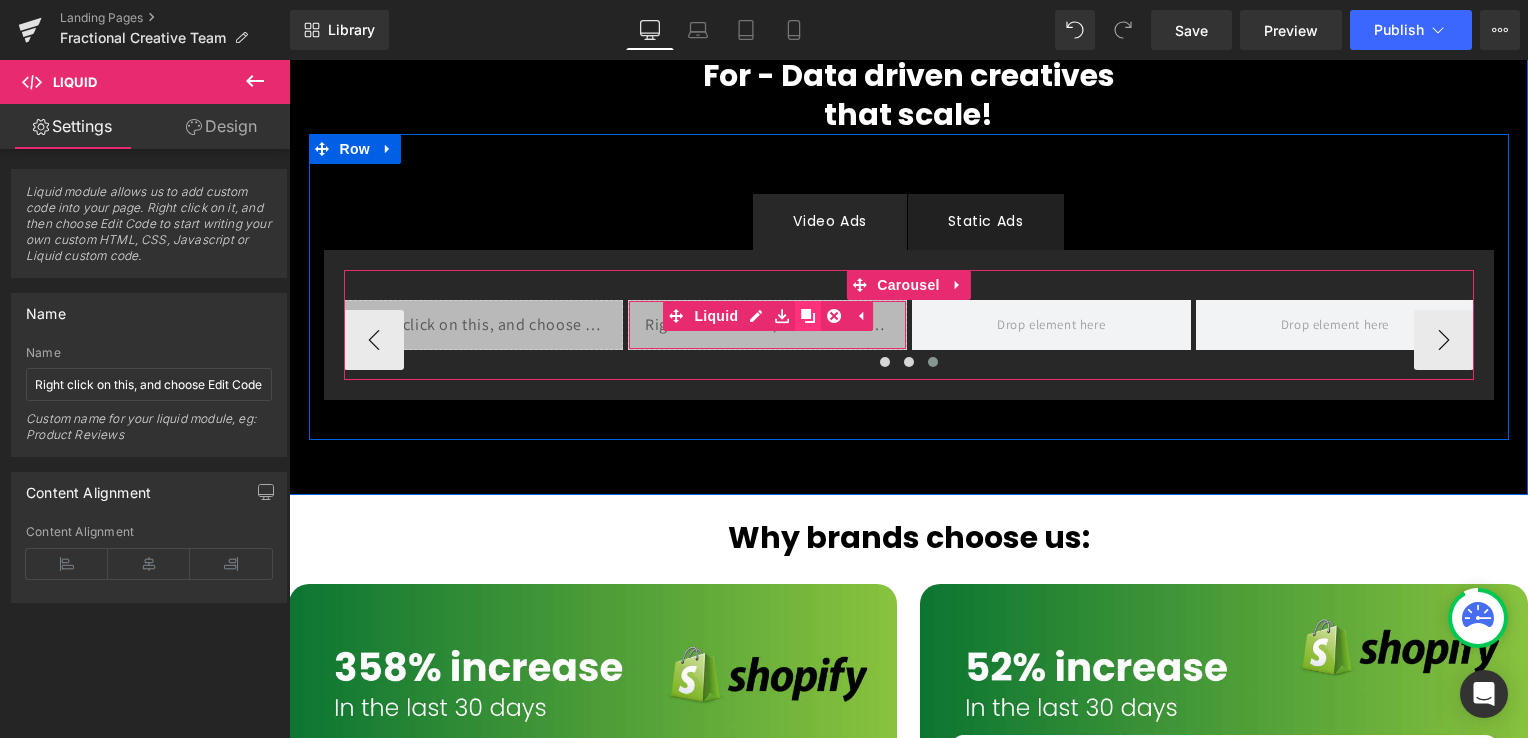 click 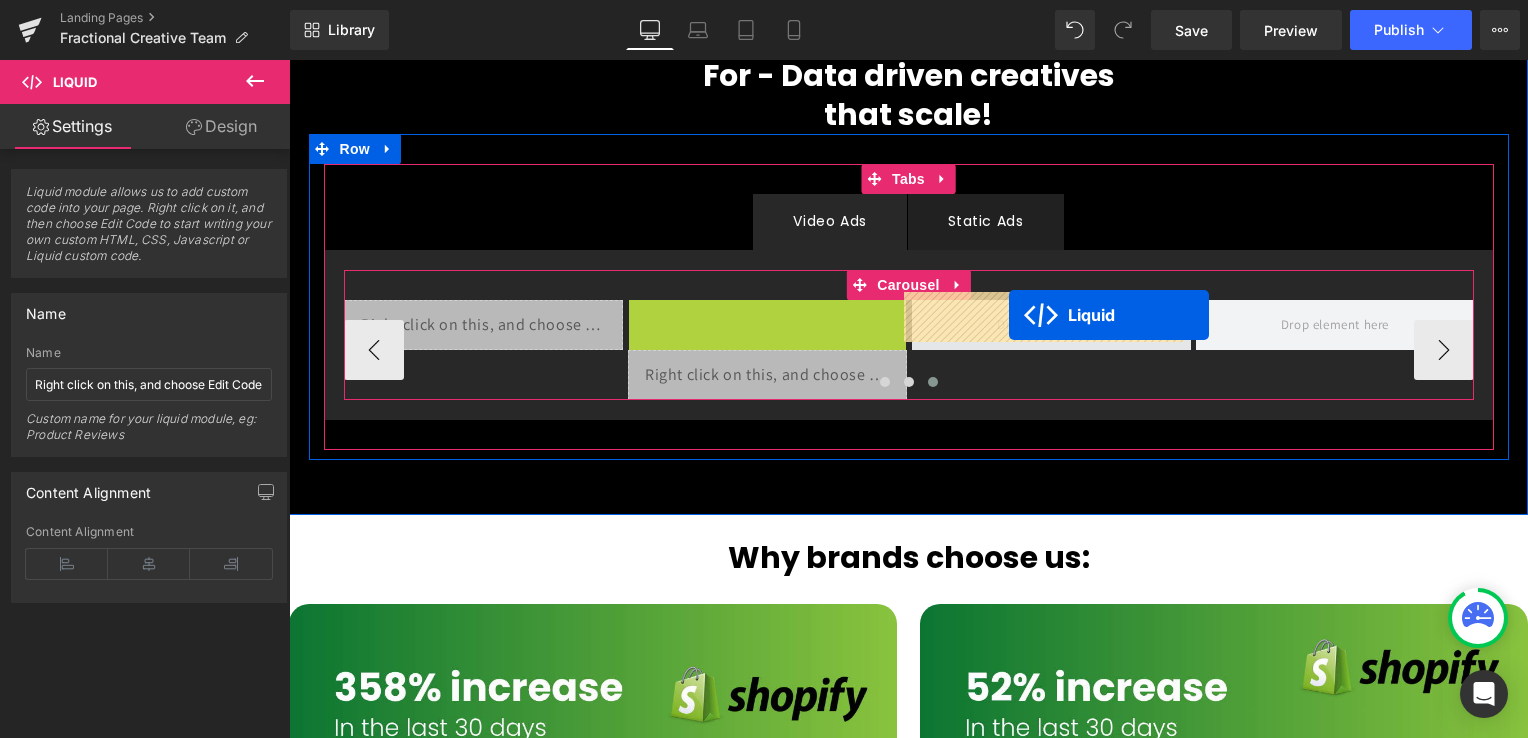 drag, startPoint x: 716, startPoint y: 308, endPoint x: 1009, endPoint y: 315, distance: 293.08362 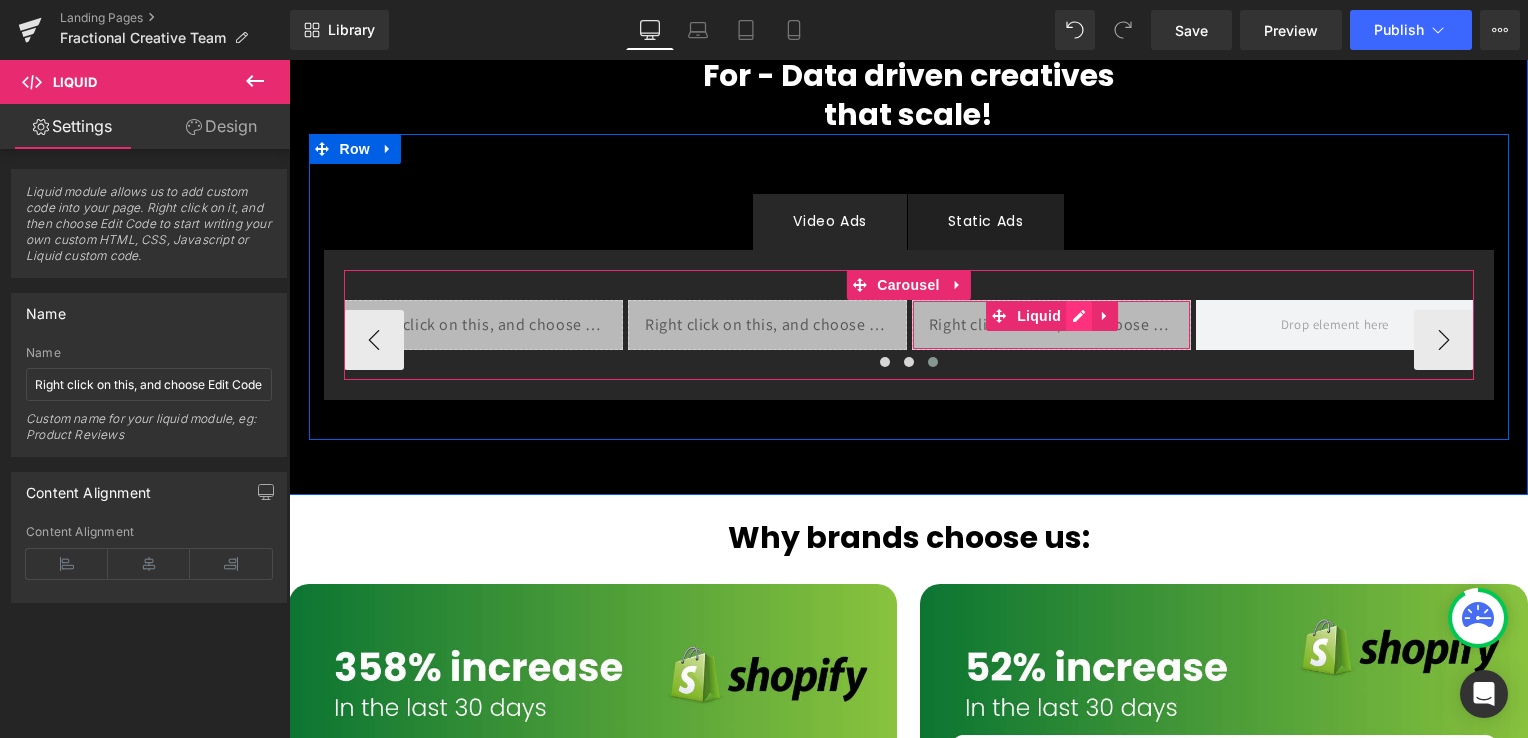 click on "Liquid" at bounding box center [1051, 325] 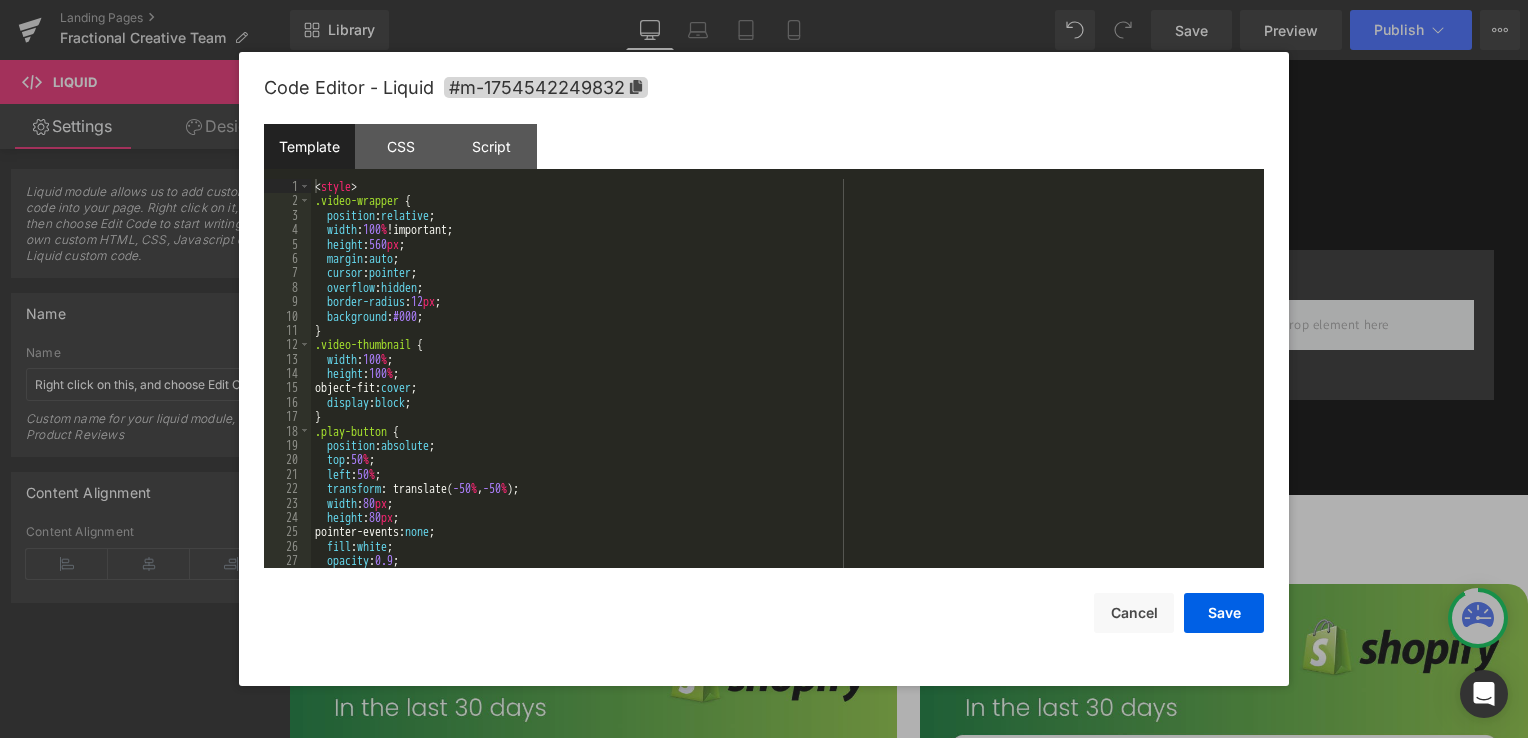 click on "< style > .video-wrapper   {    position :  relative ;    width :  100 %  !important;    height :  560 px ;    margin :  auto ;    cursor :  pointer ;    overflow :  hidden ;    border-radius :  12 px ;    background :  #000 ; } .video-thumbnail   {    width :  100 % ;    height :  100 % ;   object-fit:  cover ;    display :  block ; } .play-button   {    position :  absolute ;    top :  50 % ;    left :  50 % ;    transform : translate( -50 % ,  -50 % );    width :  80 px ;    height :  80 px ;   pointer-events:  none ;    fill :  white ;    opacity :  0.9 ; }" at bounding box center [783, 388] 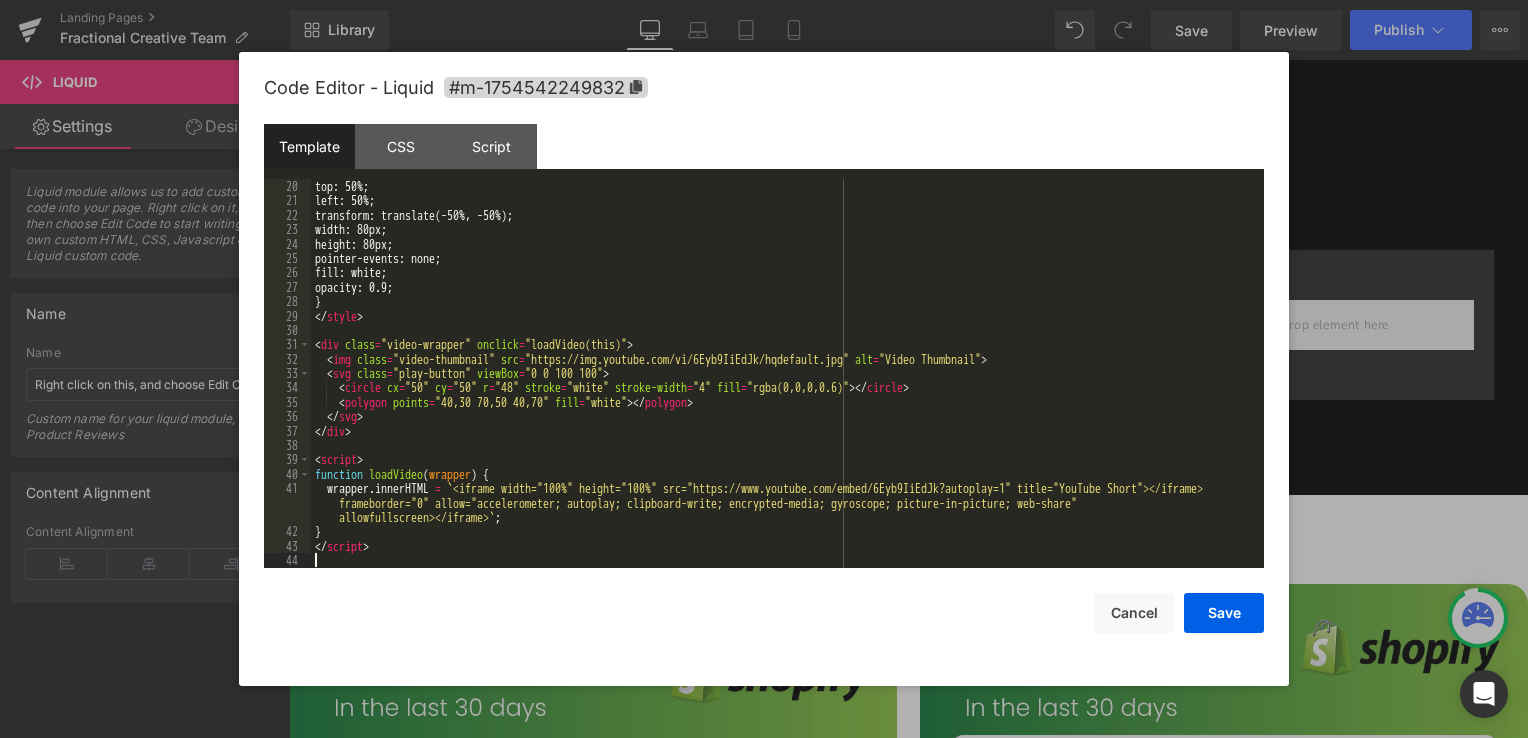 scroll, scrollTop: 273, scrollLeft: 0, axis: vertical 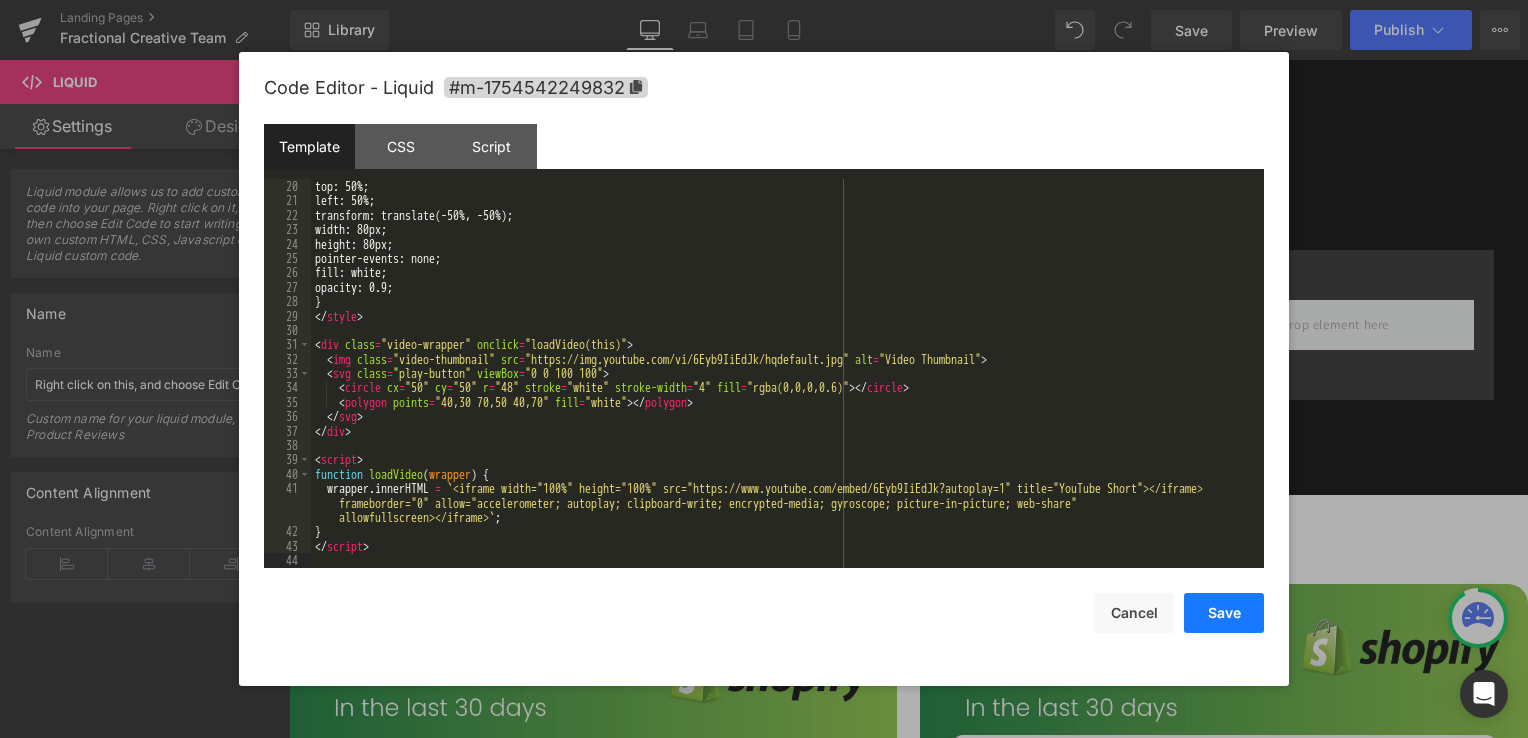 click on "Save" at bounding box center [1224, 613] 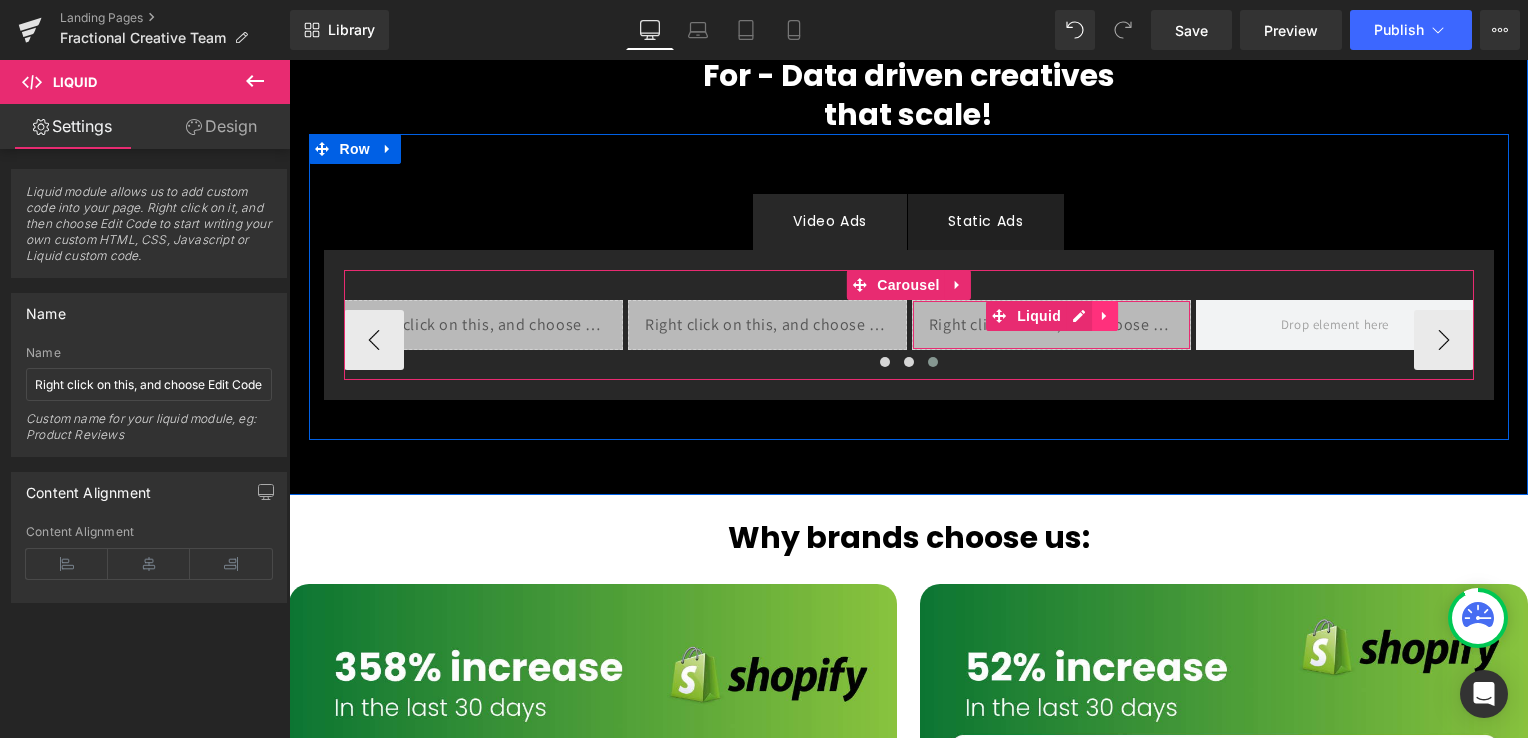 click at bounding box center (1105, 316) 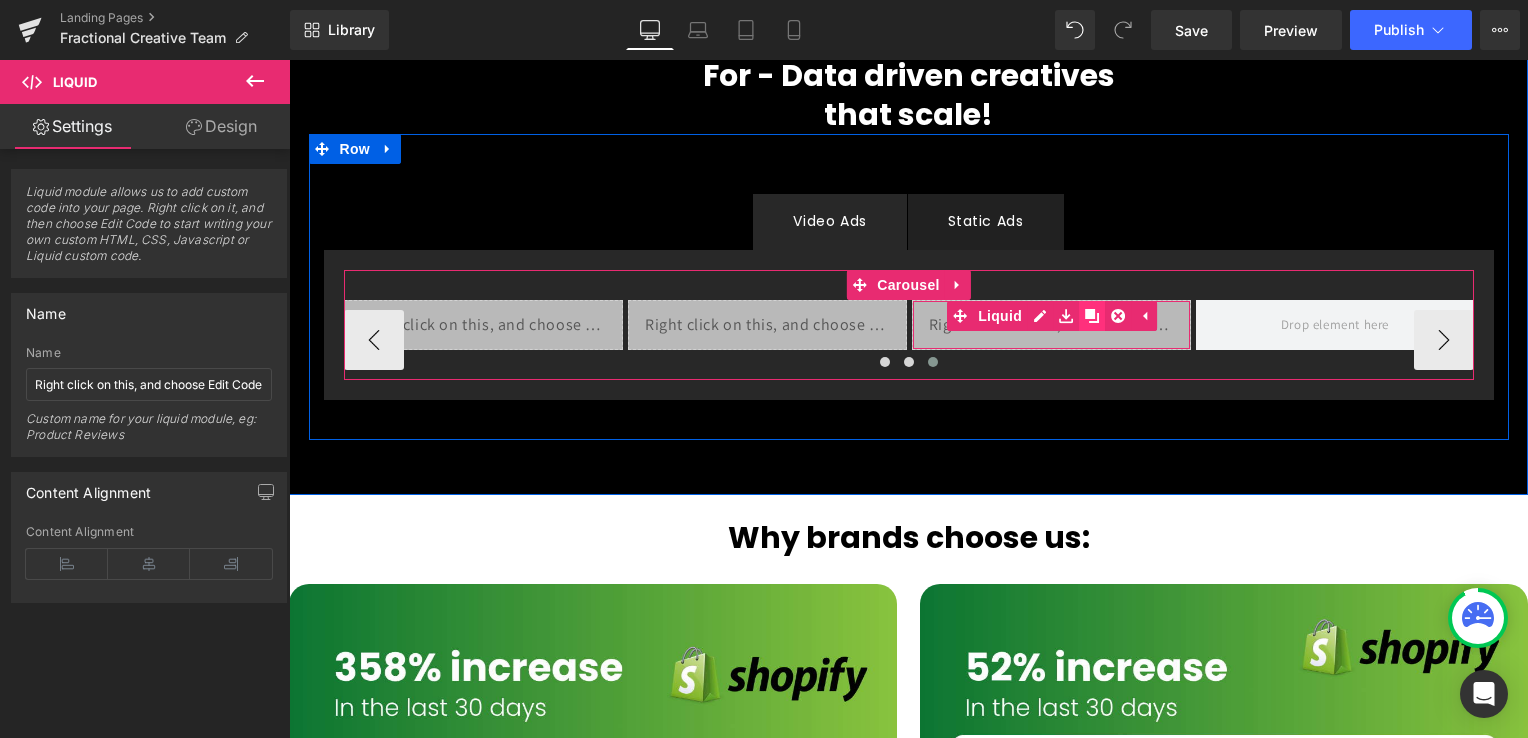 click 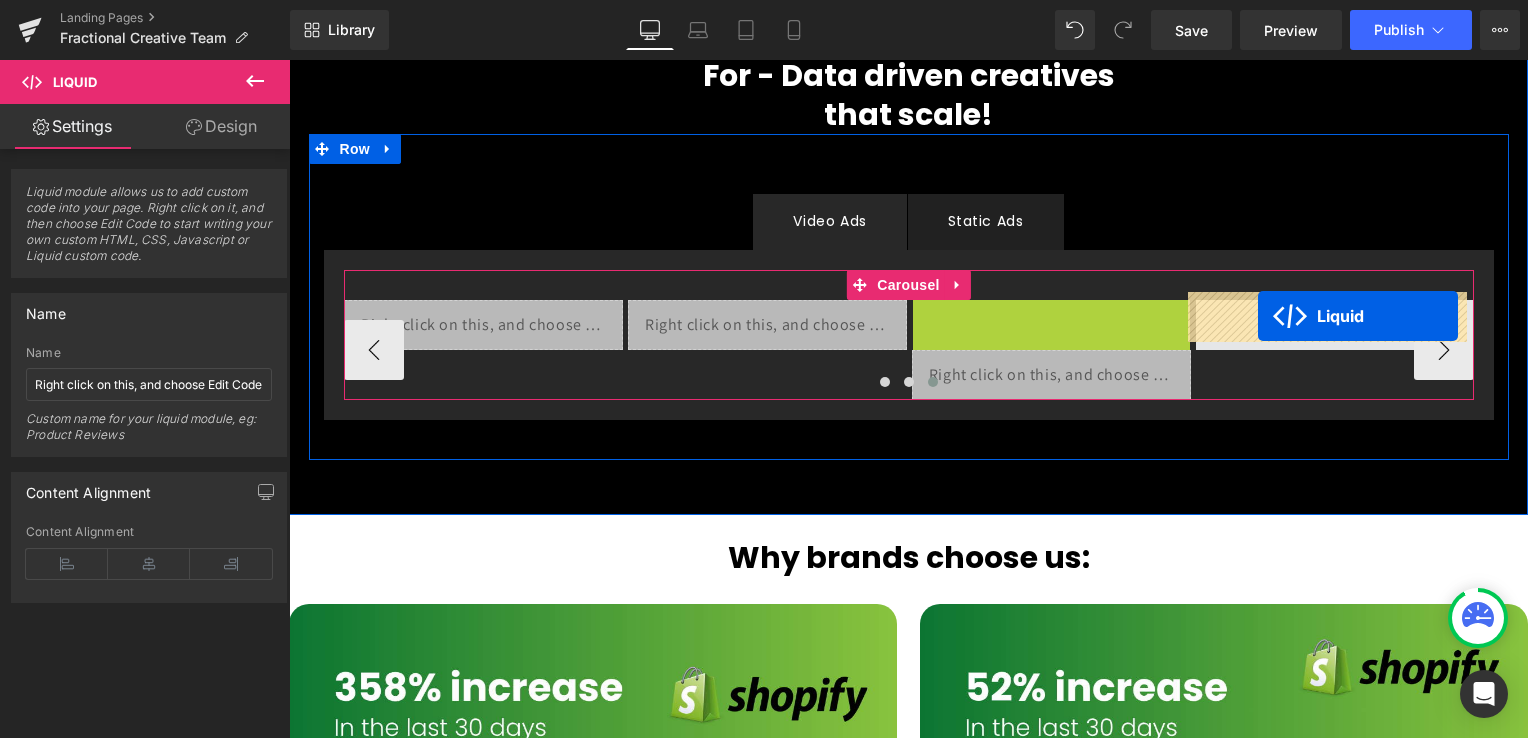 drag, startPoint x: 1208, startPoint y: 309, endPoint x: 1258, endPoint y: 316, distance: 50.48762 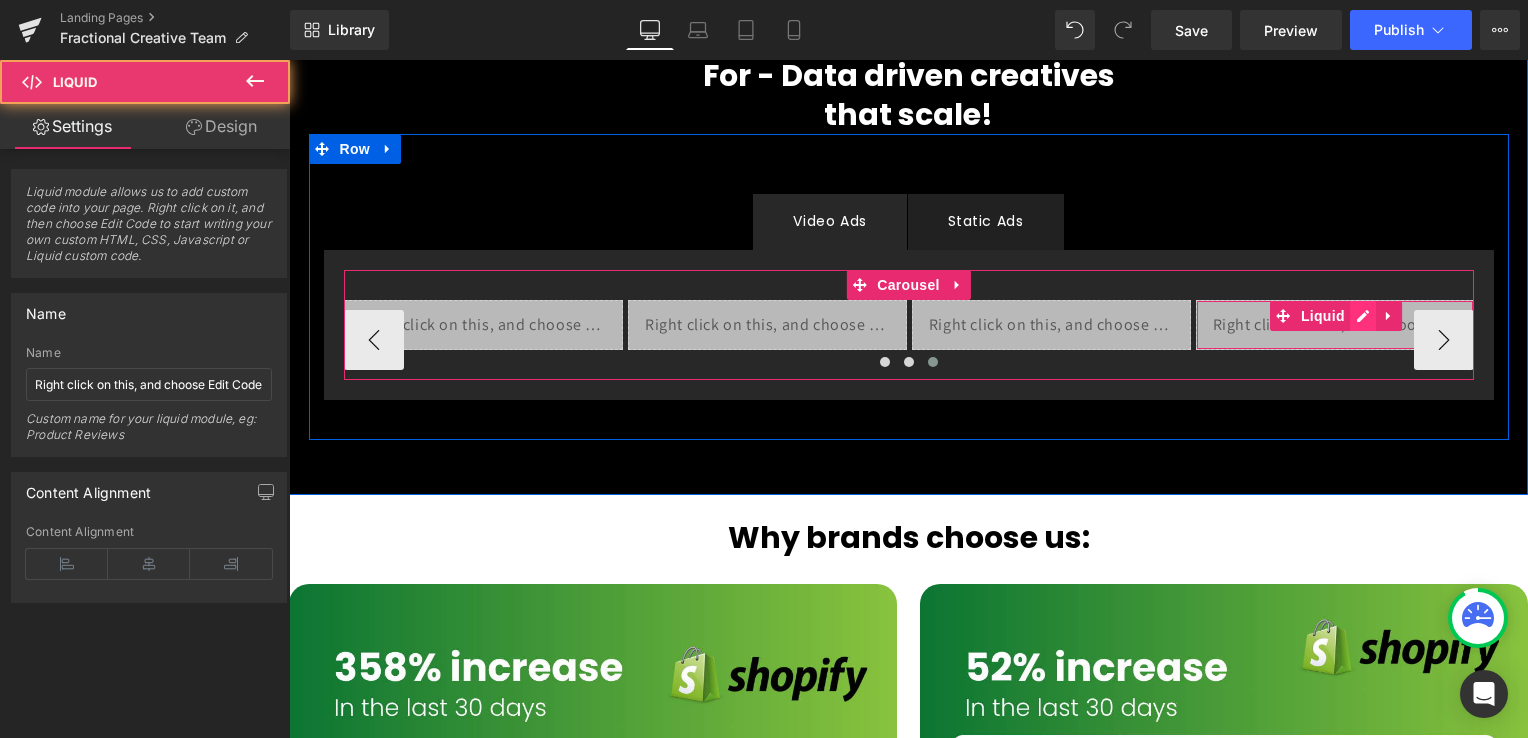 click on "Liquid" at bounding box center [1335, 325] 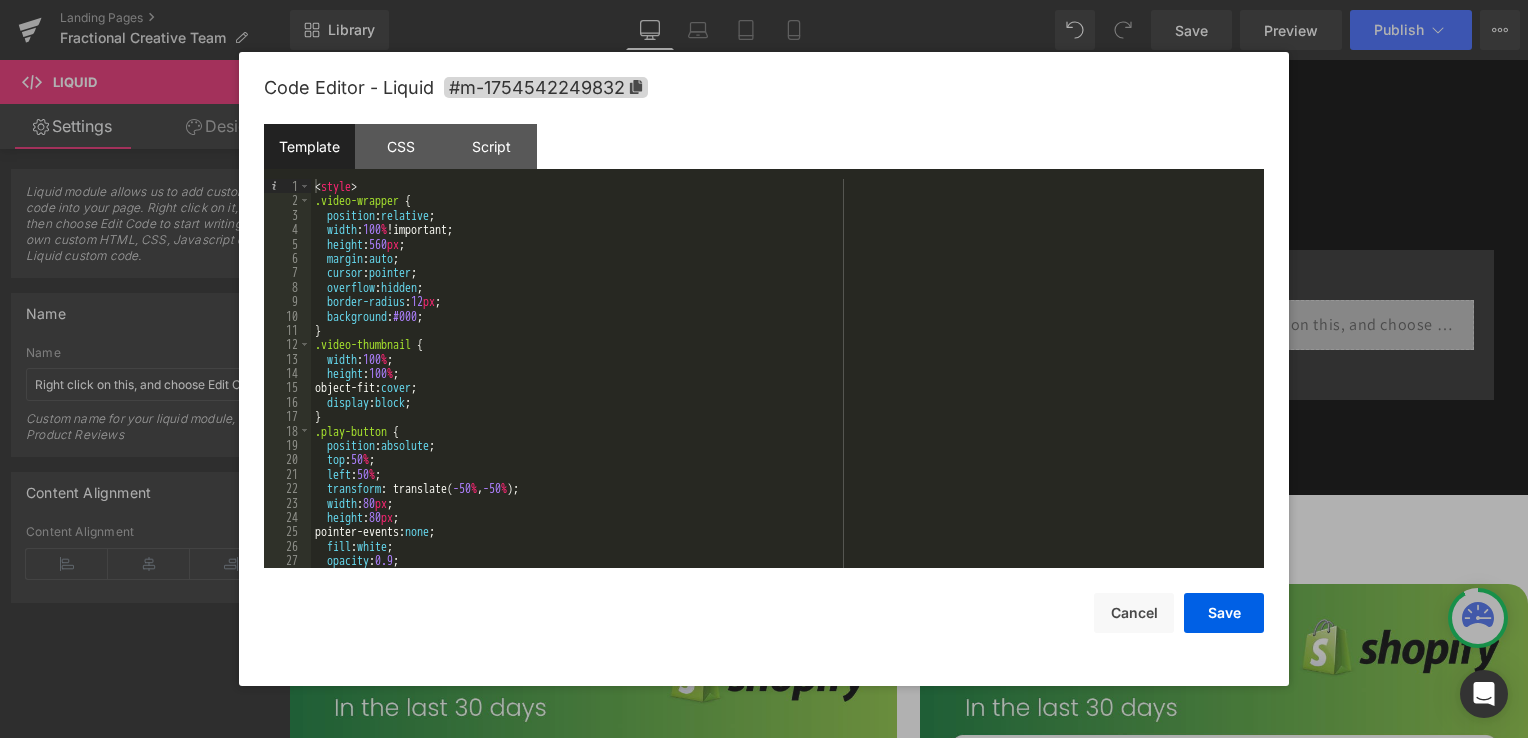 click on "< style > .video-wrapper   {    position :  relative ;    width :  100 %  !important;    height :  560 px ;    margin :  auto ;    cursor :  pointer ;    overflow :  hidden ;    border-radius :  12 px ;    background :  #000 ; } .video-thumbnail   {    width :  100 % ;    height :  100 % ;   object-fit:  cover ;    display :  block ; } .play-button   {    position :  absolute ;    top :  50 % ;    left :  50 % ;    transform : translate( -50 % ,  -50 % );    width :  80 px ;    height :  80 px ;   pointer-events:  none ;    fill :  white ;    opacity :  0.9 ; }" at bounding box center (783, 388) 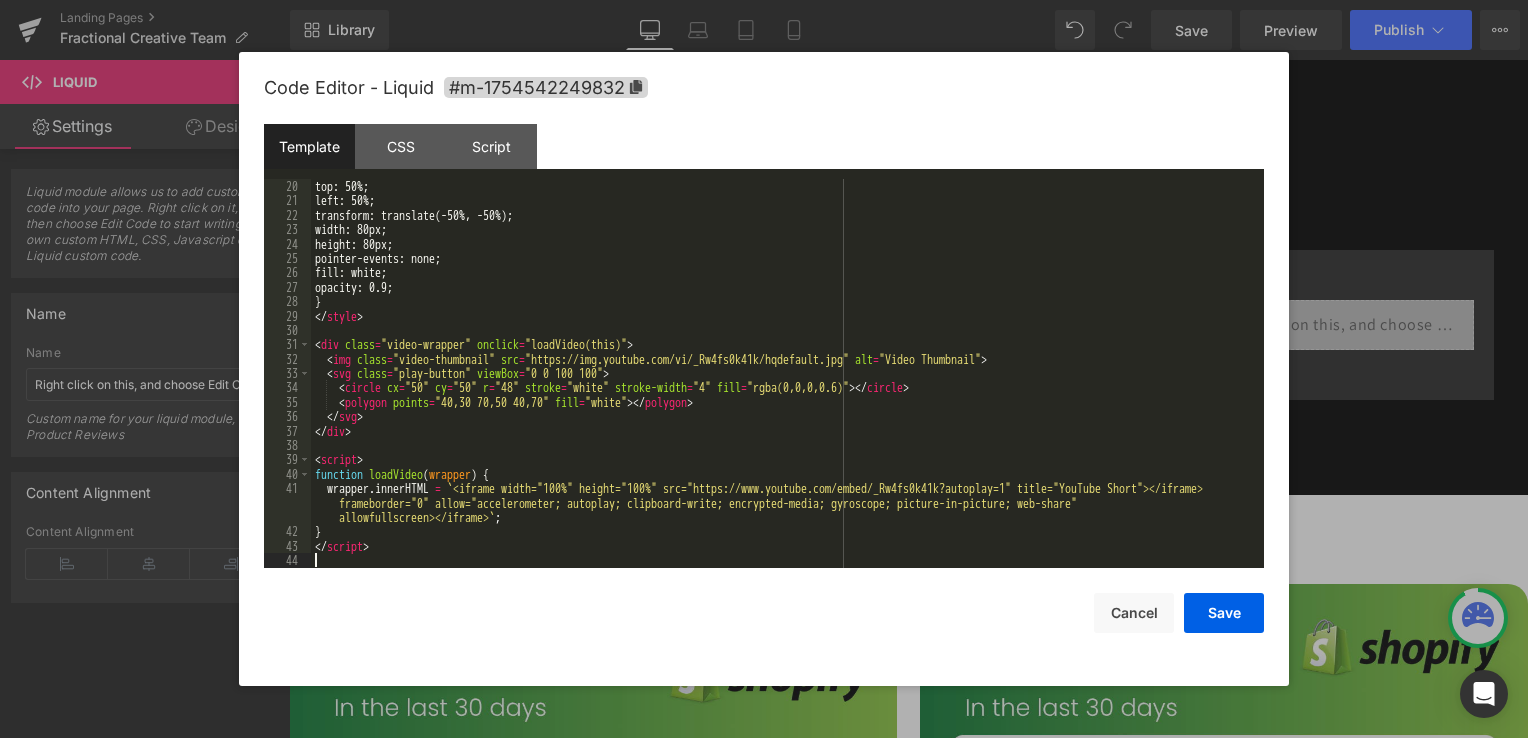 scroll, scrollTop: 273, scrollLeft: 0, axis: vertical 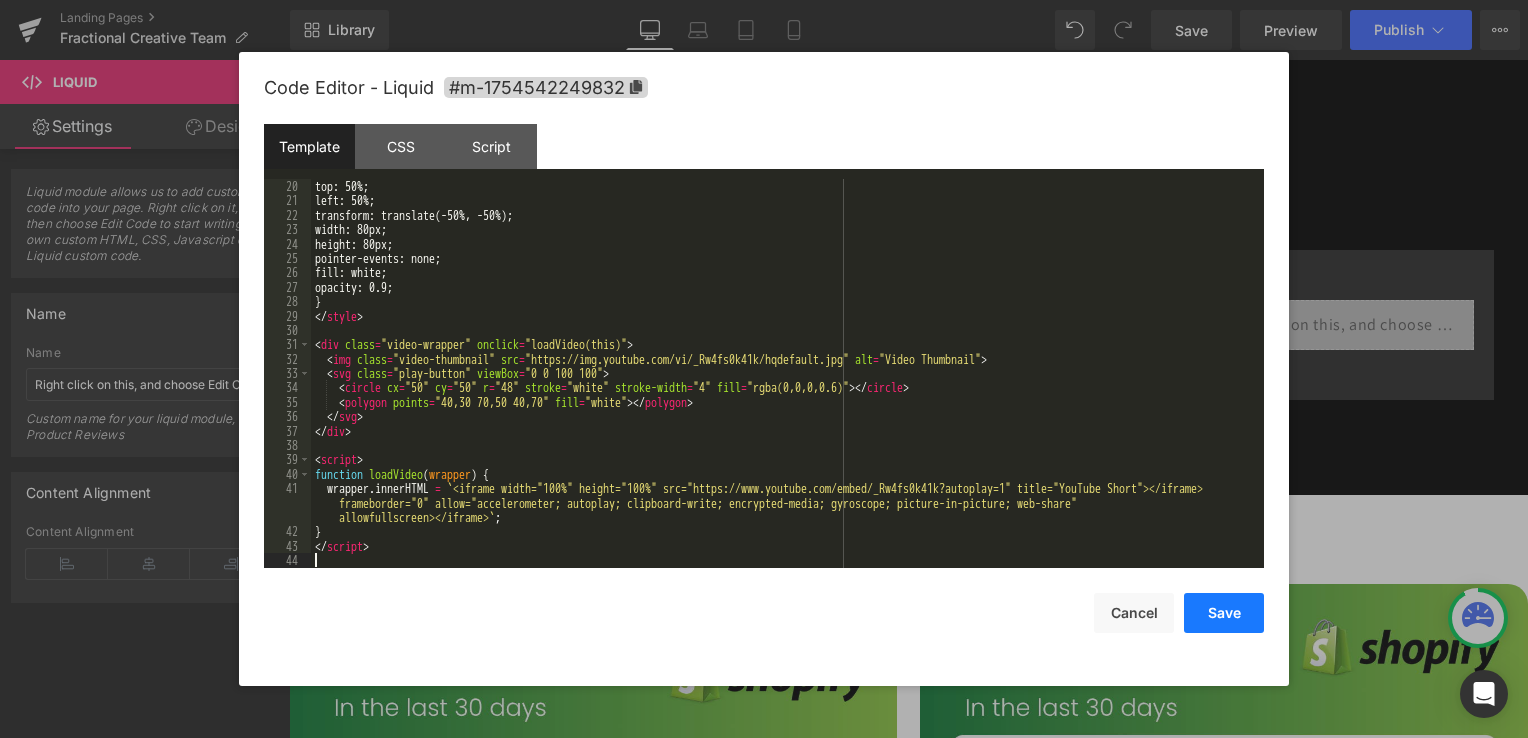 click on "Save" at bounding box center (1224, 613) 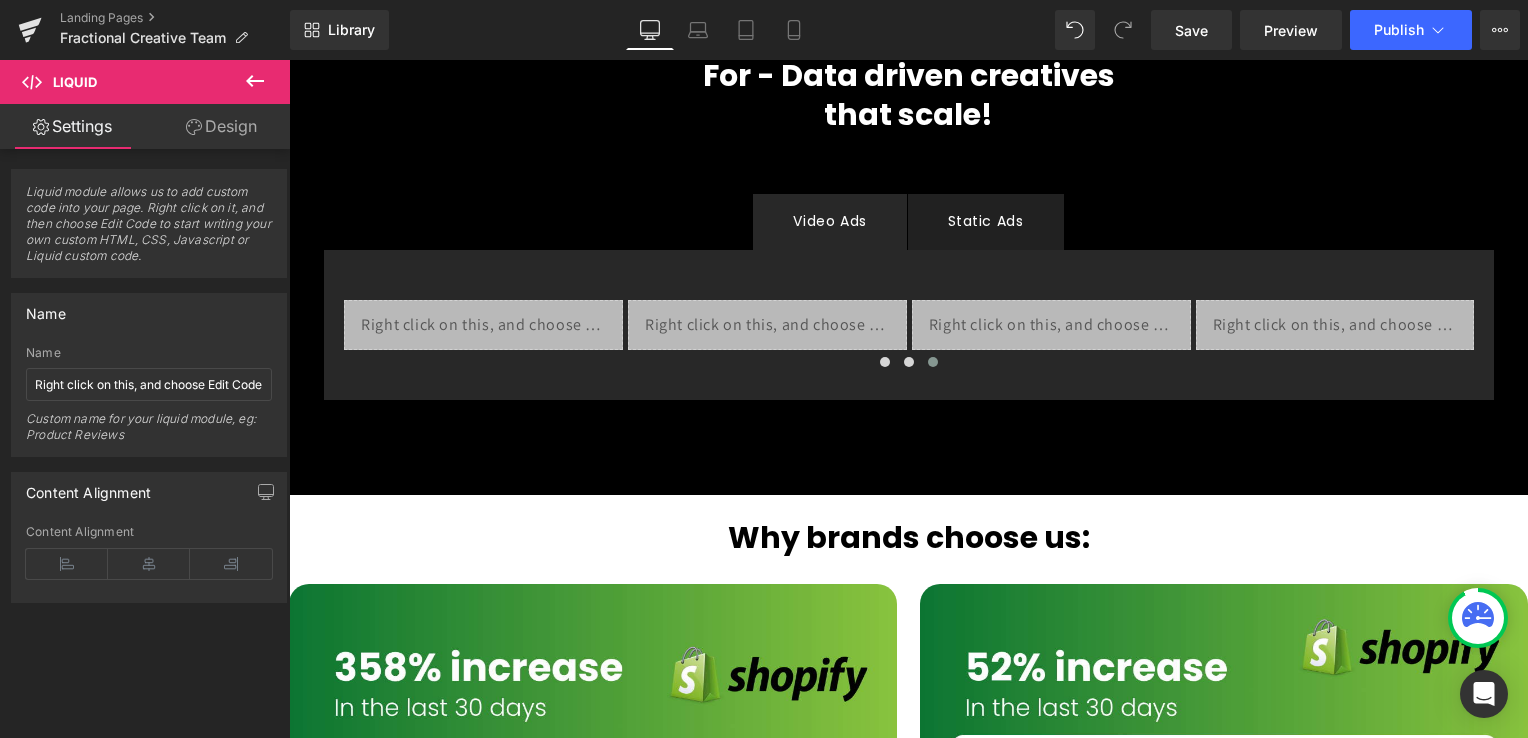 click on "Save" at bounding box center [1224, 603] 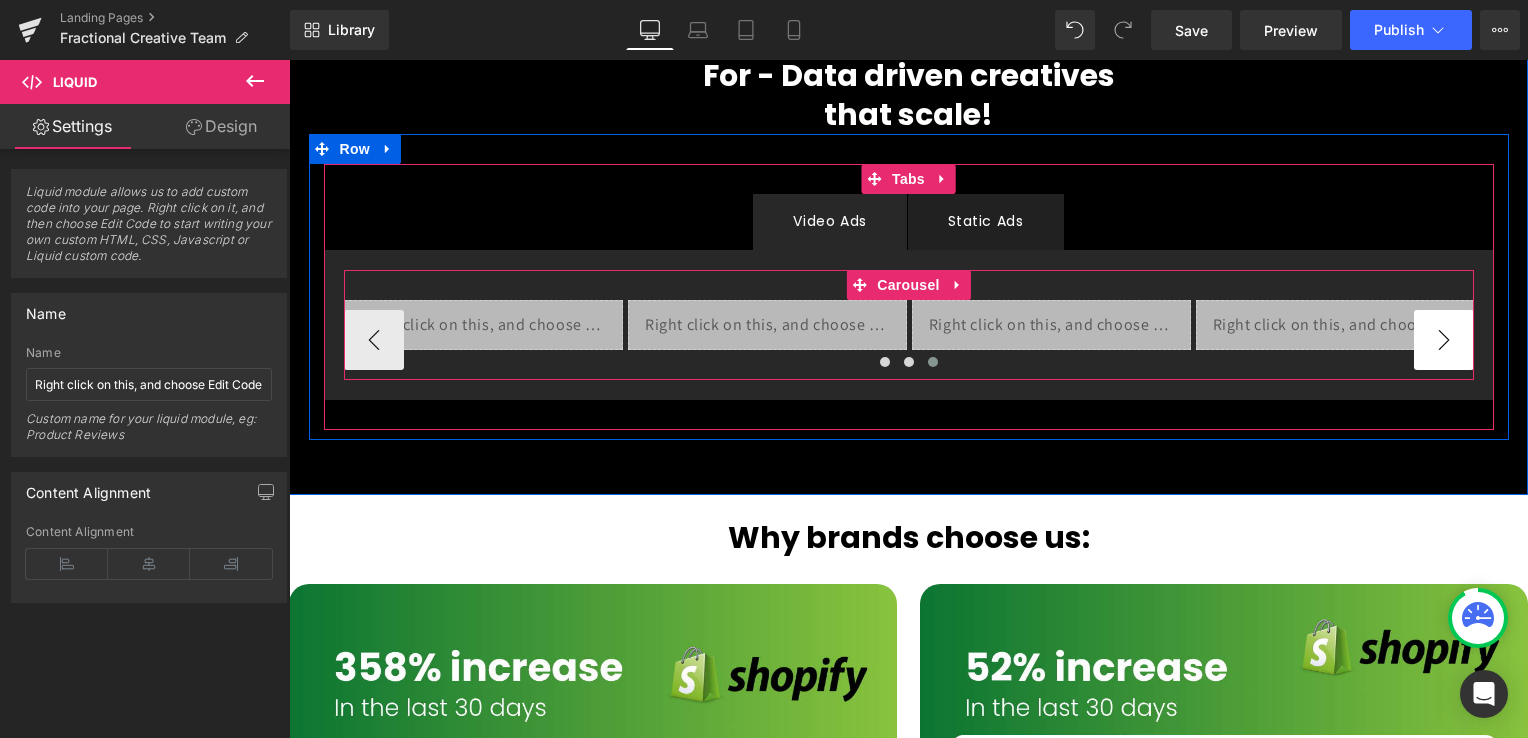 click on "›" at bounding box center (1444, 340) 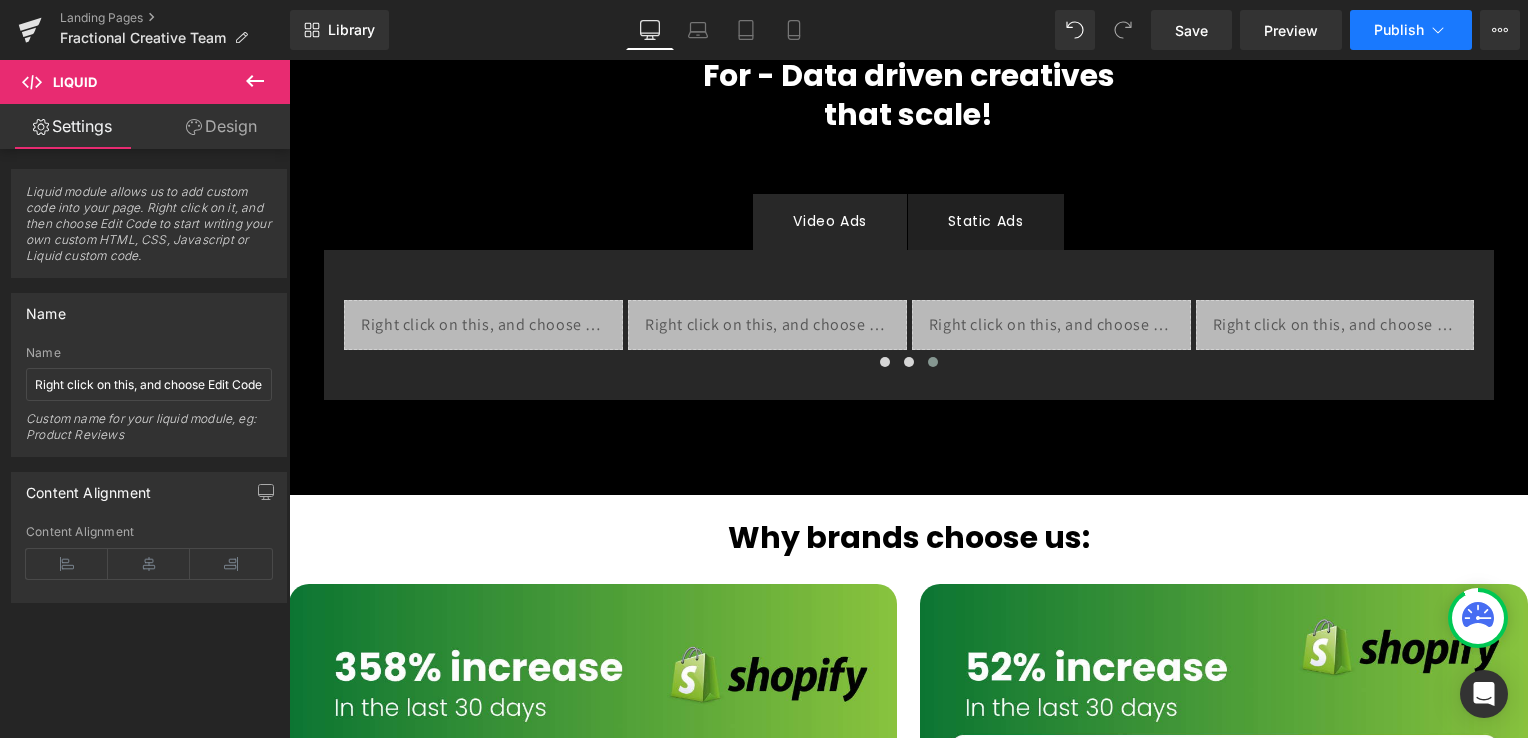 click on "Publish" at bounding box center (1411, 30) 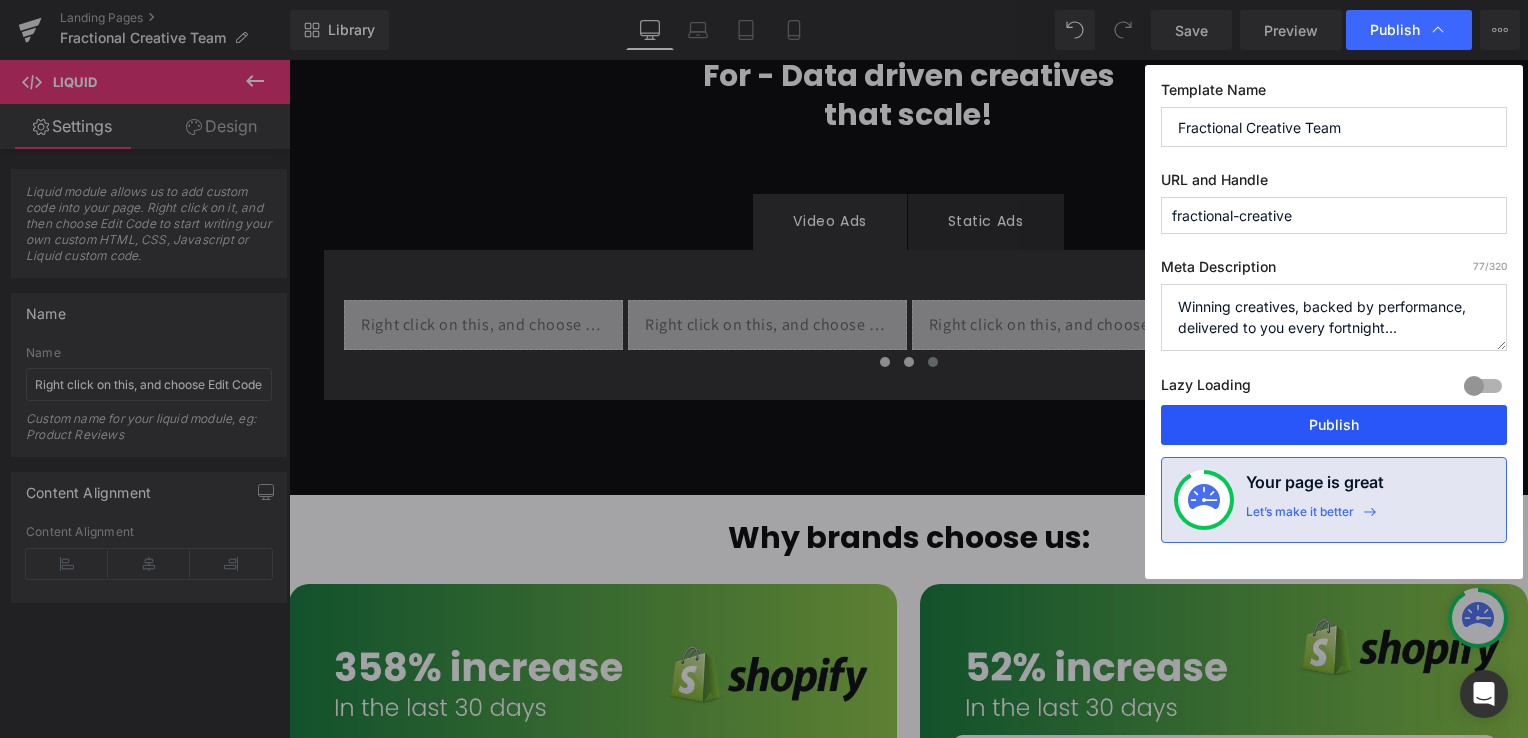 click on "Publish" at bounding box center [1334, 425] 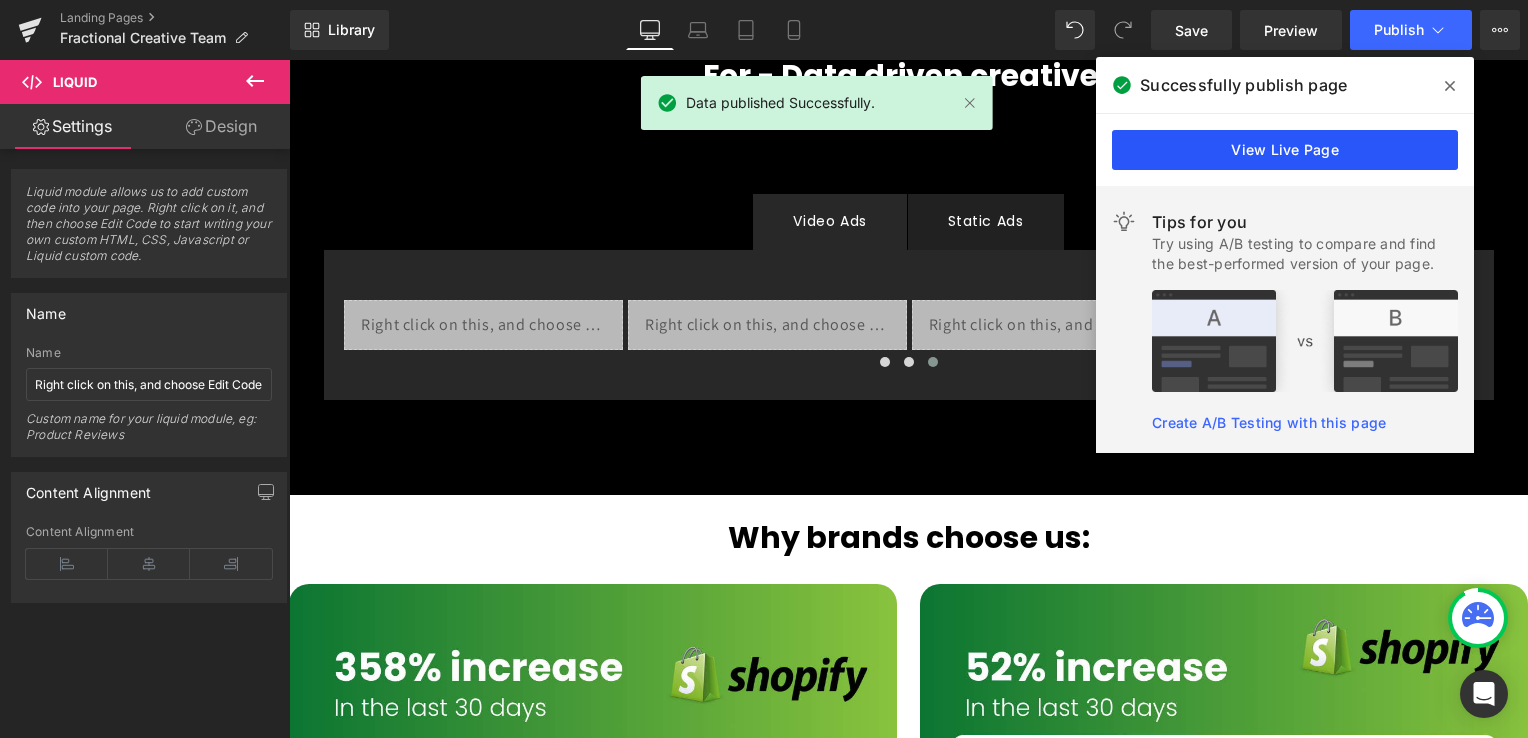 drag, startPoint x: 921, startPoint y: 90, endPoint x: 1210, endPoint y: 150, distance: 295.16266 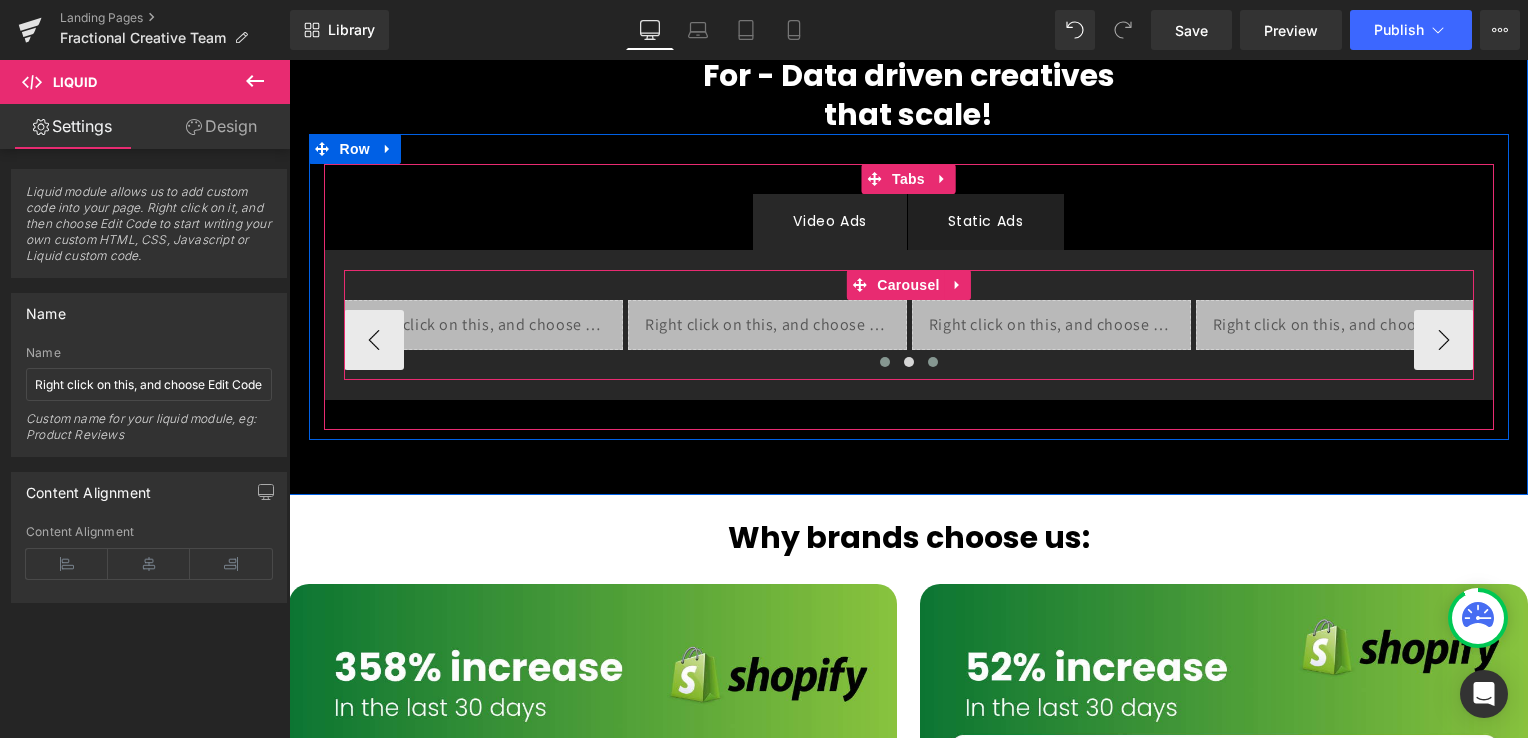 click at bounding box center (885, 362) 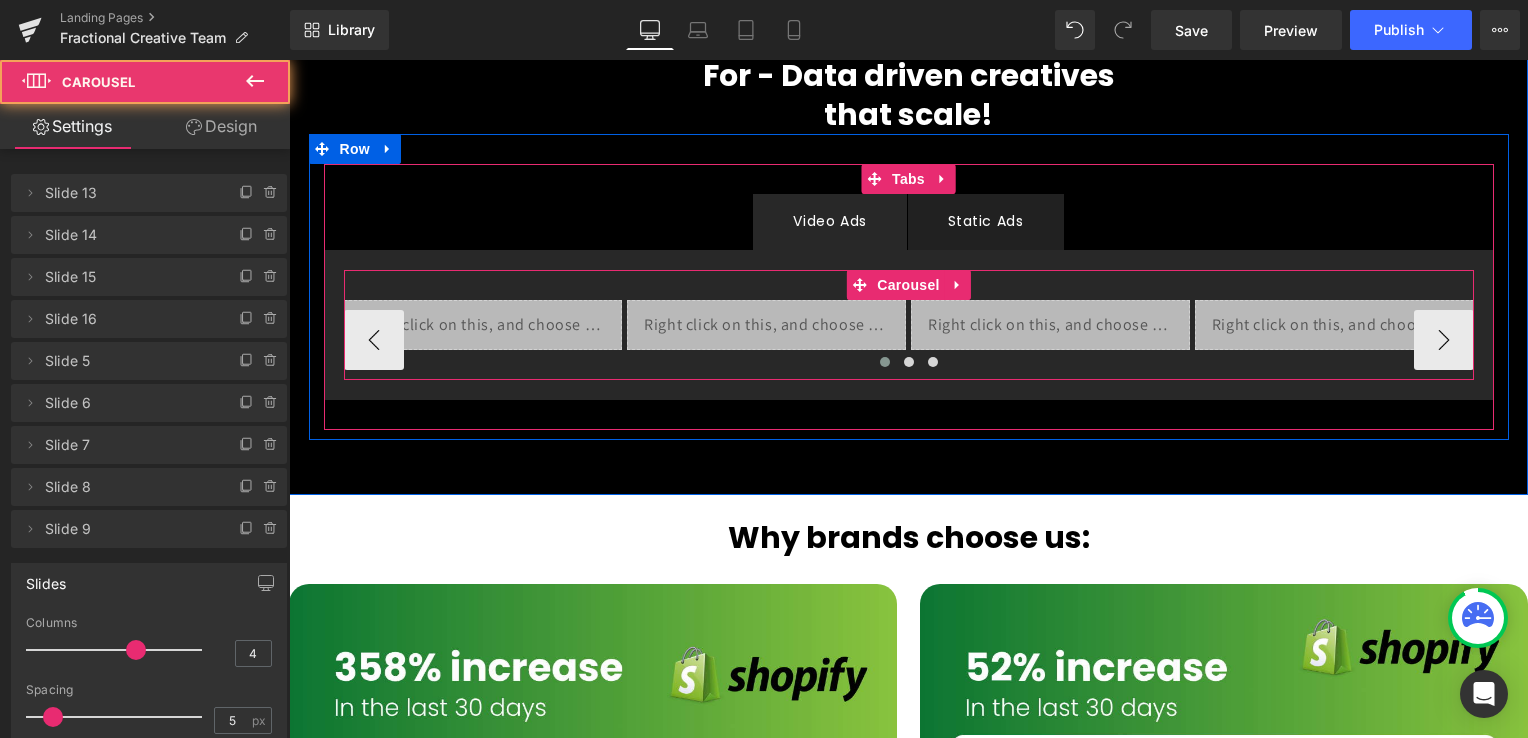 click at bounding box center (885, 362) 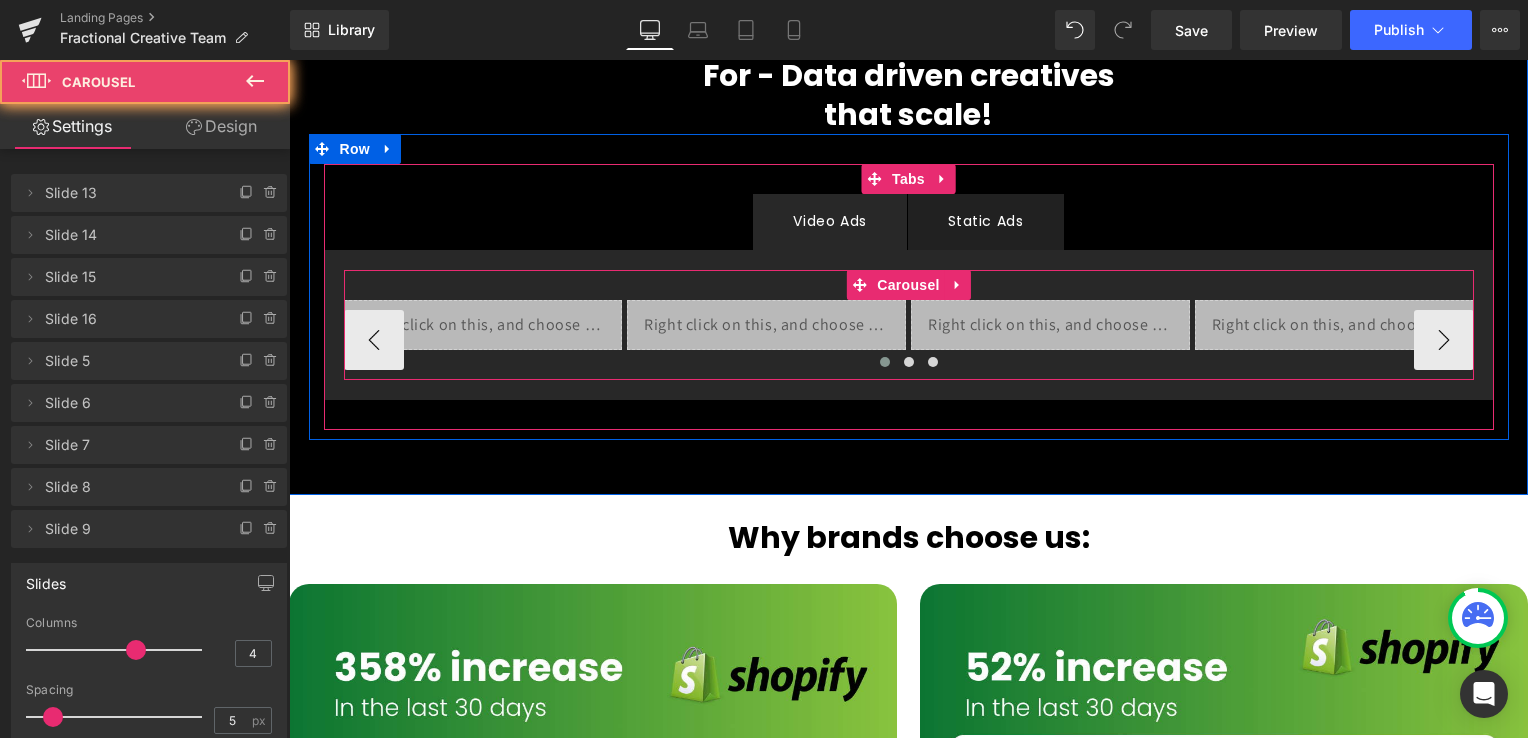 click at bounding box center (885, 362) 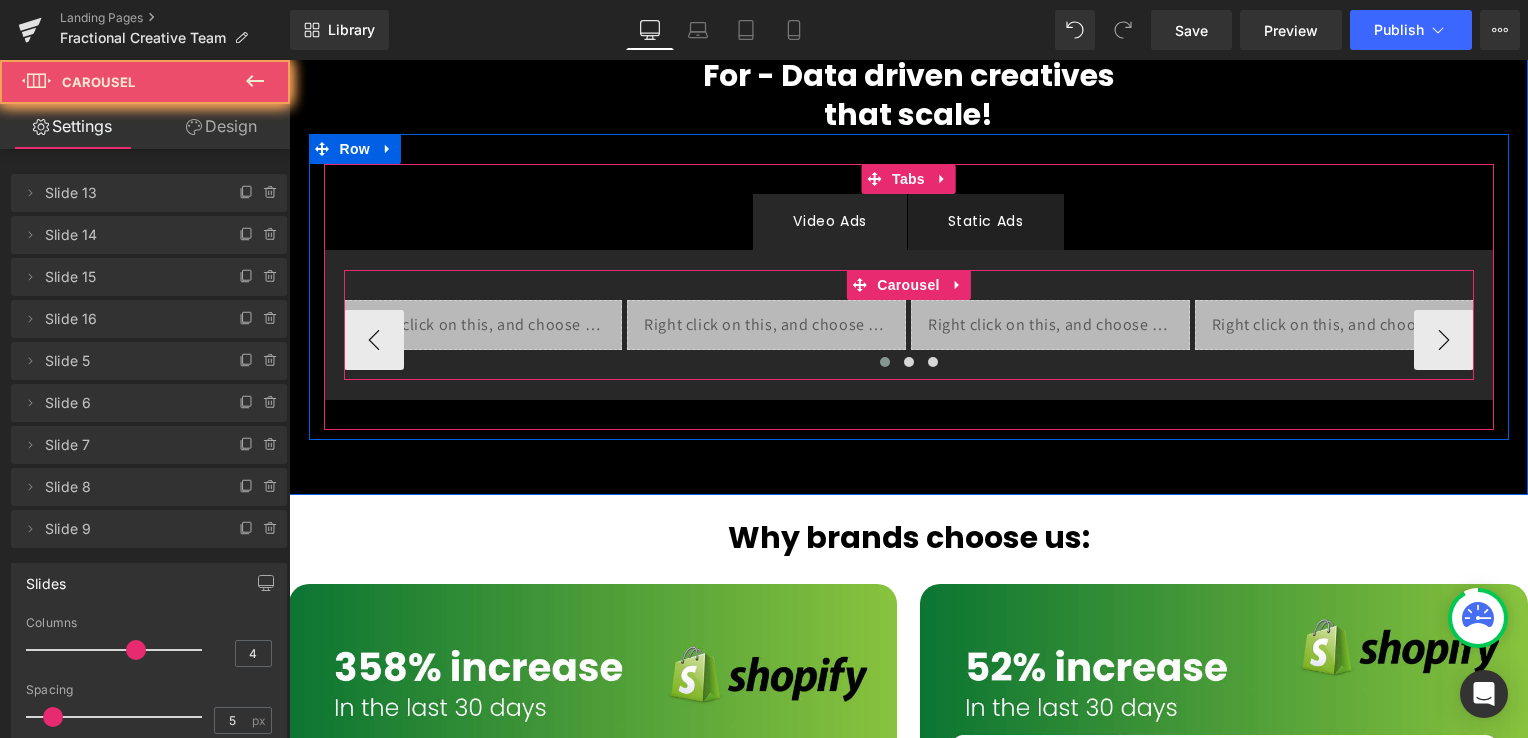 click at bounding box center [885, 362] 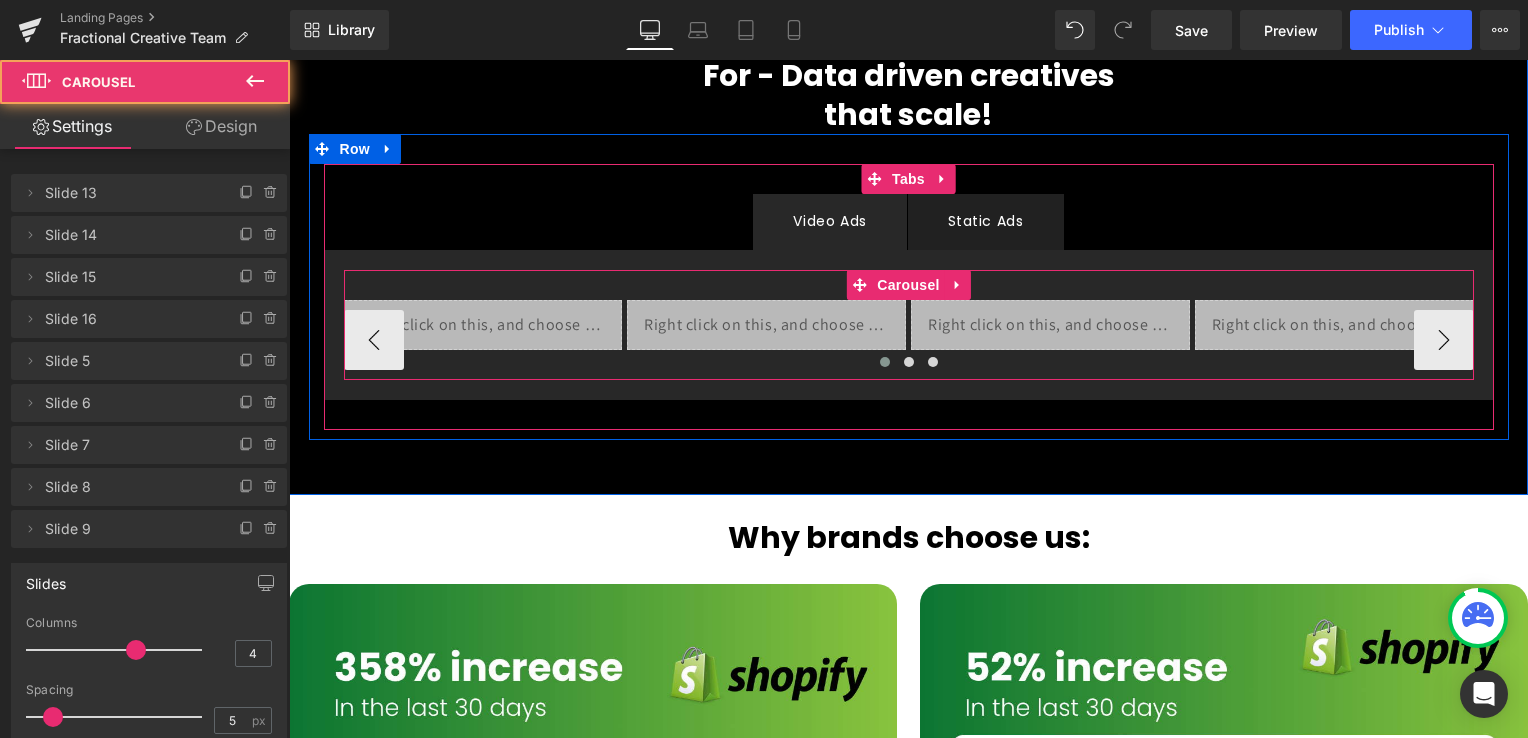 click at bounding box center [885, 362] 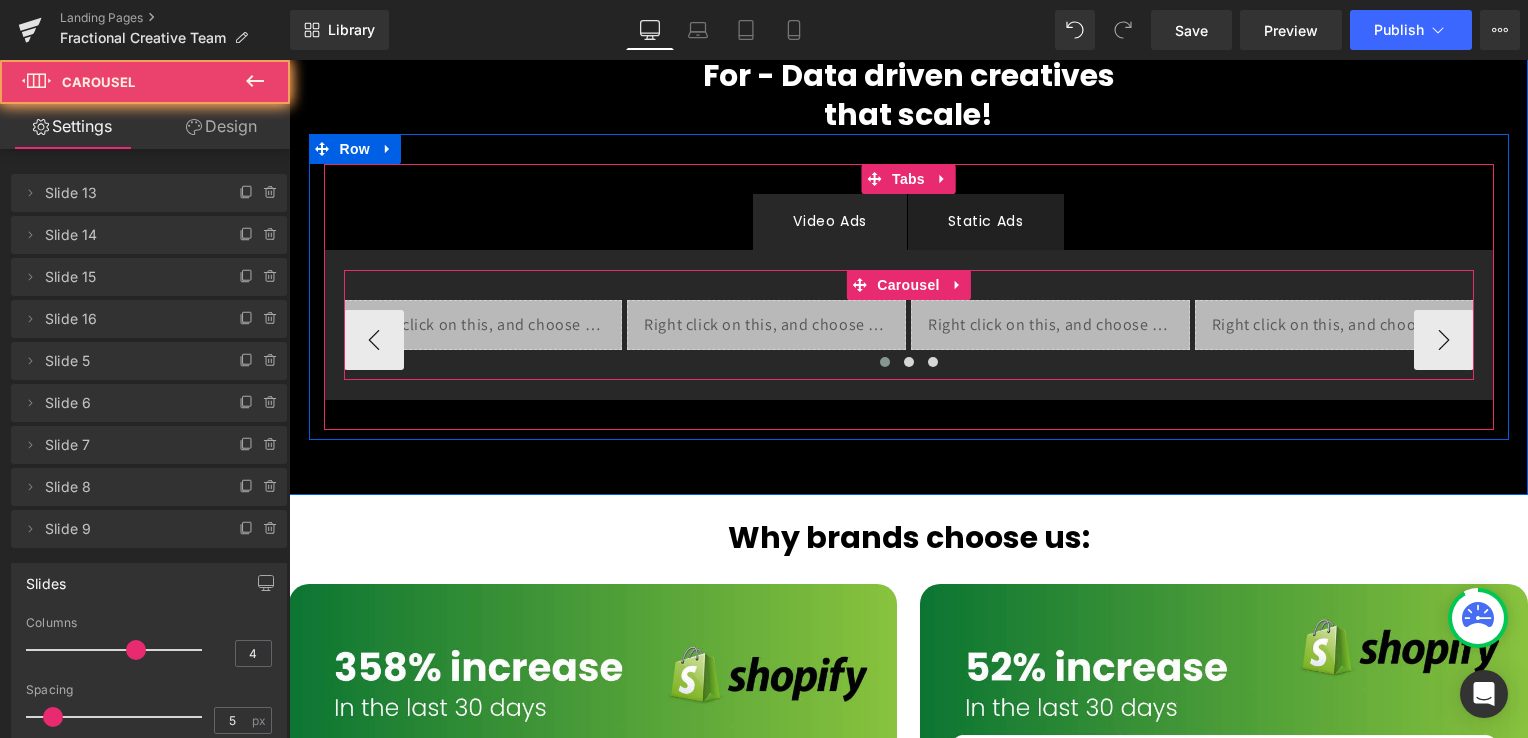 click at bounding box center (885, 362) 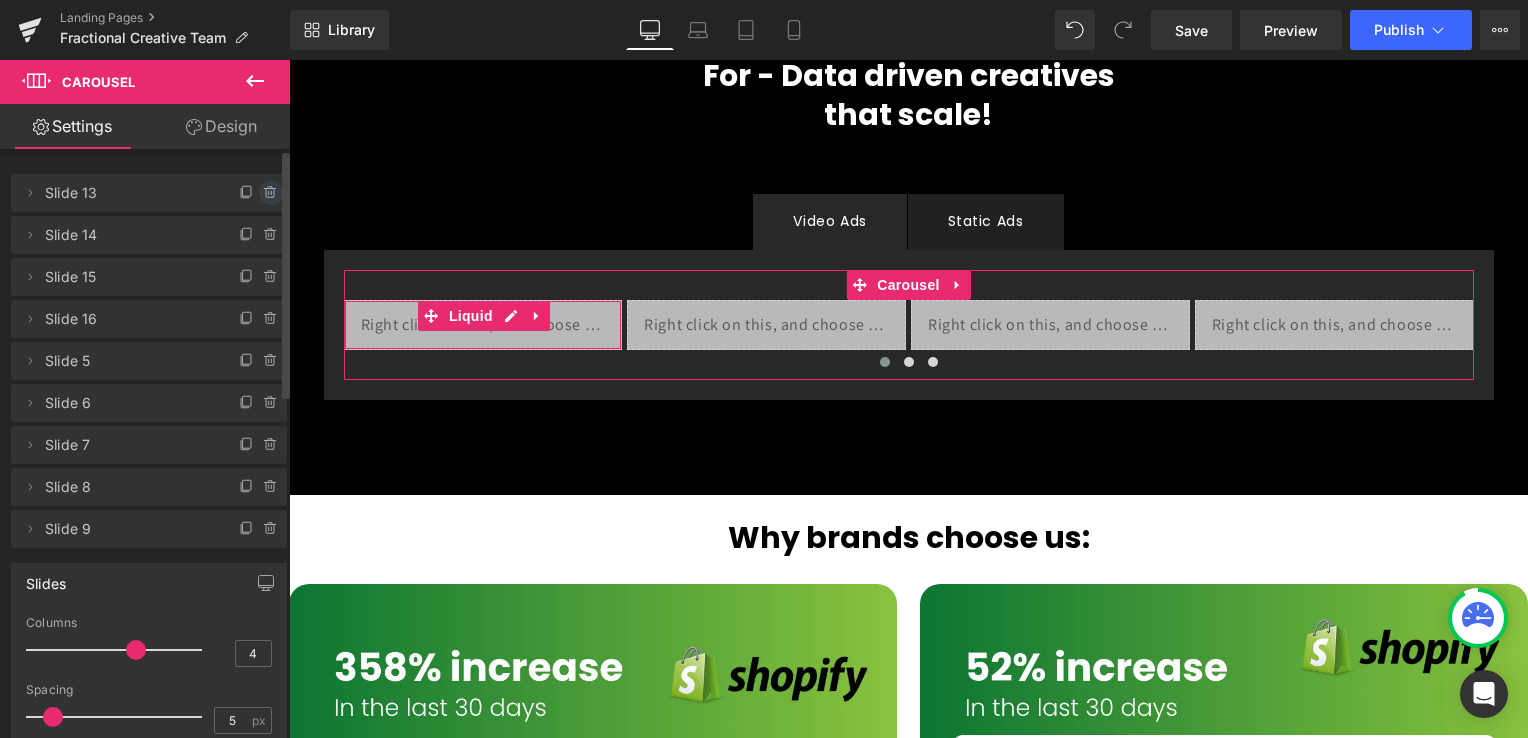 click 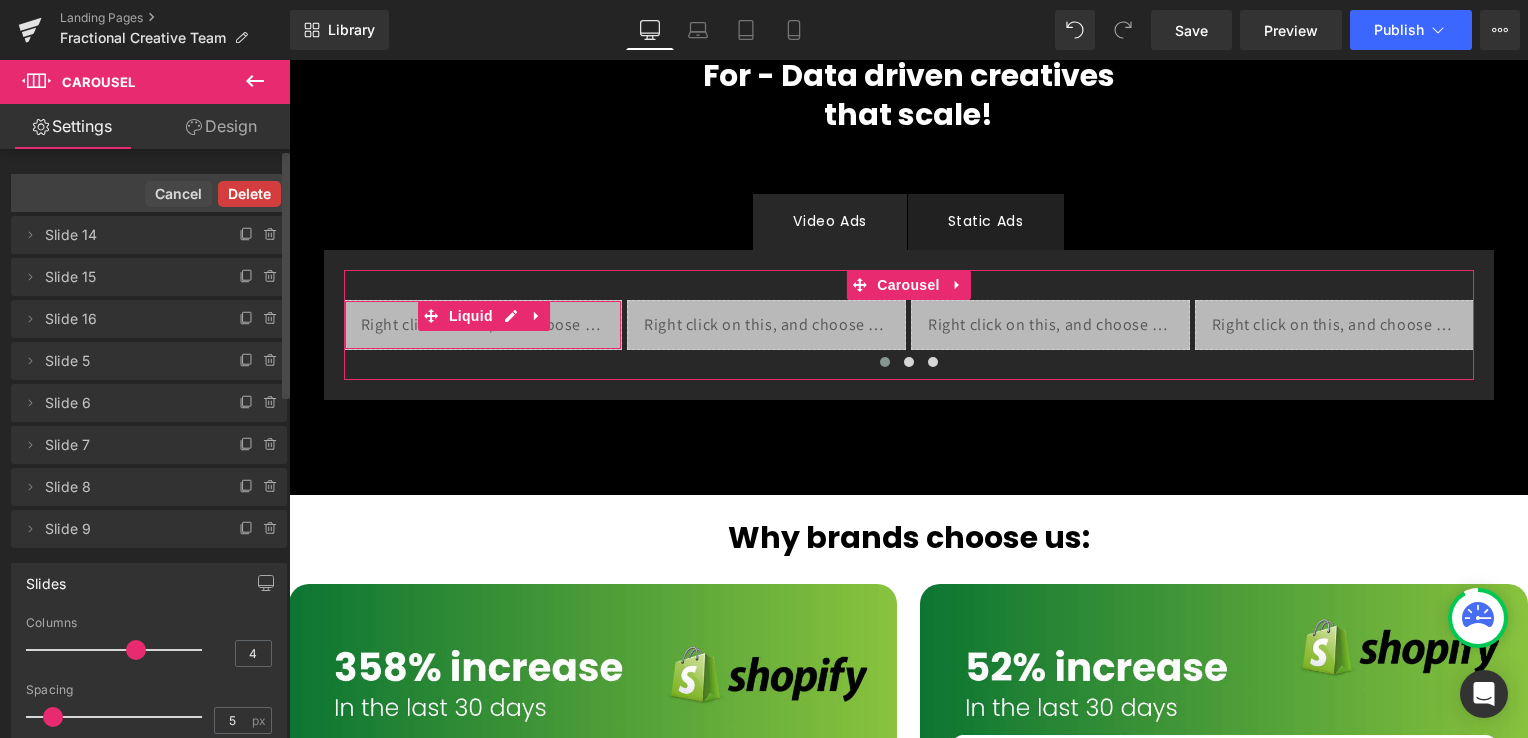 click on "Delete" at bounding box center [249, 194] 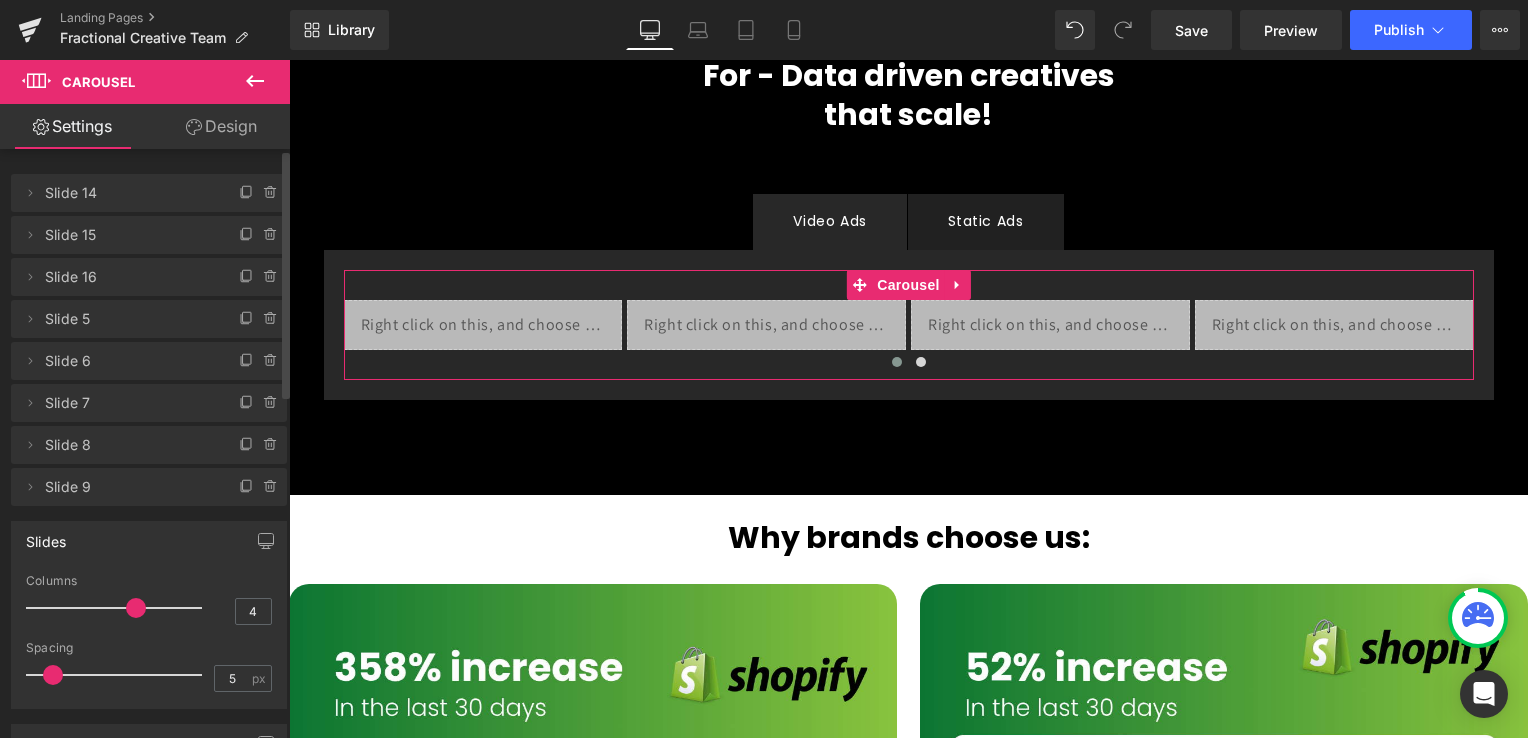 click 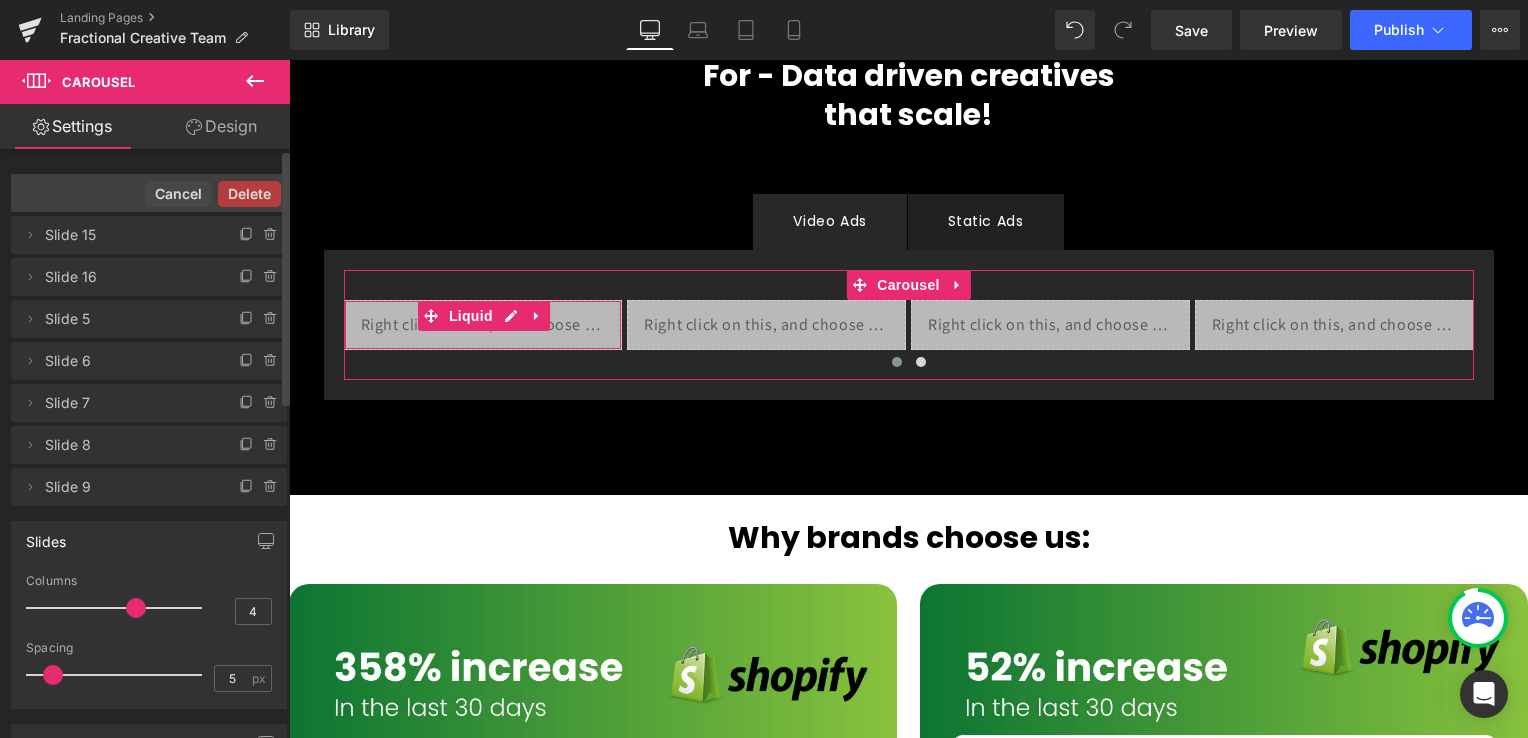 click on "Delete" at bounding box center [249, 194] 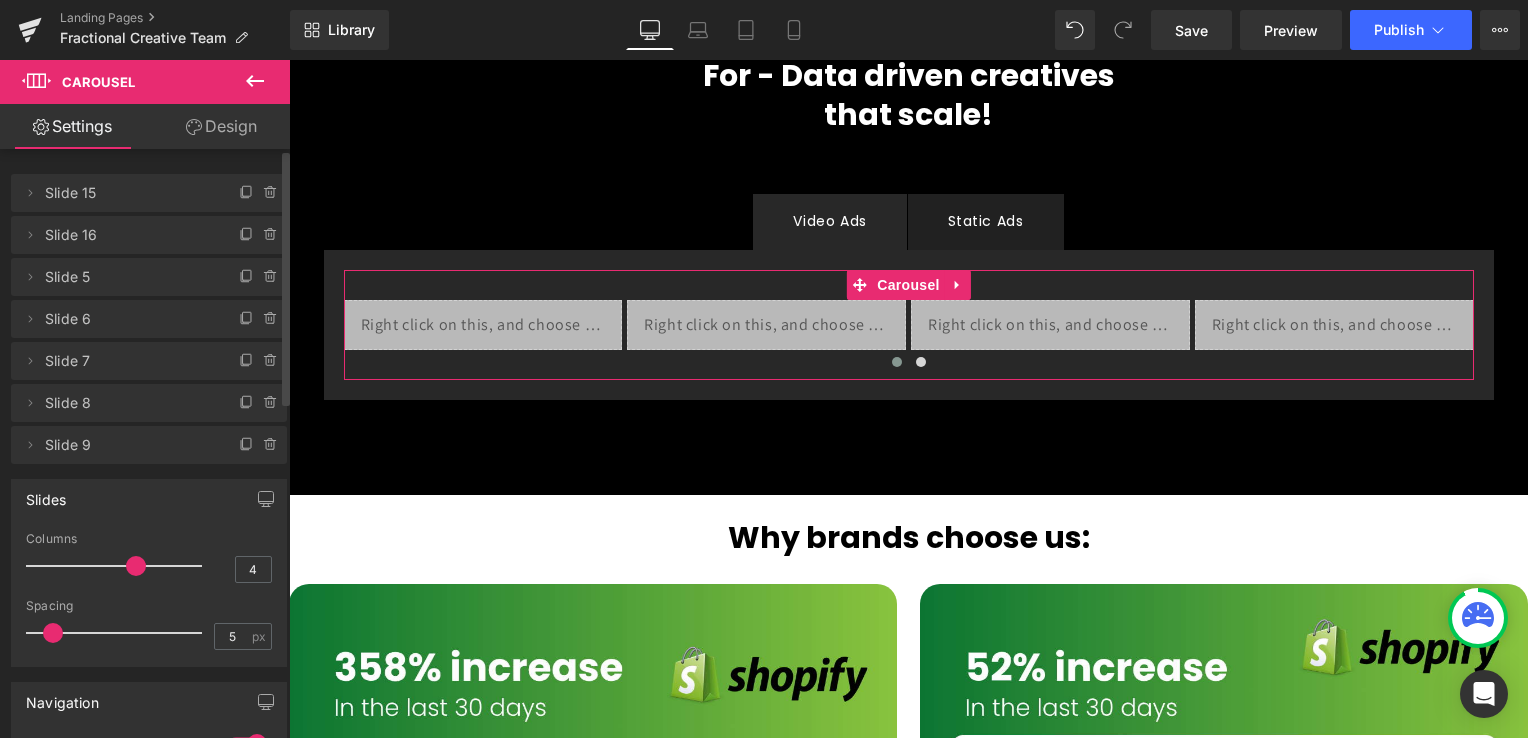 click 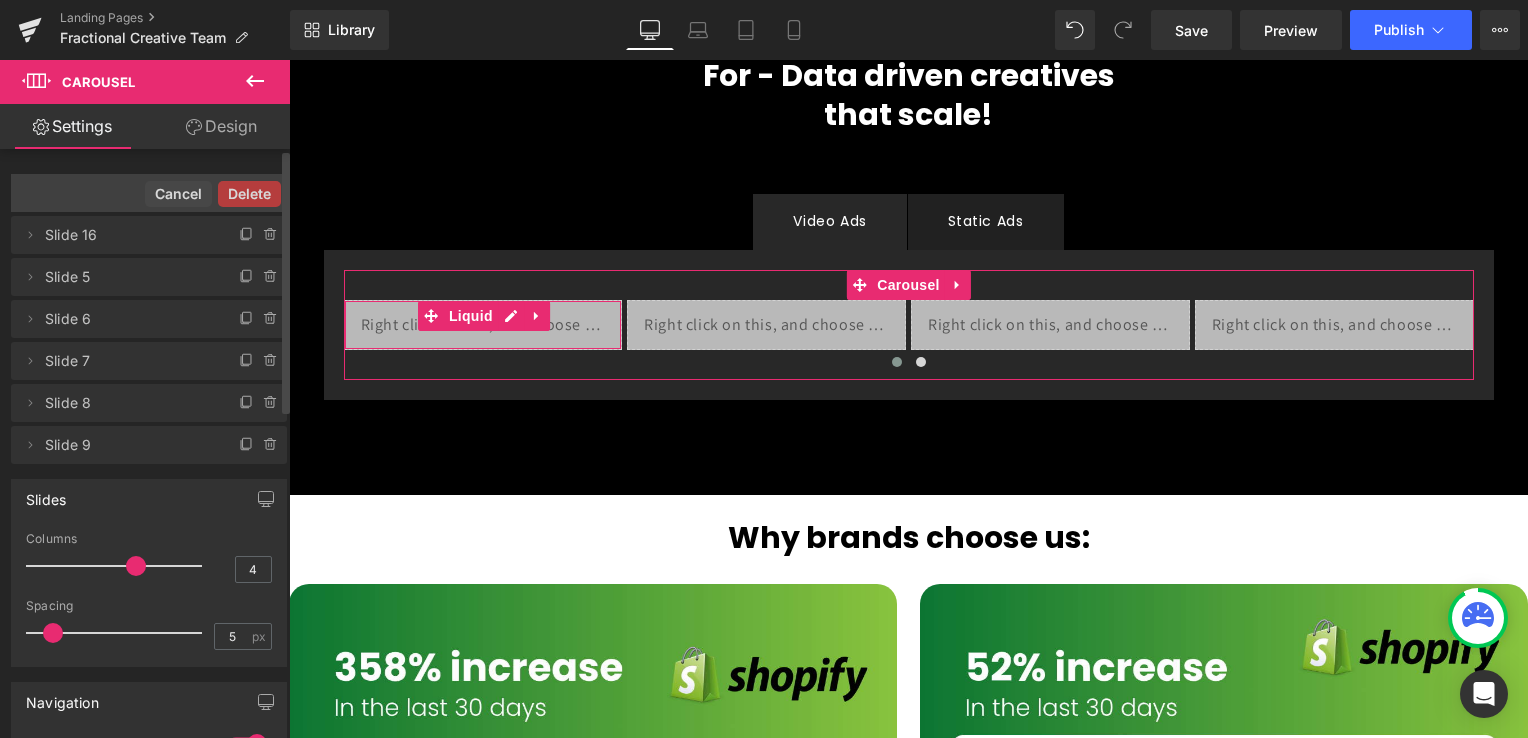 click on "Delete" at bounding box center [249, 194] 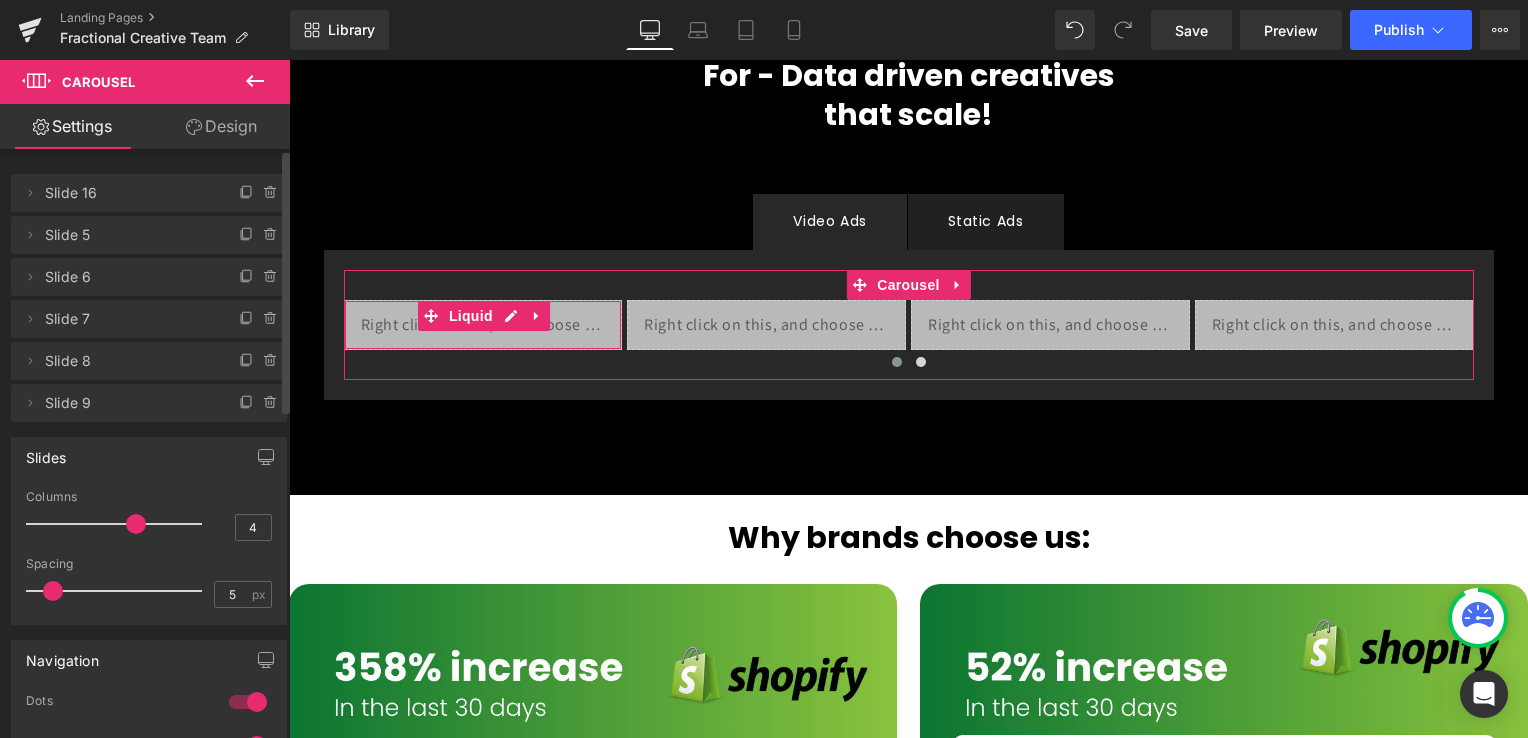 click 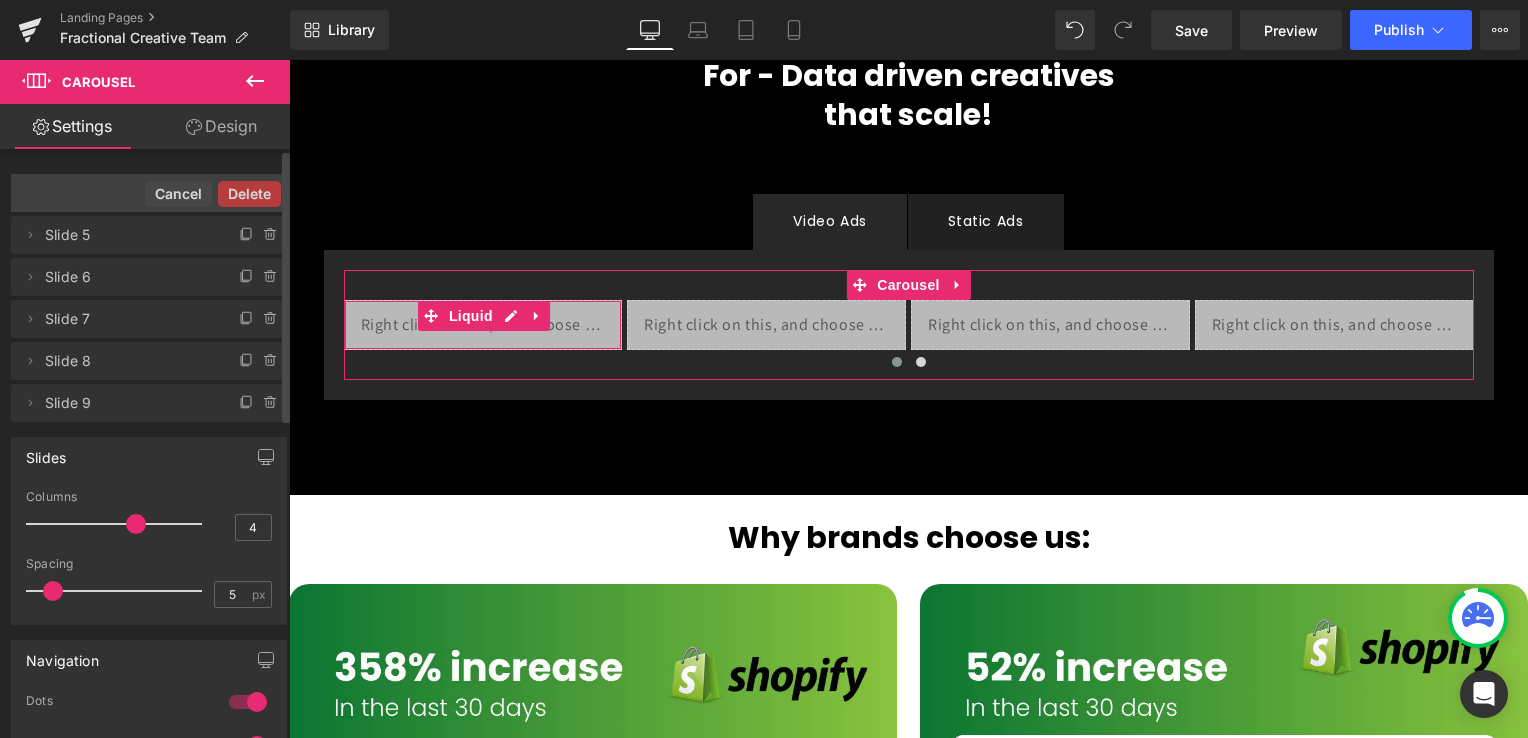 click on "Delete" at bounding box center (249, 194) 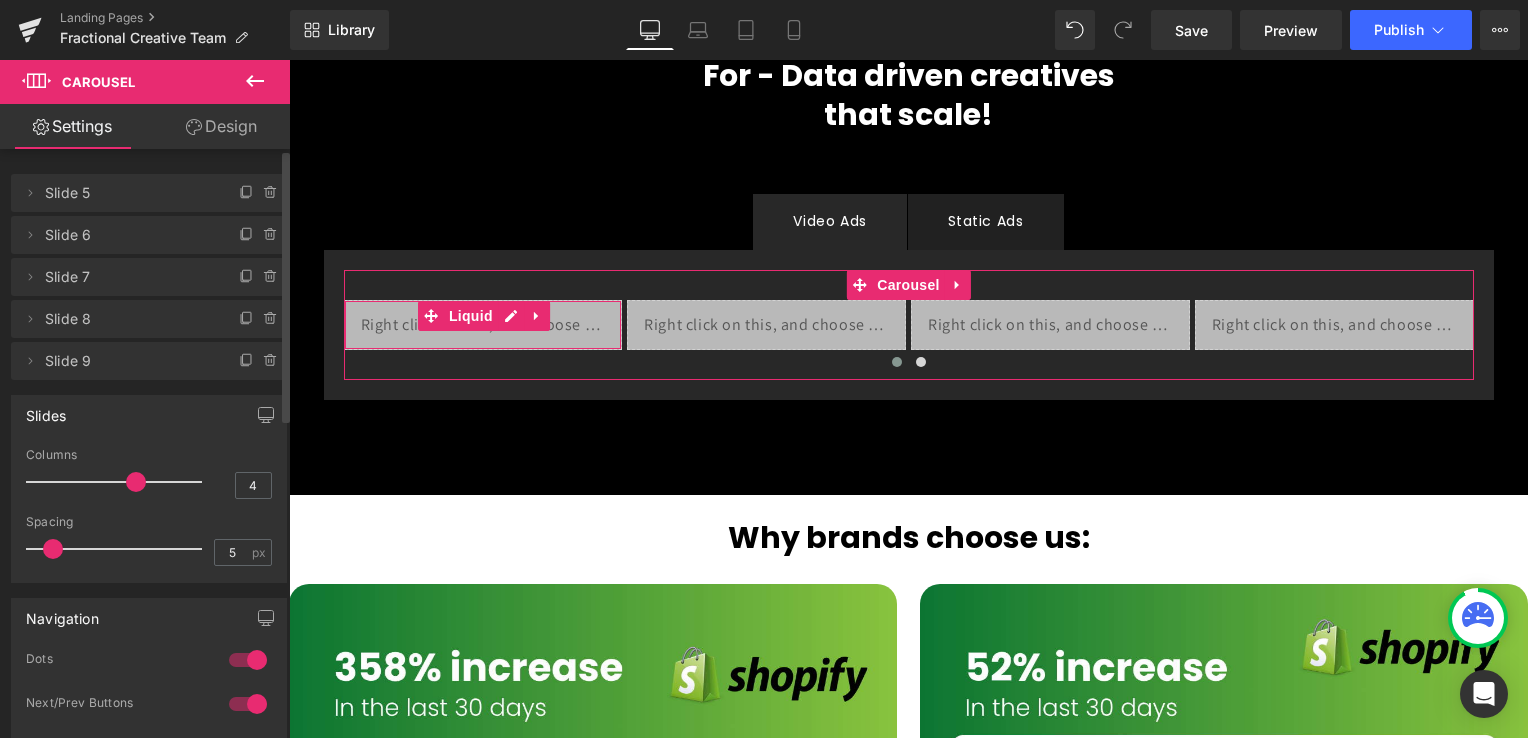 click 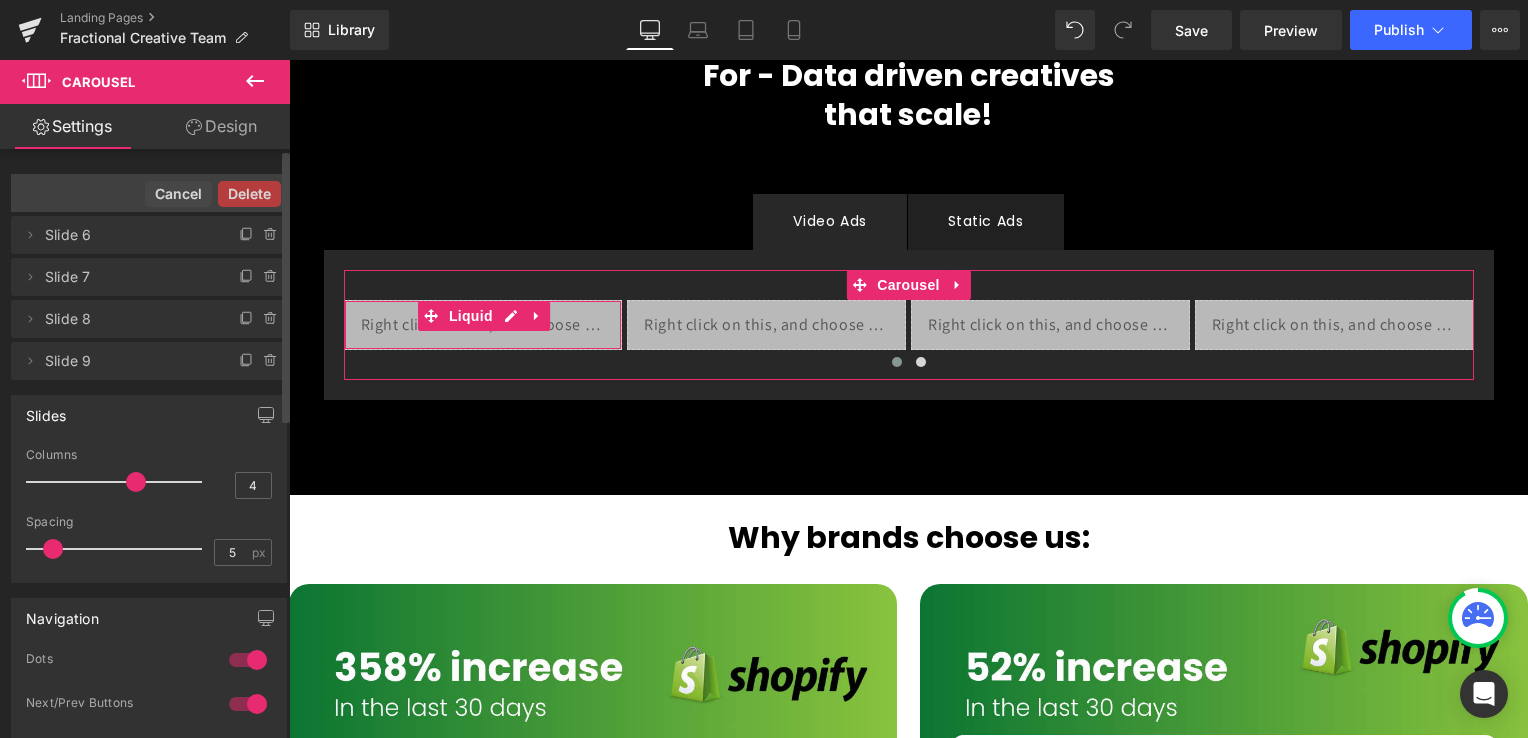 click on "Delete" at bounding box center [249, 194] 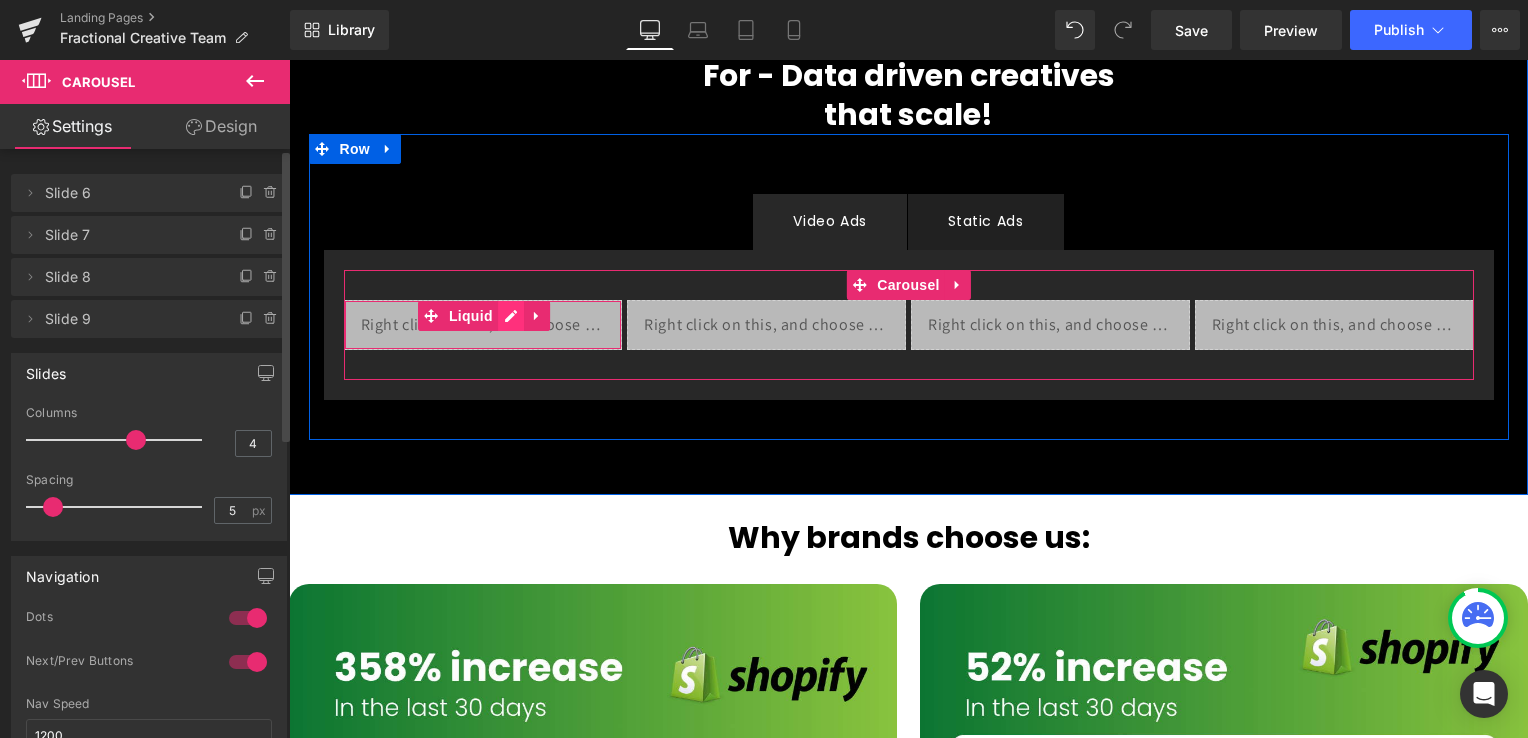 click on "Liquid" at bounding box center (483, 325) 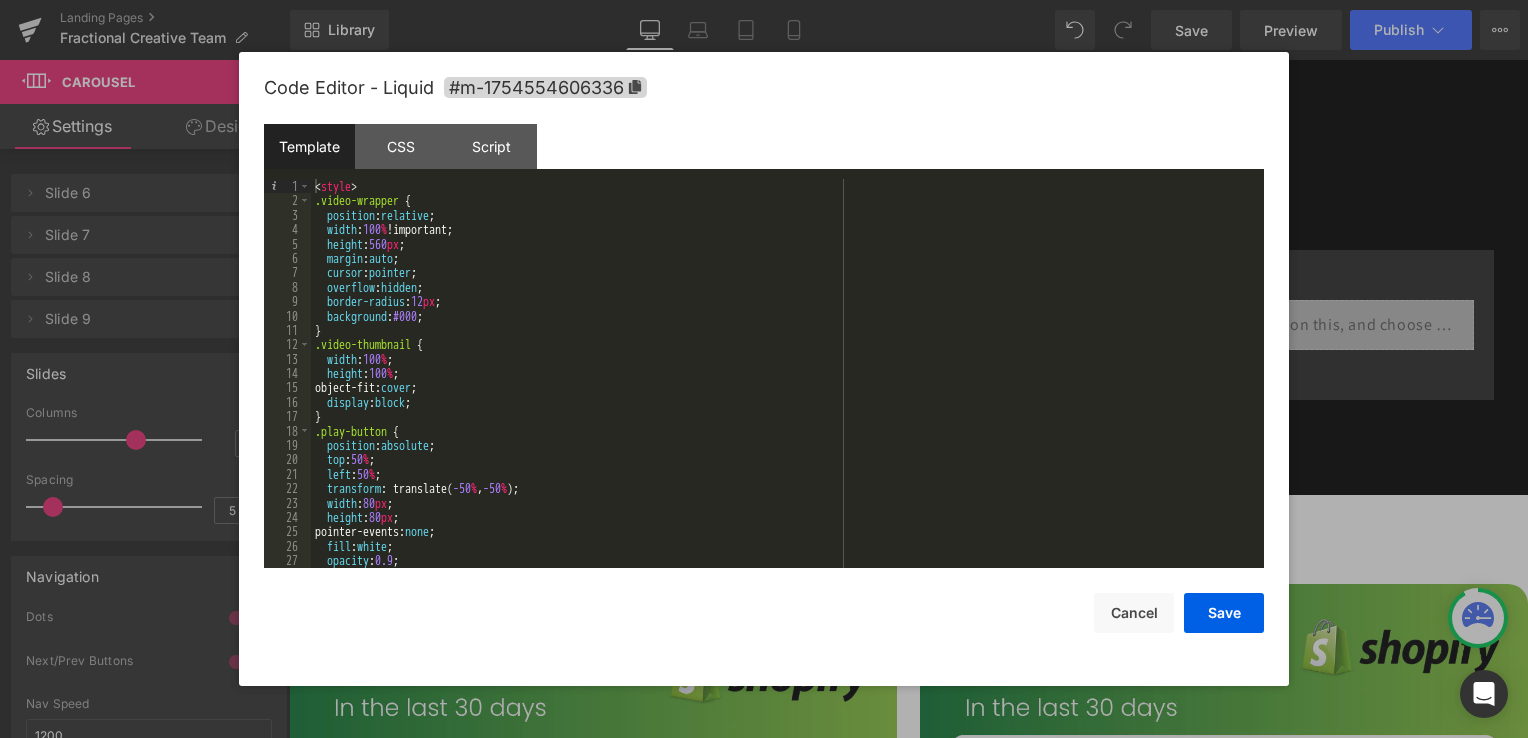 click on "< style > .video-wrapper   {    position :  relative ;    width :  100 %  !important;    height :  560 px ;    margin :  auto ;    cursor :  pointer ;    overflow :  hidden ;    border-radius :  12 px ;    background :  #000 ; } .video-thumbnail   {    width :  100 % ;    height :  100 % ;   object-fit:  cover ;    display :  block ; } .play-button   {    position :  absolute ;    top :  50 % ;    left :  50 % ;    transform : translate( -50 % ,  -50 % );    width :  80 px ;    height :  80 px ;   pointer-events:  none ;    fill :  white ;    opacity :  0.9 ; }" at bounding box center [783, 388] 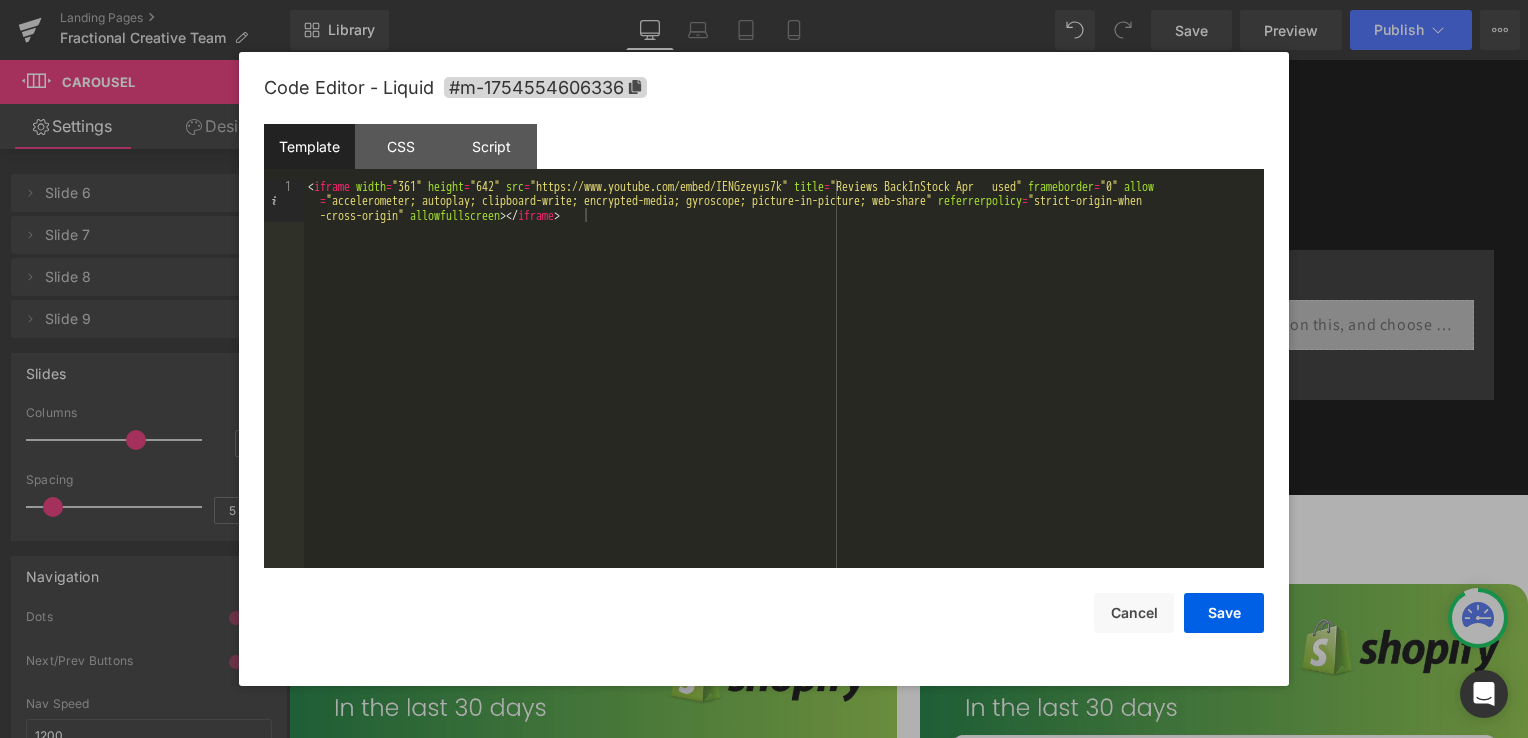 drag, startPoint x: 1212, startPoint y: 608, endPoint x: 768, endPoint y: 433, distance: 477.24313 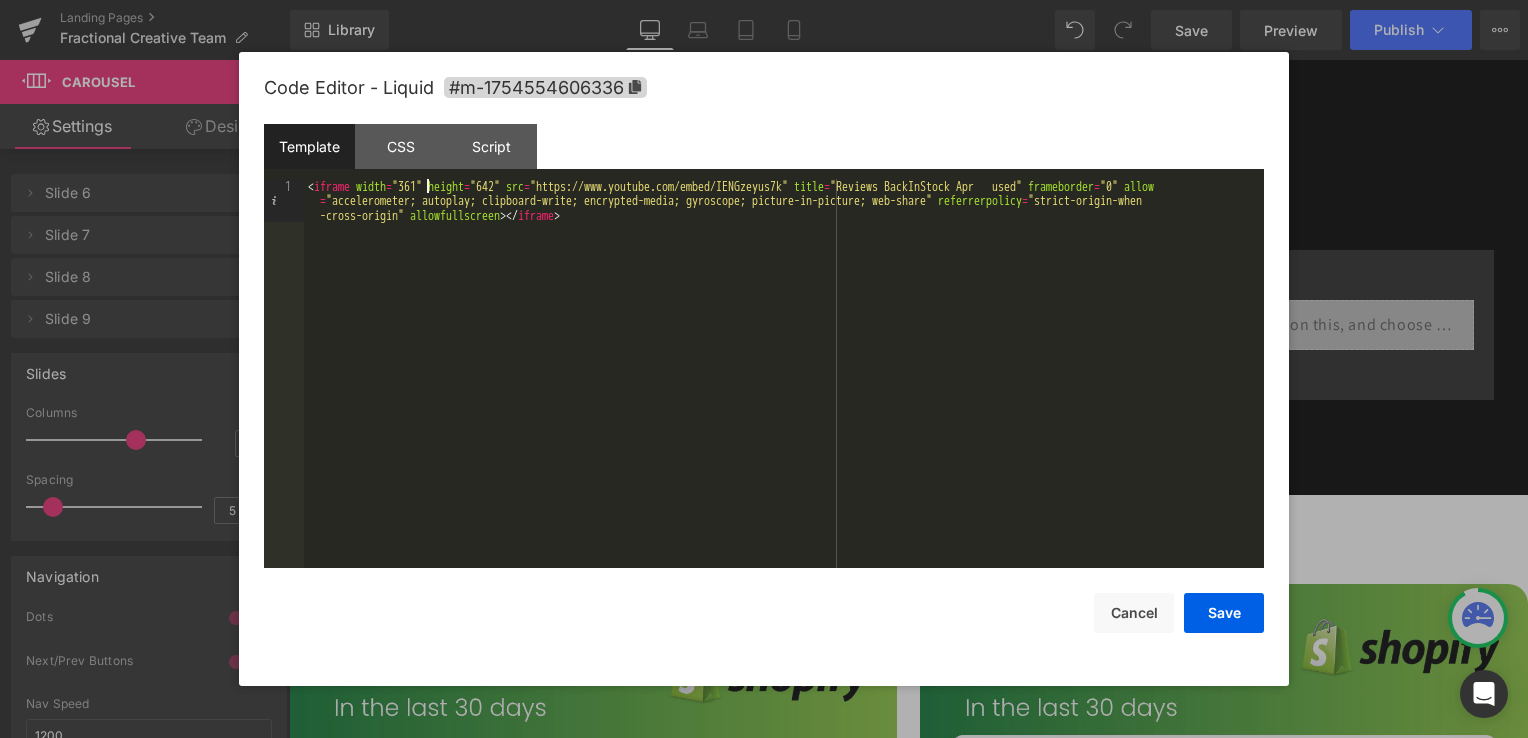click on "< iframe   width = "361"   height = "642"   src = "https://www.youtube.com/embed/IENGzeyus7k"   title = "Reviews BackInStock Apr   used"   frameborder = "0"   allow    = "accelerometer; autoplay; clipboard-write; encrypted-media; gyroscope; picture-in-picture; web-share"   referrerpolicy = "strict-origin-when    -cross-origin"   allowfullscreen > </ iframe >" at bounding box center [784, 416] 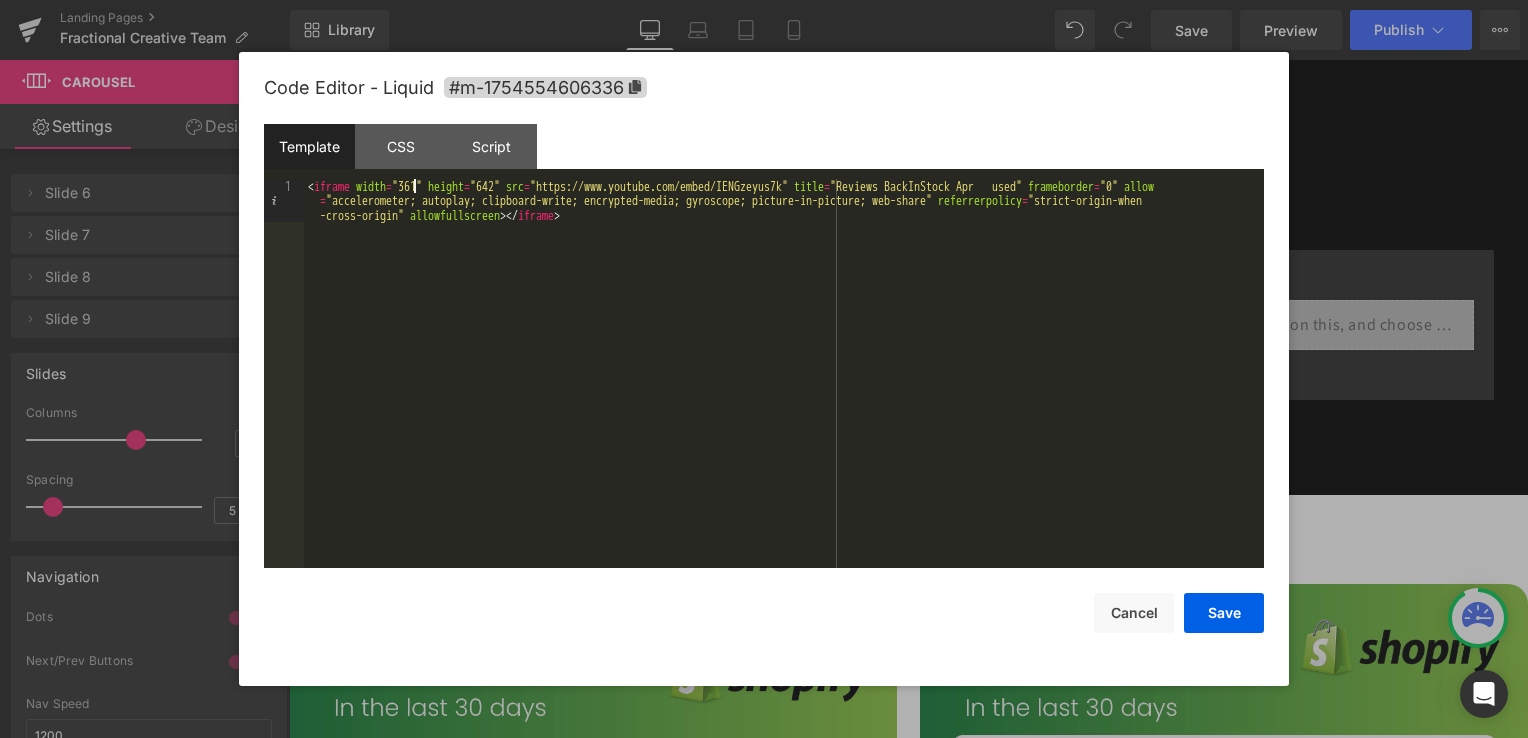 click on "< iframe   width = "361"   height = "642"   src = "https://www.youtube.com/embed/IENGzeyus7k"   title = "Reviews BackInStock Apr   used"   frameborder = "0"   allow    = "accelerometer; autoplay; clipboard-write; encrypted-media; gyroscope; picture-in-picture; web-share"   referrerpolicy = "strict-origin-when    -cross-origin"   allowfullscreen > </ iframe >" at bounding box center (784, 416) 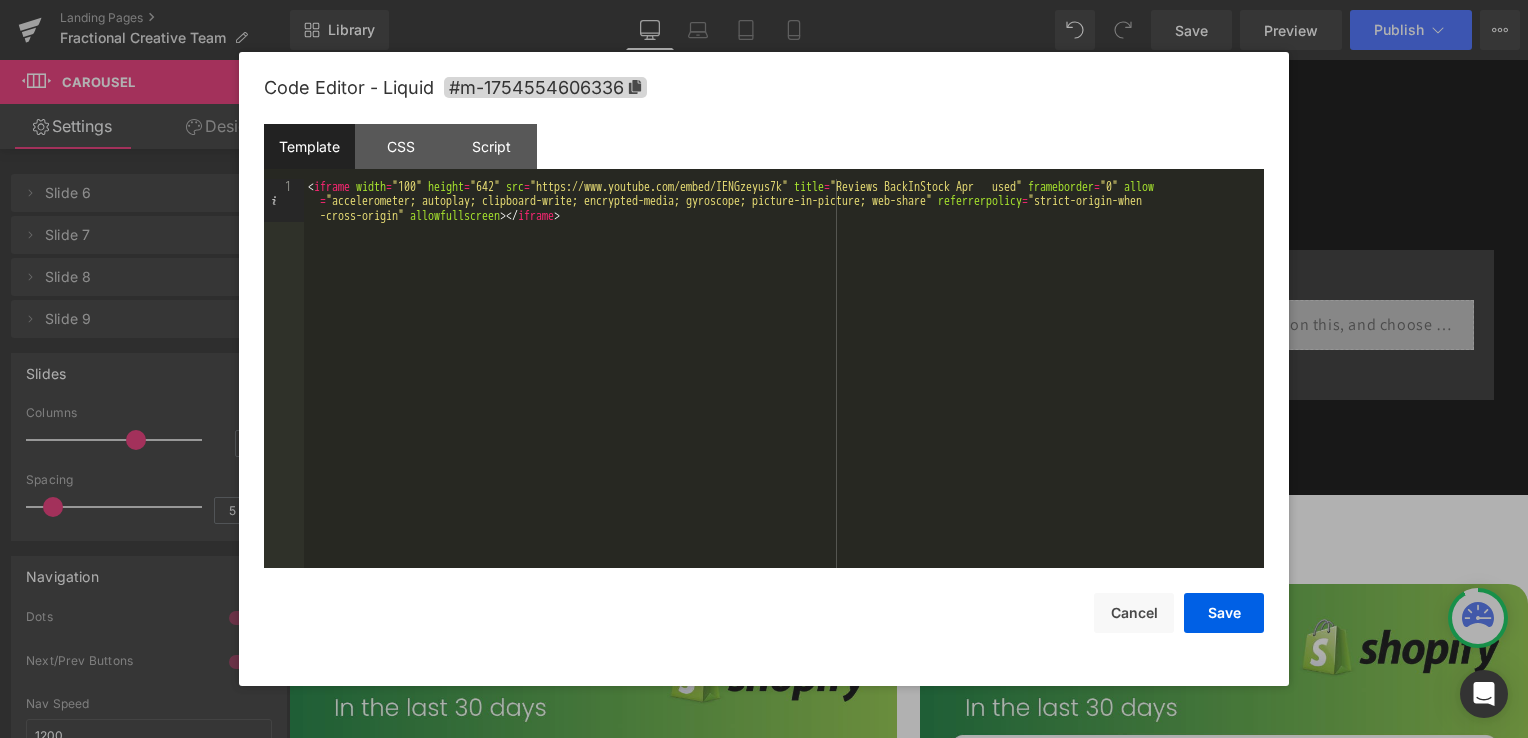 type 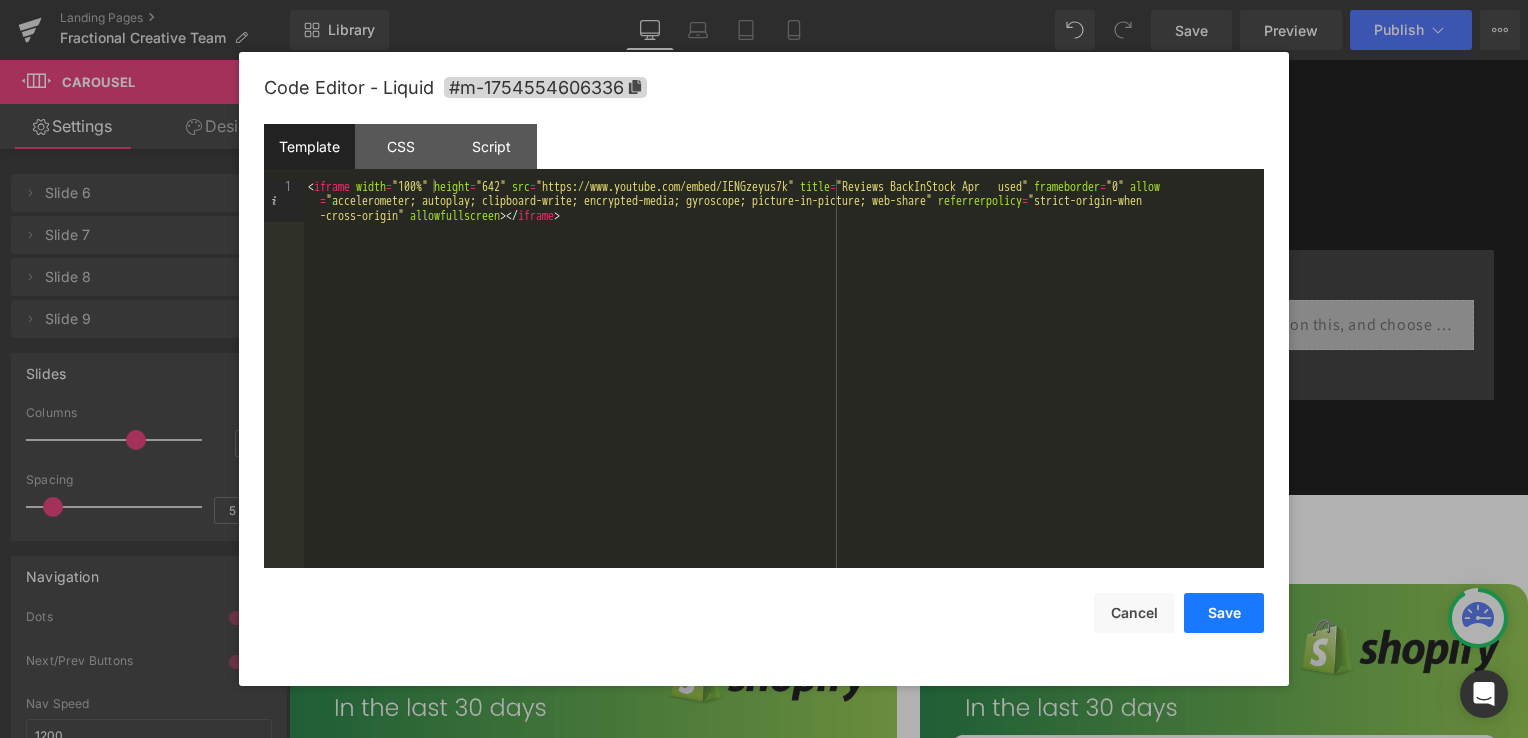 click on "Save" at bounding box center (1224, 613) 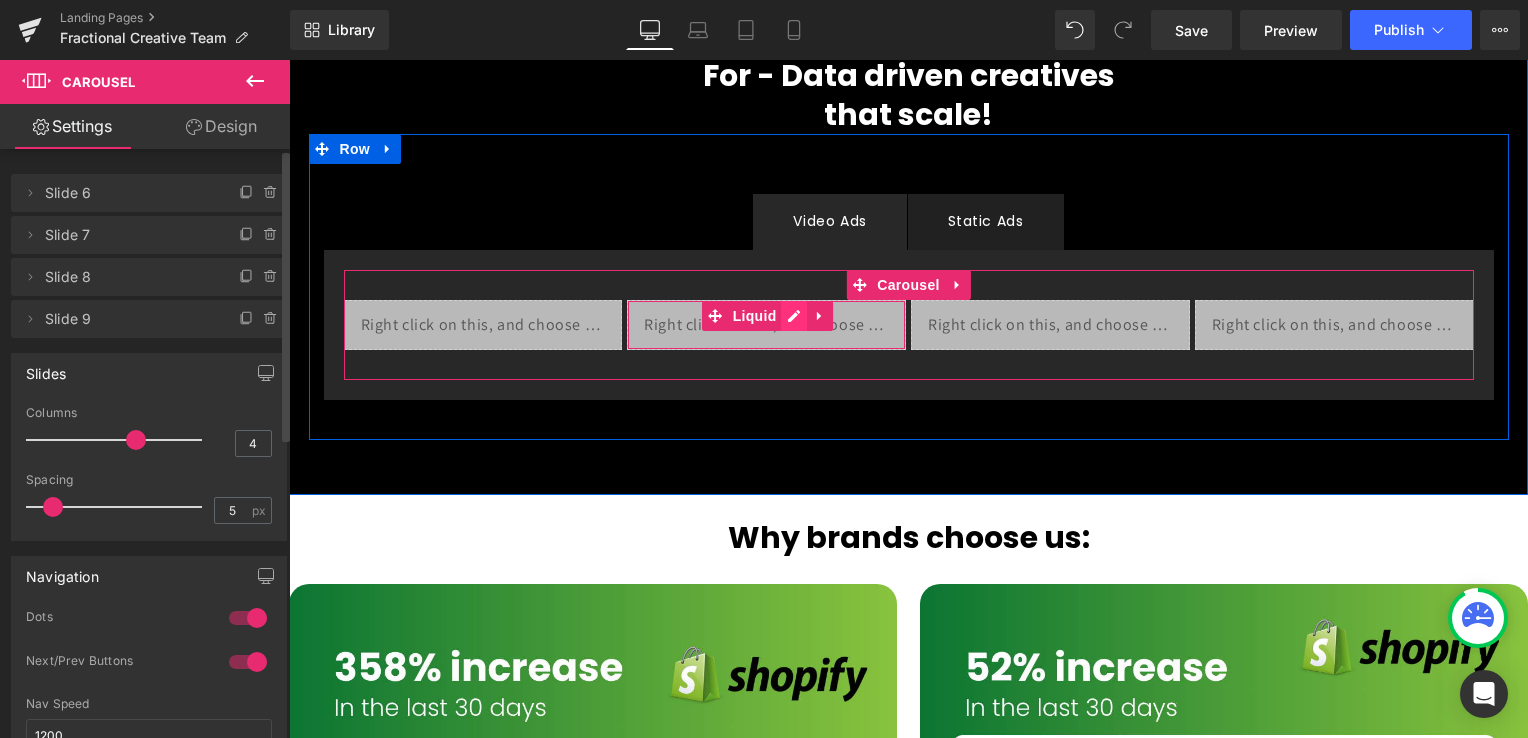 click on "Liquid" at bounding box center [766, 325] 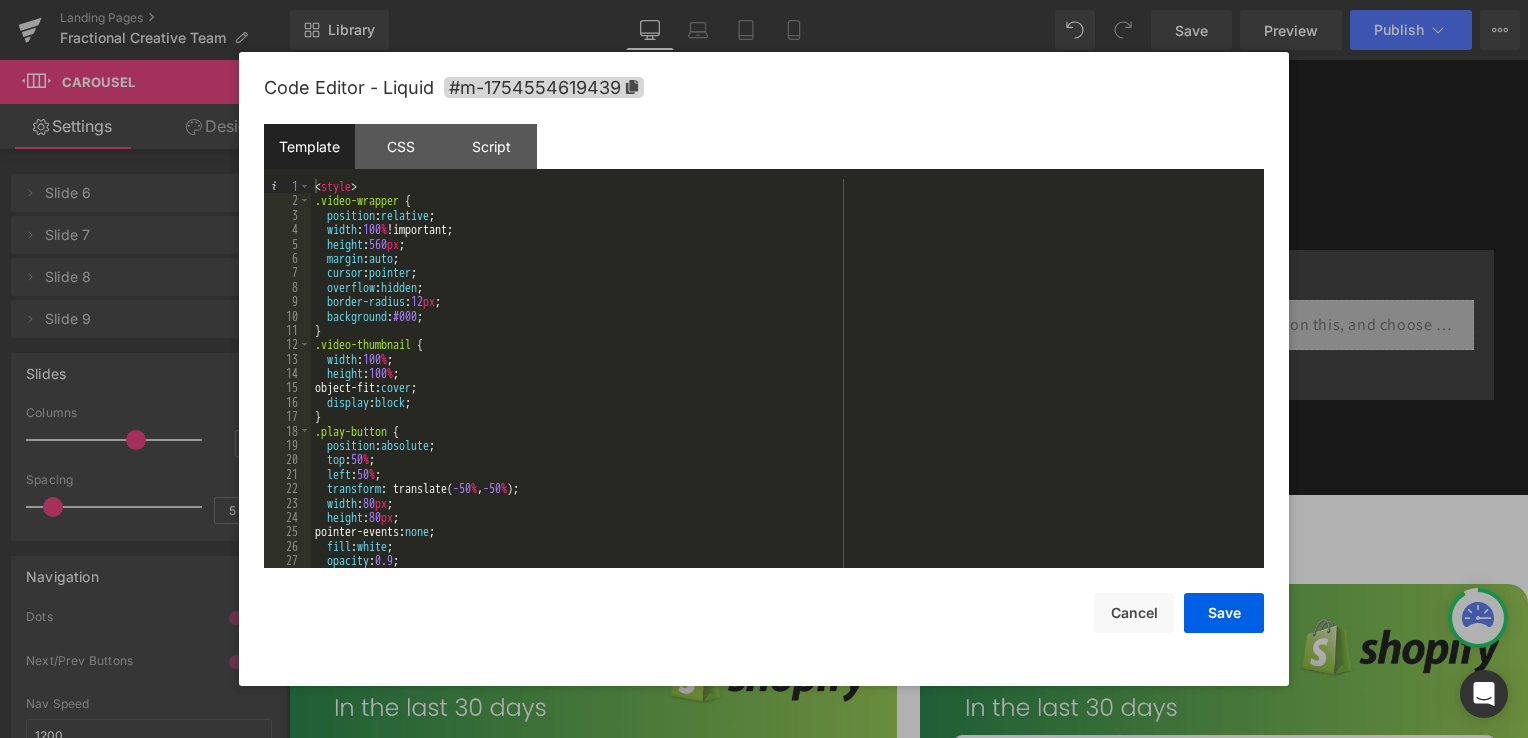 click on "< style > .video-wrapper   {    position :  relative ;    width :  100 %  !important;    height :  560 px ;    margin :  auto ;    cursor :  pointer ;    overflow :  hidden ;    border-radius :  12 px ;    background :  #000 ; } .video-thumbnail   {    width :  100 % ;    height :  100 % ;   object-fit:  cover ;    display :  block ; } .play-button   {    position :  absolute ;    top :  50 % ;    left :  50 % ;    transform : translate( -50 % ,  -50 % );    width :  80 px ;    height :  80 px ;   pointer-events:  none ;    fill :  white ;    opacity :  0.9 ; }" at bounding box center (783, 388) 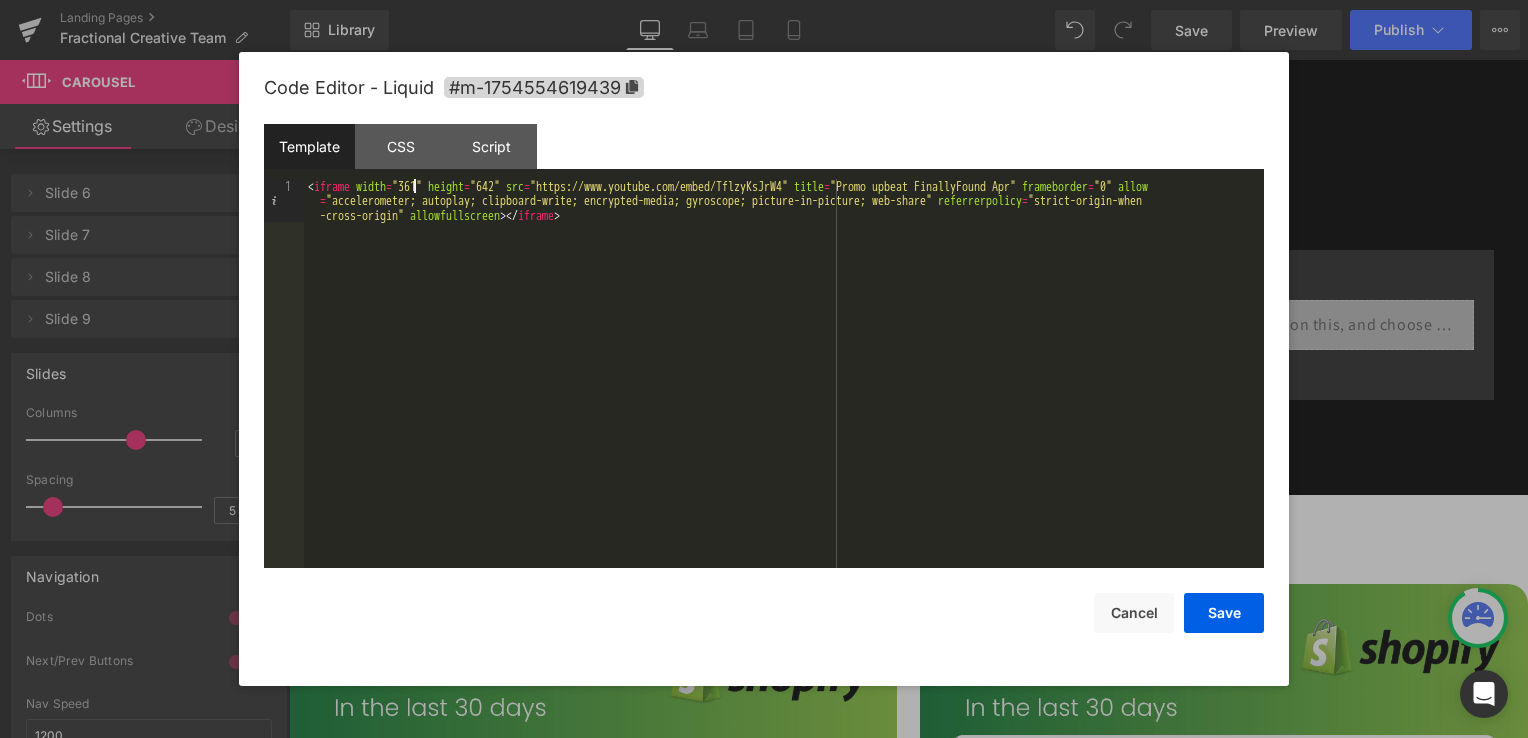 click on "< iframe   width = "361"   height = "642"   src = "https://www.youtube.com/embed/TflzyKsJrW4"   title = "Promo upbeat FinallyFound Apr"   frameborder = "0"   allow    = "accelerometer; autoplay; clipboard-write; encrypted-media; gyroscope; picture-in-picture; web-share"   referrerpolicy = "strict-origin-when    -cross-origin"   allowfullscreen > </ iframe >" at bounding box center [784, 416] 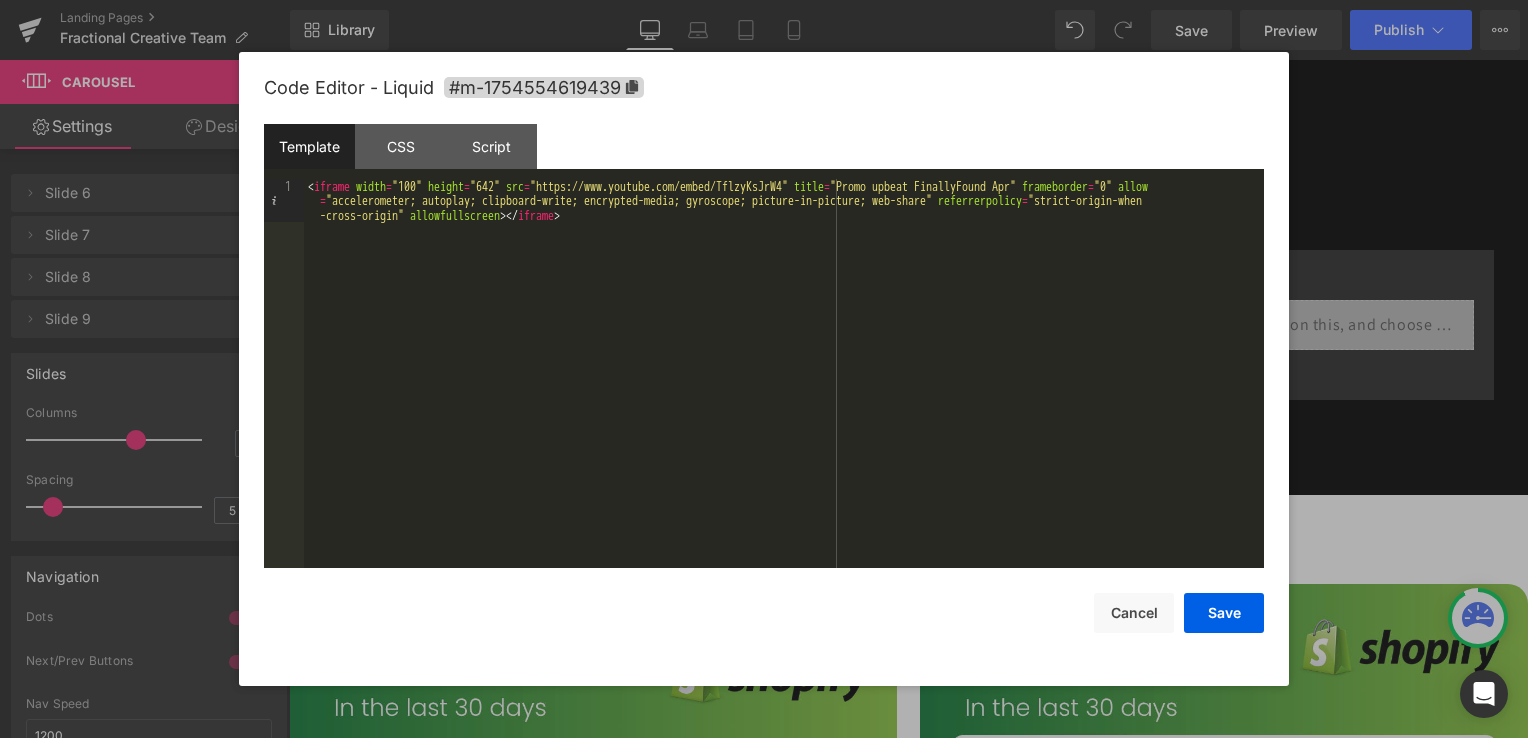 type 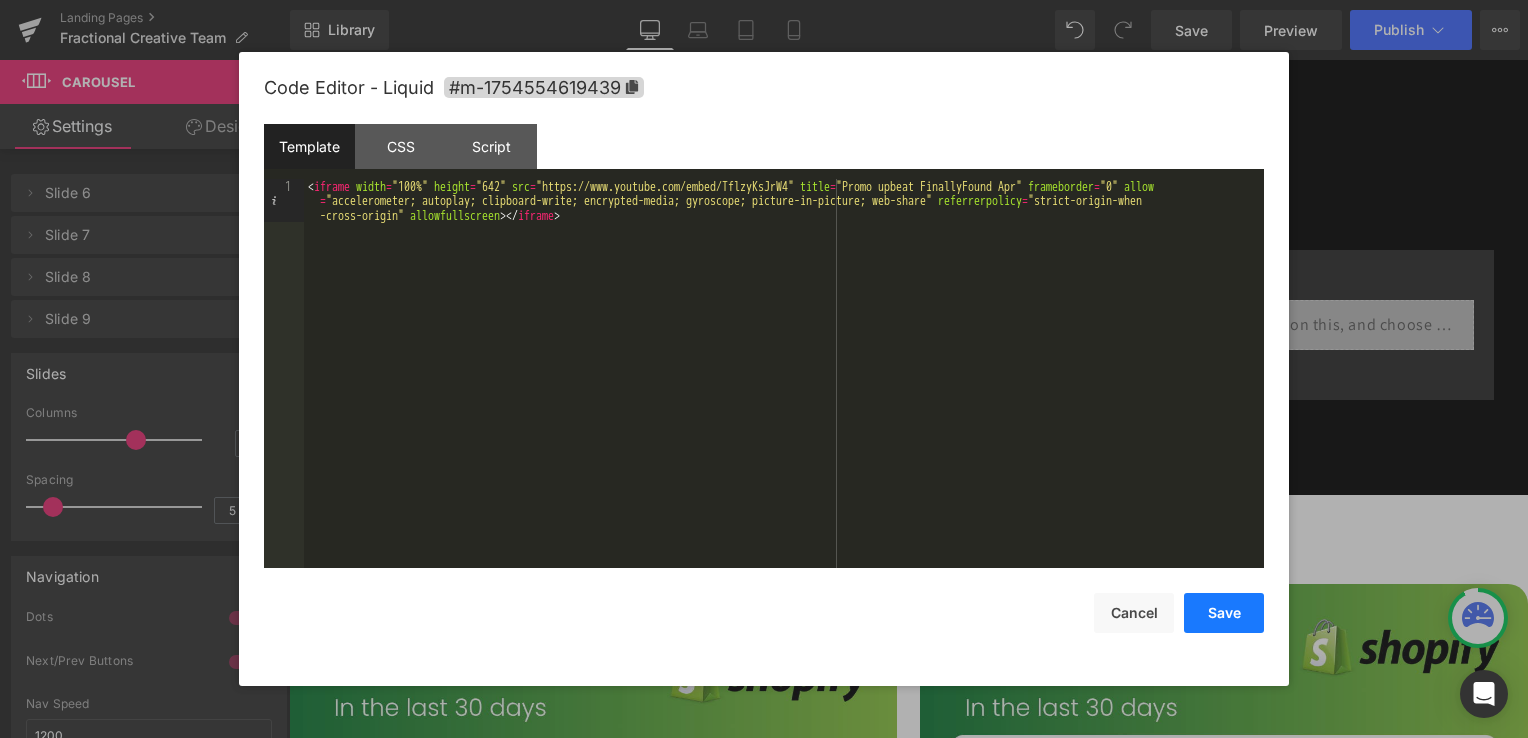 click on "Save" at bounding box center [1224, 613] 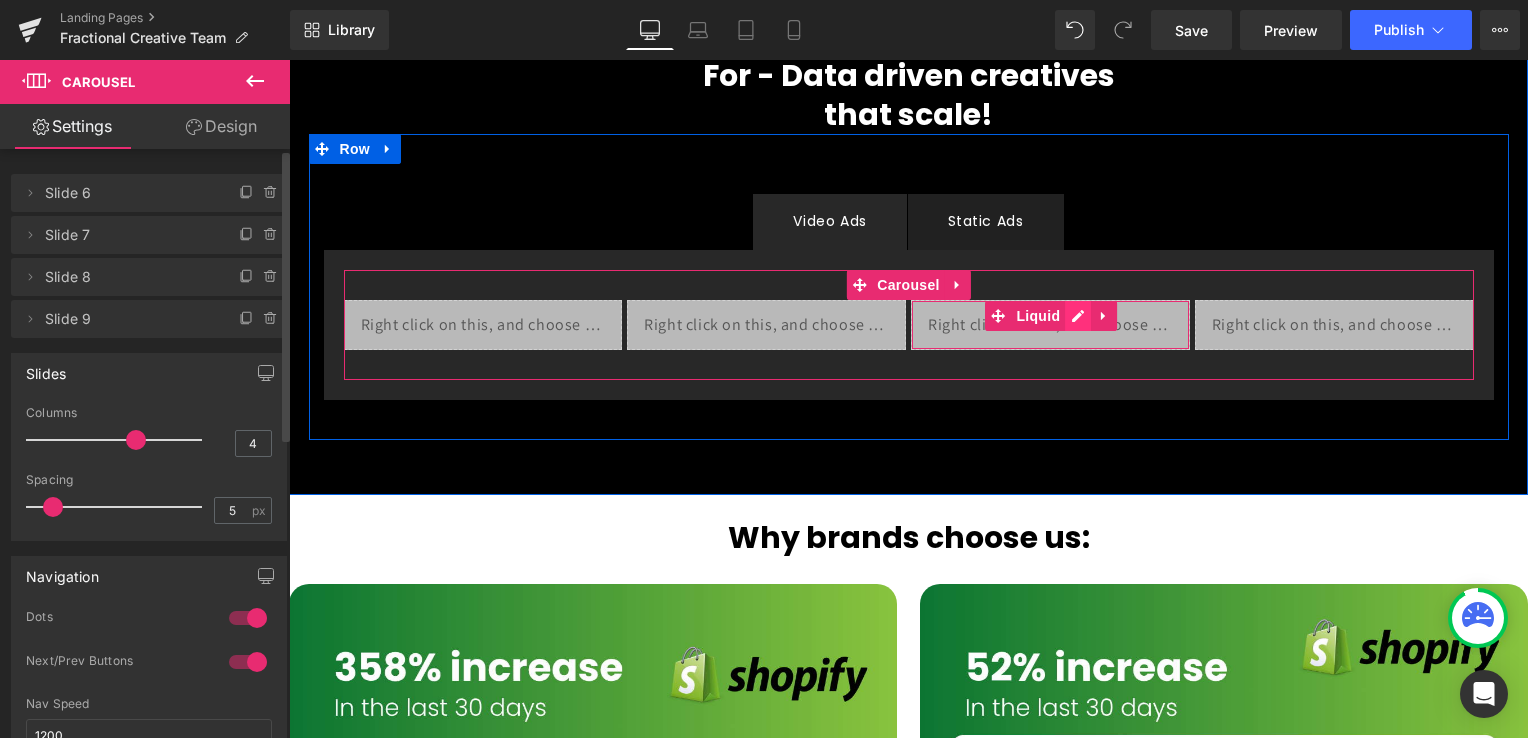 click on "Liquid" at bounding box center (1050, 325) 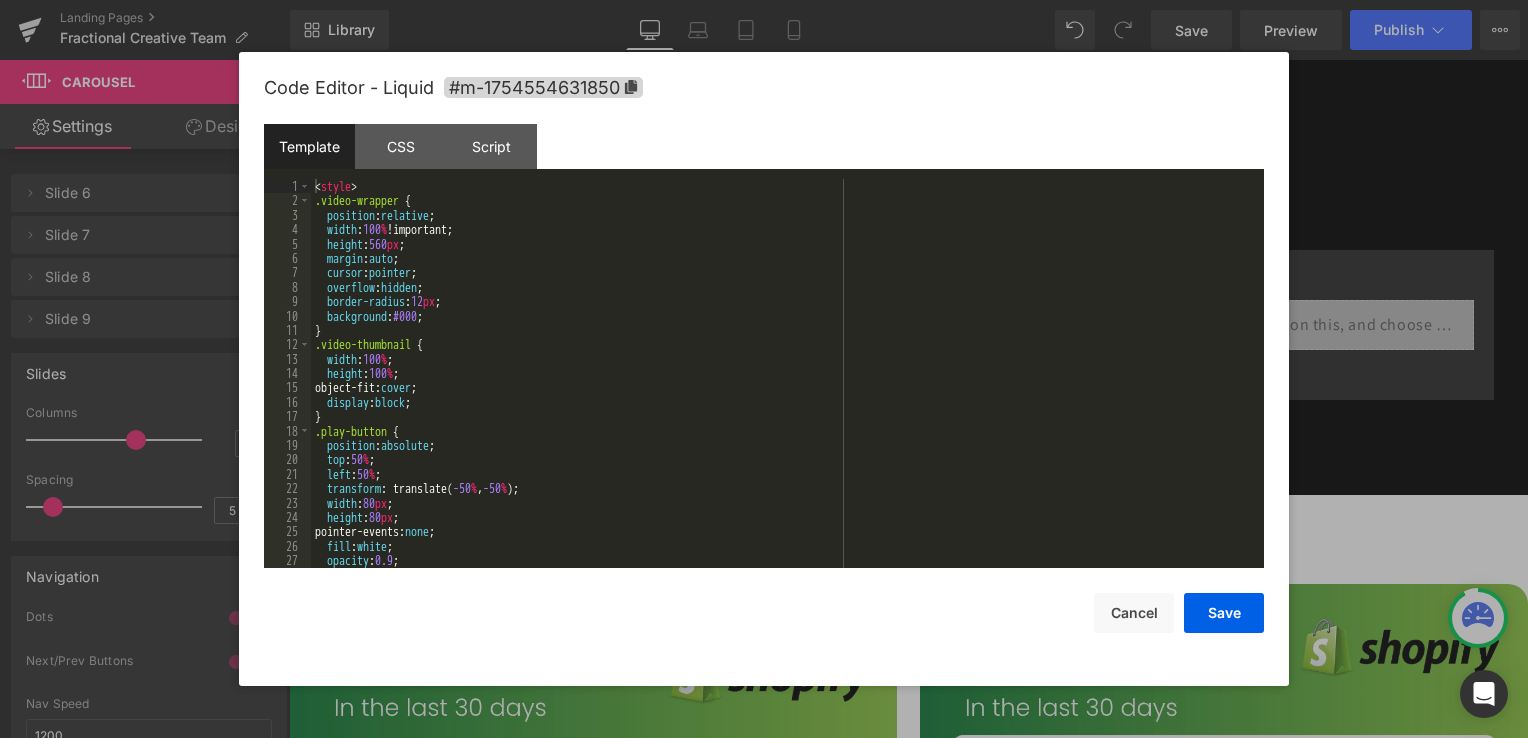 click on "< style > .video-wrapper   {    position :  relative ;    width :  100 %  !important;    height :  560 px ;    margin :  auto ;    cursor :  pointer ;    overflow :  hidden ;    border-radius :  12 px ;    background :  #000 ; } .video-thumbnail   {    width :  100 % ;    height :  100 % ;   object-fit:  cover ;    display :  block ; } .play-button   {    position :  absolute ;    top :  50 % ;    left :  50 % ;    transform : translate( -50 % ,  -50 % );    width :  80 px ;    height :  80 px ;   pointer-events:  none ;    fill :  white ;    opacity :  0.9 ; }" at bounding box center [783, 388] 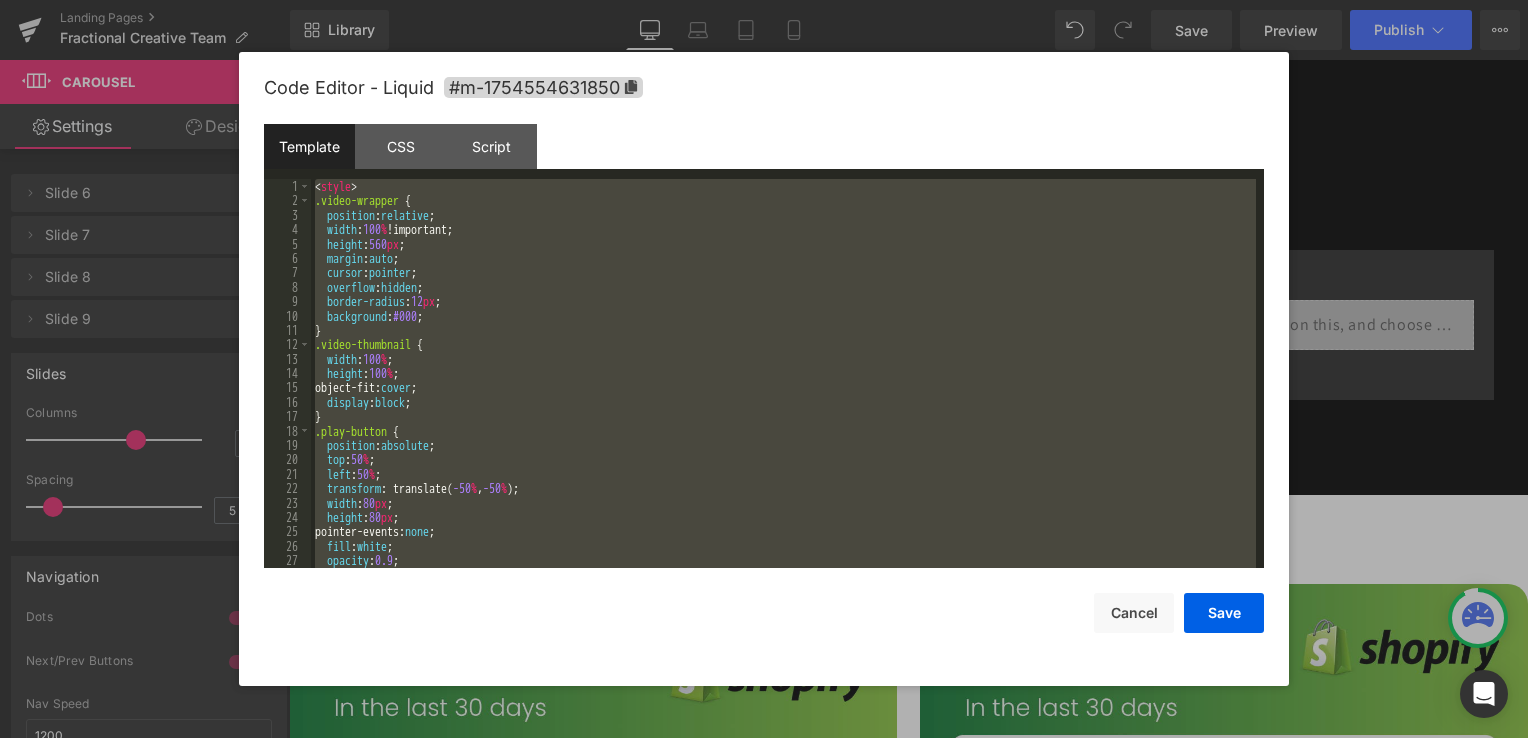 paste 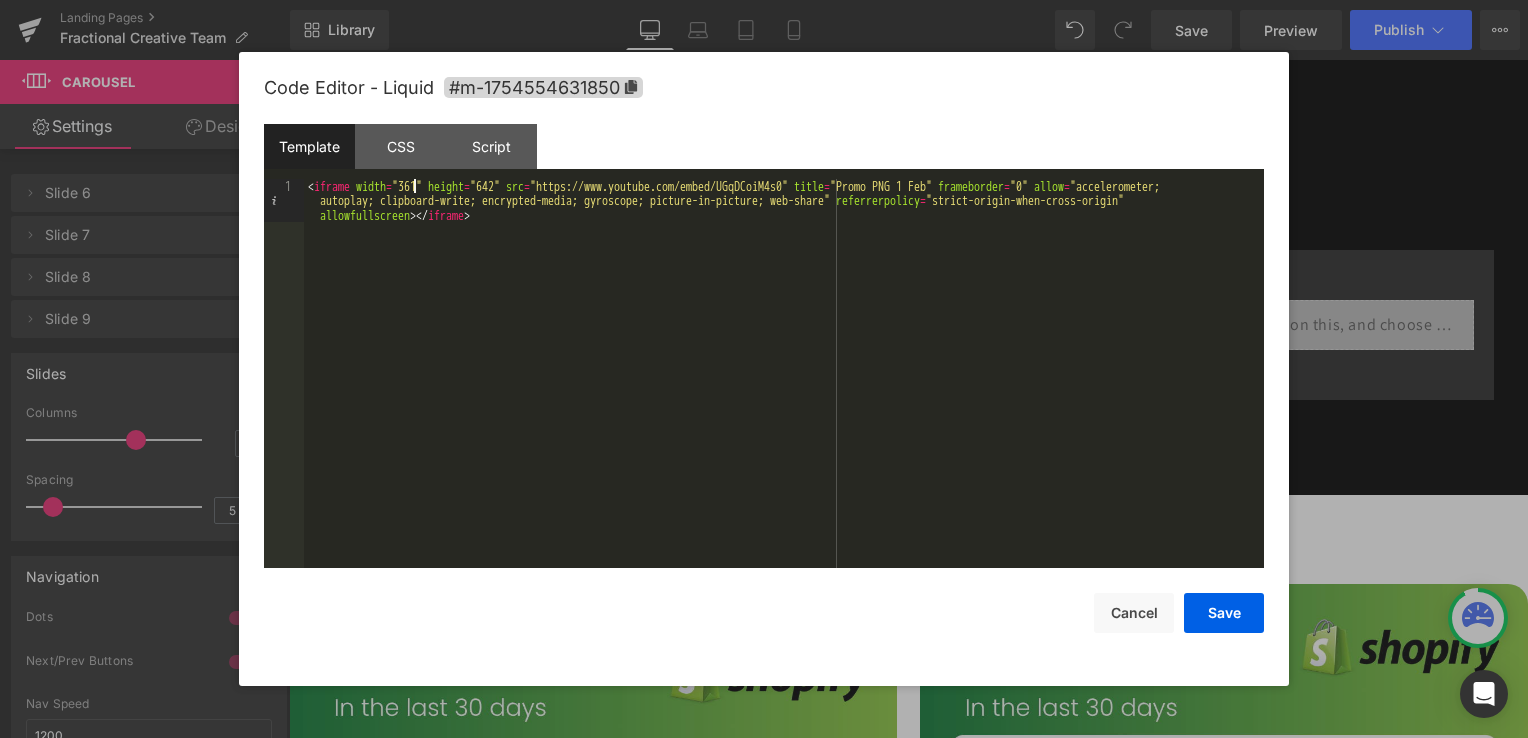 click on "< iframe   width = "361"   height = "642"   src = "https://www.youtube.com/embed/UGqDCoiM4s0"   title = "Promo PNG 1 Feb"   frameborder = "0"   allow = "accelerometer;     autoplay; clipboard-write; encrypted-media; gyroscope; picture-in-picture; web-share"   referrerpolicy = "strict-origin-when-cross-origin"      allowfullscreen > </ iframe >" at bounding box center (784, 416) 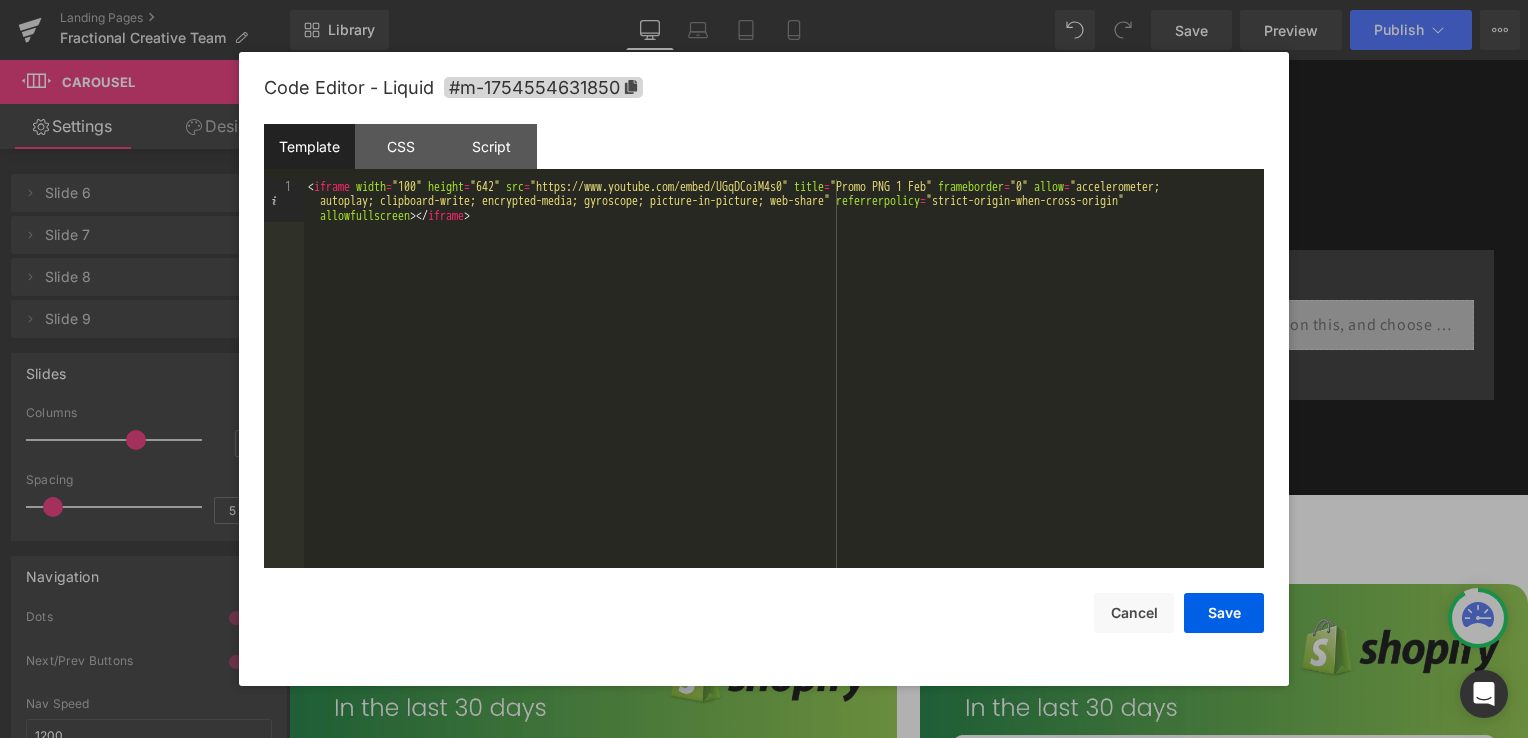 type 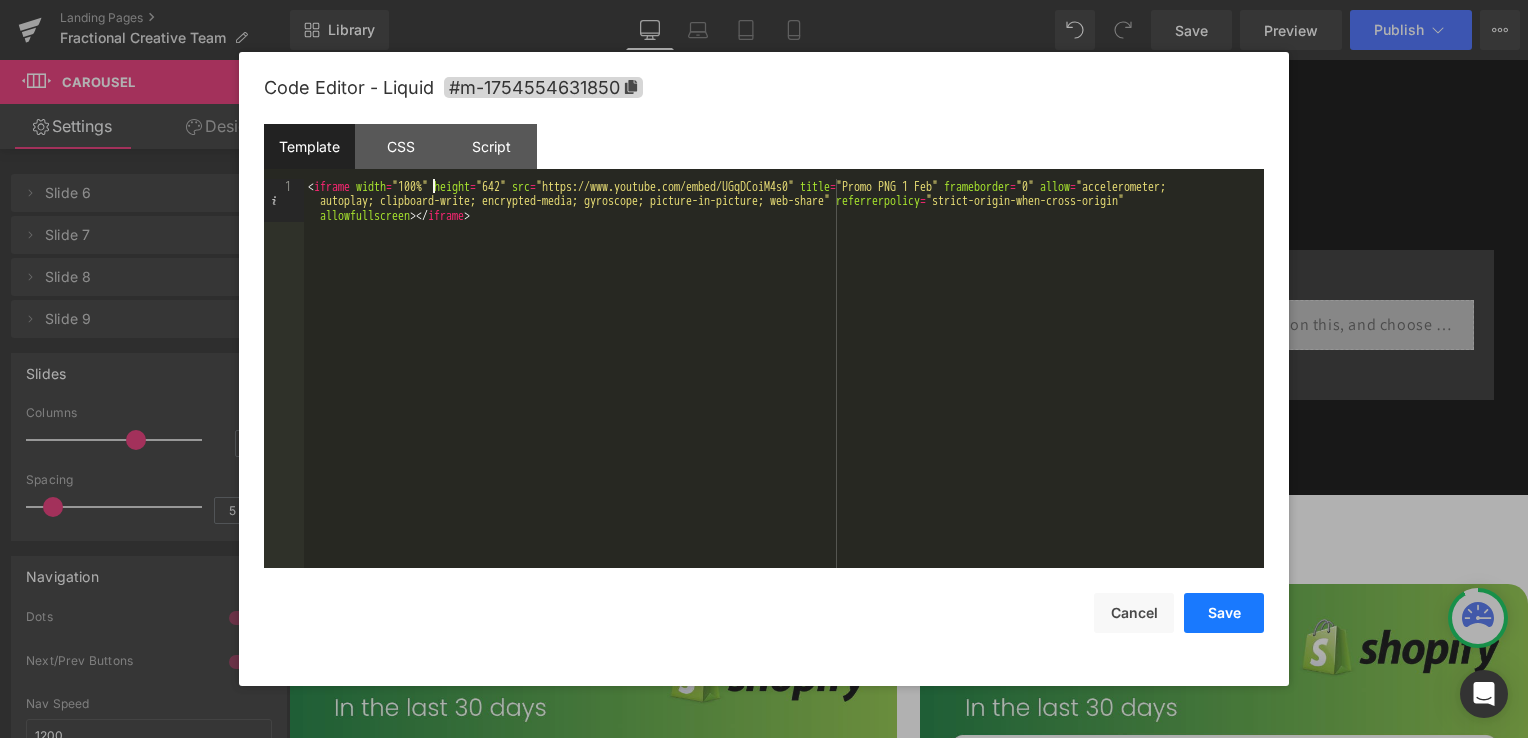 click on "Save" at bounding box center (1224, 613) 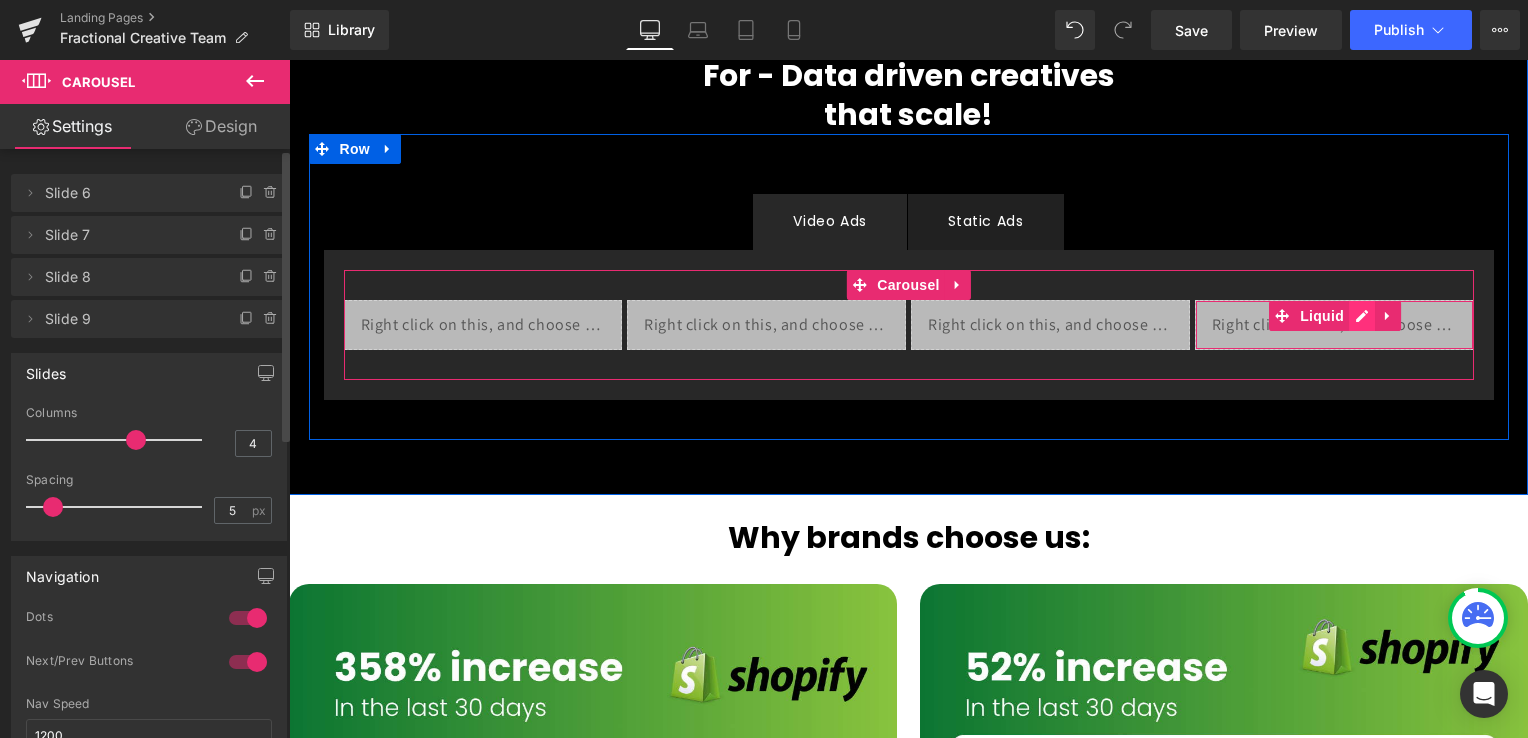 click on "Liquid" at bounding box center (1334, 325) 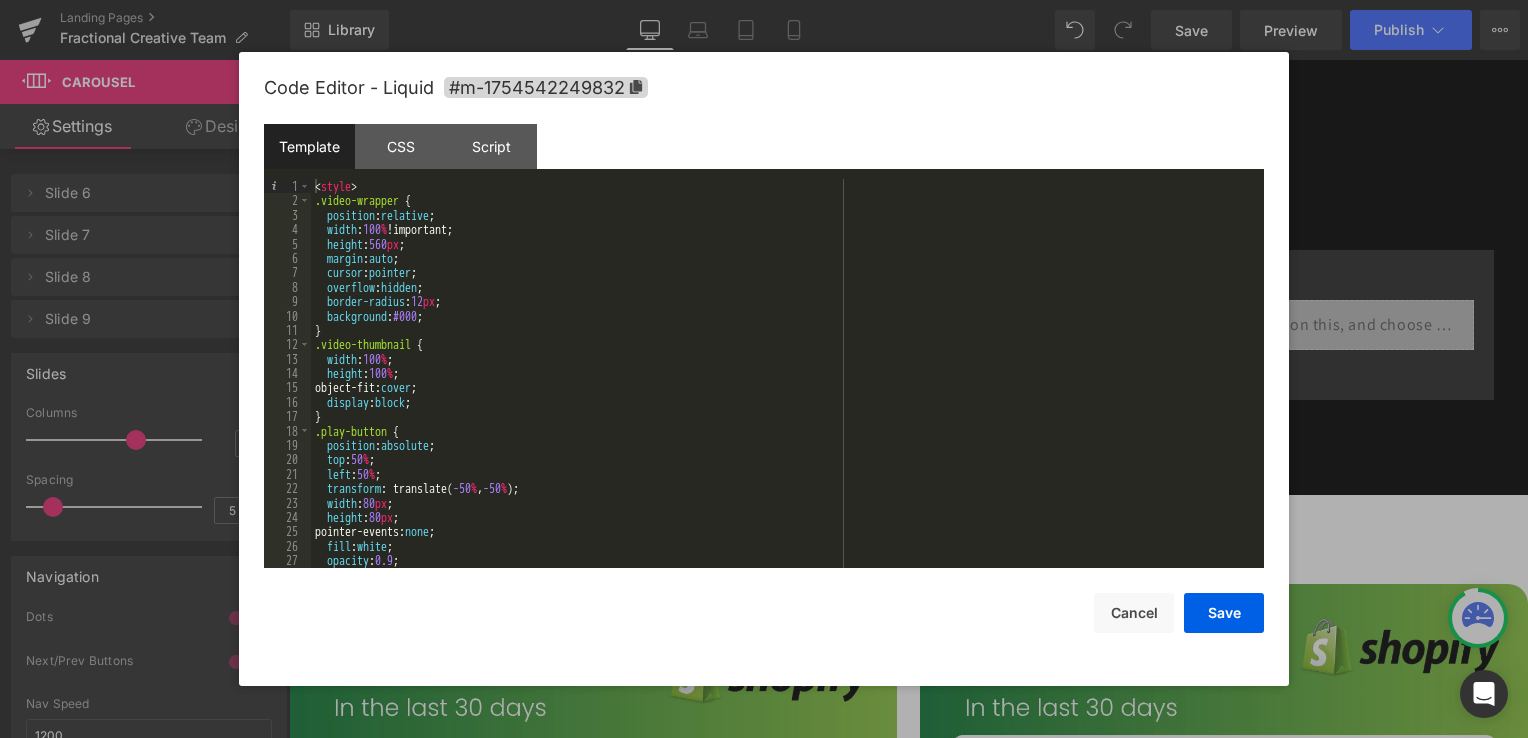 click on "< style > .video-wrapper   {    position :  relative ;    width :  100 %  !important;    height :  560 px ;    margin :  auto ;    cursor :  pointer ;    overflow :  hidden ;    border-radius :  12 px ;    background :  #000 ; } .video-thumbnail   {    width :  100 % ;    height :  100 % ;   object-fit:  cover ;    display :  block ; } .play-button   {    position :  absolute ;    top :  50 % ;    left :  50 % ;    transform : translate( -50 % ,  -50 % );    width :  80 px ;    height :  80 px ;   pointer-events:  none ;    fill :  white ;    opacity :  0.9 ; }" at bounding box center [783, 388] 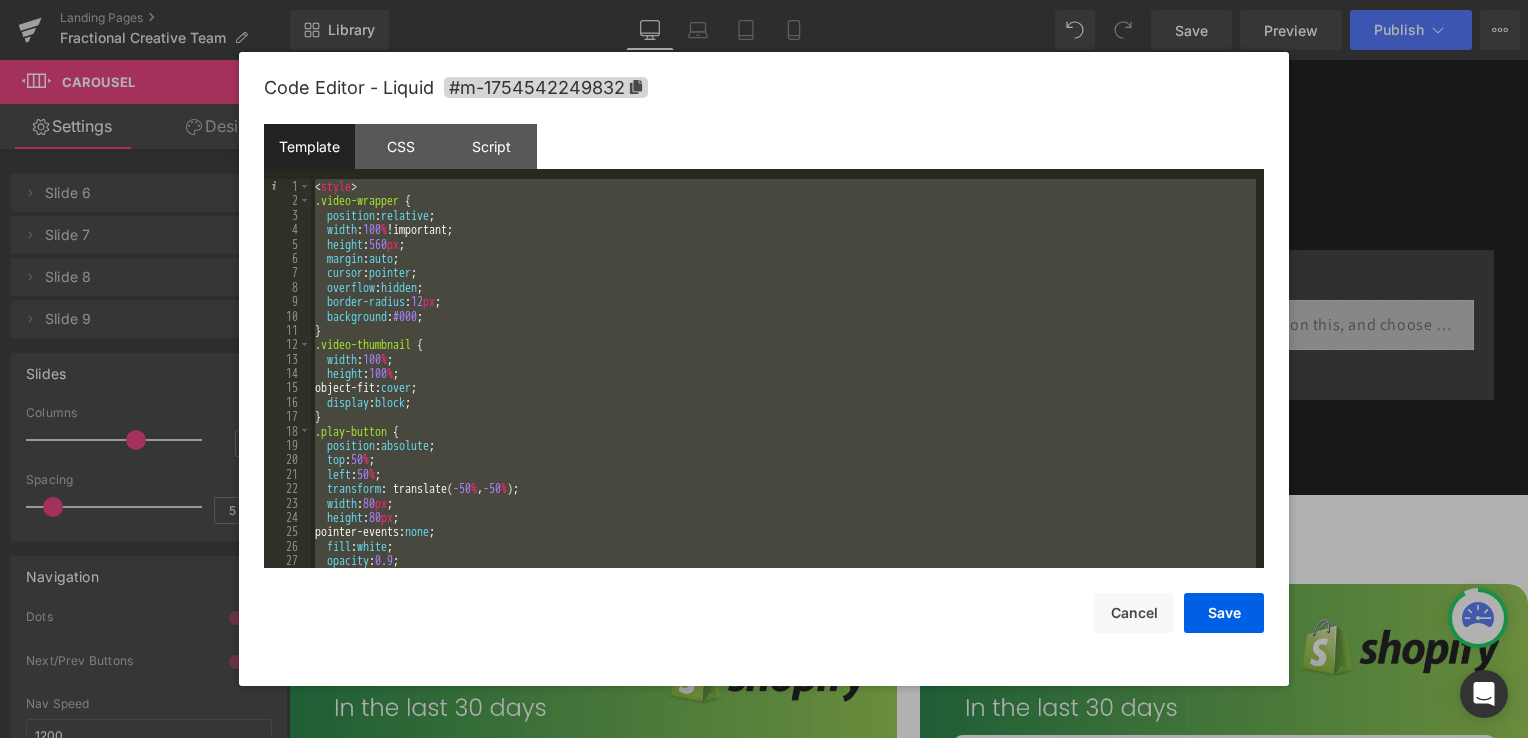 paste 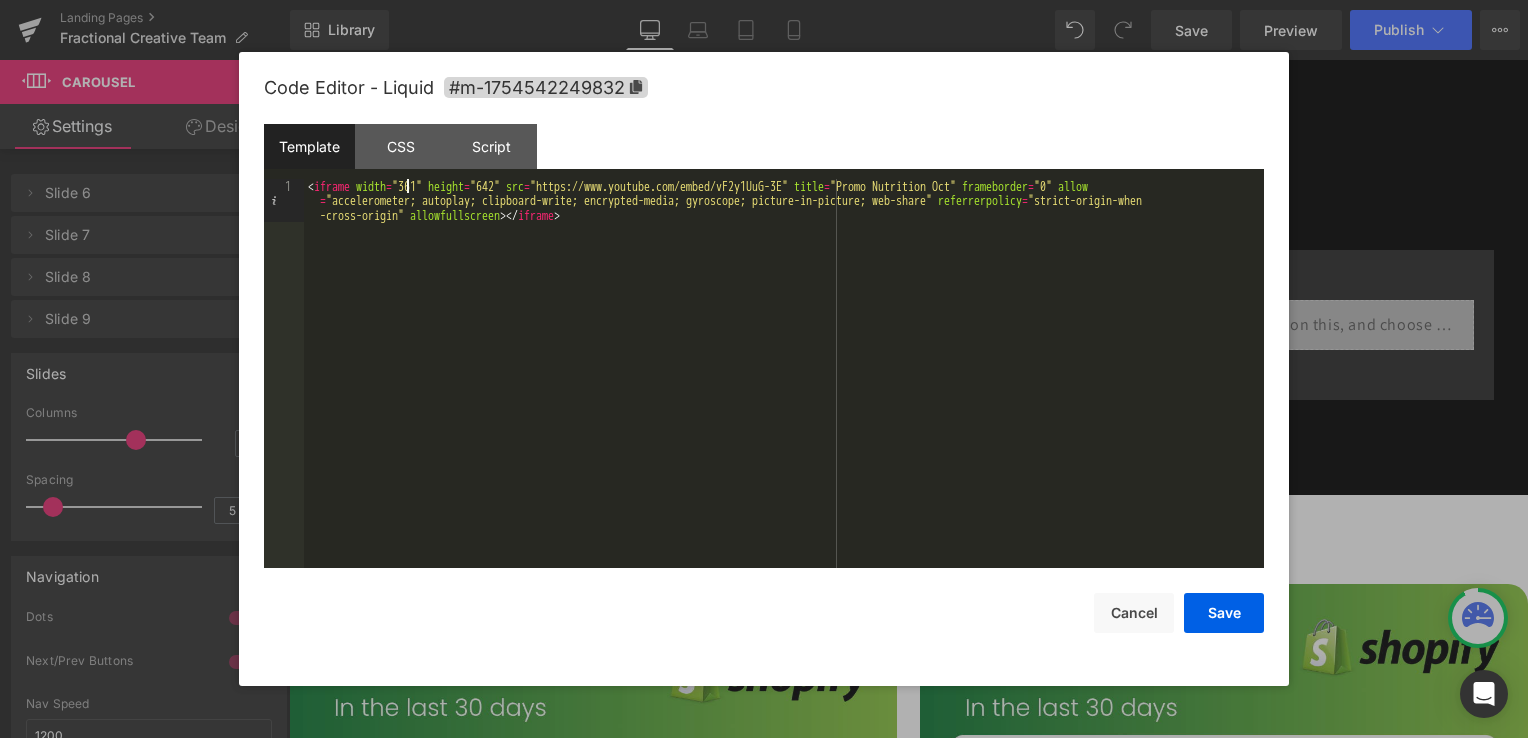 click on "< iframe   width = "361"   height = "642"   src = "https://www.youtube.com/embed/vF2y1UuG-3E"   title = "Promo Nutrition Oct"   frameborder = "0"   allow = "accelerometer; autoplay; clipboard-write; encrypted-media; gyroscope; picture-in-picture; web-share"   referrerpolicy = "strict-origin-when-cross-origin"   allowfullscreen > </ iframe >" at bounding box center [784, 416] 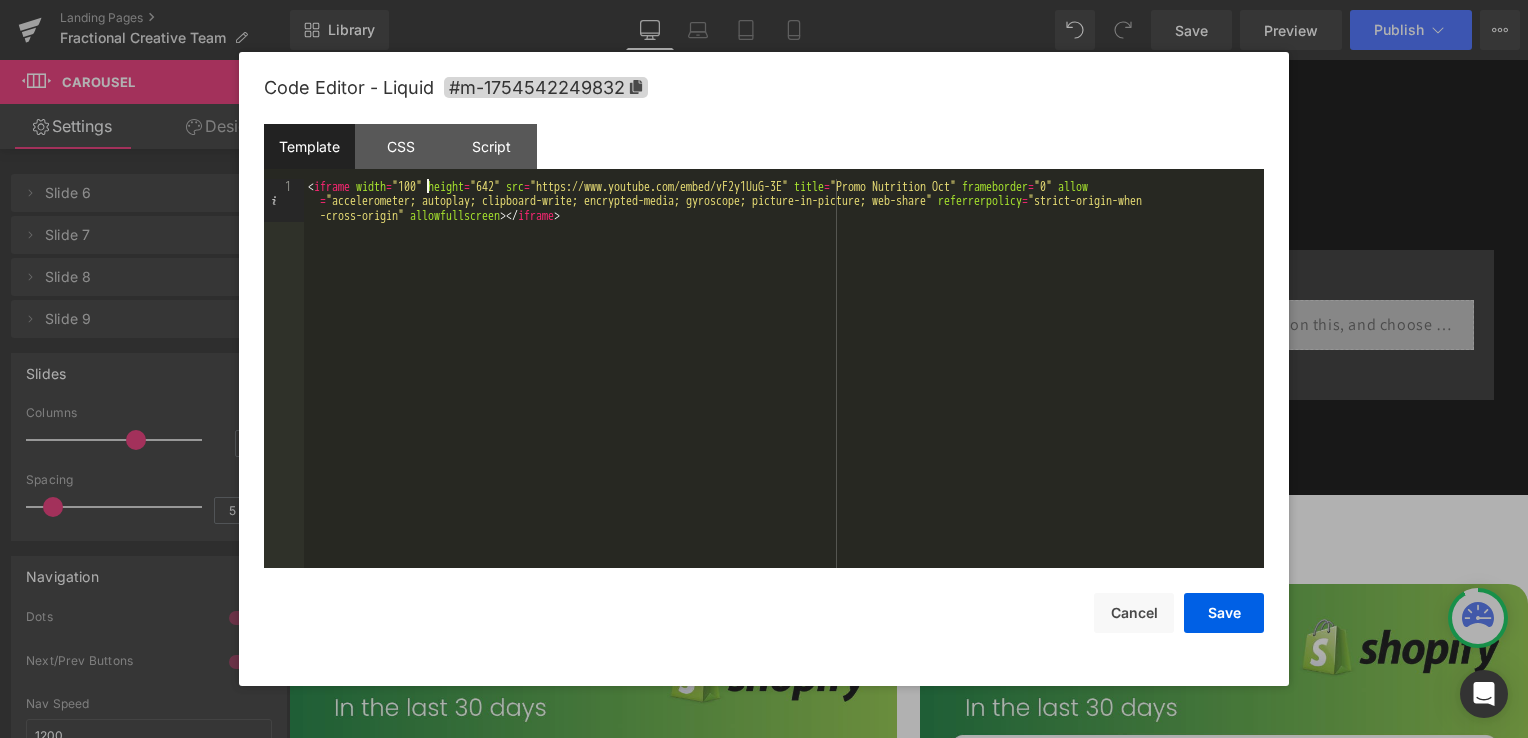 type 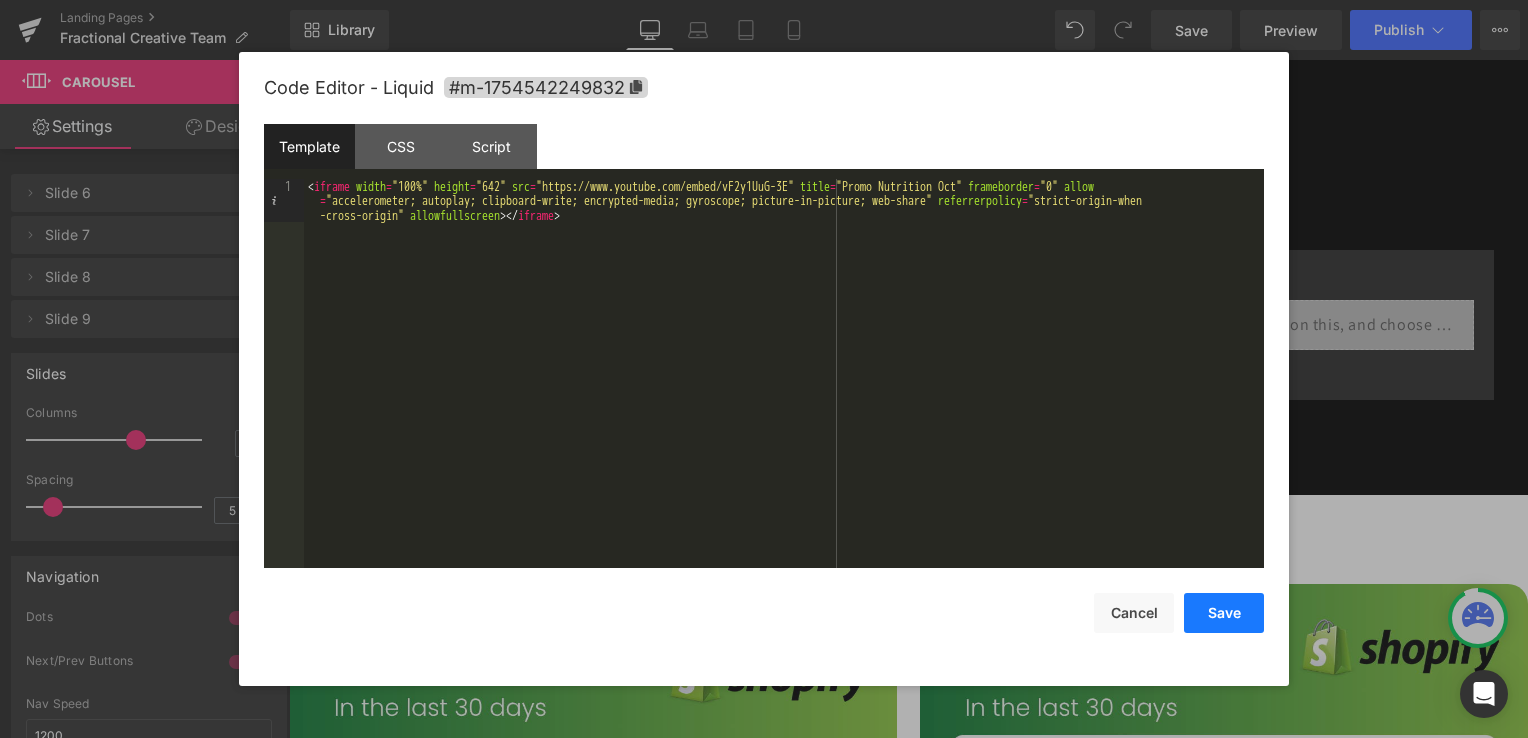 click on "Save" at bounding box center [1224, 613] 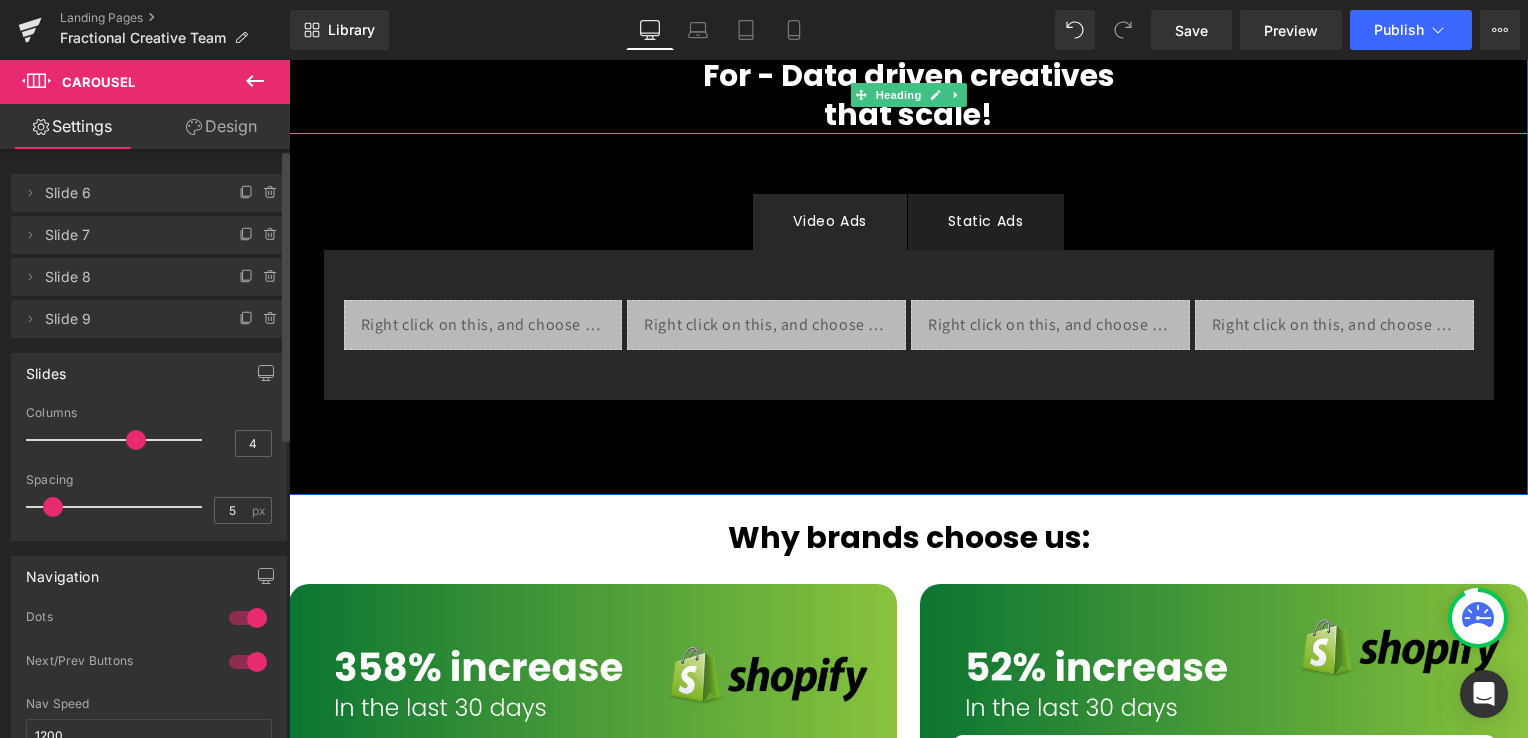 click on "Library Desktop Desktop Laptop Tablet Mobile Save Preview Publish Scheduled View Live Page View with current Template Save Template to Library Schedule Publish  Optimize  Publish Settings Shortcuts  Your page can’t be published   You've reached the maximum number of published pages on your plan  (0/0).  You need to upgrade your plan or unpublish all your pages to get 1 publish slot.   Unpublish pages   Upgrade plan" at bounding box center [909, 30] 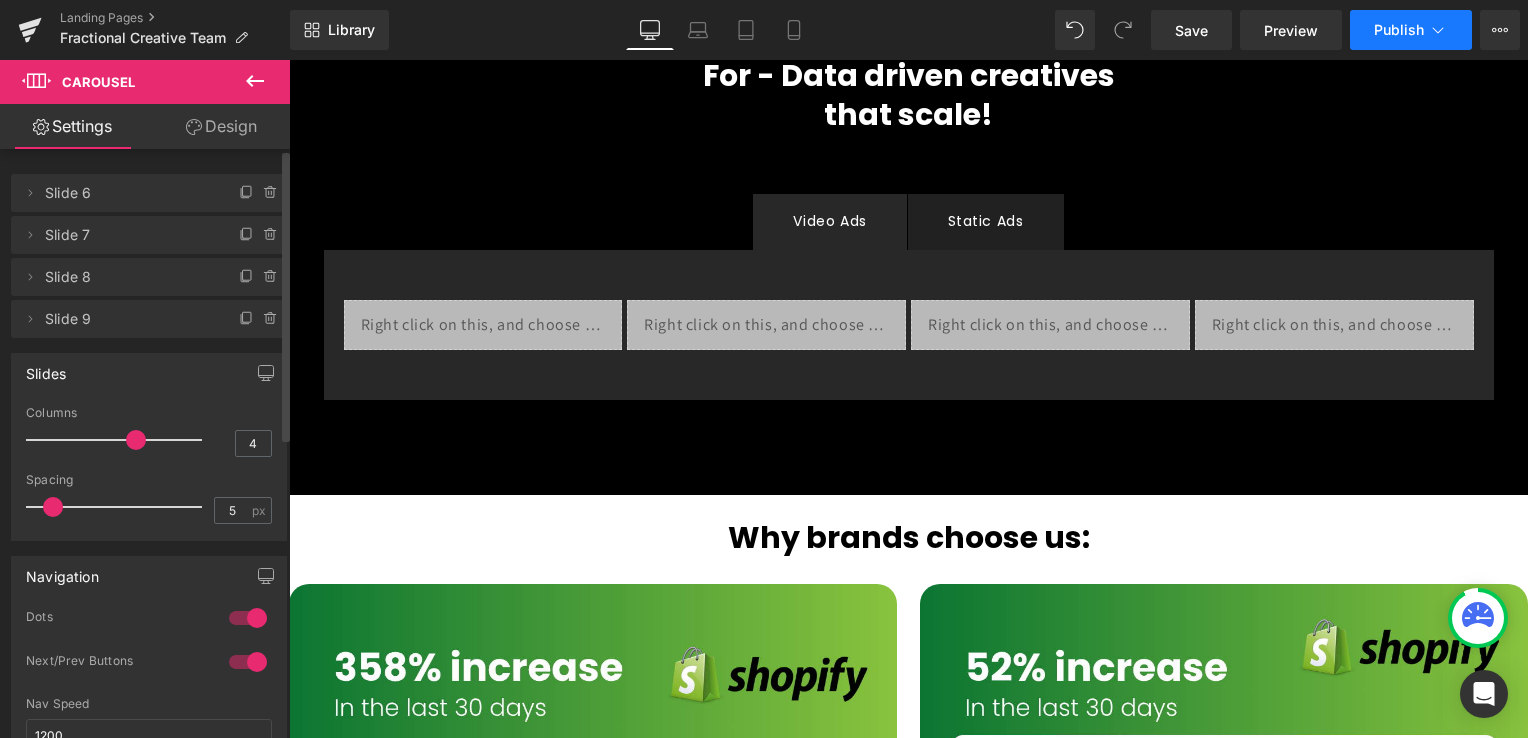 click on "Publish" at bounding box center [1411, 30] 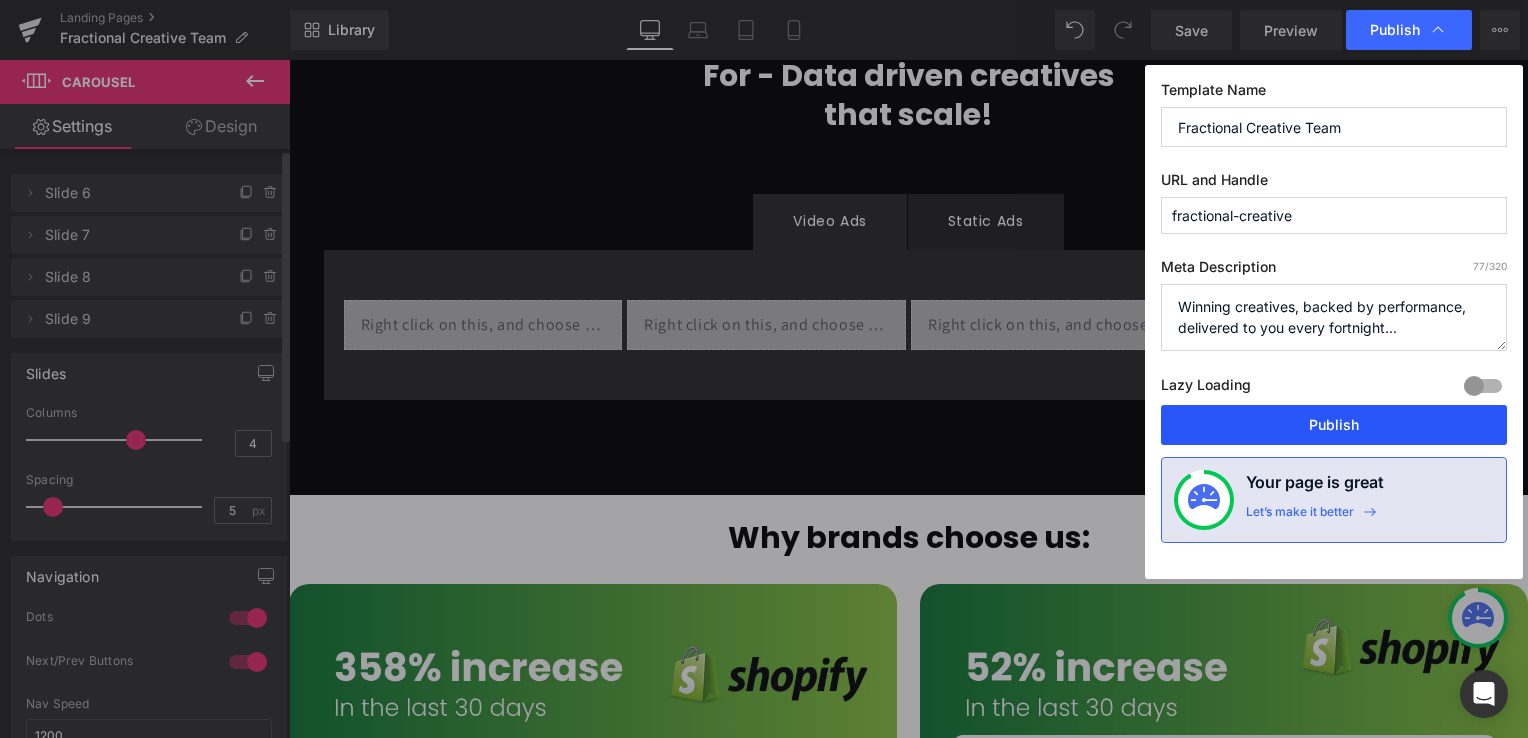 click on "Publish" at bounding box center [1334, 425] 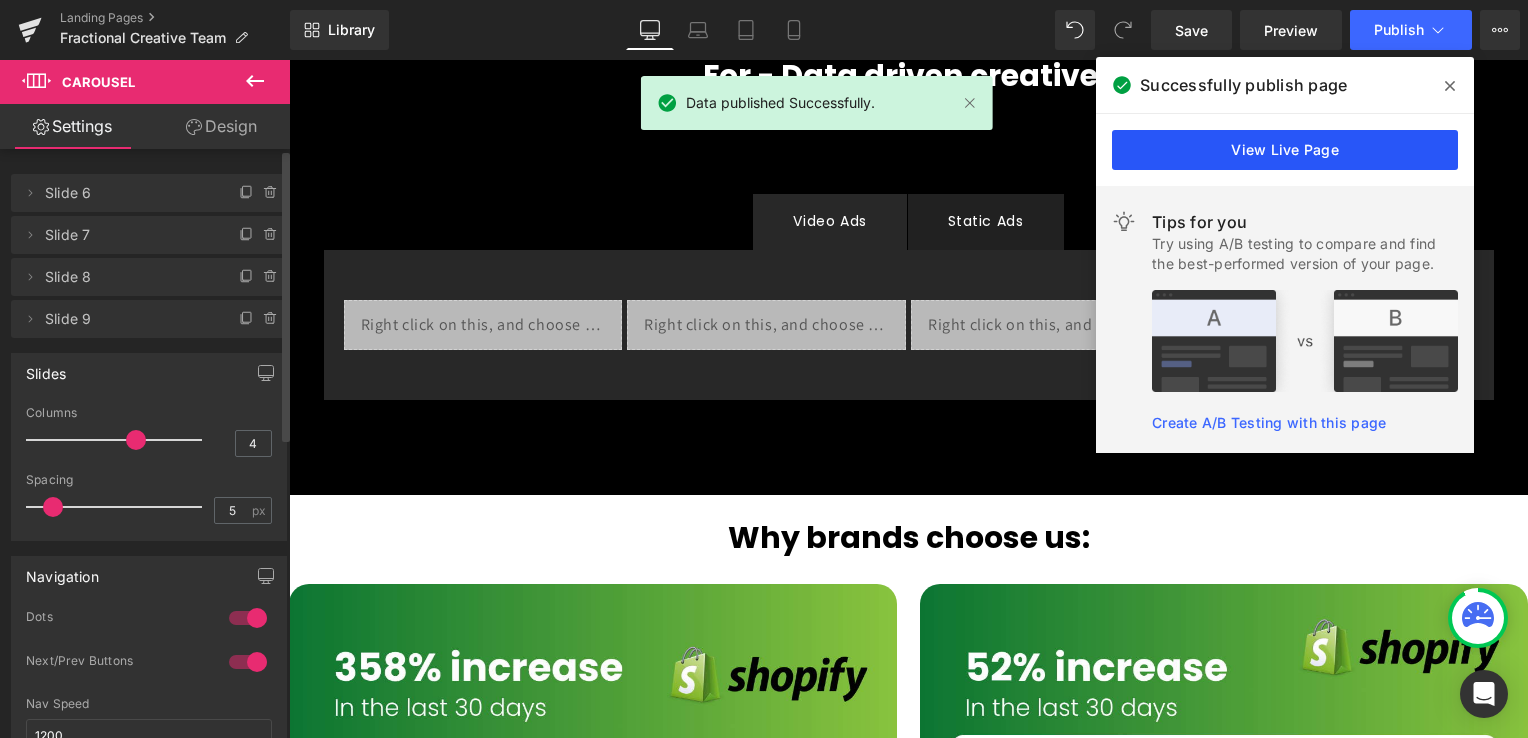 click on "View Live Page" at bounding box center [1285, 150] 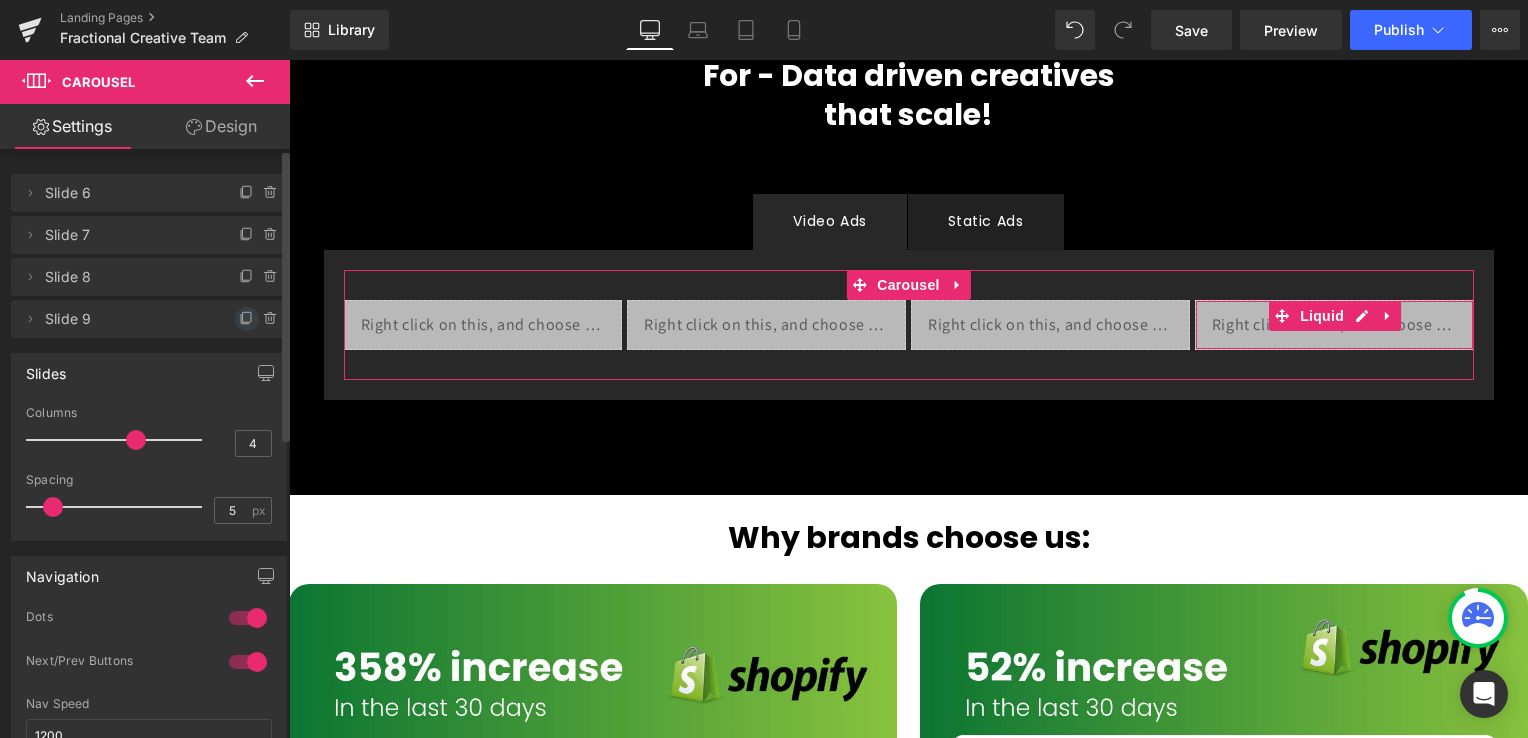 click 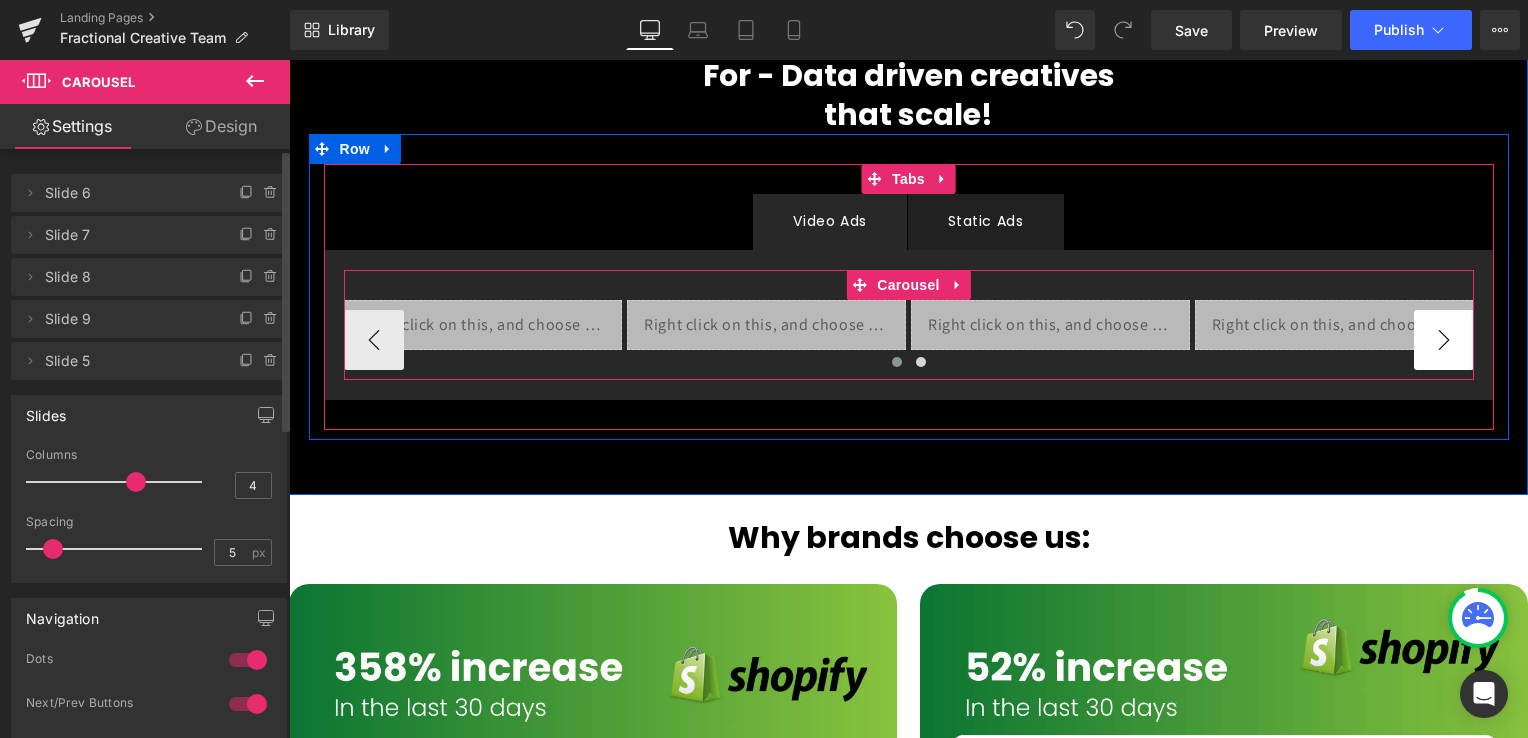 click on "›" at bounding box center [1444, 340] 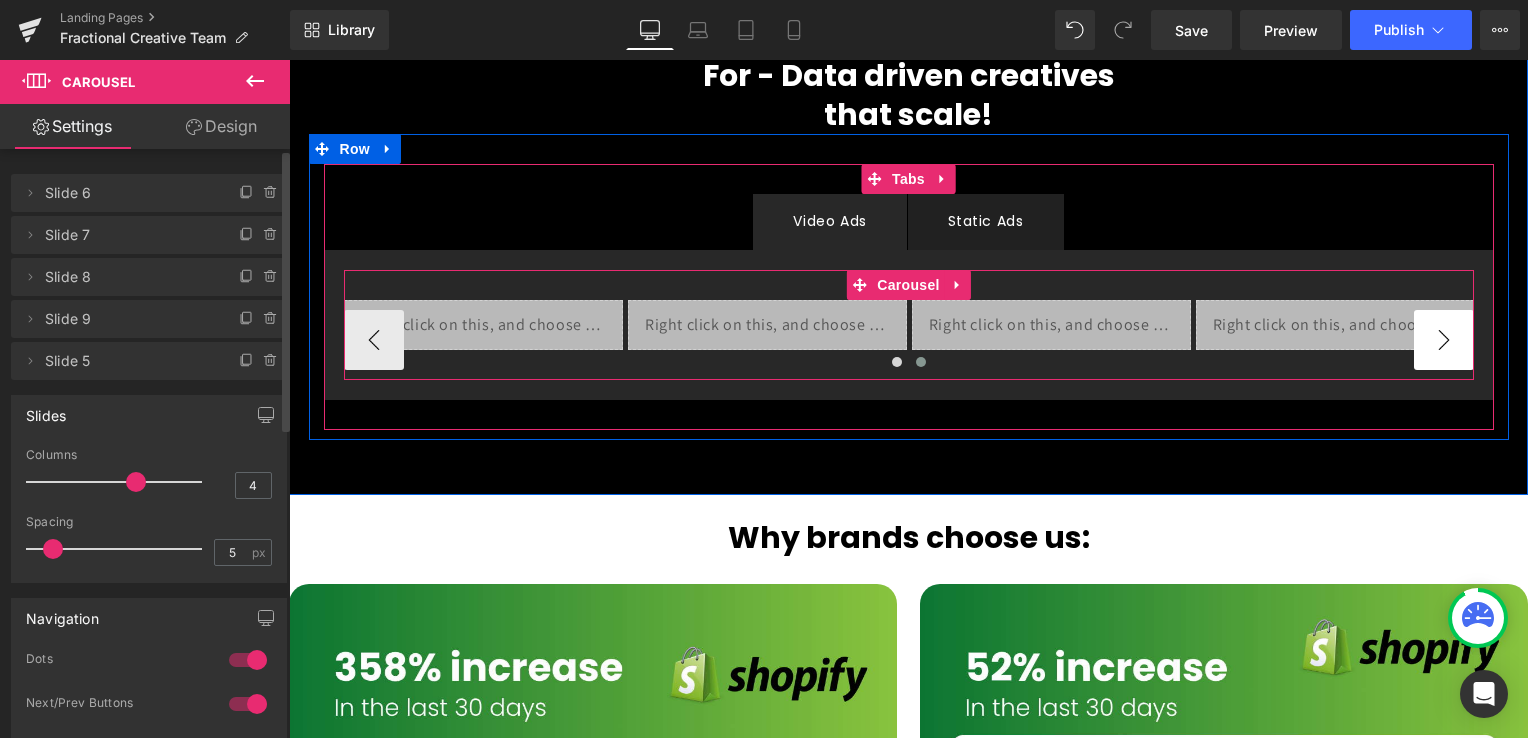 click on "›" at bounding box center (1444, 340) 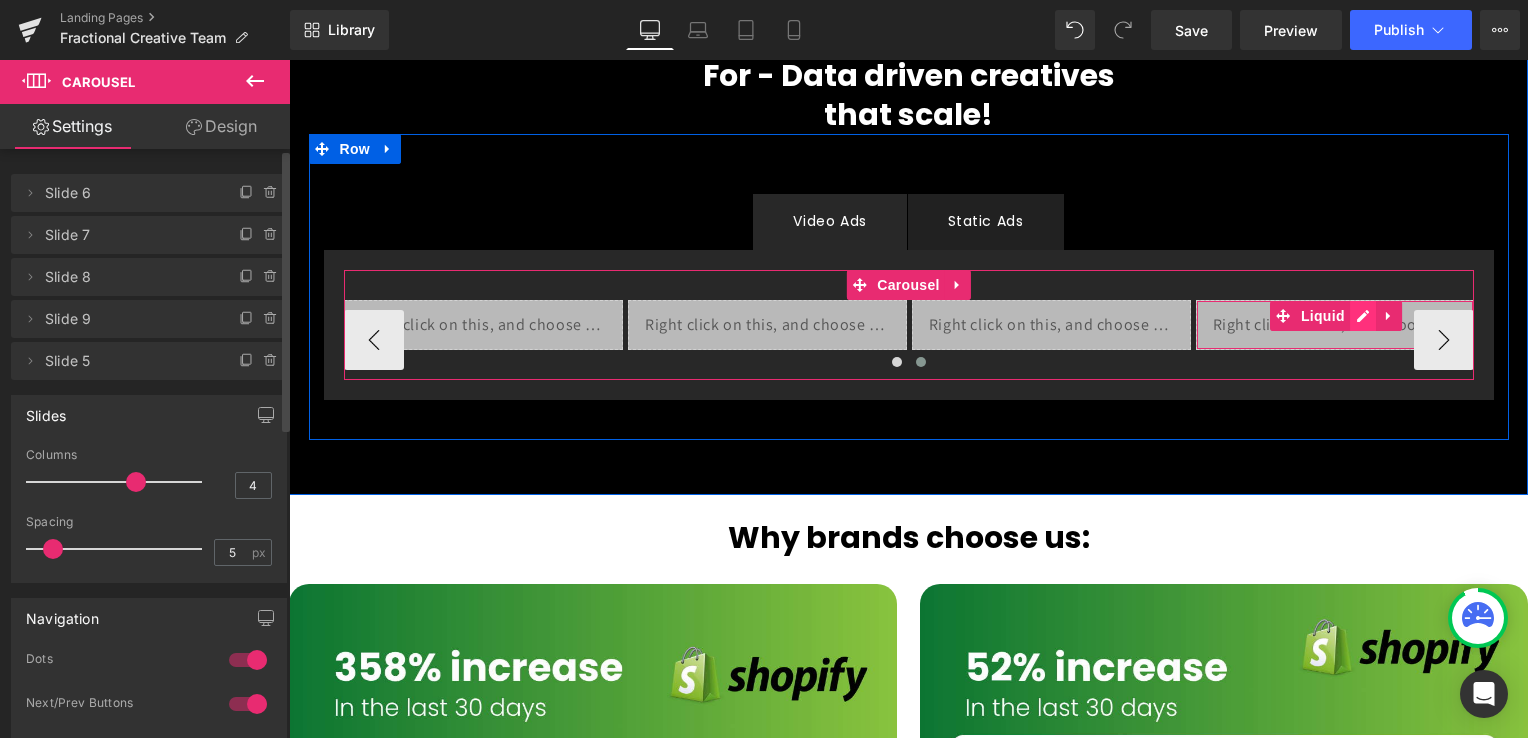 click on "Liquid" at bounding box center (1335, 325) 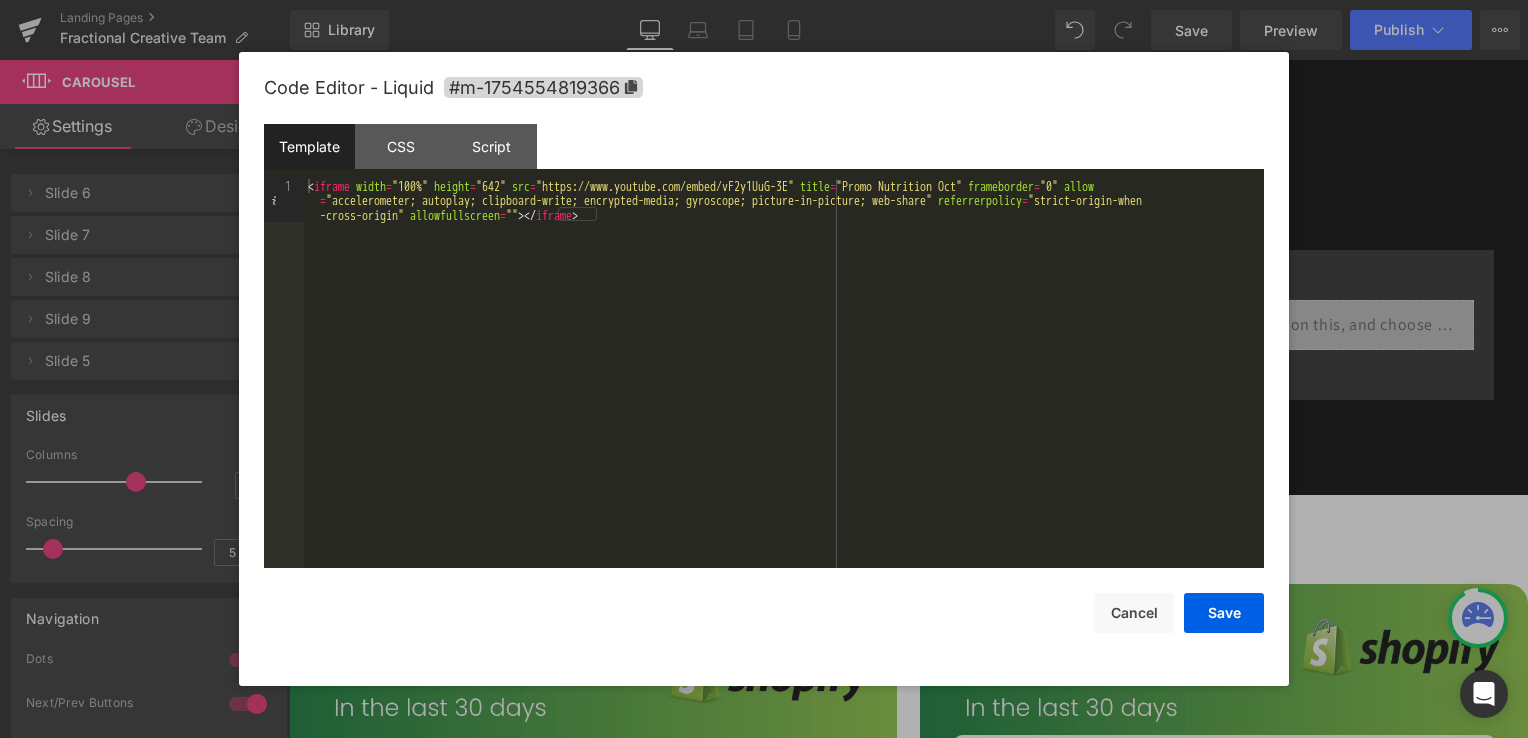 click on "< iframe   width = "100%"   height = "642"   src = "https://www.youtube.com/embed/vF2y1UuG-3E"   title = "Promo Nutrition Oct"   frameborder = "0"   allow = "accelerometer; autoplay; clipboard-write; encrypted-media; gyroscope; picture-in-picture; web-share"   referrerpolicy = "strict-origin-when-cross-origin"   allowfullscreen > </ iframe >" at bounding box center [784, 416] 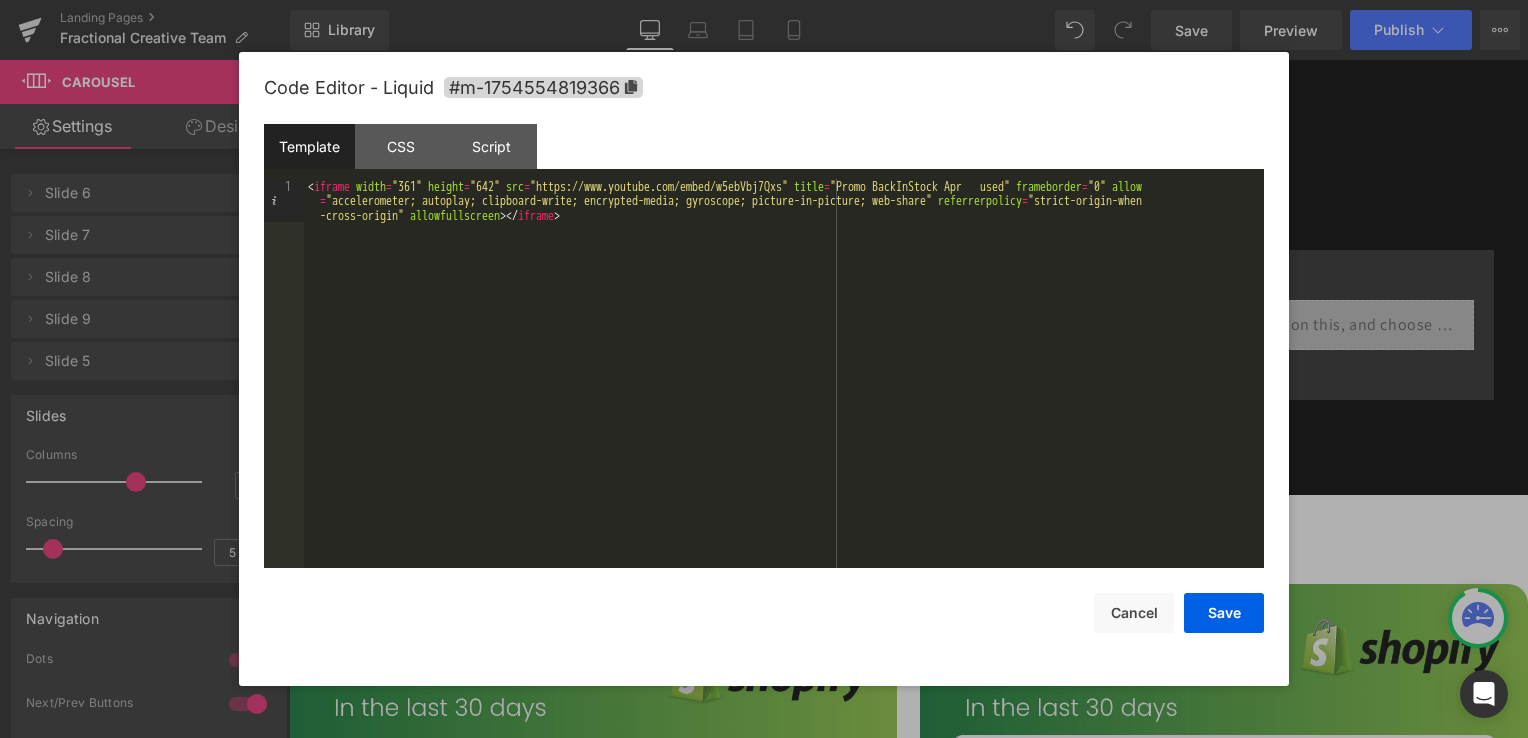 click on "< iframe   width = "361"   height = "642"   src = "https://www.youtube.com/embed/w5ebVbj7Qxs"   title = "Promo BackInStock Apr   used"   frameborder = "0"   allow    = "accelerometer; autoplay; clipboard-write; encrypted-media; gyroscope; picture-in-picture; web-share"   referrerpolicy = "strict-origin-when    -cross-origin"   allowfullscreen > </ iframe >" at bounding box center (784, 416) 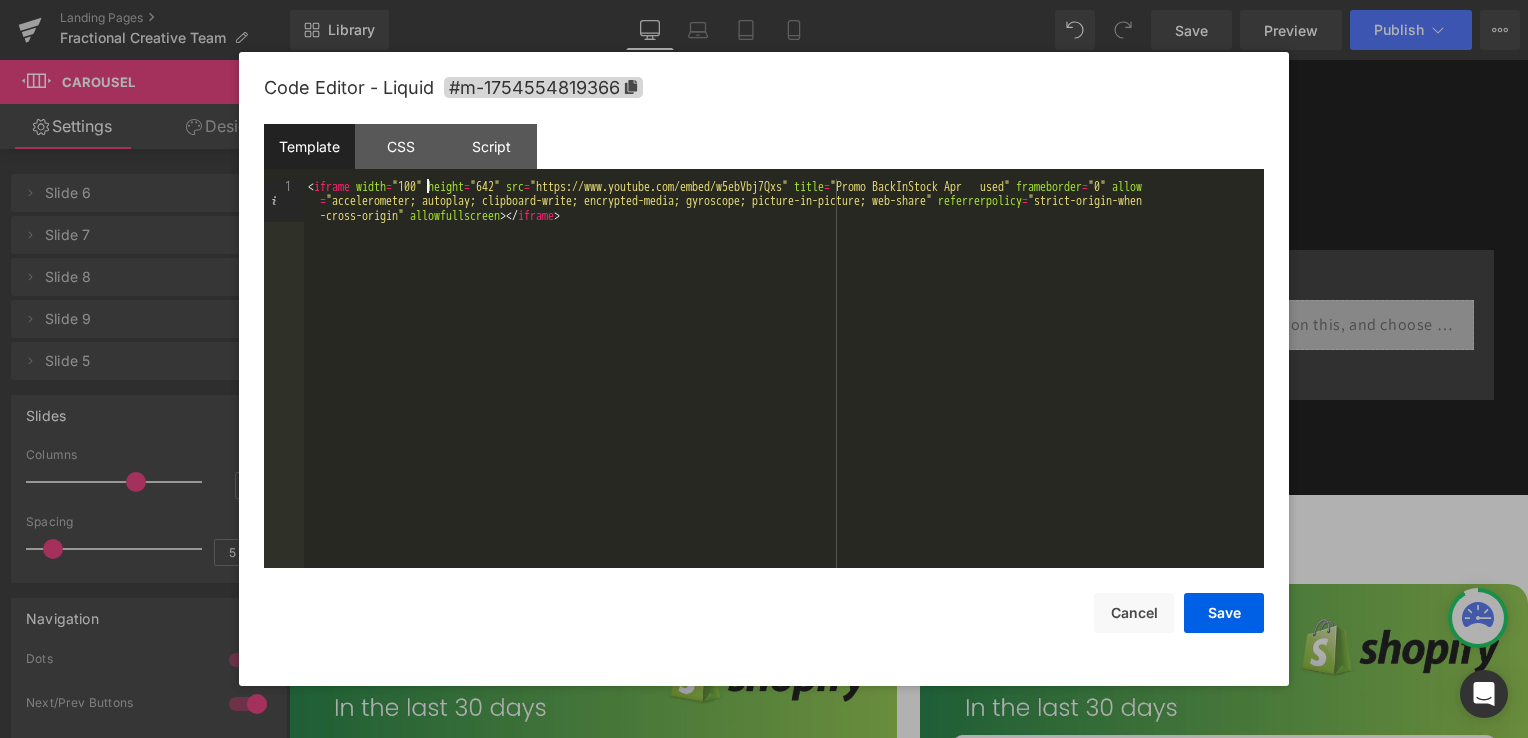type 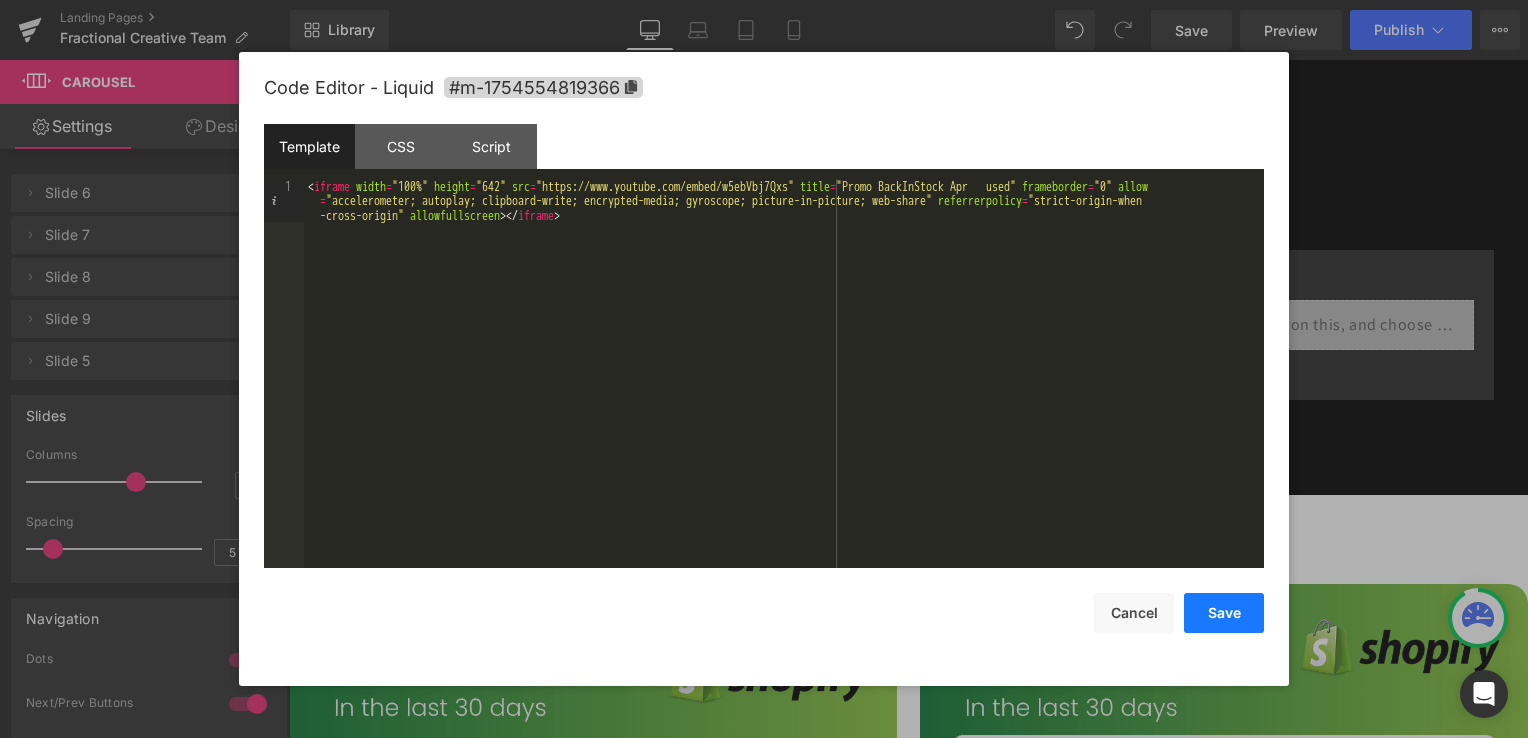 click on "Save" at bounding box center (1224, 613) 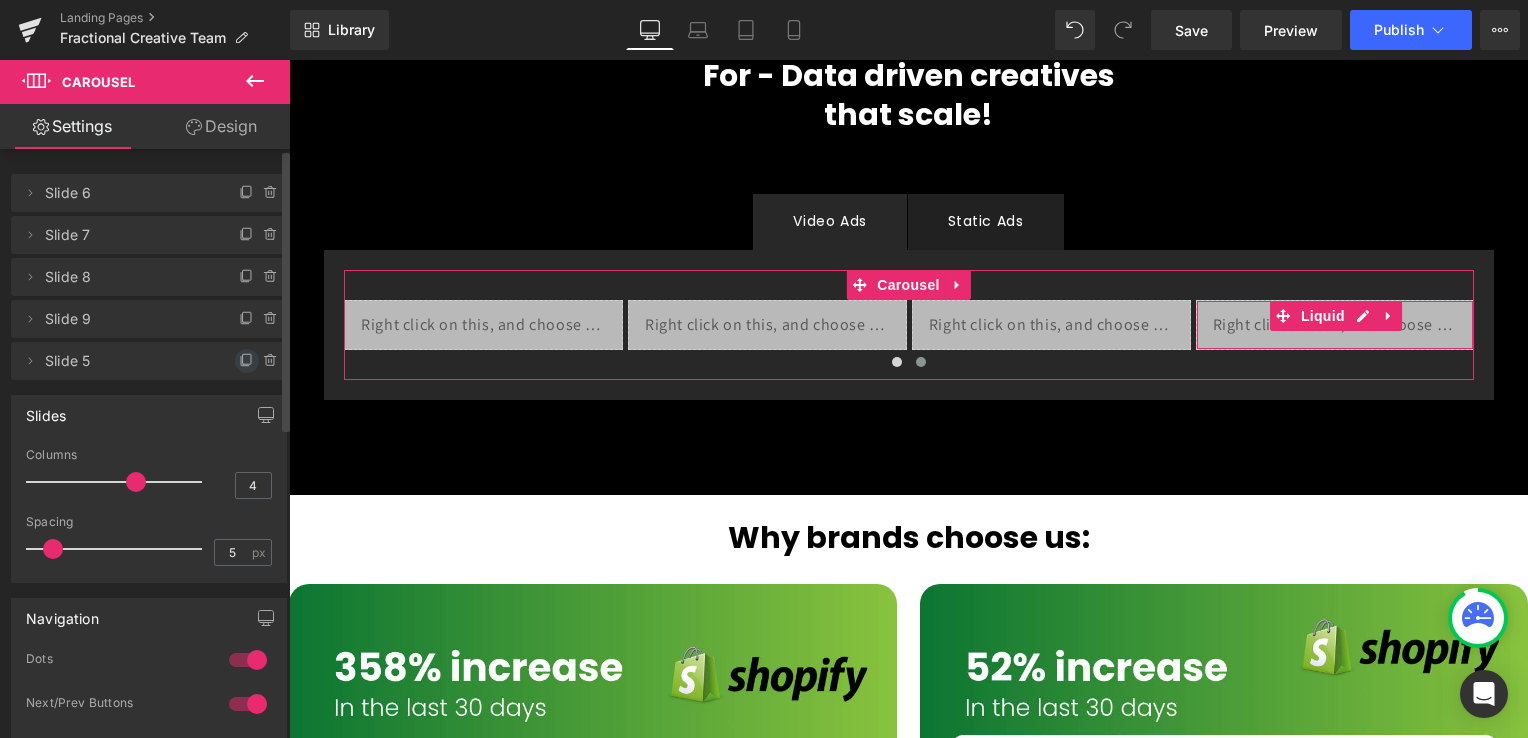 click 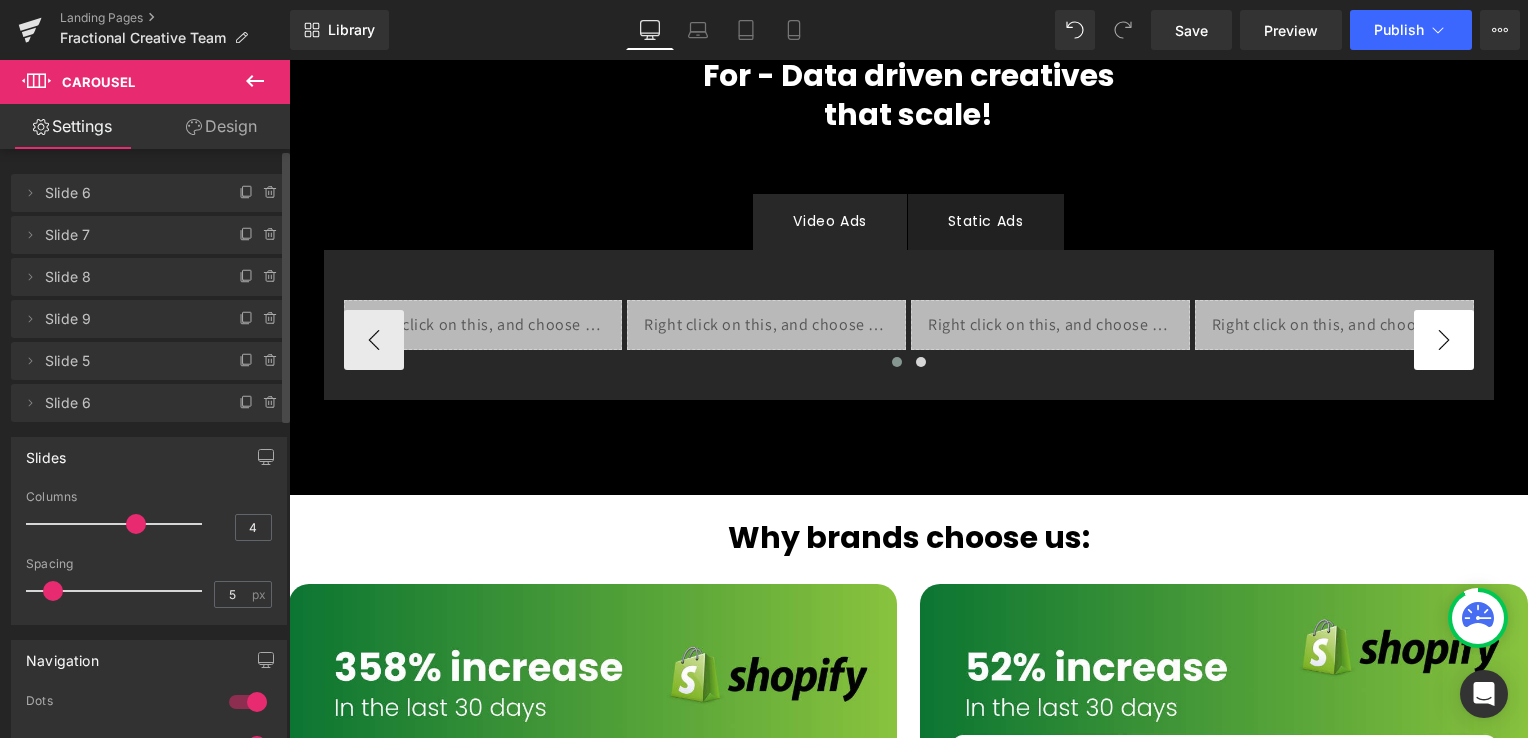 click on "›" at bounding box center (1444, 340) 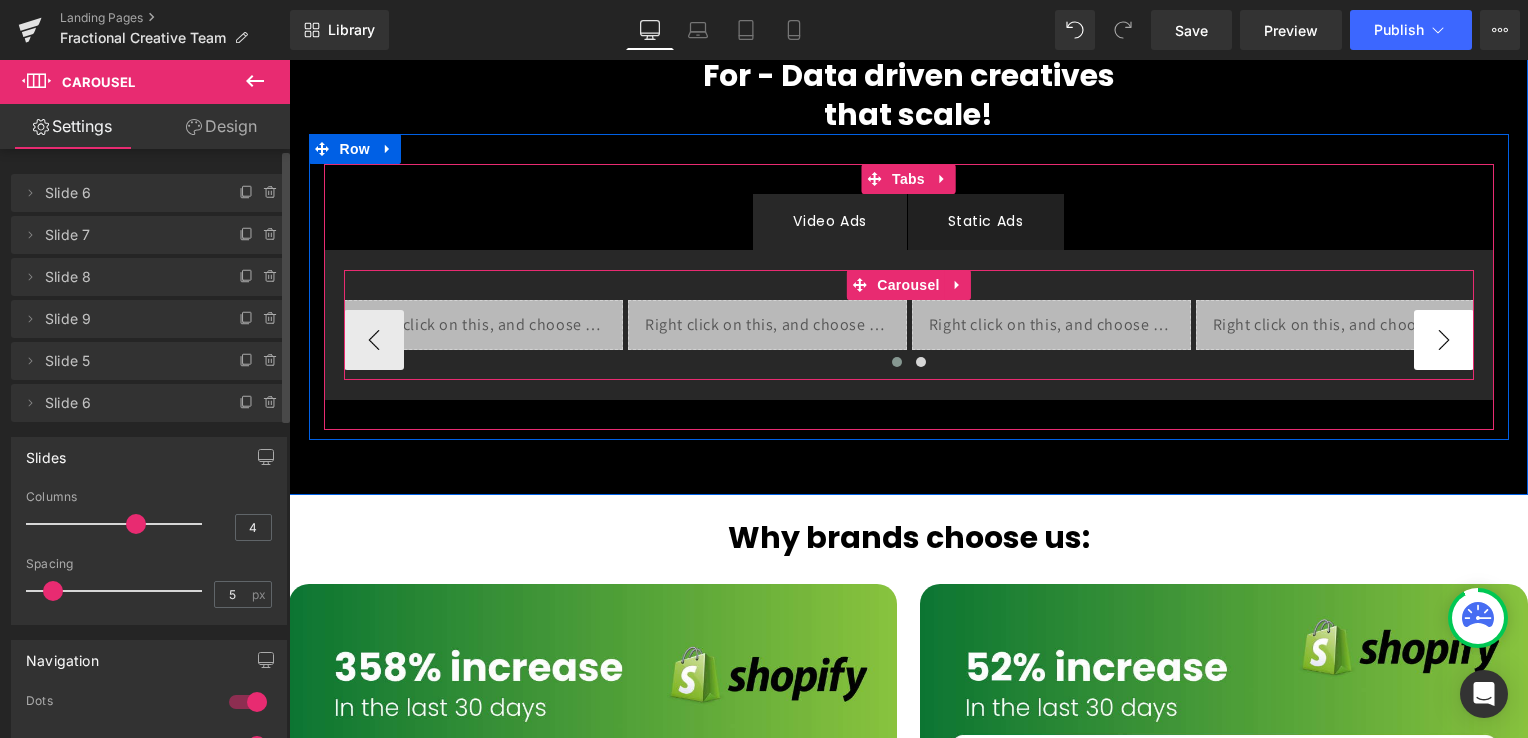 click on "›" at bounding box center [1444, 340] 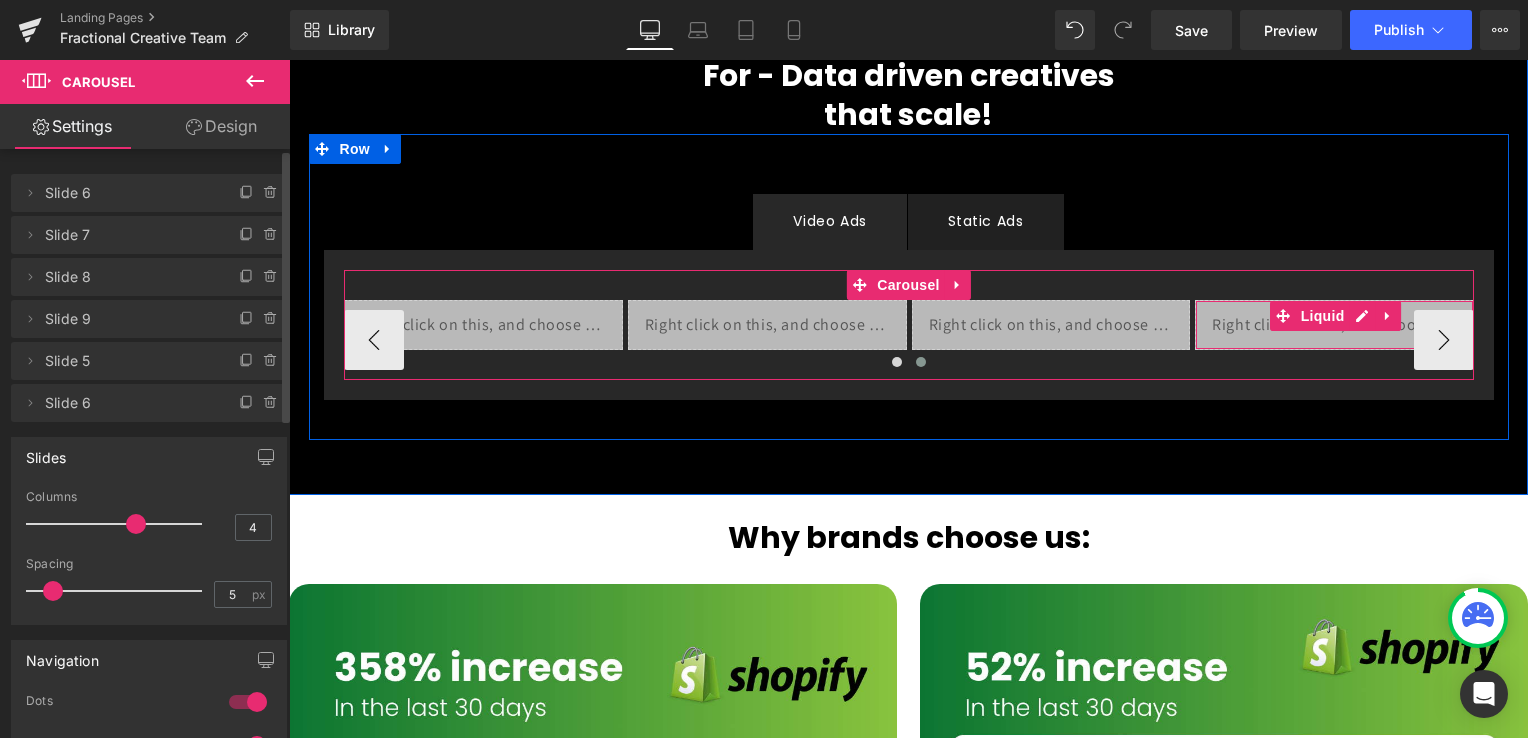 click on "Liquid" at bounding box center (1334, 325) 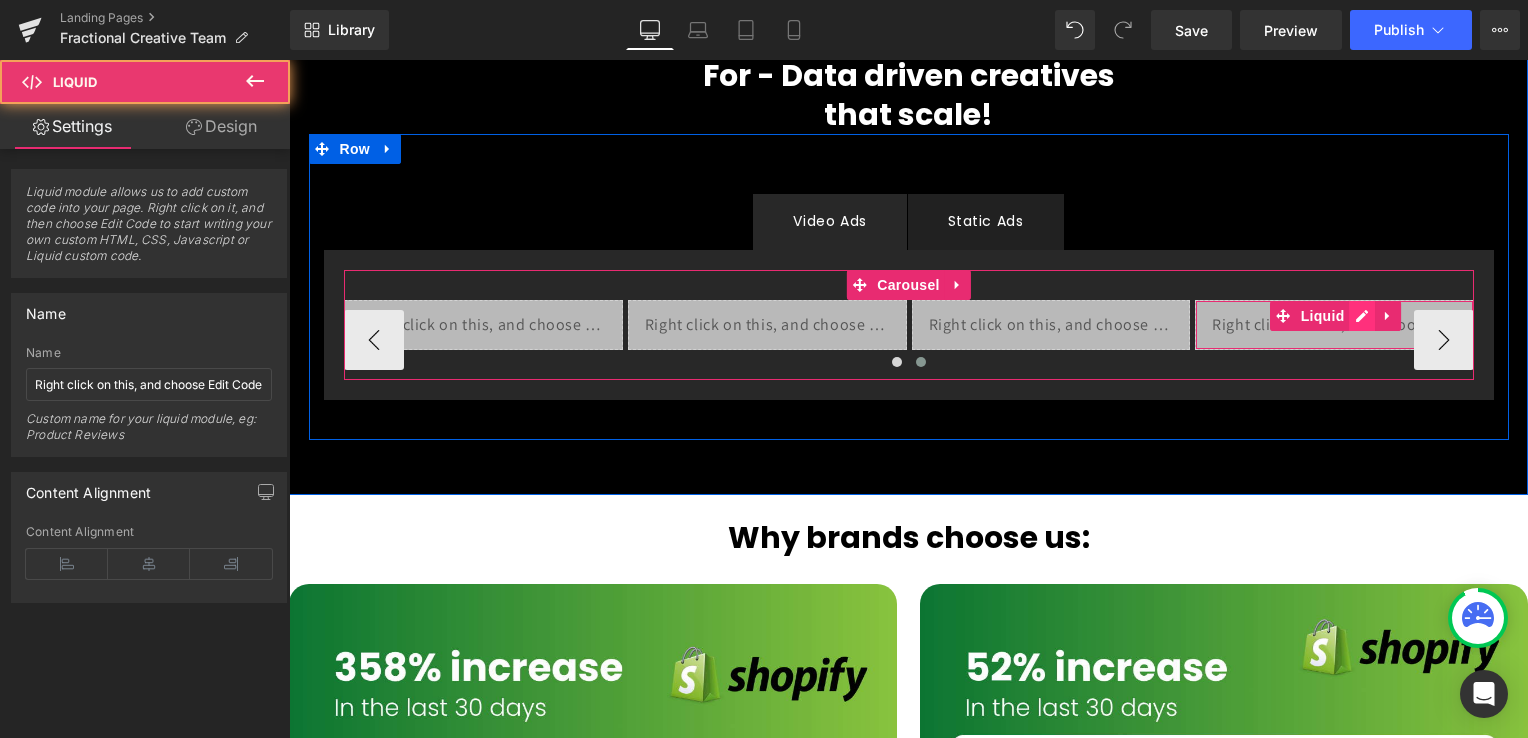 click on "Liquid" at bounding box center [1334, 325] 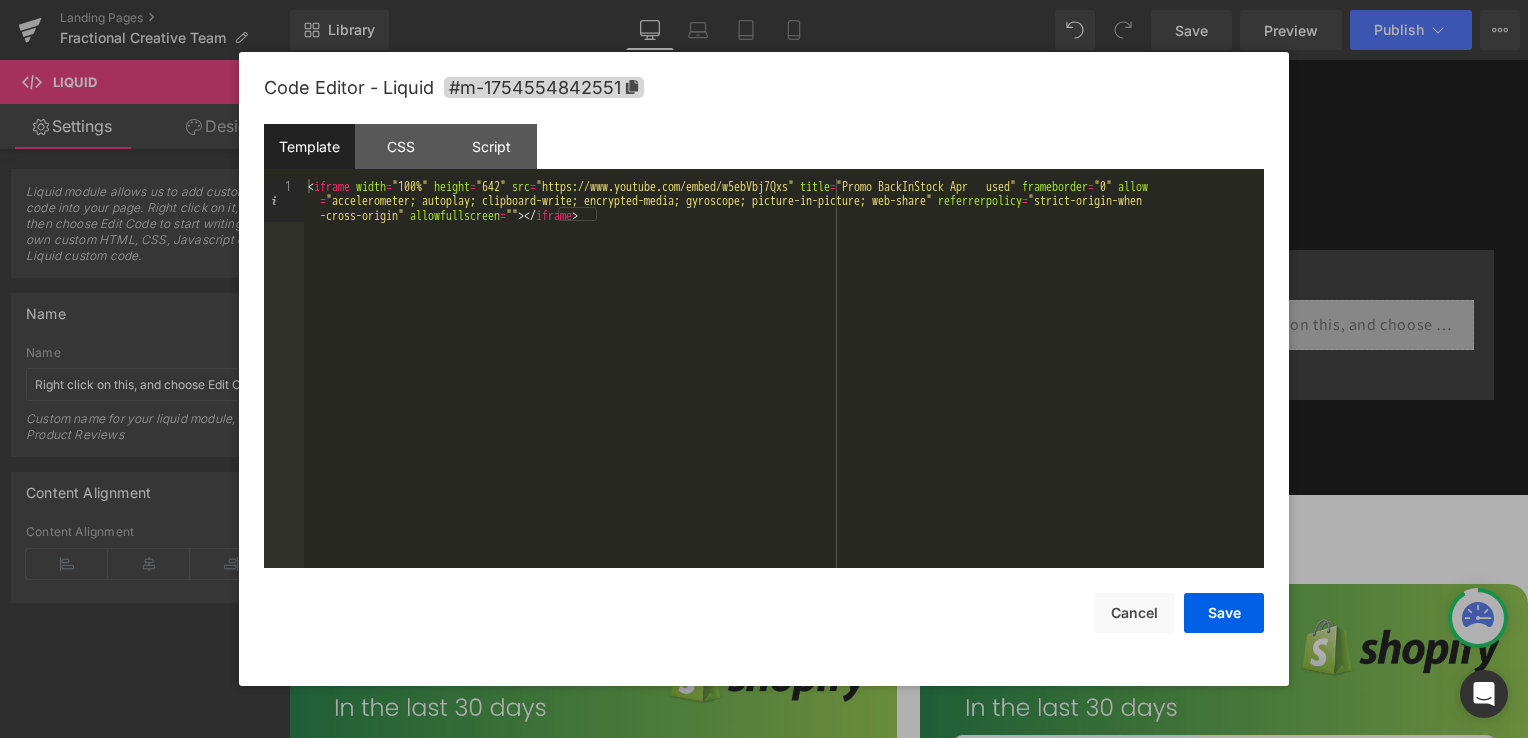 click on "< iframe   width = "100%"   height = "642"   src = "https://www.youtube.com/embed/w5ebVbj7Qxs"   title = "Promo BackInStock Apr   used"   frameborder = "0"   allow = "accelerometer; autoplay; clipboard-write; encrypted-media; gyroscope; picture-in-picture; web-share"   referrerpolicy = "strict-origin-when-cross-origin"   allowfullscreen > </ iframe >" at bounding box center [784, 416] 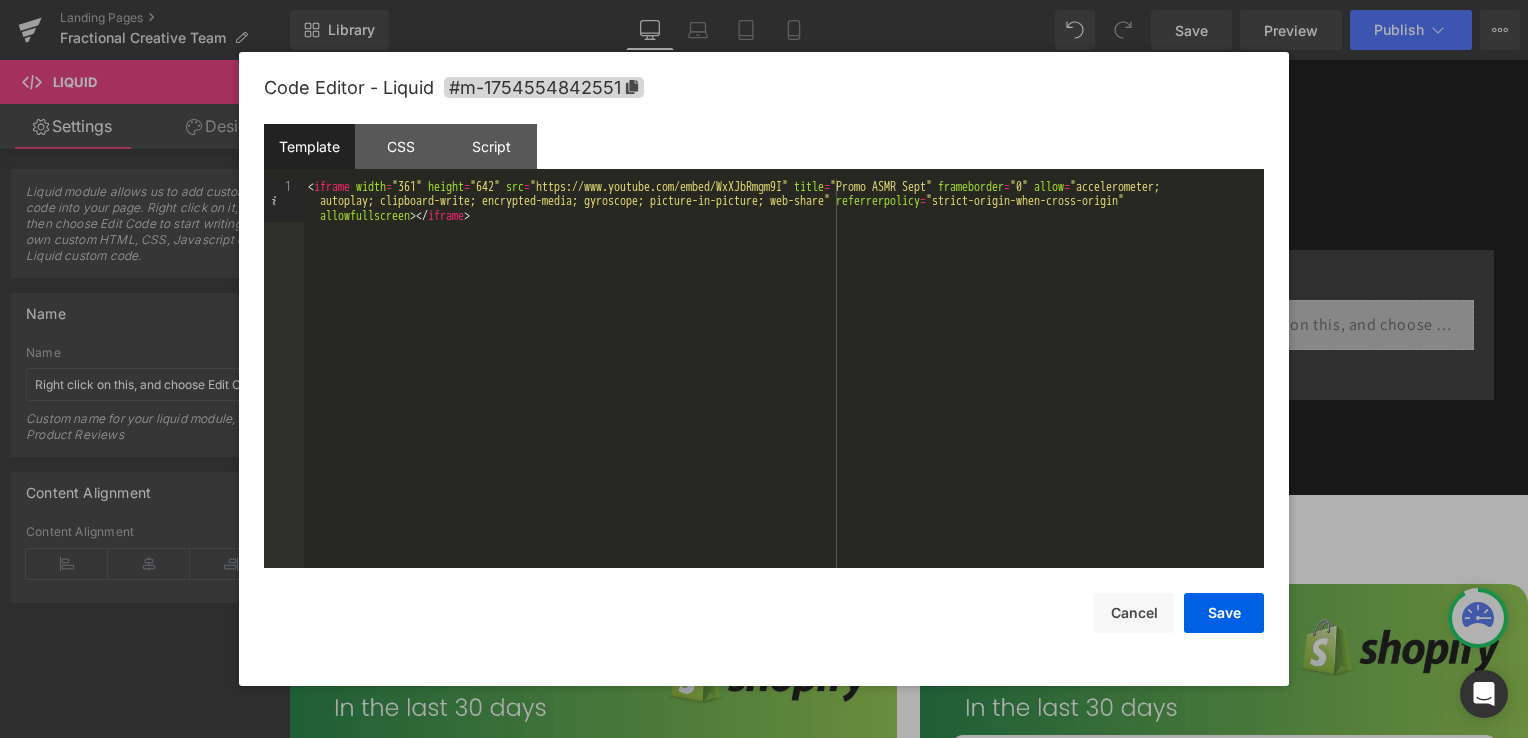 click on "< iframe   width = "361"   height = "642"   src = "https://www.youtube.com/embed/WxXJbRmgm9I"   title = "Promo ASMR Sept"   frameborder = "0"   allow = "accelerometer;  = autoplay; clipboard-write; encrypted-media; gyroscope; picture-in-picture; web-share"   referrerpolicy = "strict-origin-when-cross-origin"   = allowfullscreen > </ iframe >" at bounding box center (784, 416) 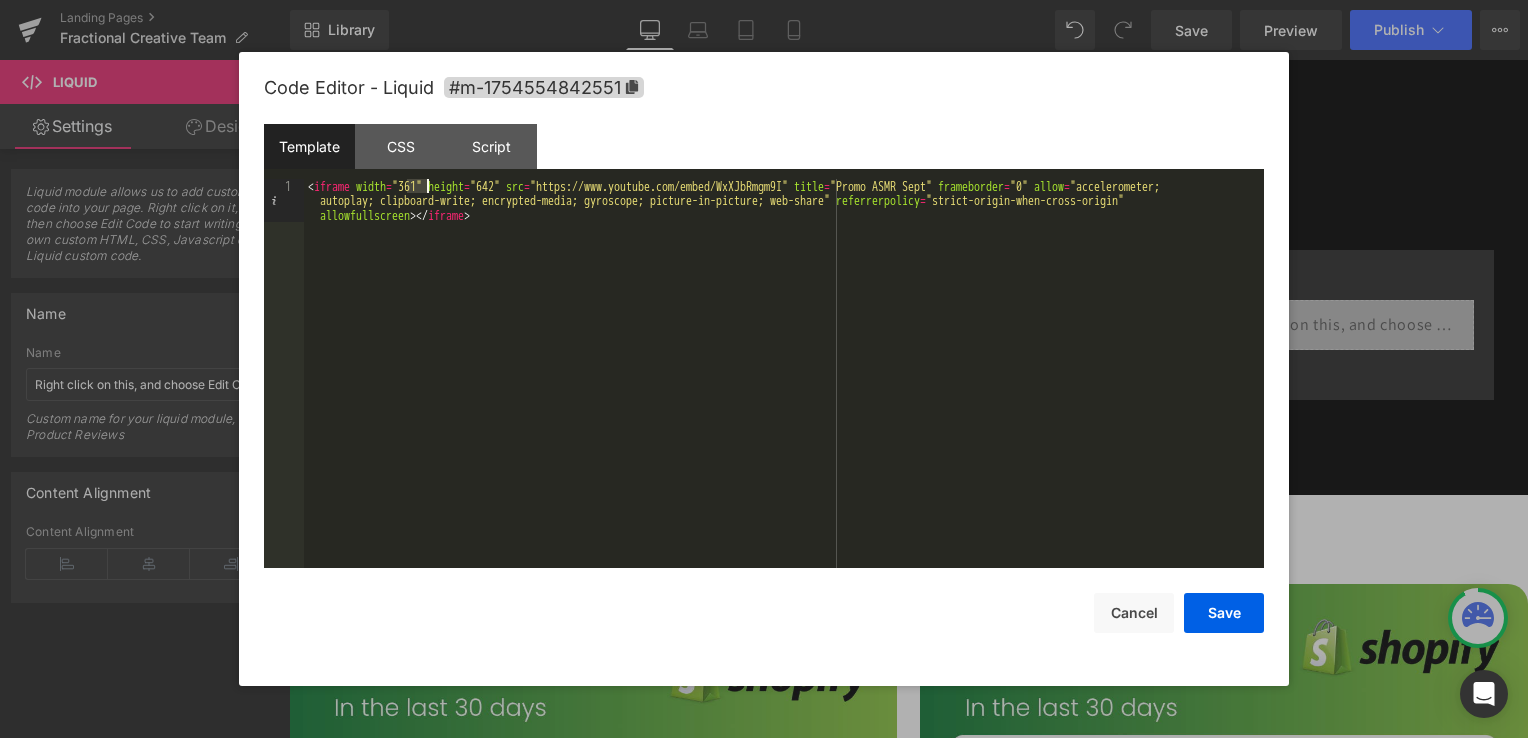 click on "< iframe   width = "361"   height = "642"   src = "https://www.youtube.com/embed/WxXJbRmgm9I"   title = "Promo ASMR Sept"   frameborder = "0"   allow = "accelerometer;  = autoplay; clipboard-write; encrypted-media; gyroscope; picture-in-picture; web-share"   referrerpolicy = "strict-origin-when-cross-origin"   = allowfullscreen > </ iframe >" at bounding box center (784, 373) 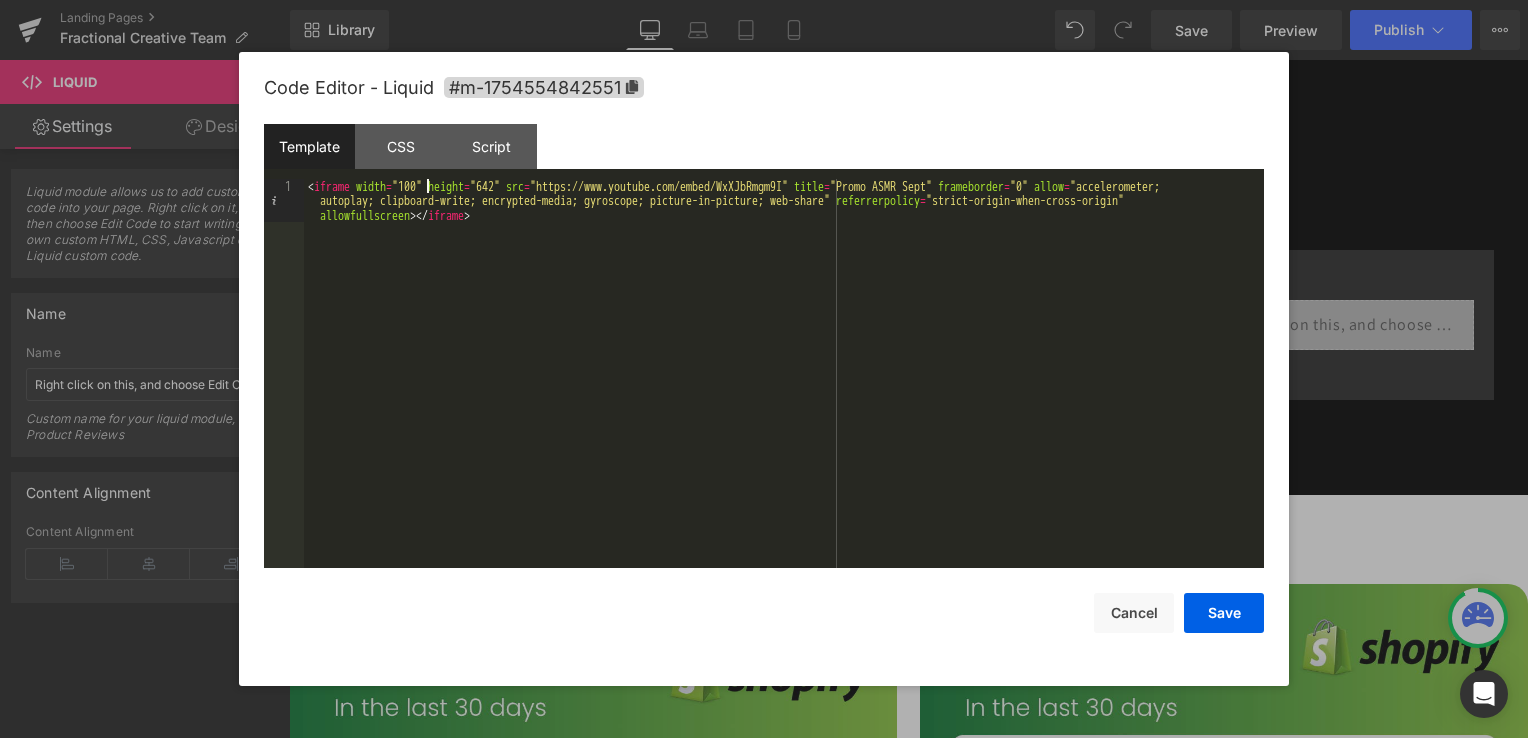 type 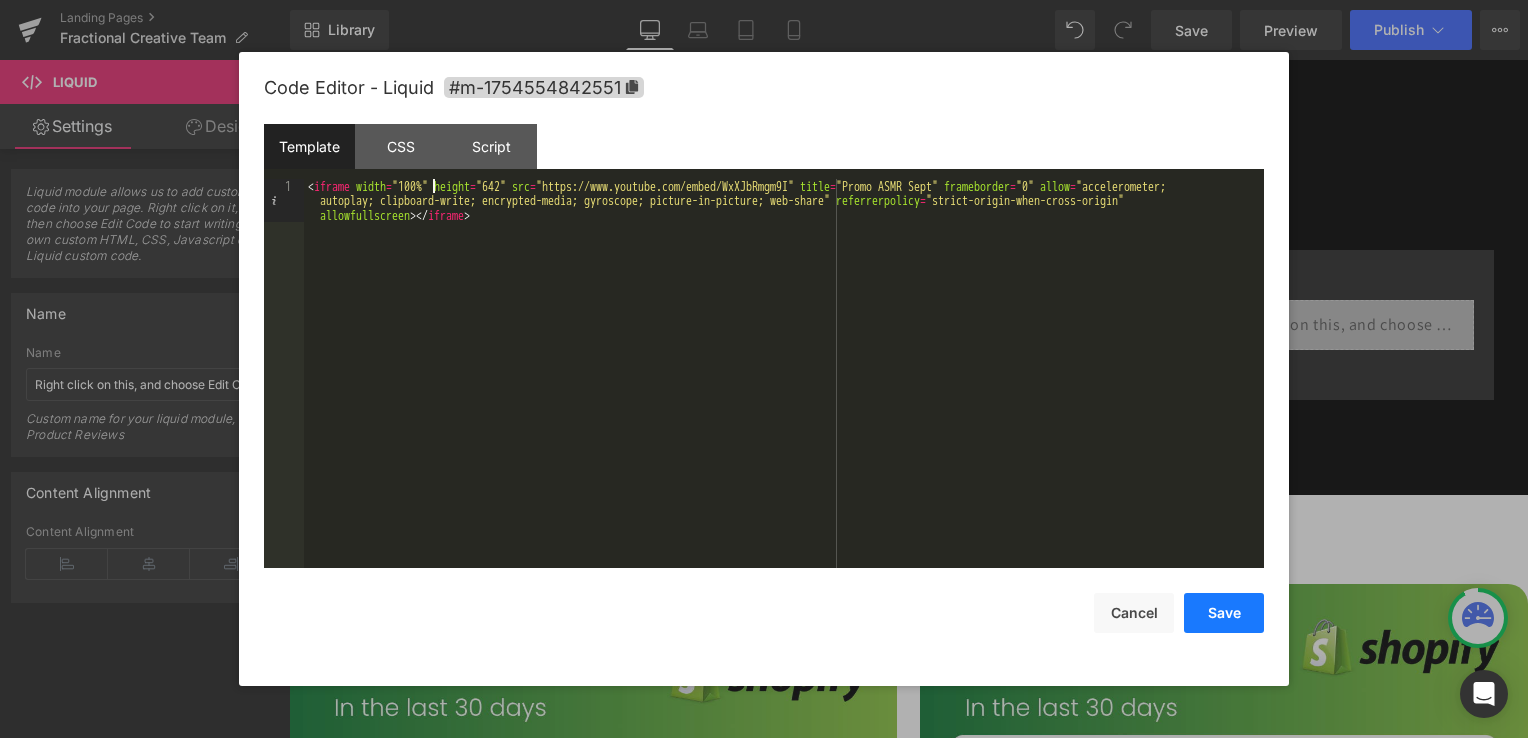click on "Save" at bounding box center [1224, 613] 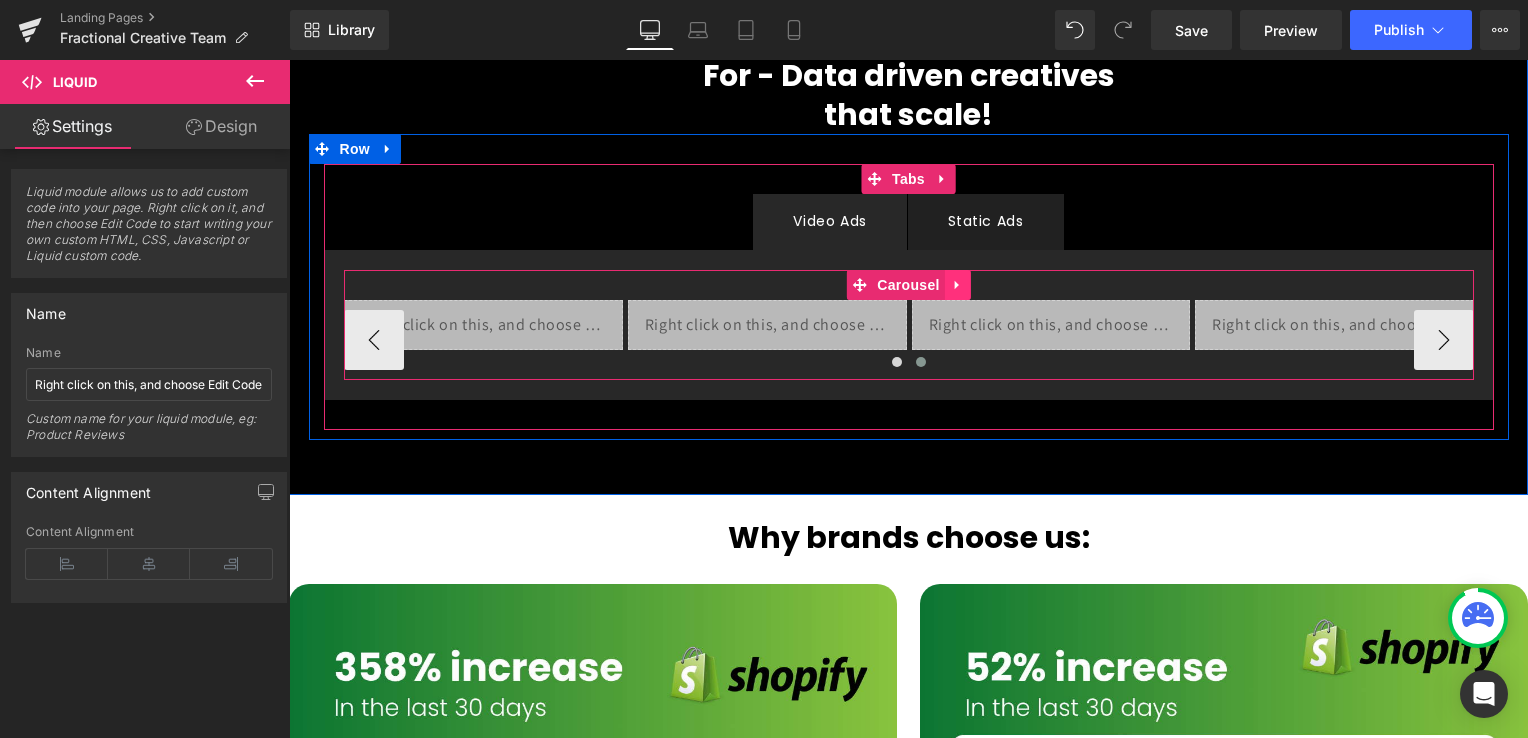 drag, startPoint x: 898, startPoint y: 280, endPoint x: 937, endPoint y: 267, distance: 41.109608 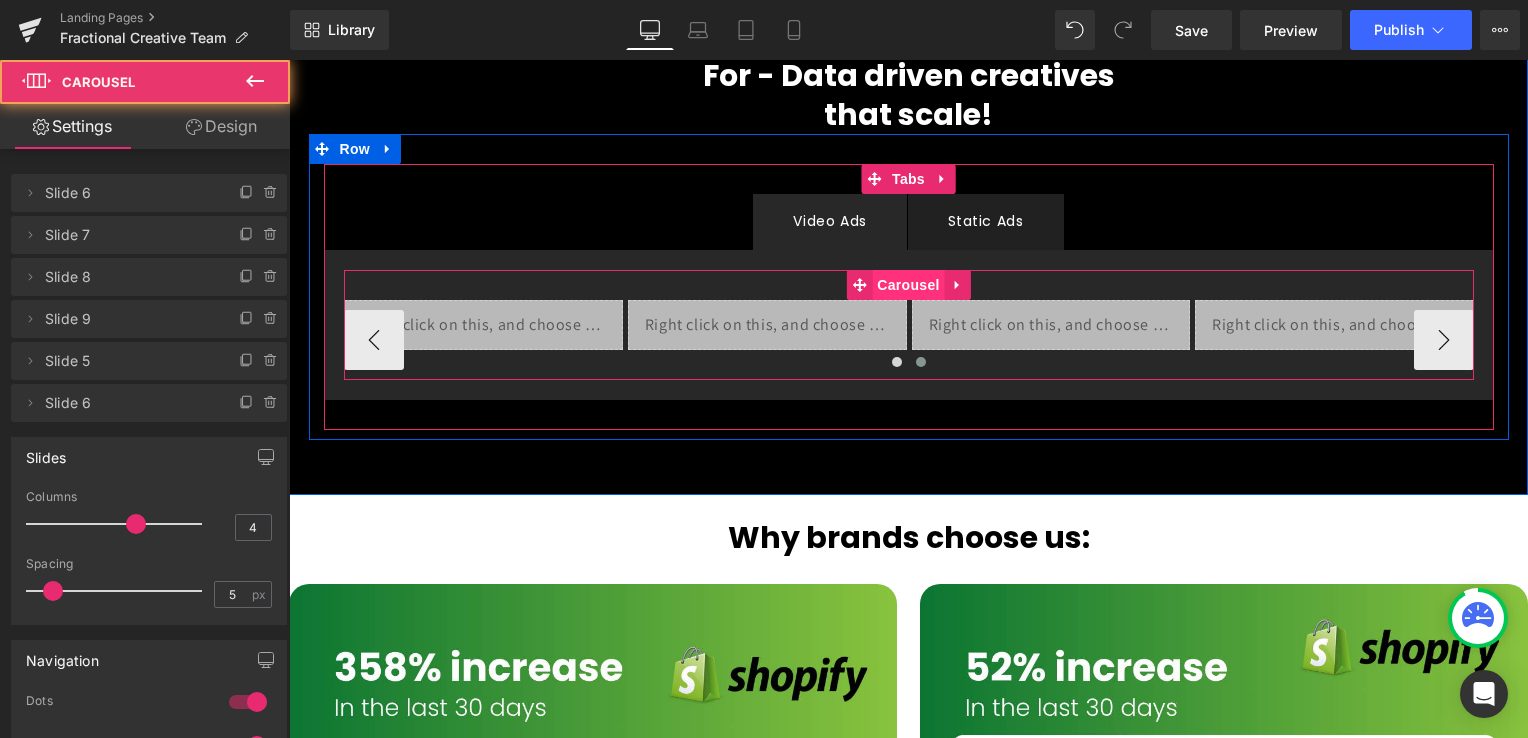 click on "Carousel" at bounding box center [908, 285] 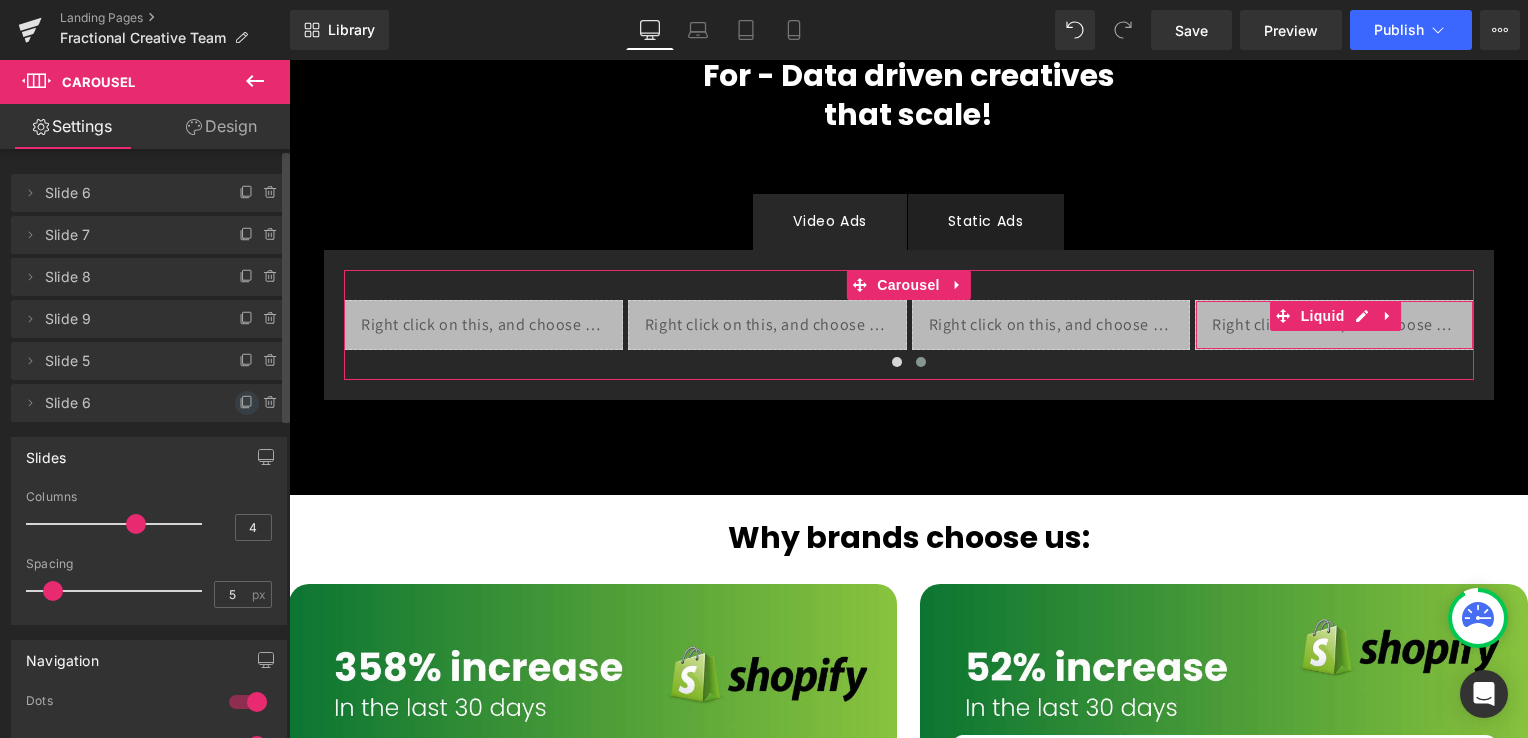 click 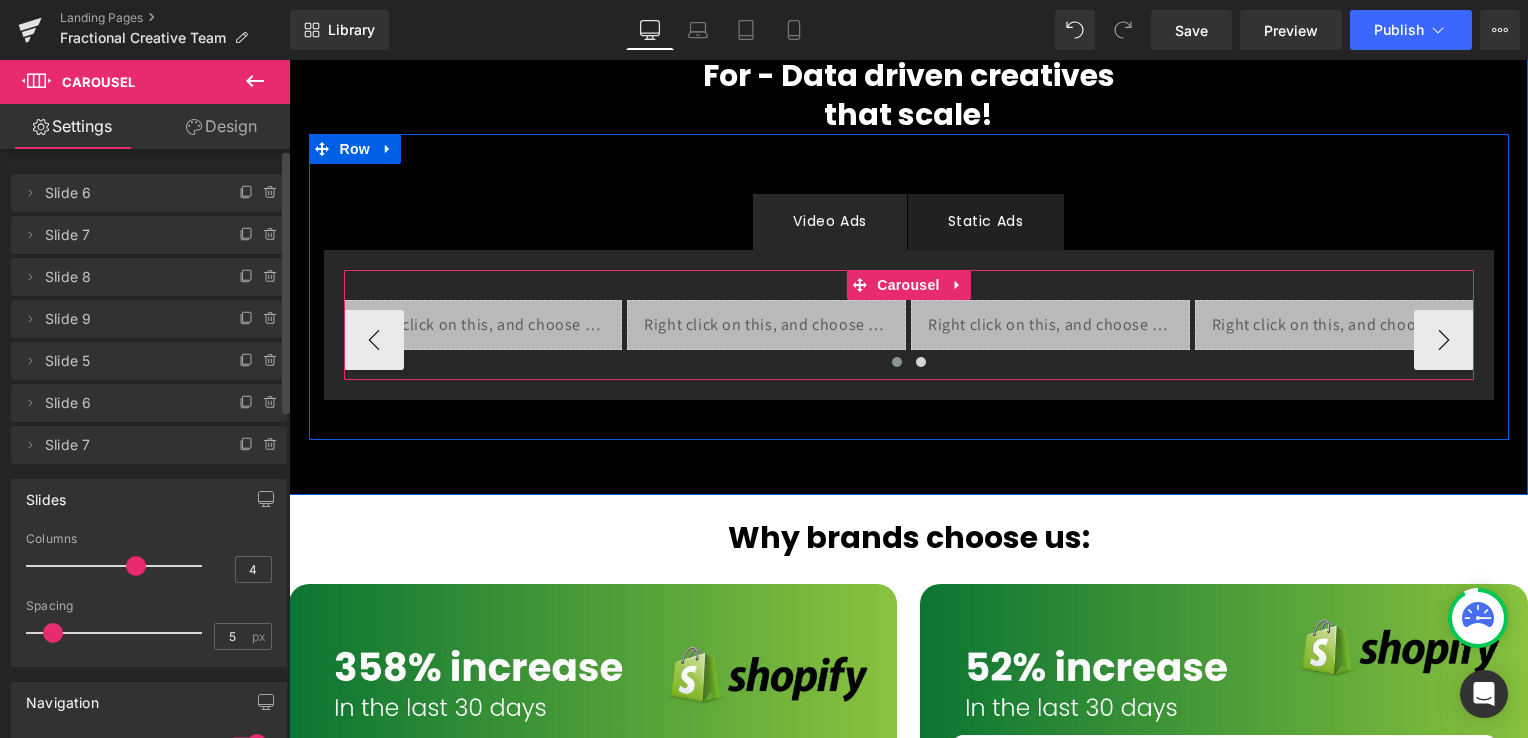 click at bounding box center [909, 367] 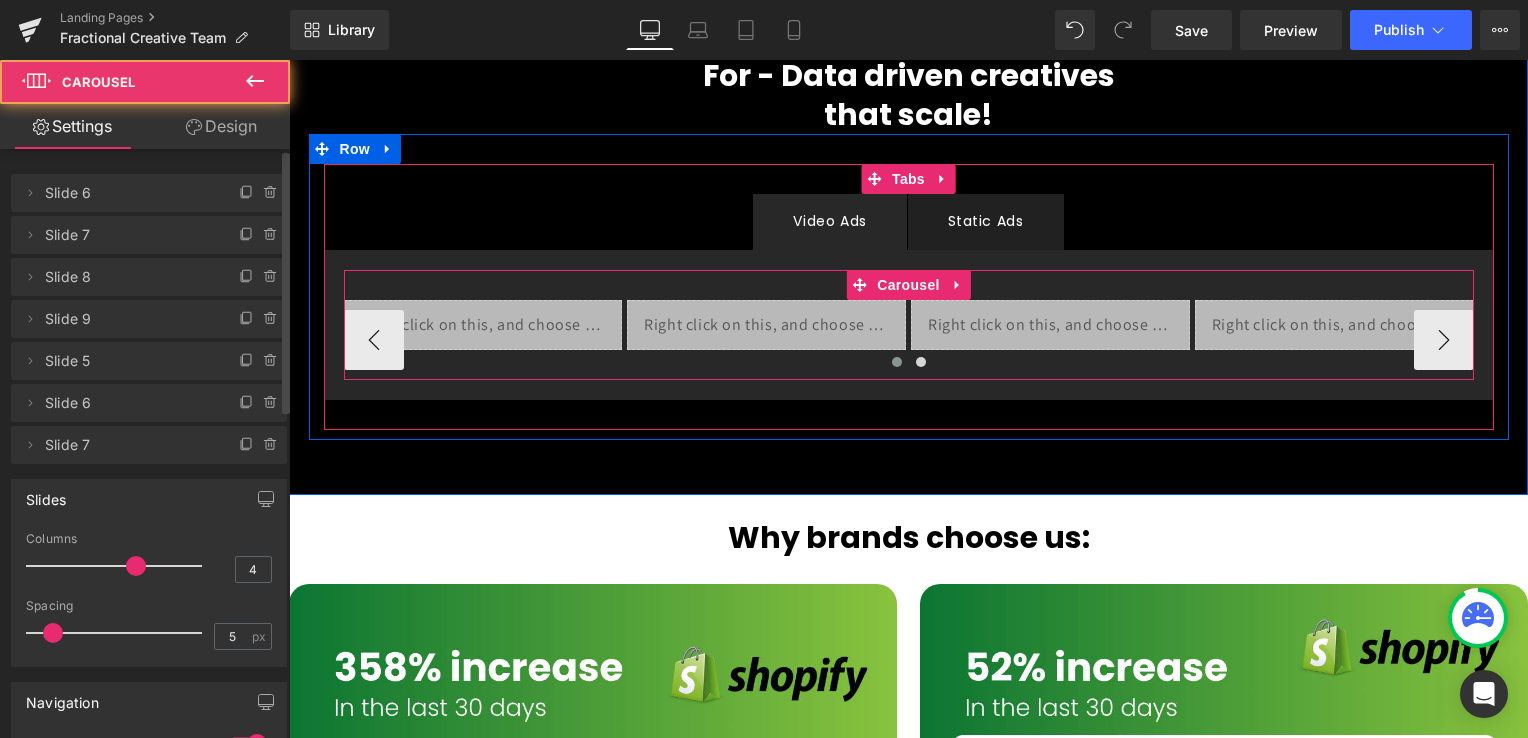 click at bounding box center [909, 367] 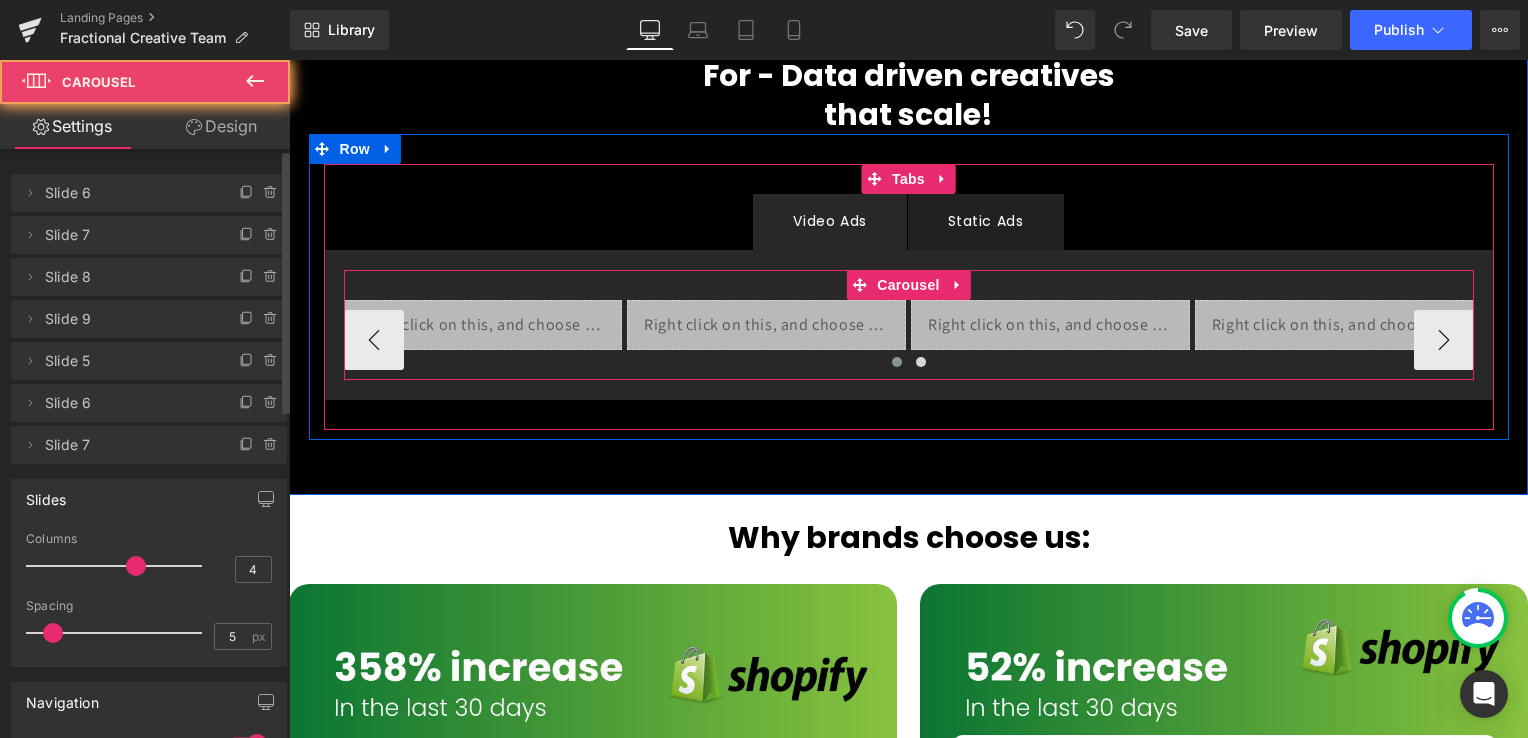 click at bounding box center (909, 367) 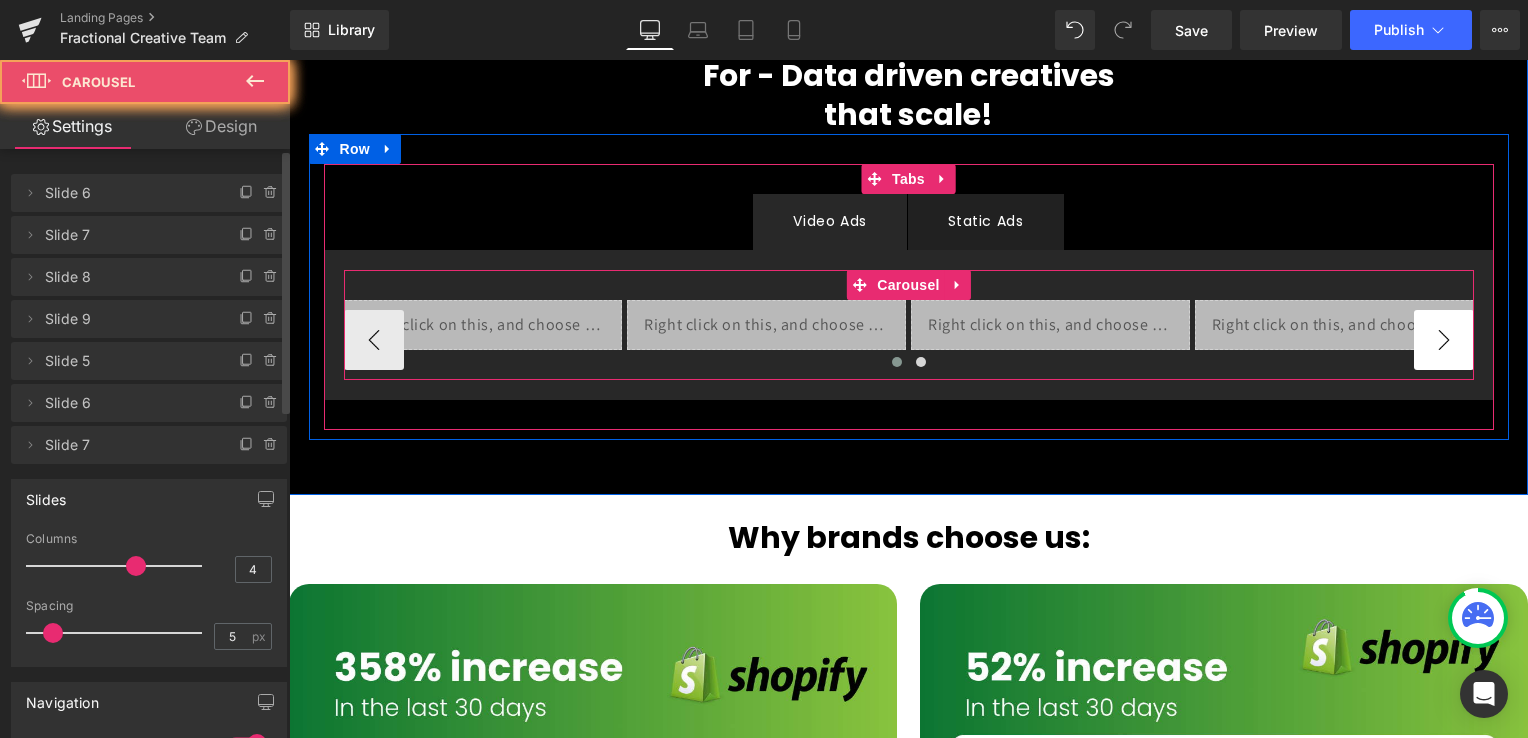 click on "›" at bounding box center (1444, 340) 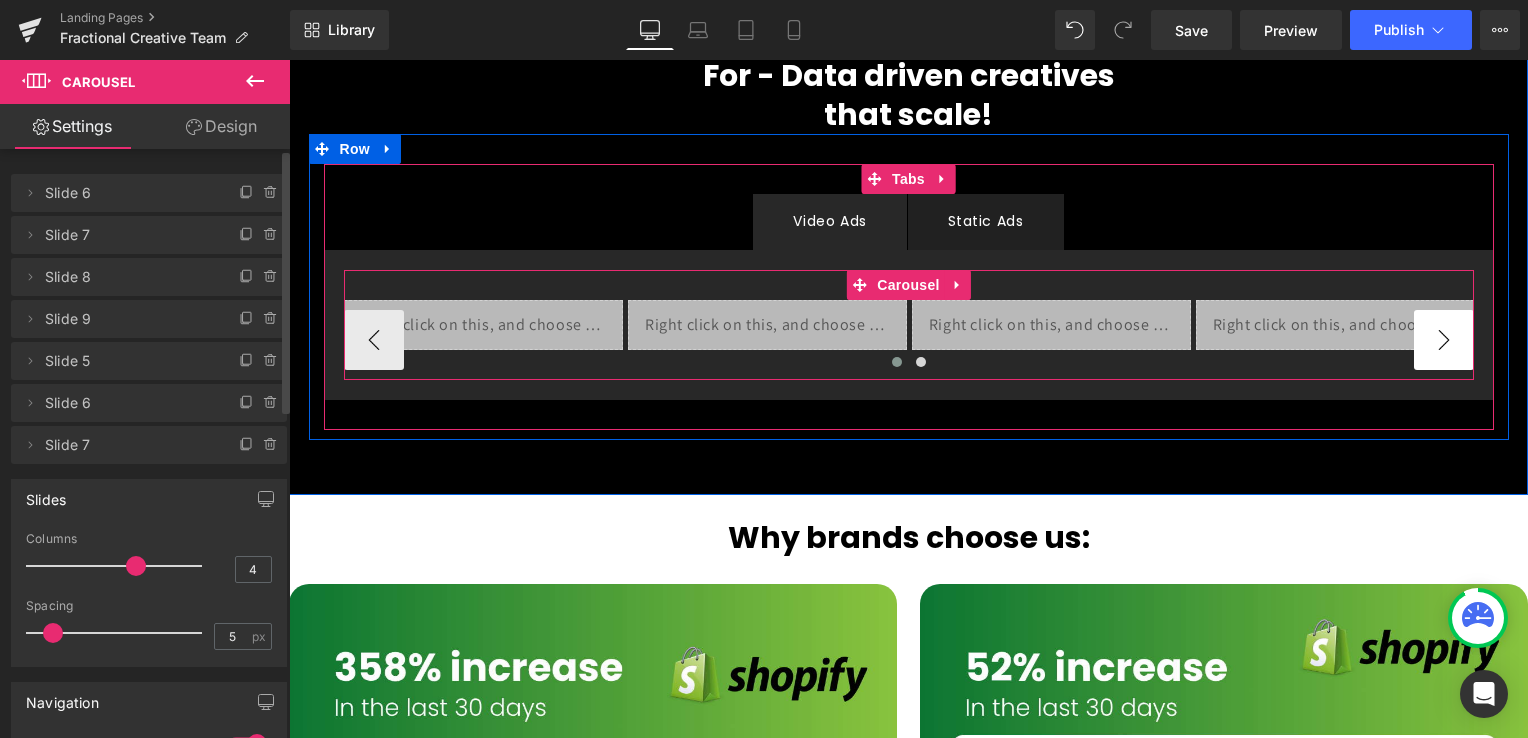 click on "›" at bounding box center [1444, 340] 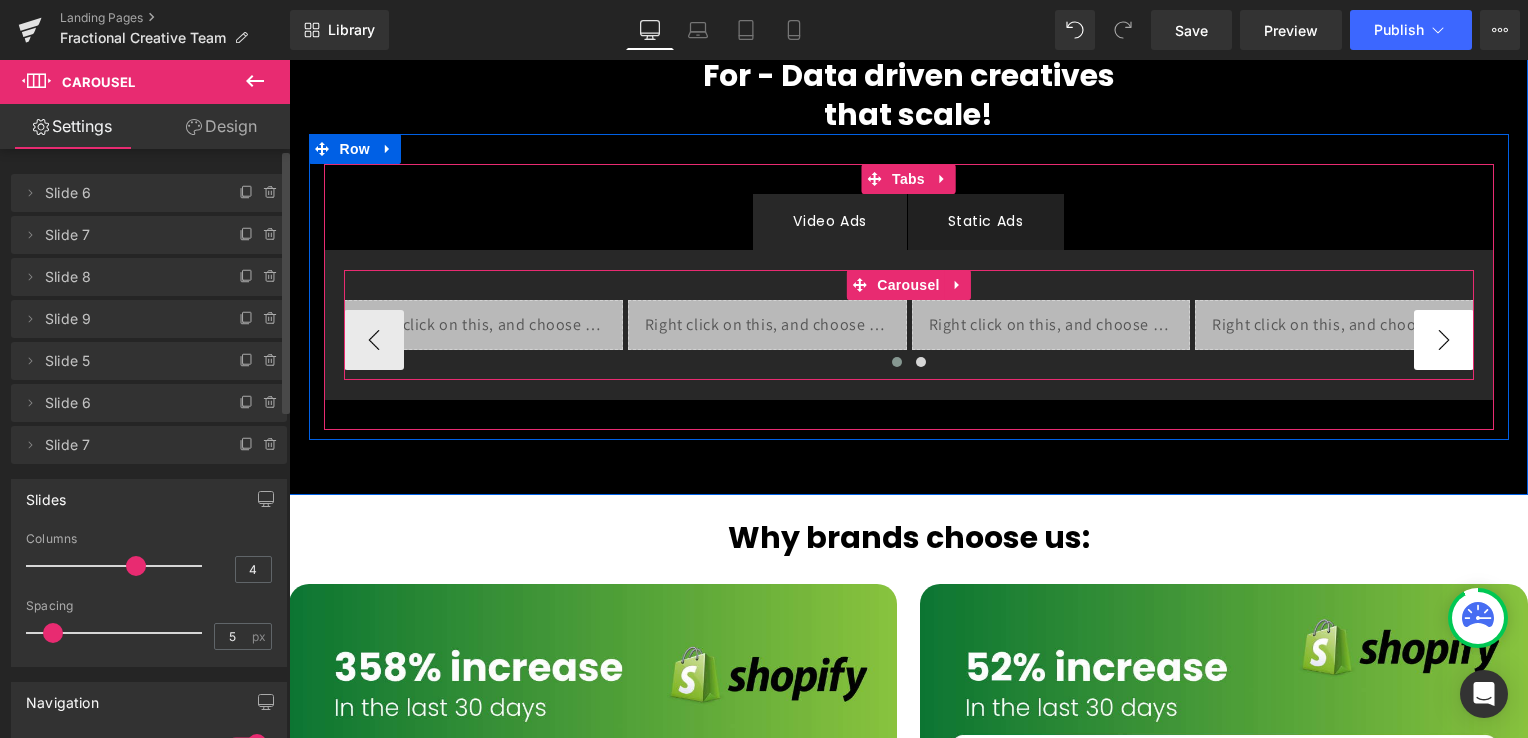 click on "›" at bounding box center (1444, 340) 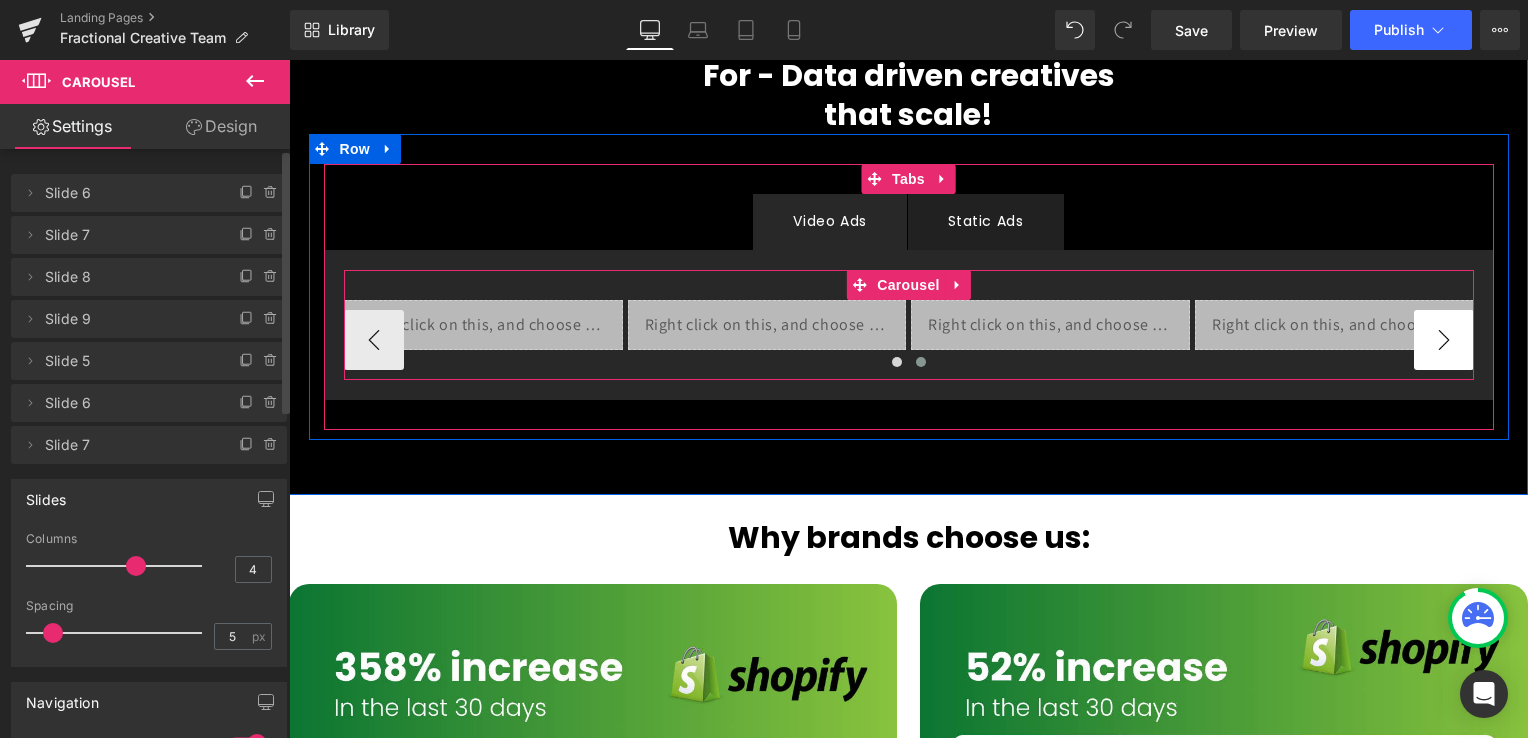 click on "›" at bounding box center (1444, 340) 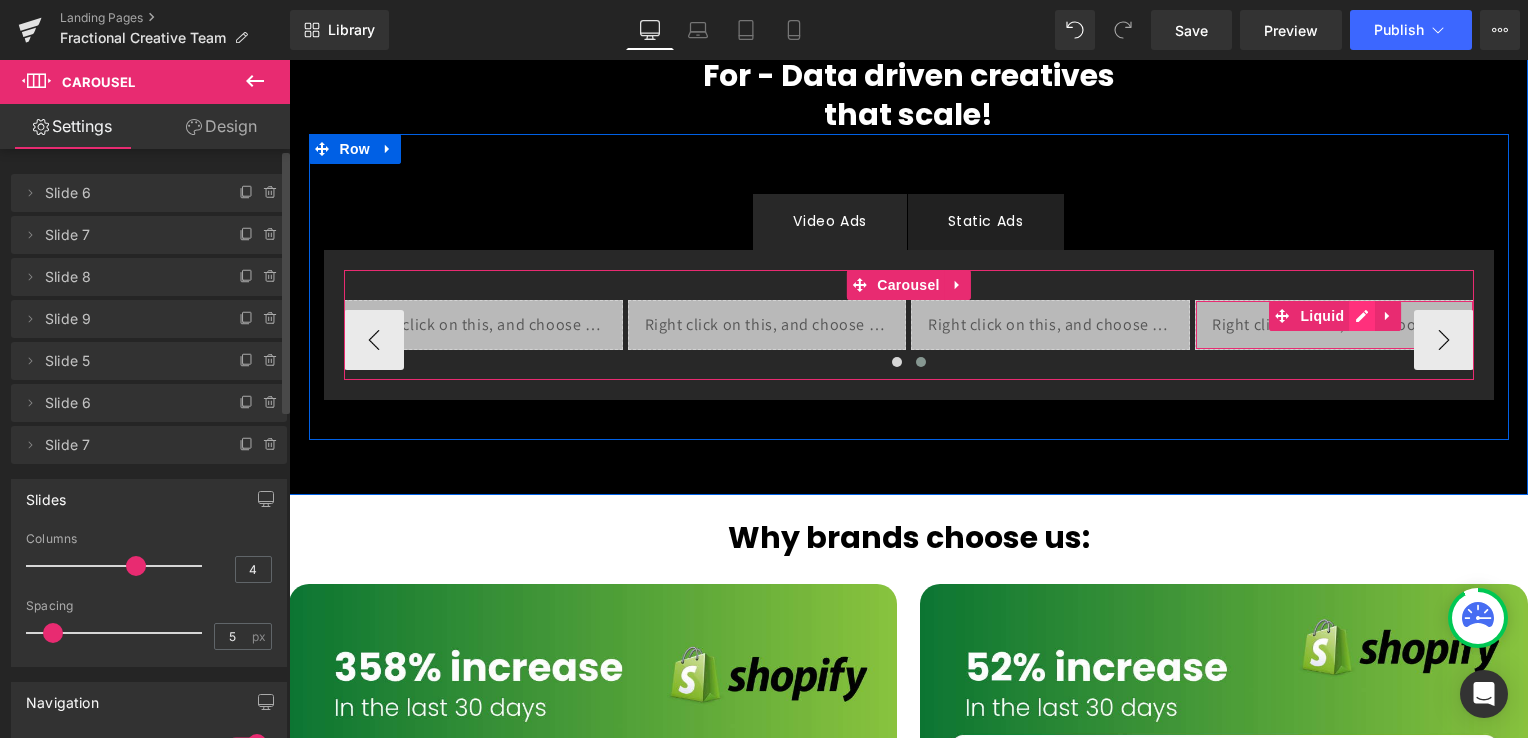 click on "Liquid" at bounding box center [1334, 325] 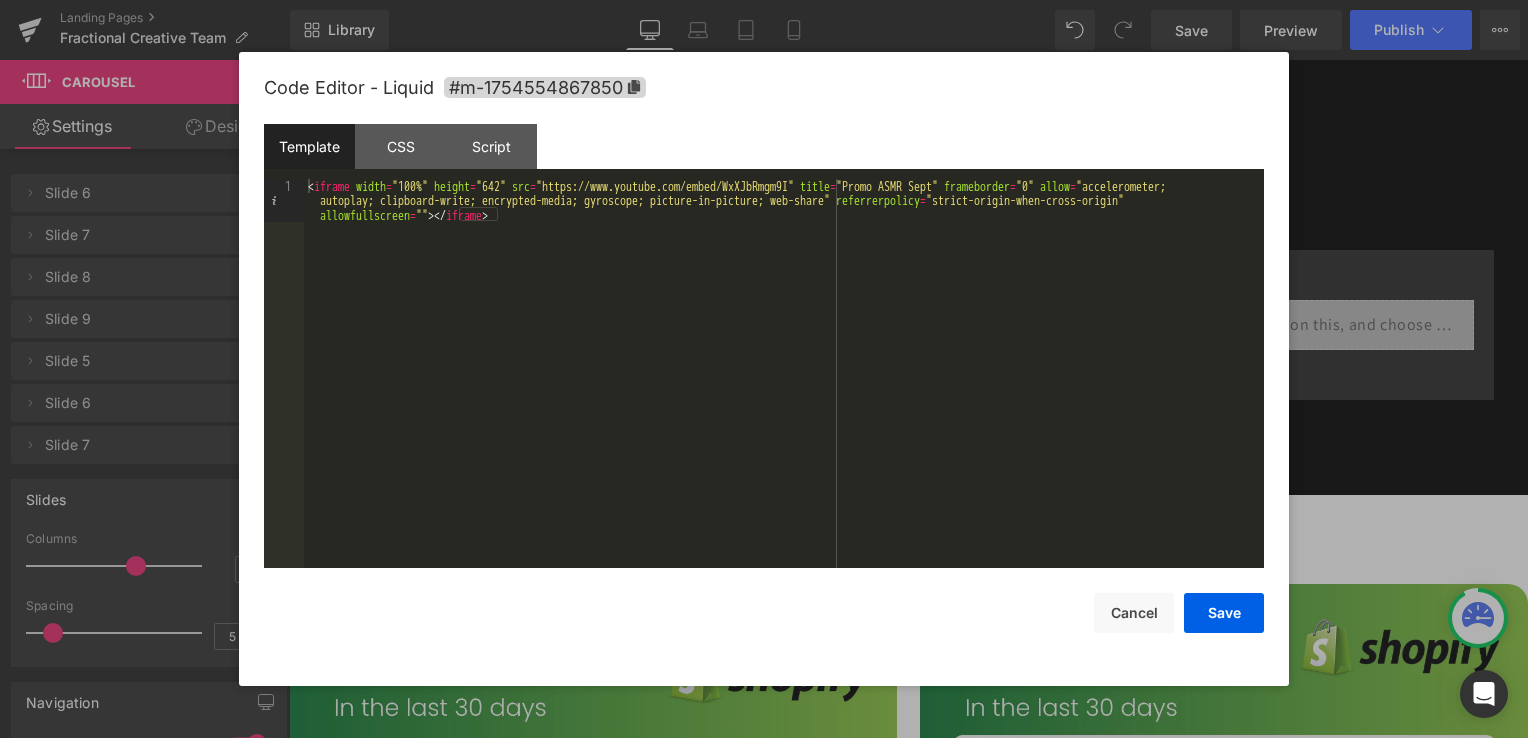 click on "< iframe   width = "100%"   height = "642"   src = "https://www.youtube.com/embed/WxXJbRmgm9I"   title = "Promo ASMR Sept"   frameborder = "0"   allow = "accelerometer;     autoplay; clipboard-write; encrypted-media; gyroscope; picture-in-picture; web-share"   referrerpolicy = "strict-origin-when-cross-origin"      allowfullscreen = "" > </ iframe >" at bounding box center (784, 416) 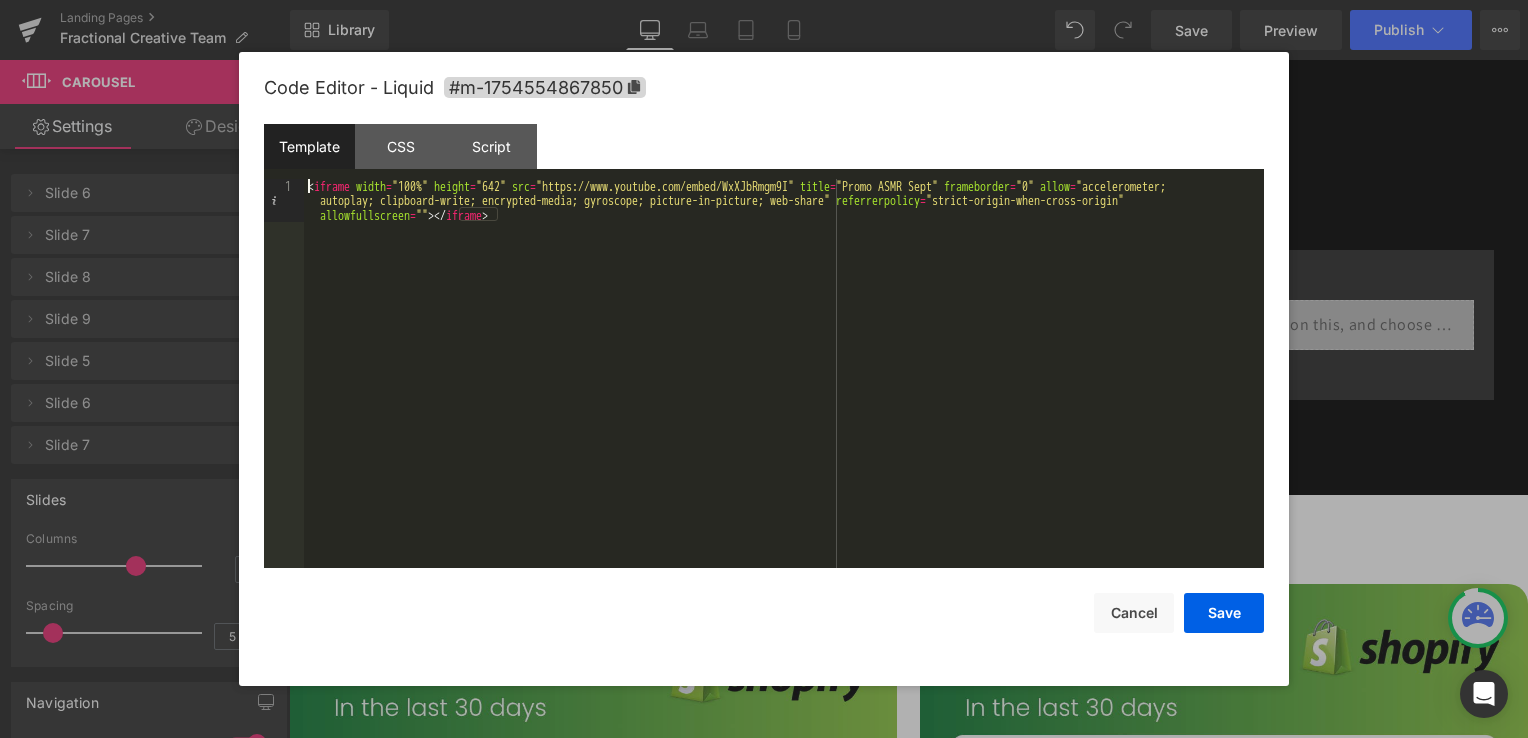 click on "< iframe   width = "100%"   height = "642"   src = "https://www.youtube.com/embed/WxXJbRmgm9I"   title = "Promo ASMR Sept"   frameborder = "0"   allow = "accelerometer;     autoplay; clipboard-write; encrypted-media; gyroscope; picture-in-picture; web-share"   referrerpolicy = "strict-origin-when-cross-origin"      allowfullscreen = "" > </ iframe >" at bounding box center [784, 373] 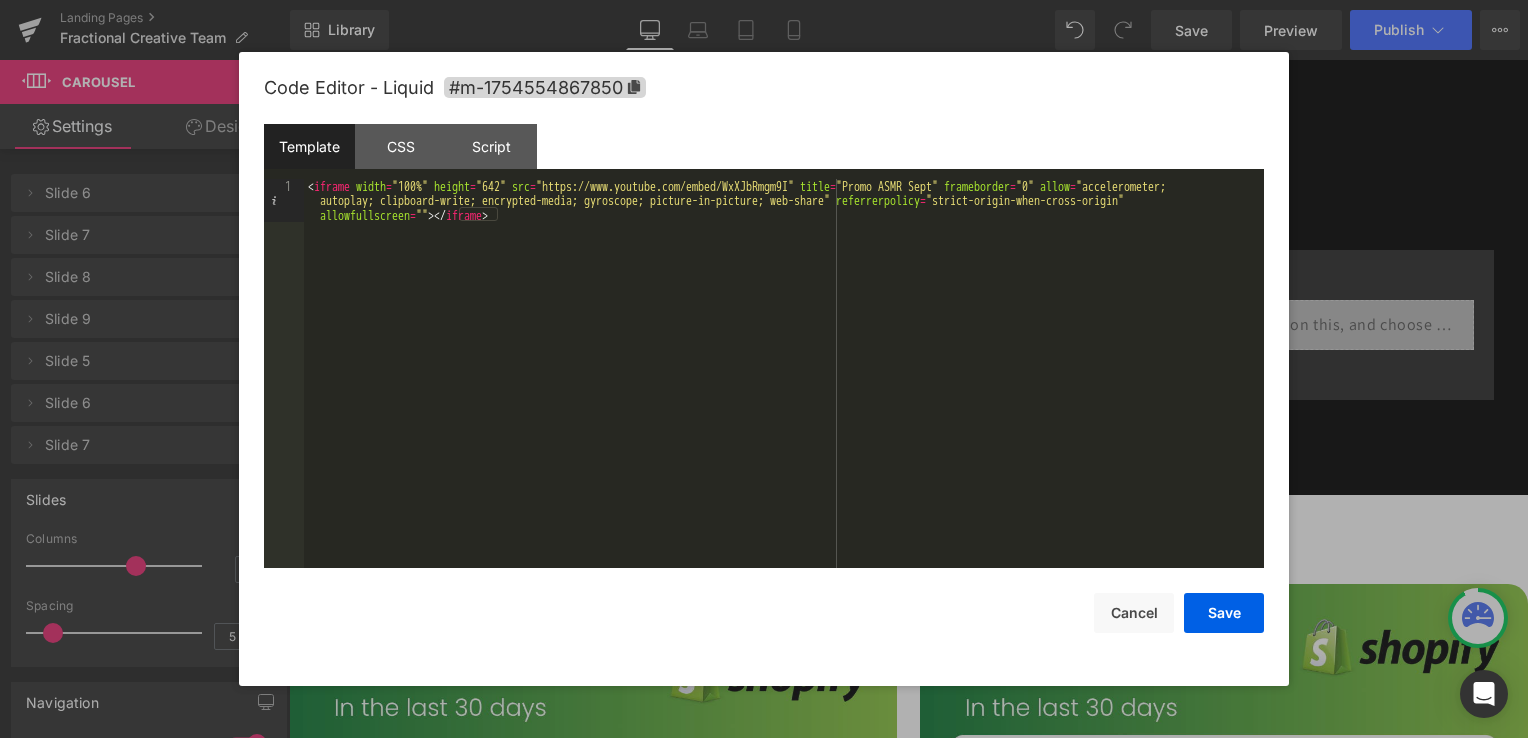 click on "< iframe   width = "100%"   height = "642"   src = "https://www.youtube.com/embed/WxXJbRmgm9I"   title = "Promo ASMR Sept"   frameborder = "0"   allow = "accelerometer;     autoplay; clipboard-write; encrypted-media; gyroscope; picture-in-picture; web-share"   referrerpolicy = "strict-origin-when-cross-origin"      allowfullscreen = "" > </ iframe >" at bounding box center [784, 416] 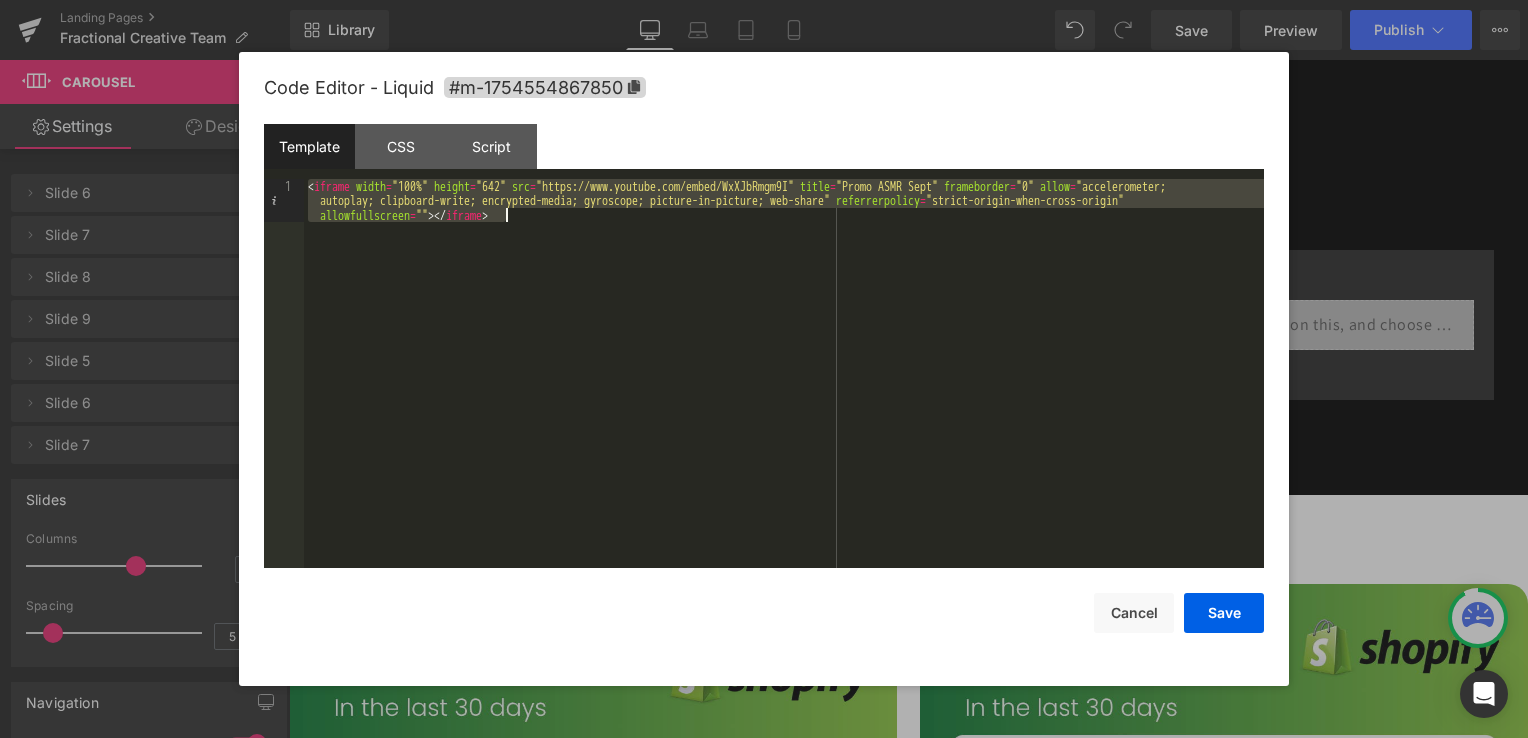 paste 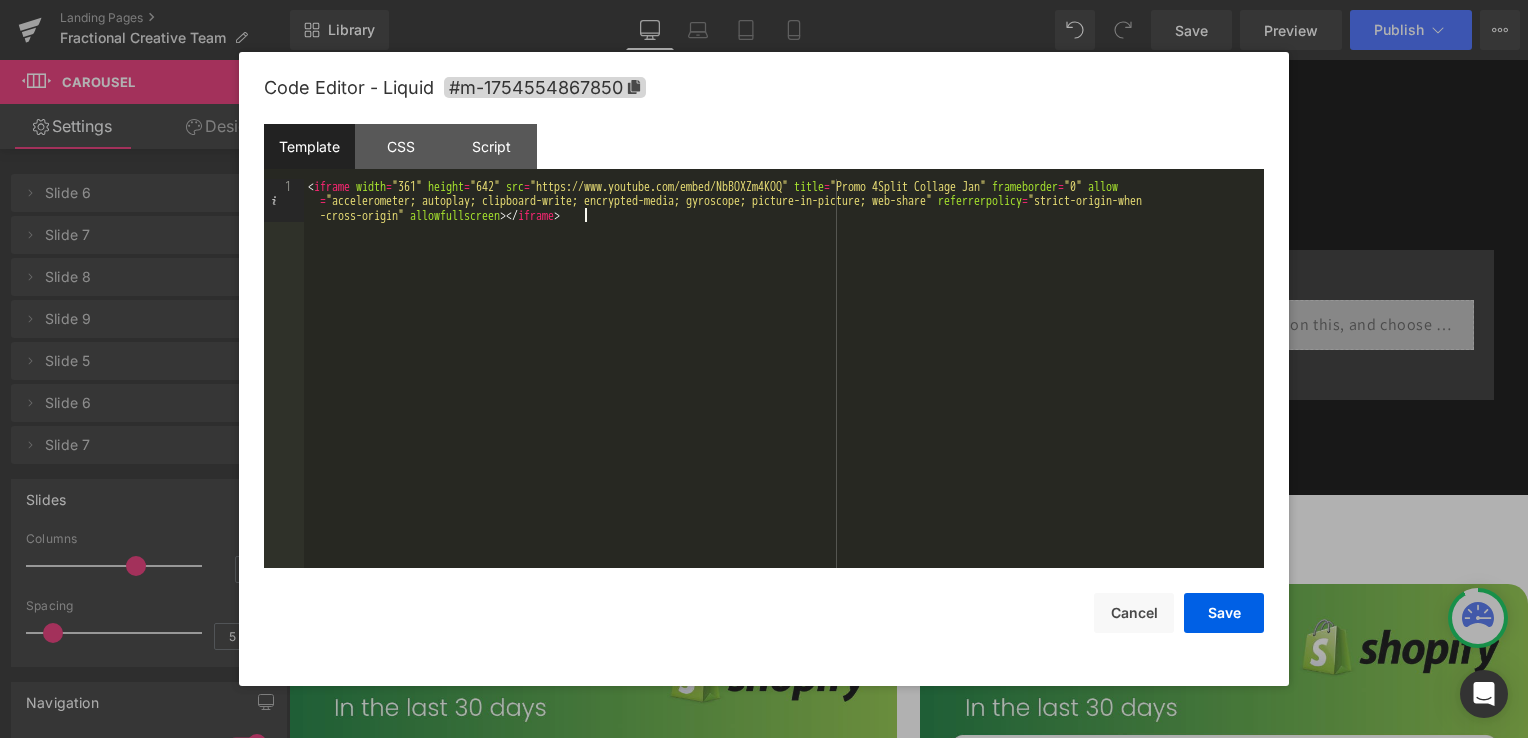 click on "< iframe   width = "361"   height = "642"   src = "https://www.youtube.com/embed/NbBOXZm4KOQ"   title = "Promo 4Split Collage Jan"   frameborder = "0"   allow    = "accelerometer; autoplay; clipboard-write; encrypted-media; gyroscope; picture-in-picture; web-share"   referrerpolicy = "strict-origin-when    -cross-origin"   allowfullscreen > </ iframe >" at bounding box center (784, 416) 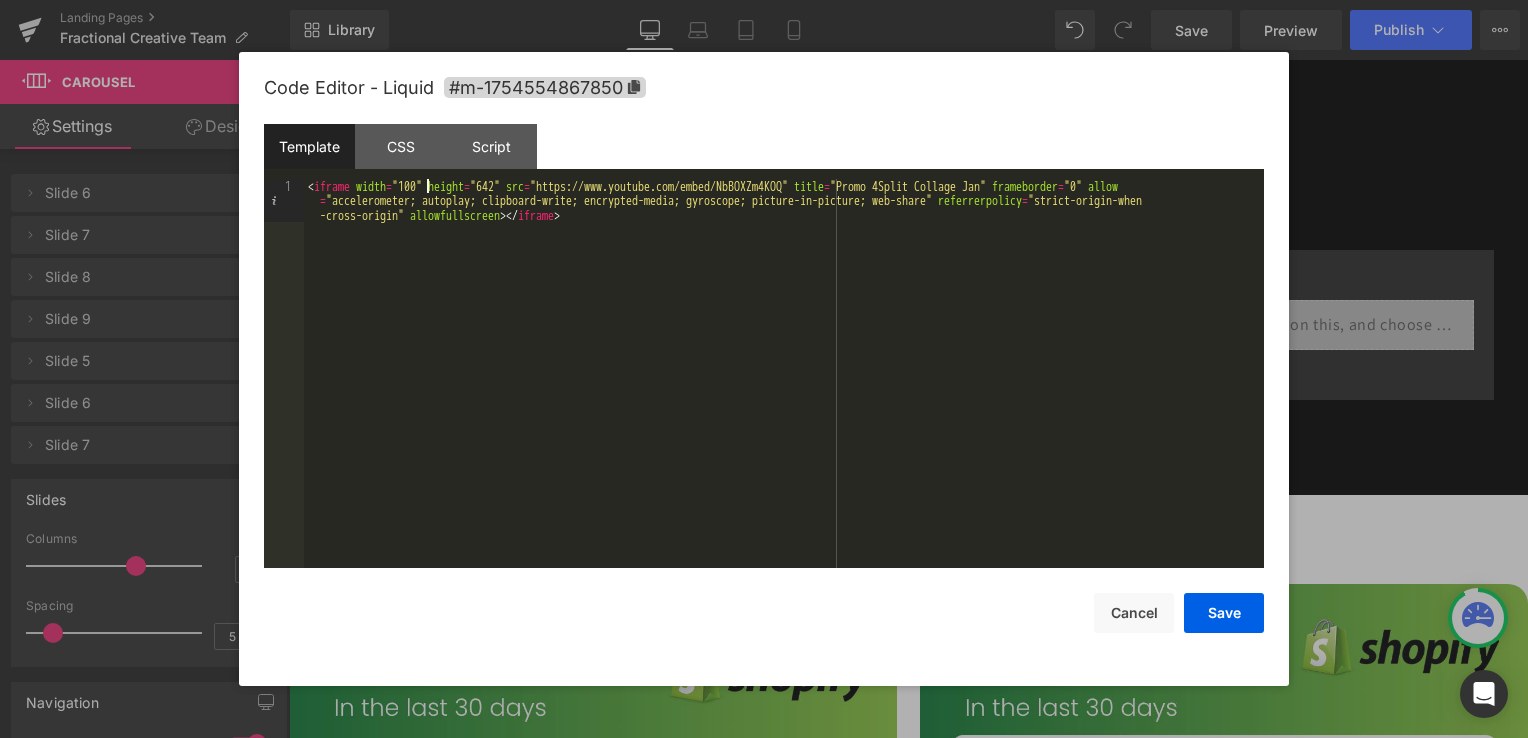 type 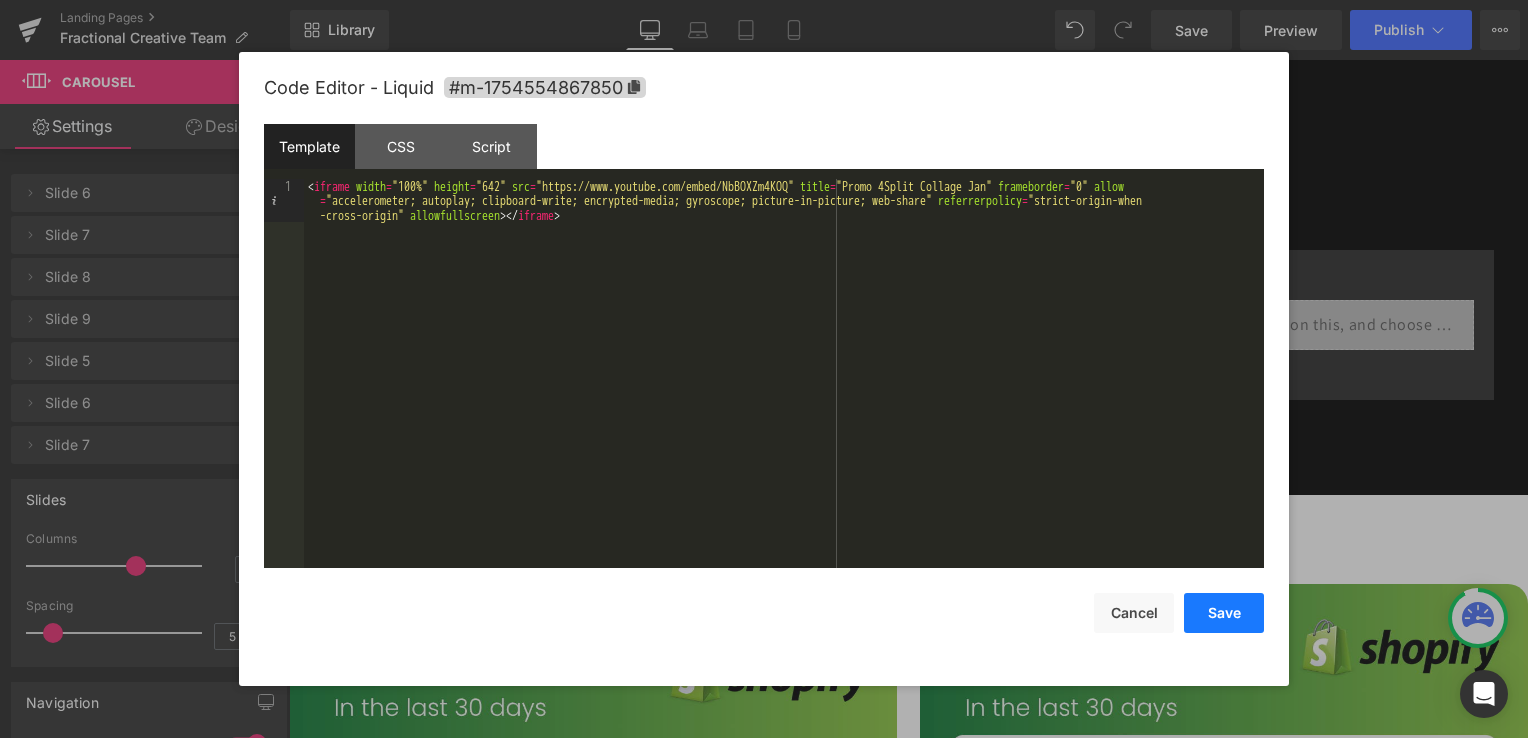 click on "Save" at bounding box center [1224, 613] 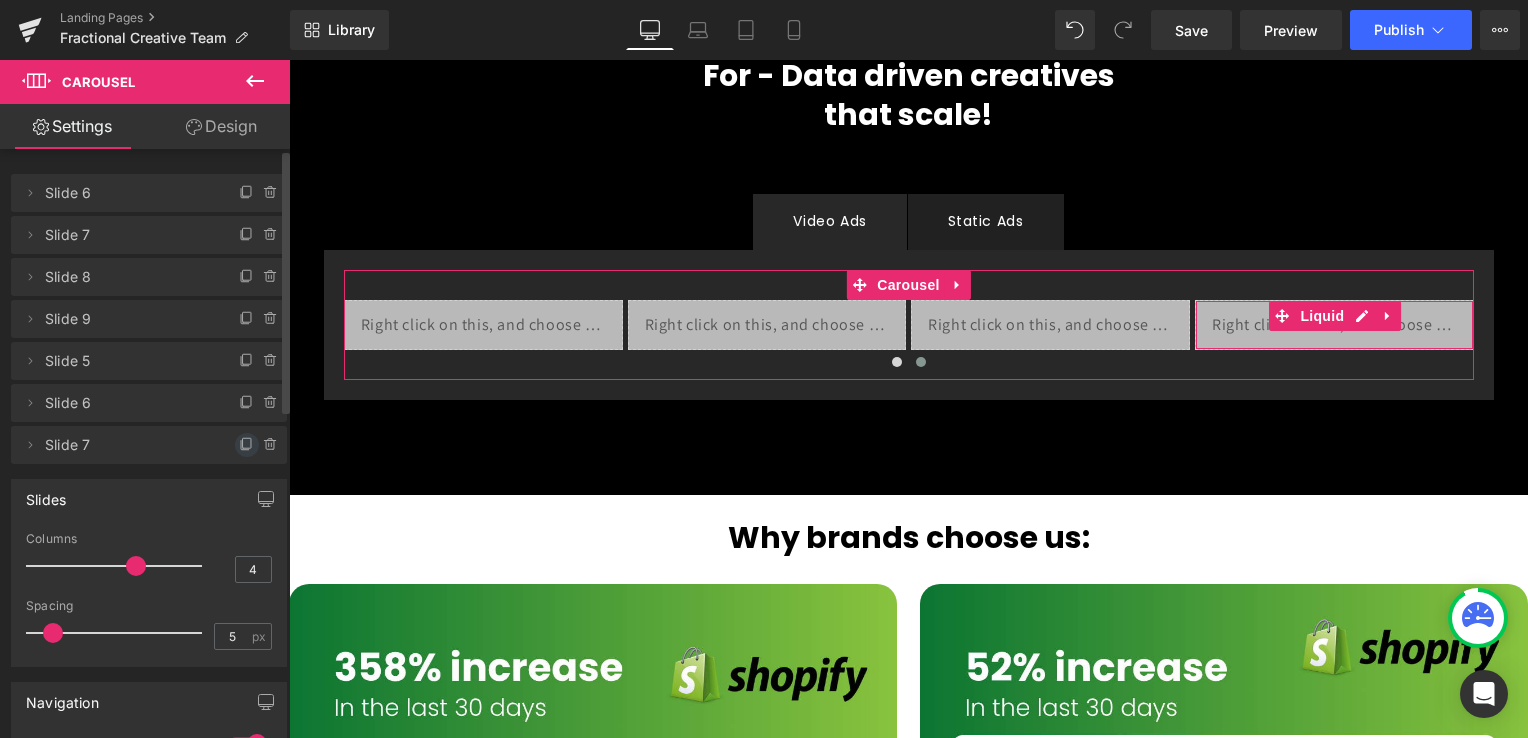 click 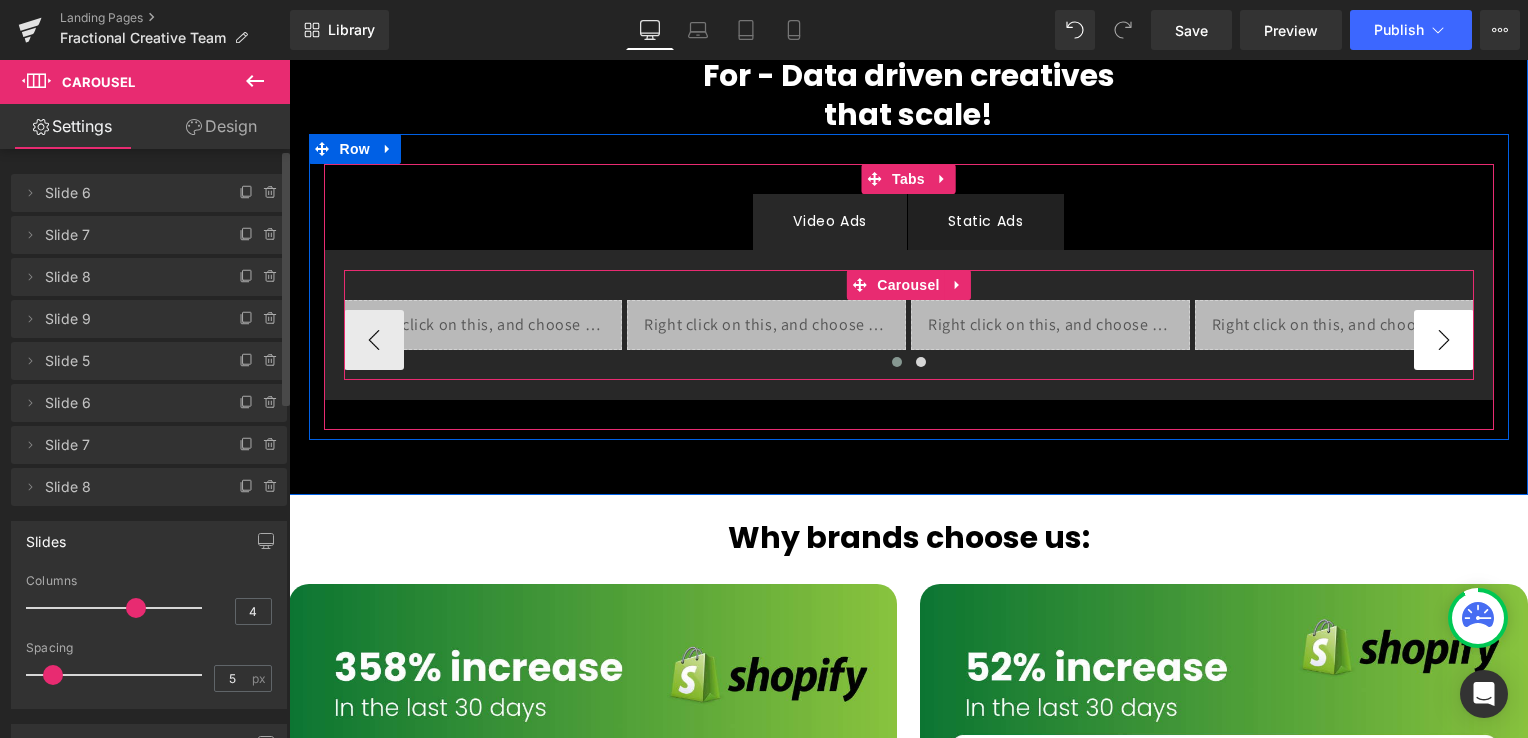 click on "›" at bounding box center [1444, 340] 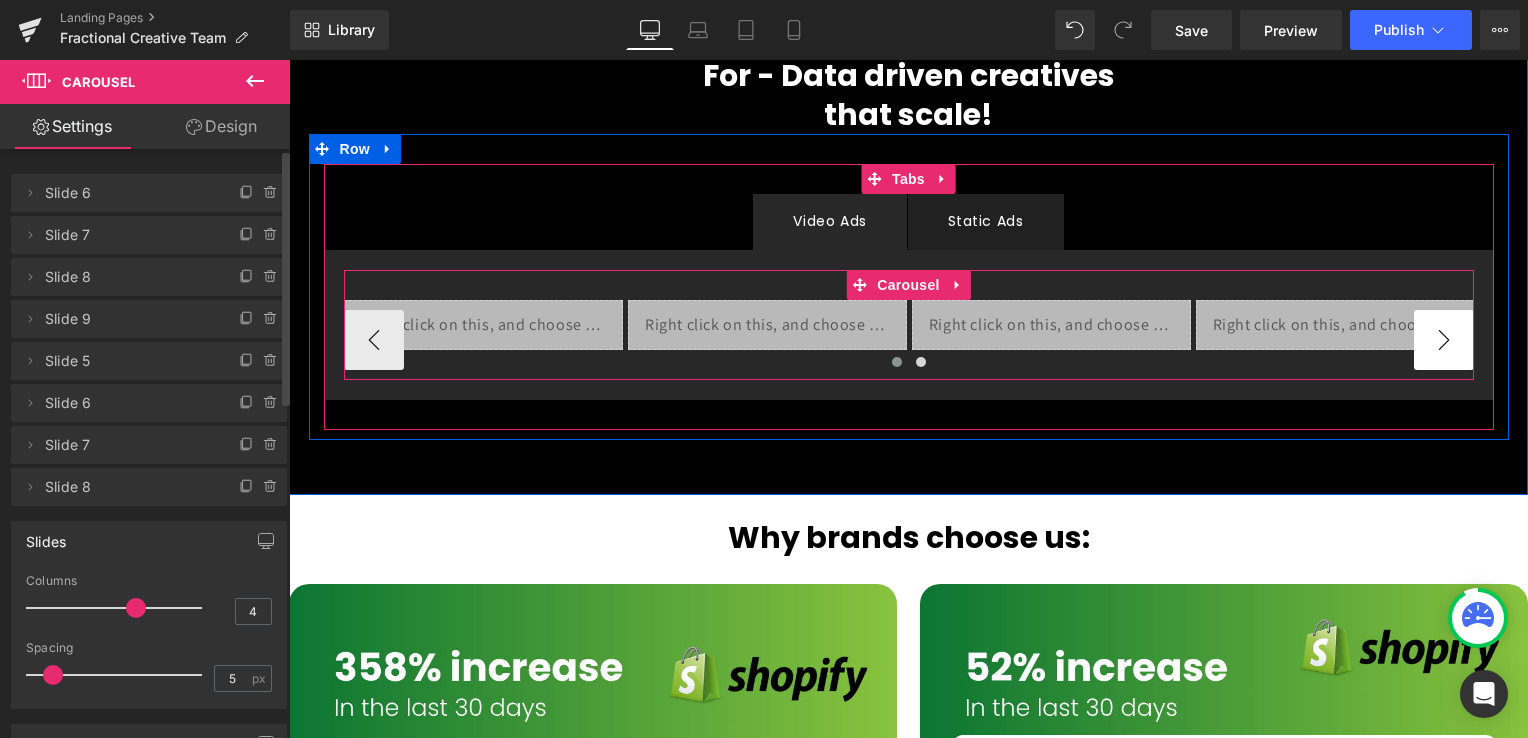 click on "›" at bounding box center (1444, 340) 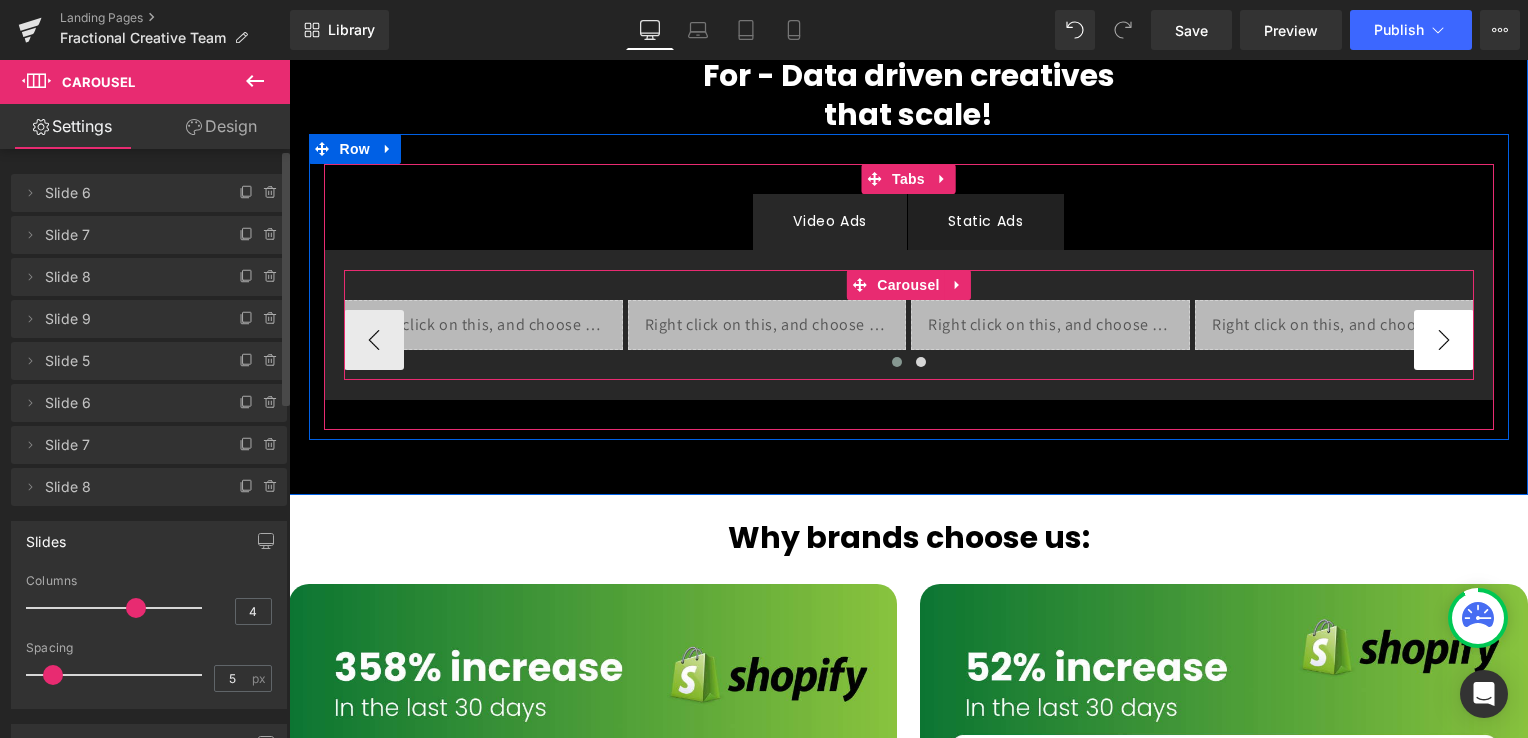 click on "›" at bounding box center (1444, 340) 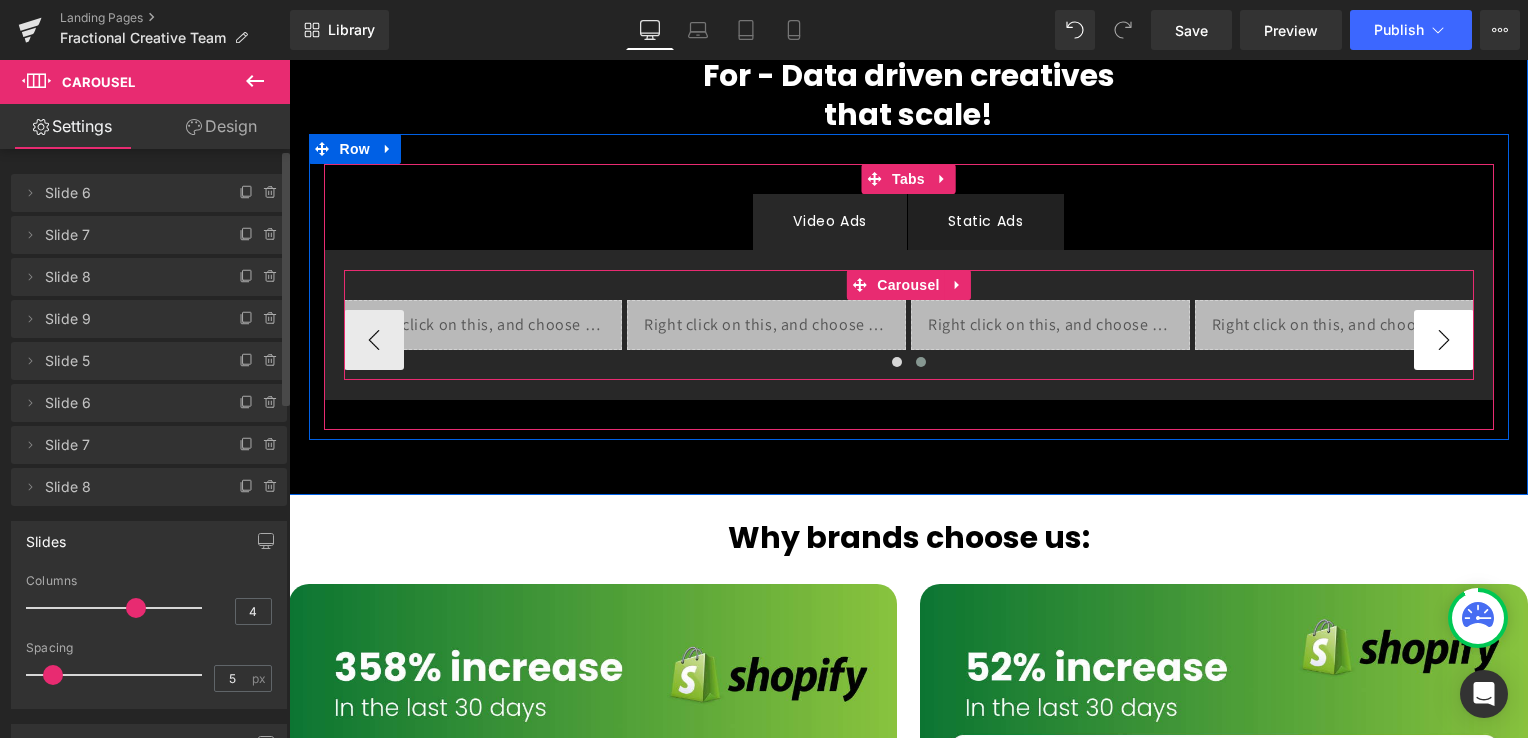 click on "›" at bounding box center [1444, 340] 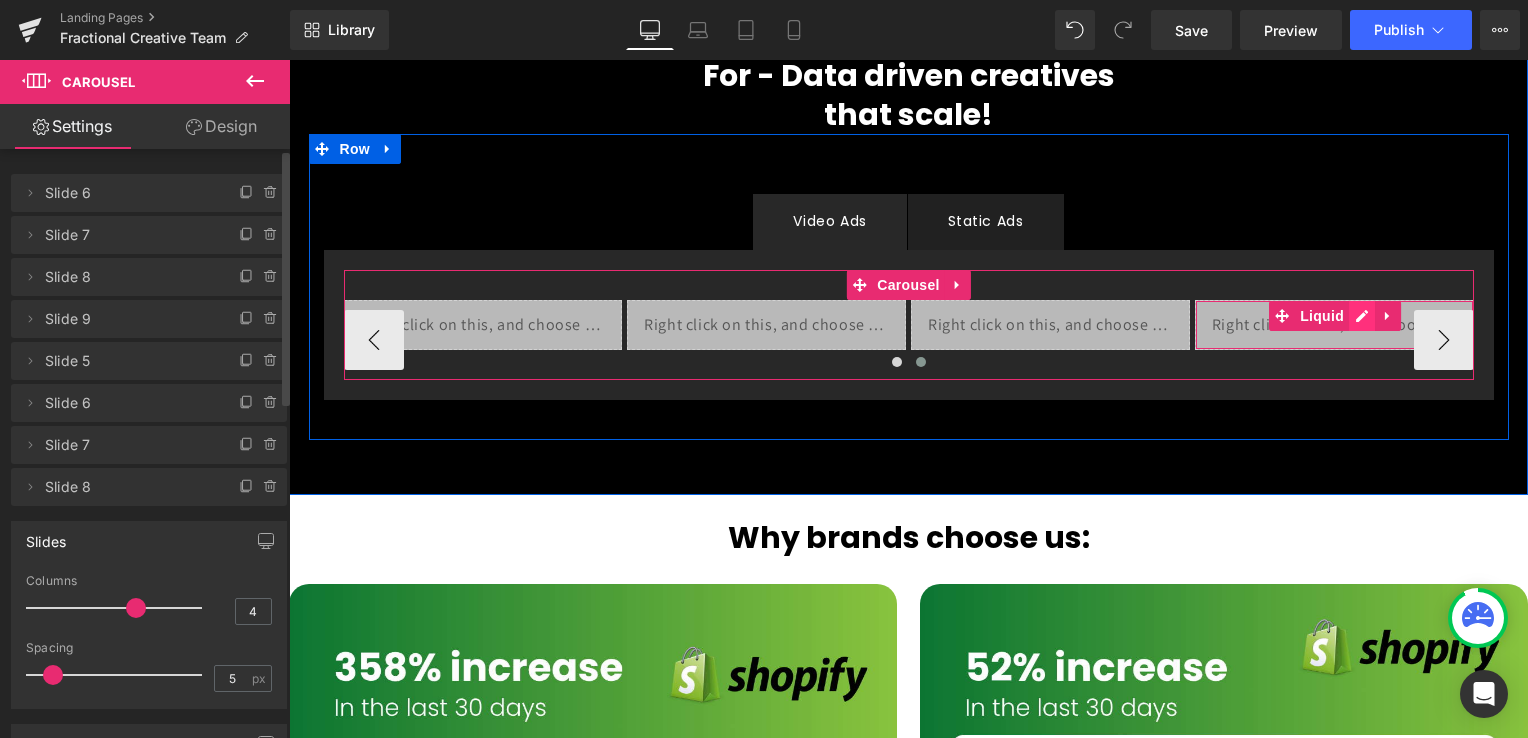 click on "Liquid" at bounding box center [1334, 325] 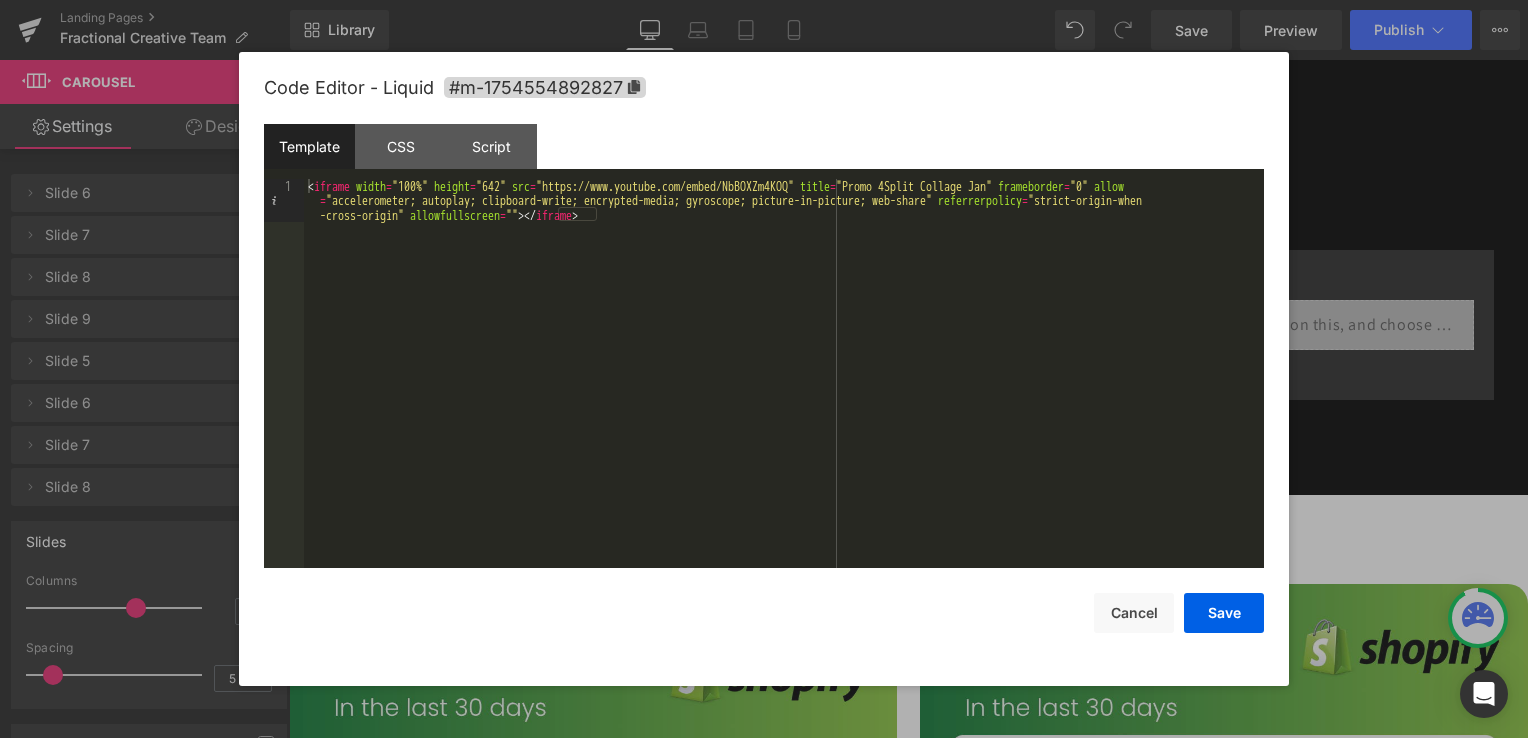 click on "< iframe   width = "100%"   height = "642"   src = "https://www.youtube.com/embed/NbBOXZm4KOQ"   title = "Promo 4Split Collage Jan"   frameborder = "0"   allow    = "accelerometer; autoplay; clipboard-write; encrypted-media; gyroscope; picture-in-picture; web-share"   referrerpolicy = "strict-origin-when    -cross-origin"   allowfullscreen = "" > </ iframe >" at bounding box center [784, 416] 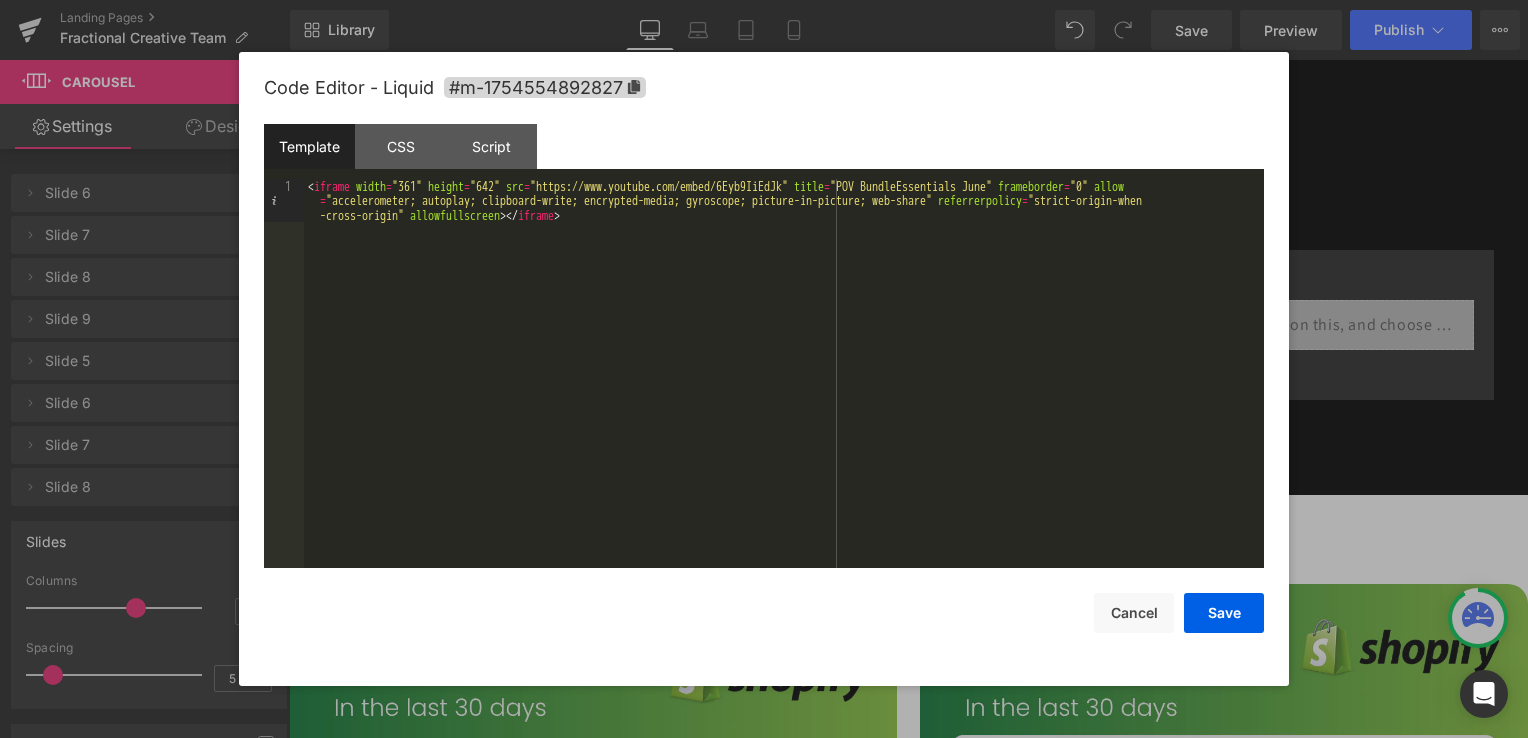 click on "< iframe   width = "361"   height = "642"   src = "https://www.youtube.com/embed/6Eyb9IiEdJk"   title = "POV BundleEssentials June"   frameborder = "0"   allow = "accelerometer; autoplay; clipboard-write; encrypted-media; gyroscope; picture-in-picture; web-share"   referrerpolicy = "strict-origin-when-cross-origin"   allowfullscreen > </ iframe >" at bounding box center (784, 416) 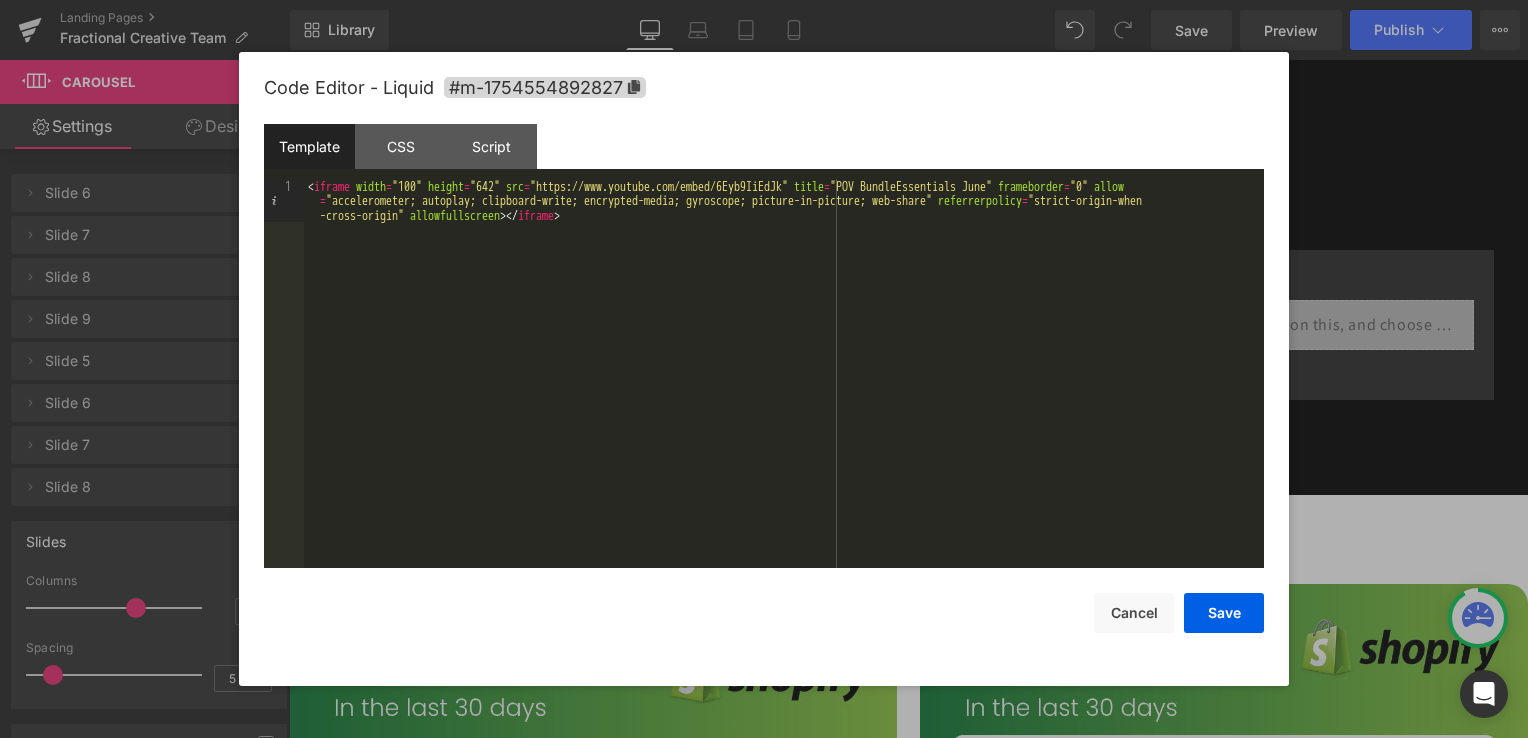 type 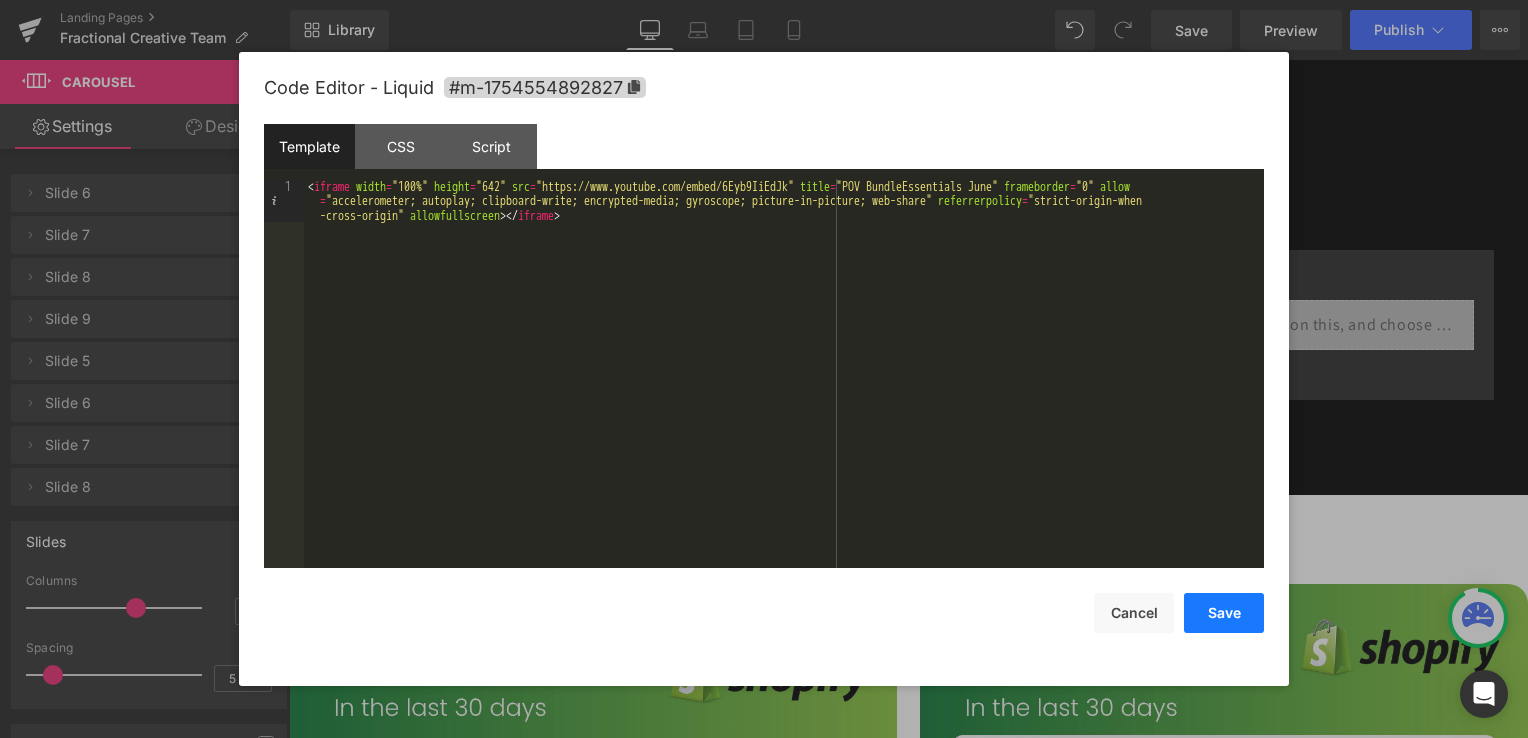 click on "Save" at bounding box center (1224, 613) 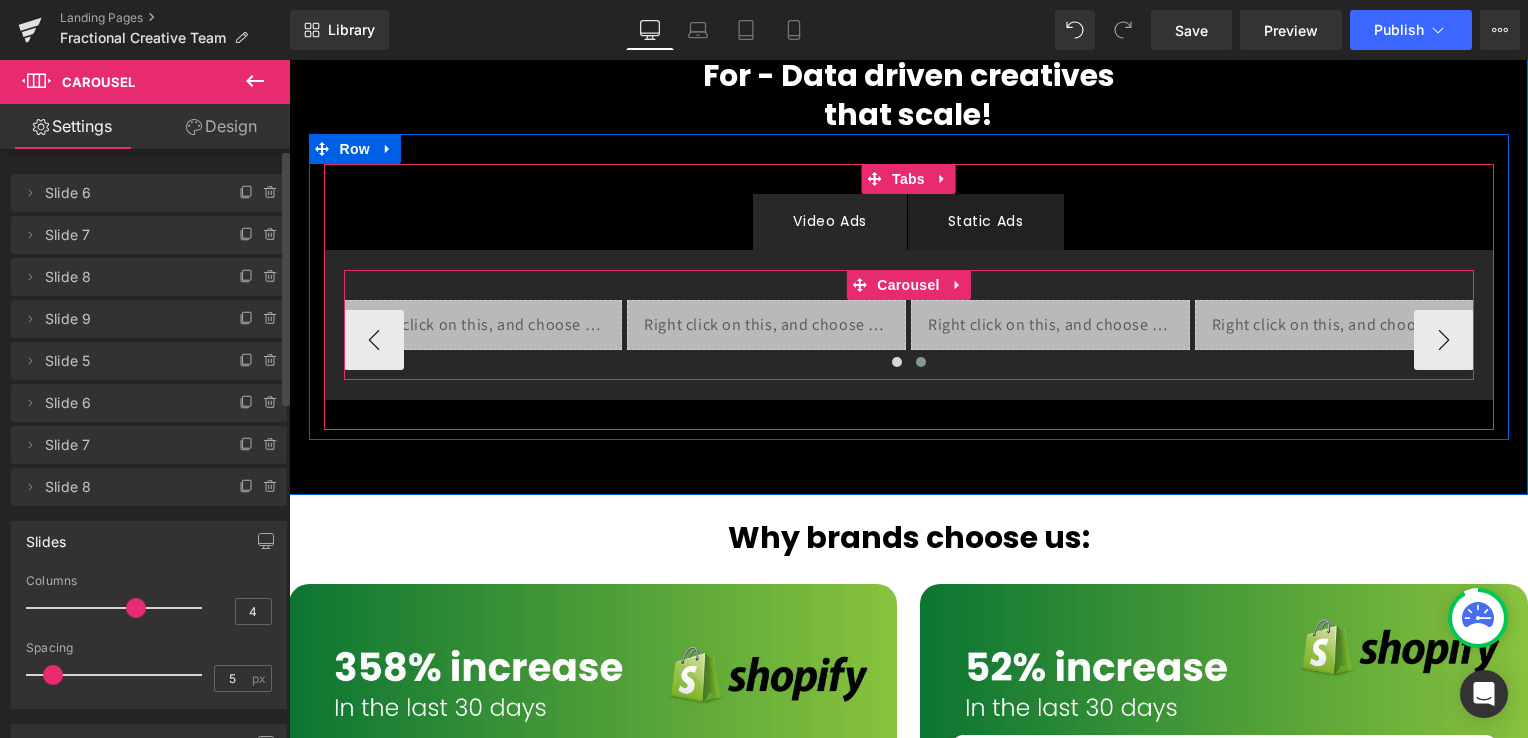 click on "Liquid
Liquid
Liquid
Liquid
Liquid
Liquid
Liquid" at bounding box center (344, 325) 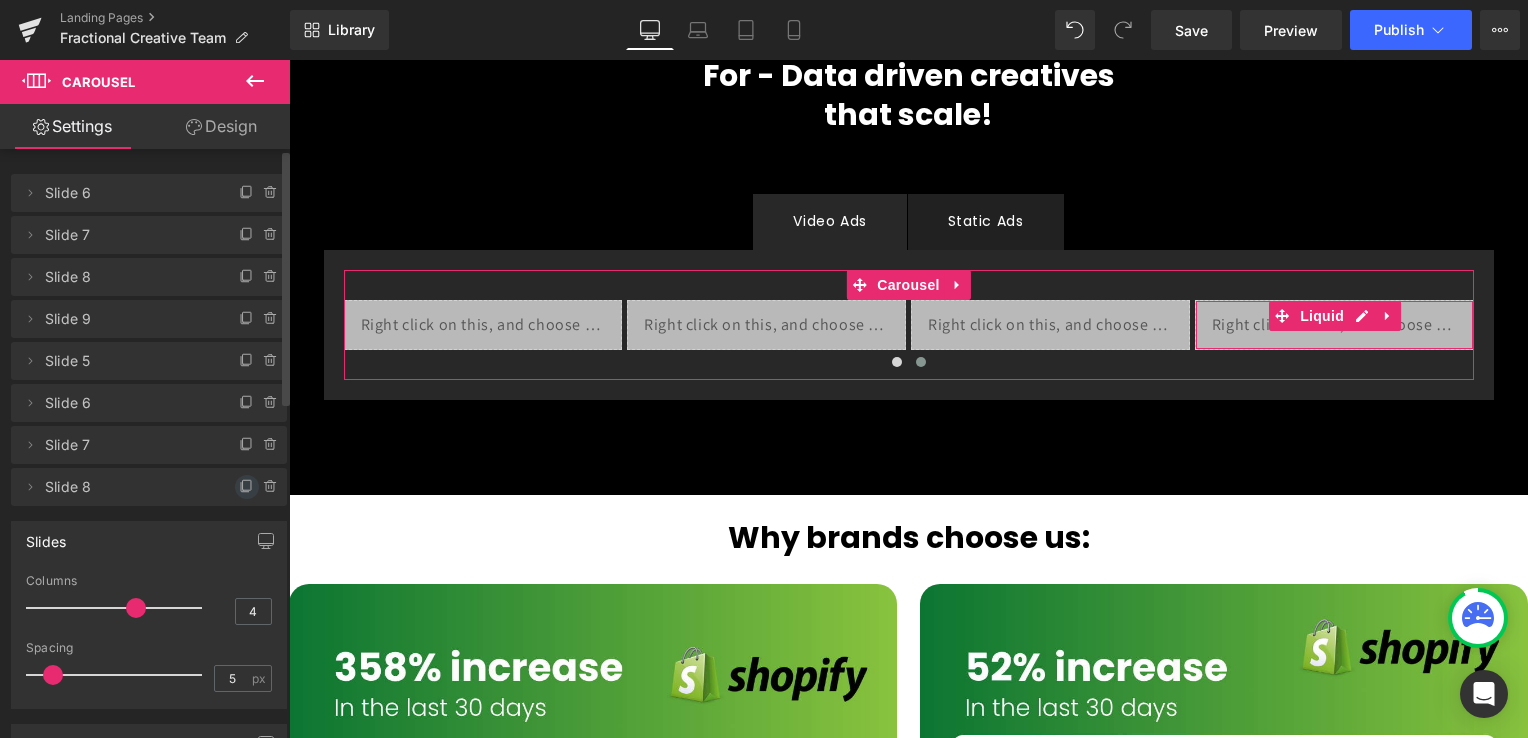 click 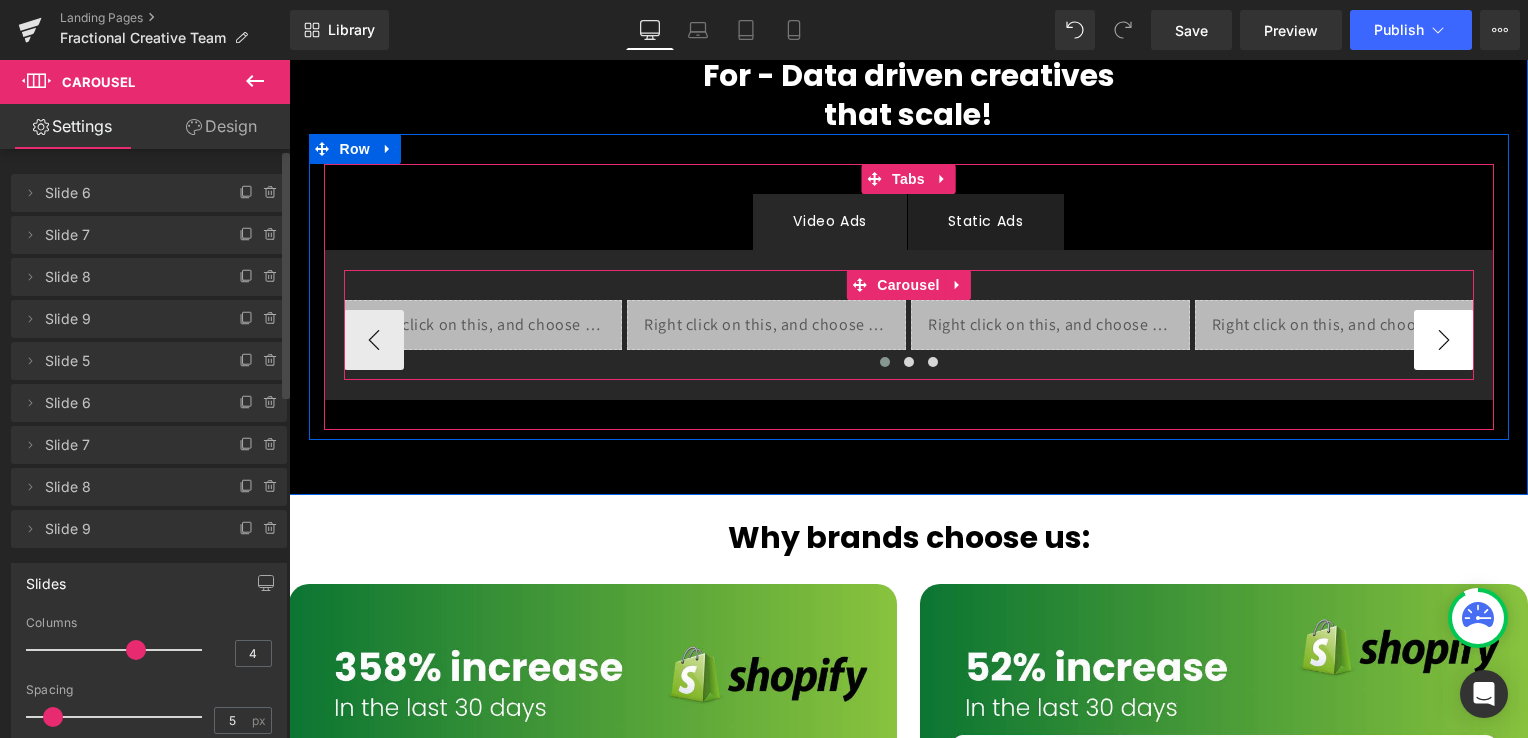 click on "›" at bounding box center (1444, 340) 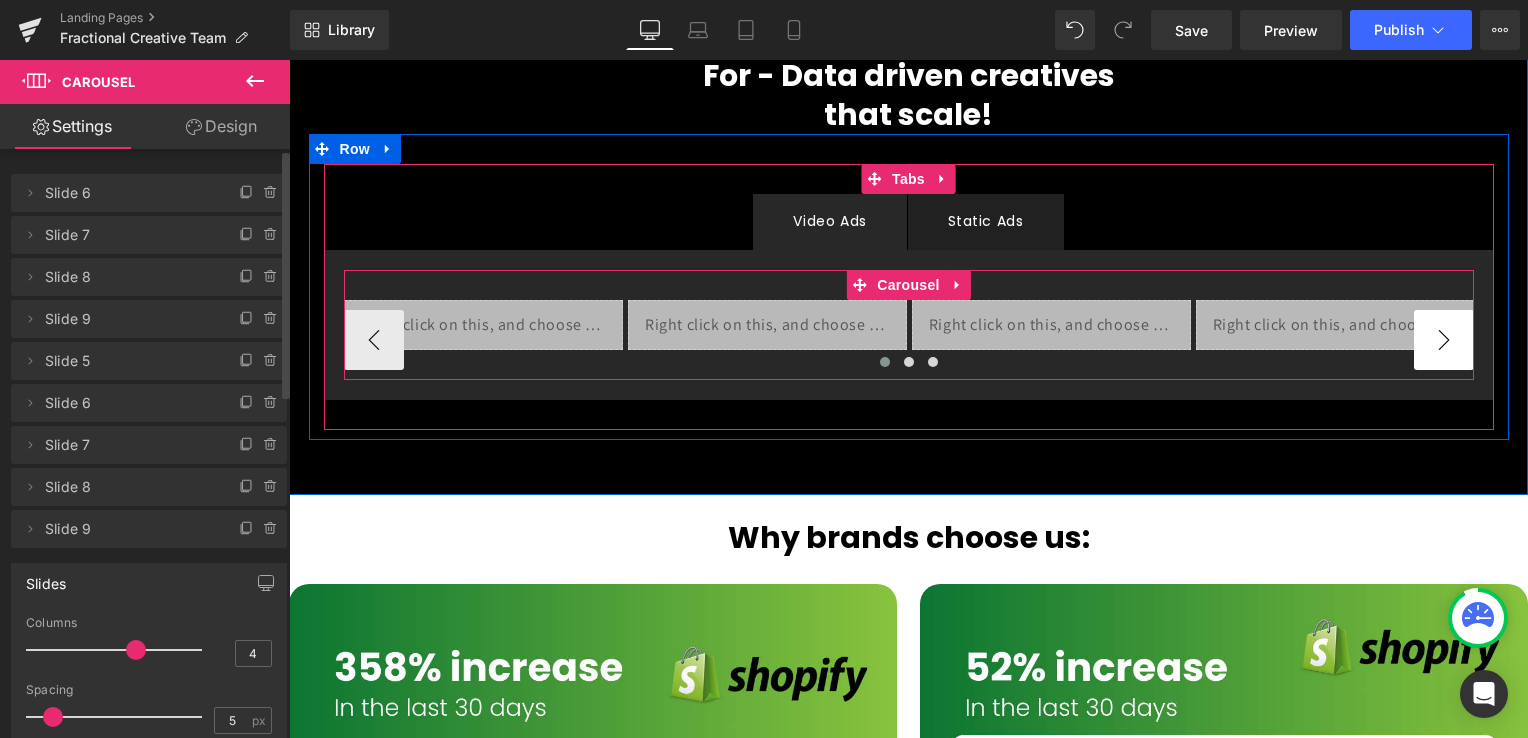 click on "›" at bounding box center [1444, 340] 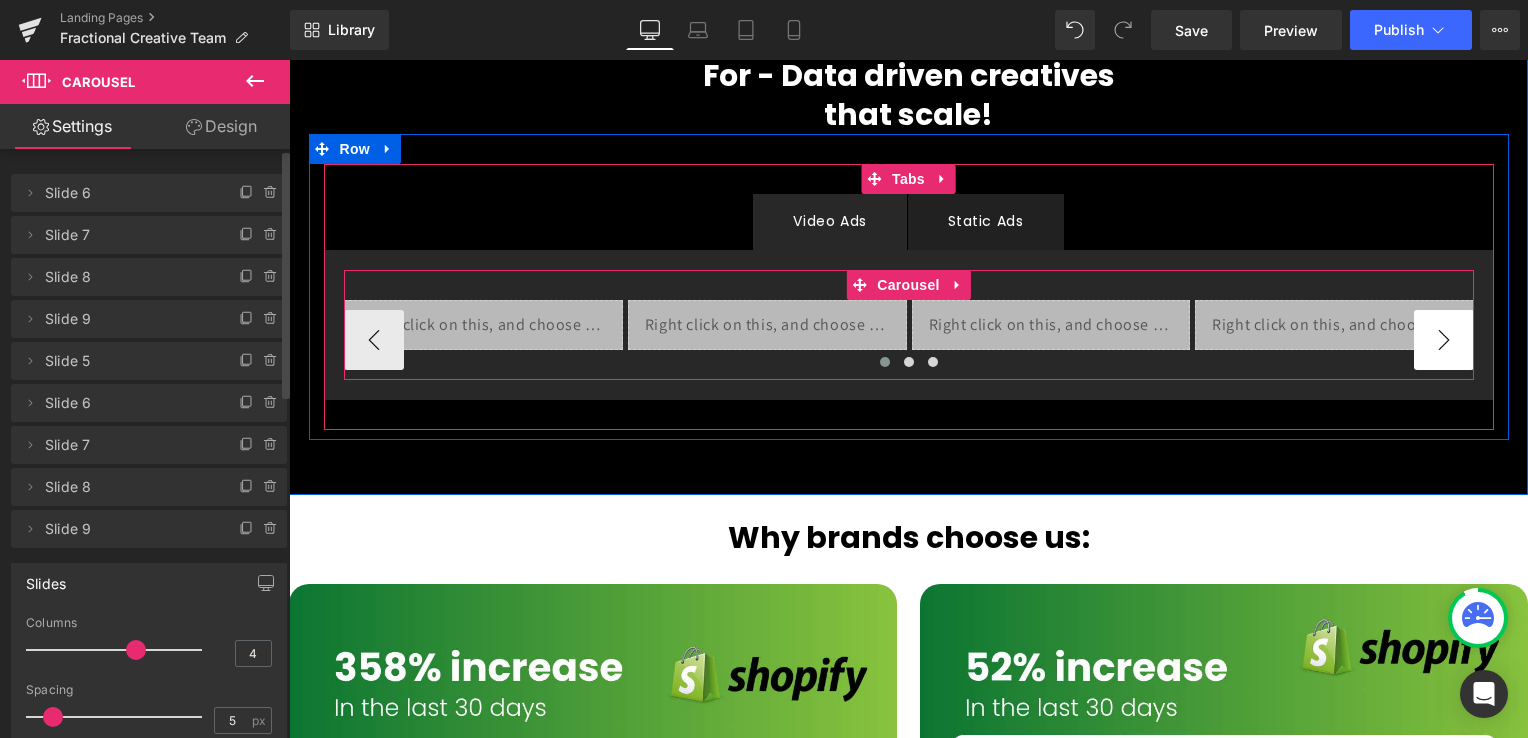 click on "›" at bounding box center [1444, 340] 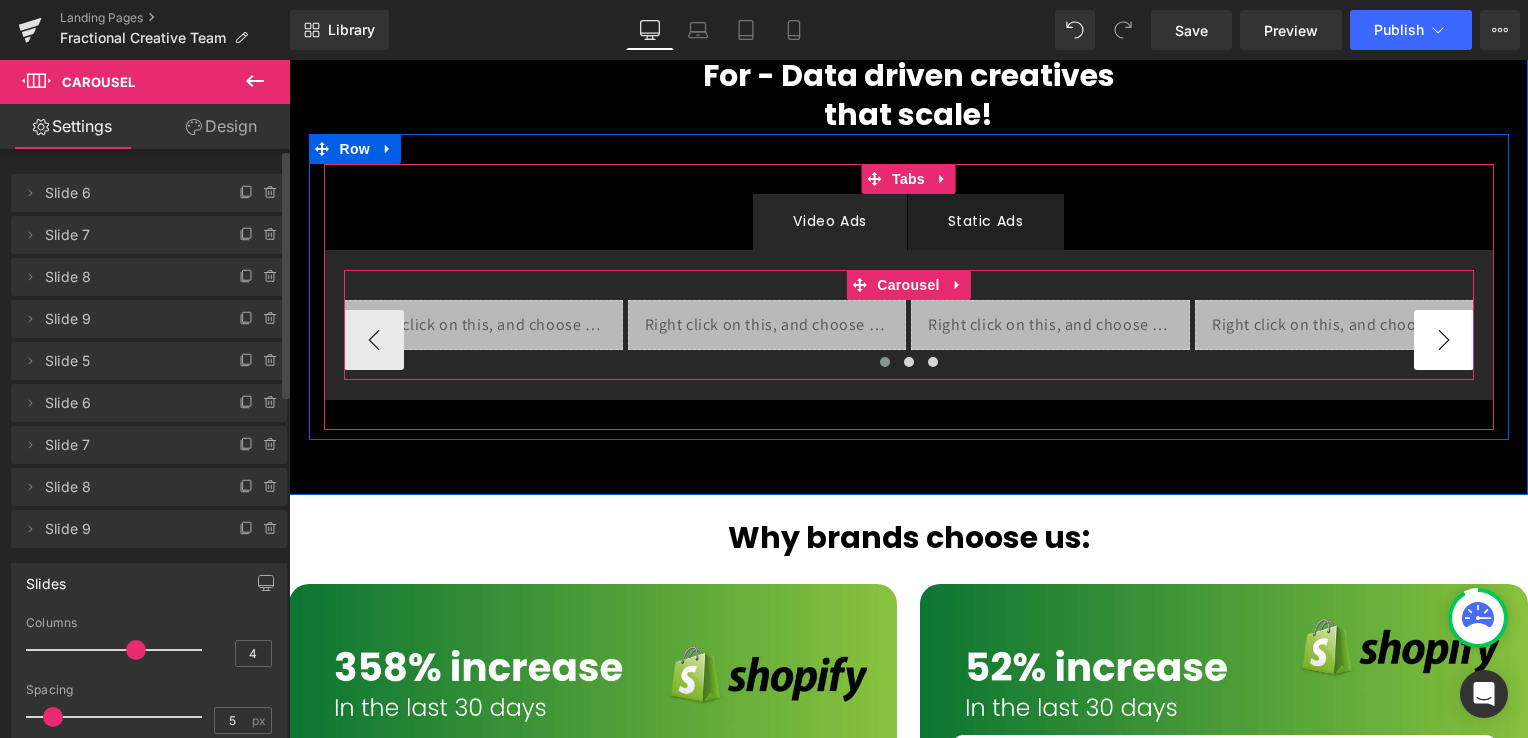 click on "›" at bounding box center (1444, 340) 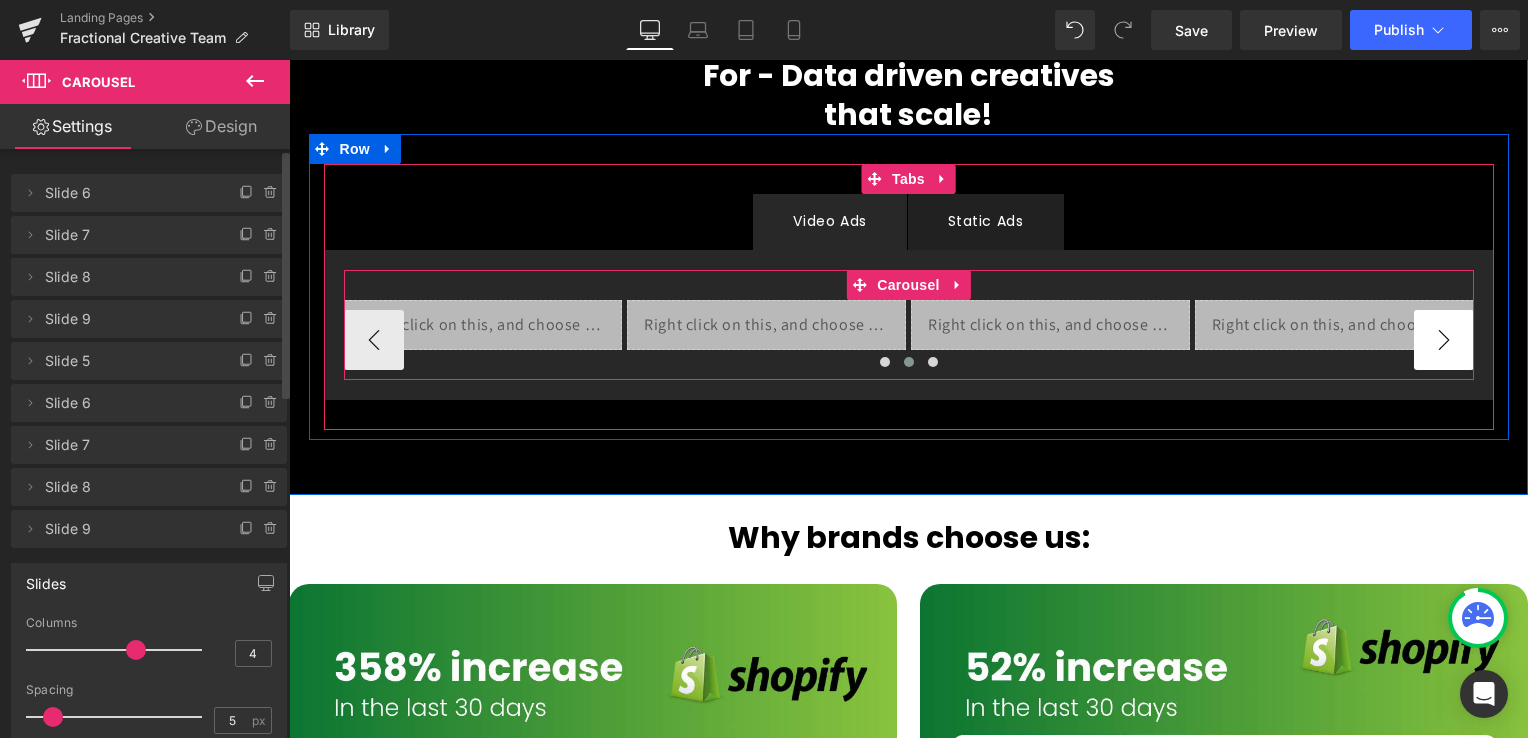 click on "›" at bounding box center [1444, 340] 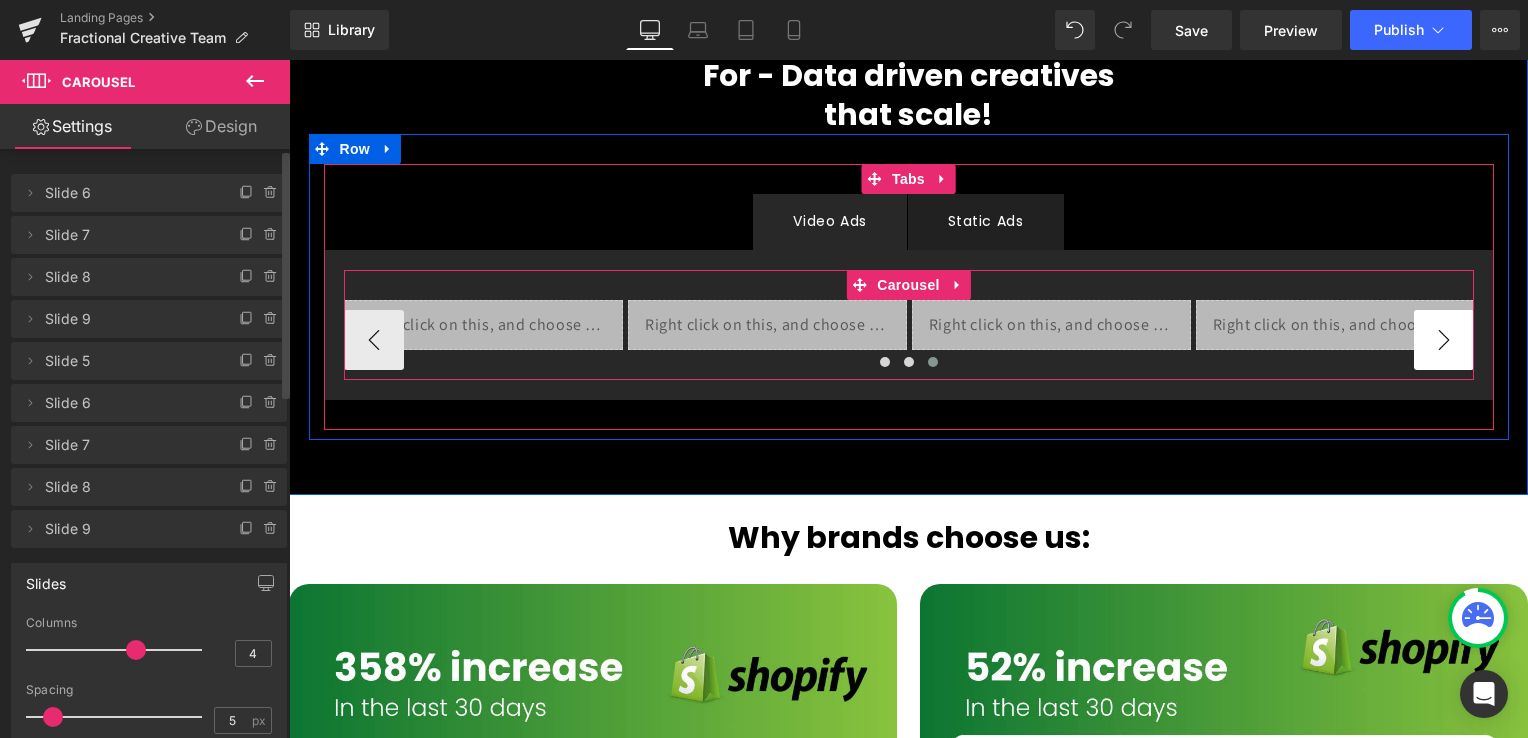 click on "›" at bounding box center [1444, 340] 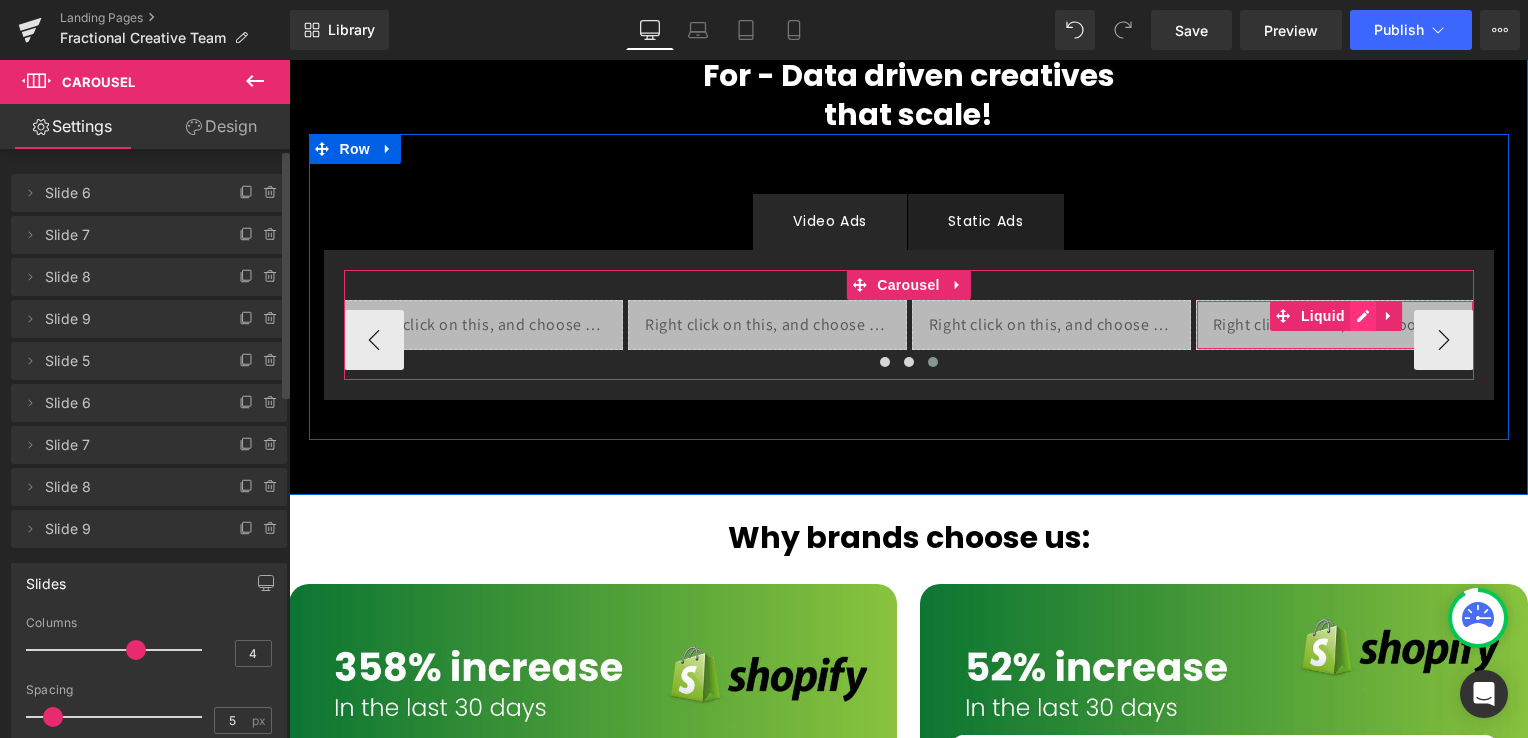 click on "Liquid" at bounding box center (1335, 325) 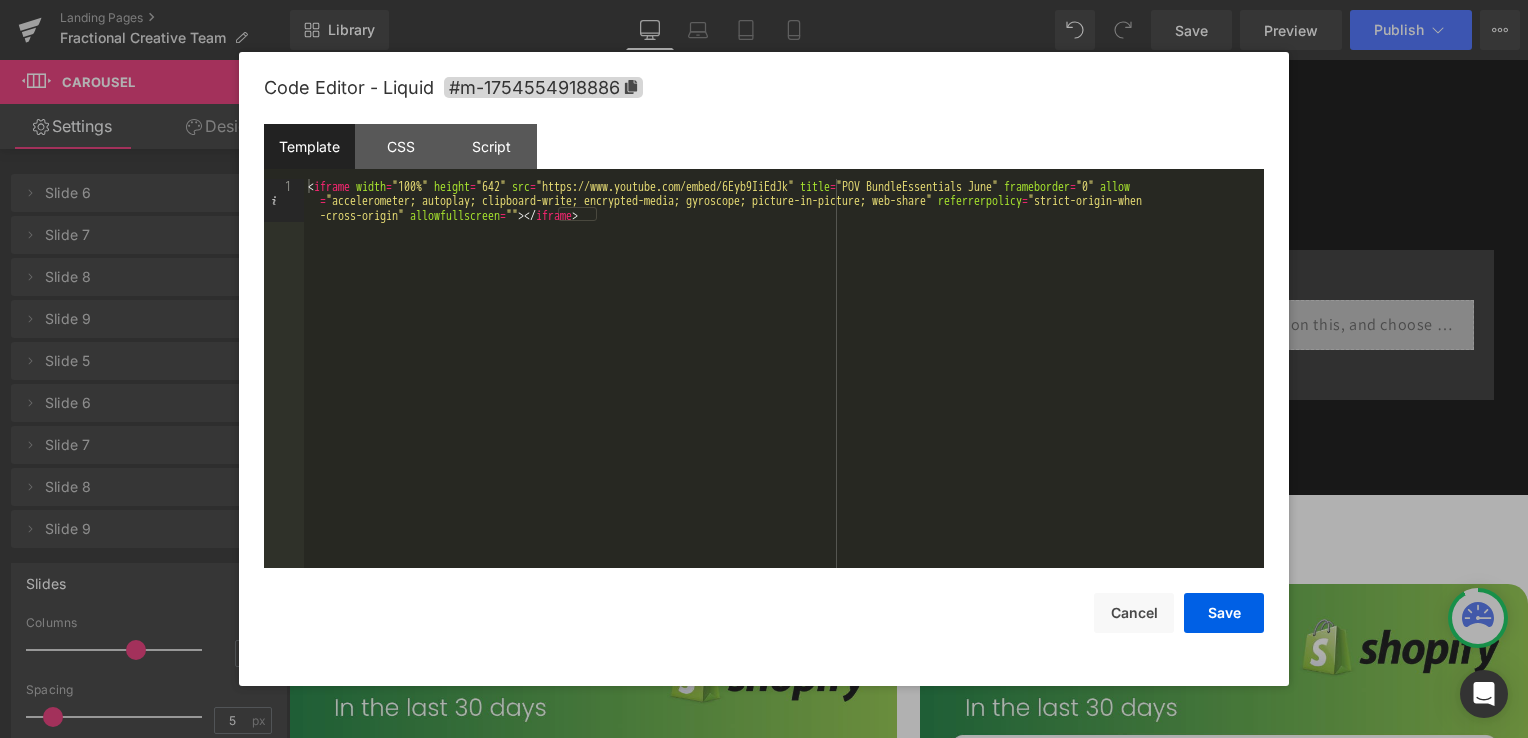 click on "< iframe   width = "100%"   height = "642"   src = "https://www.youtube.com/embed/6Eyb9IiEdJk"   title = "POV BundleEssentials June"   frameborder = "0"   allow = "accelerometer; autoplay; clipboard-write; encrypted-media; gyroscope; picture-in-picture; web-share"   referrerpolicy = "strict-origin-when-cross-origin"   allowfullscreen > </ iframe >" at bounding box center (784, 416) 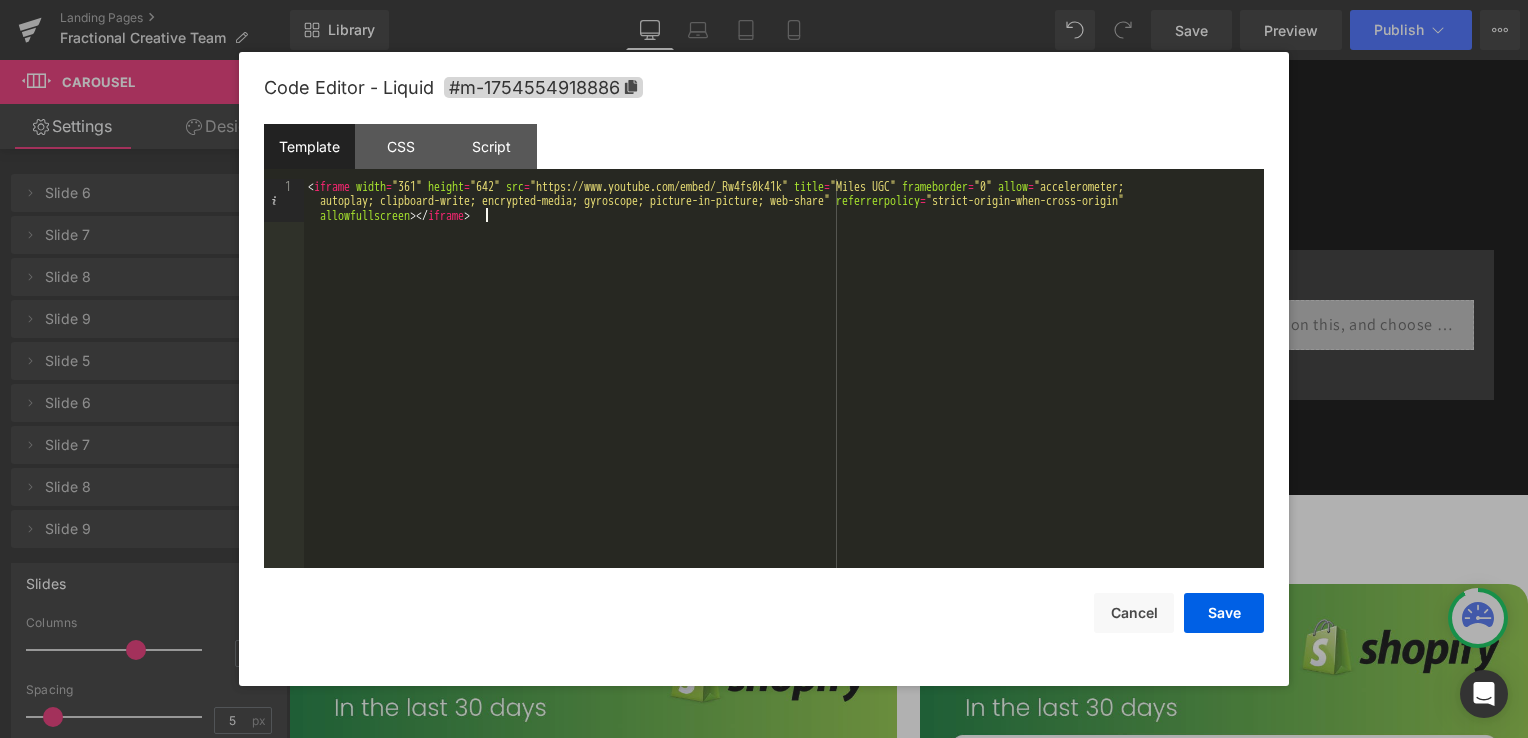 click on "< iframe   width = "361"   height = "642"   src = "https://www.youtube.com/embed/_Rw4fs0k41k"   title = "Miles UGC"   frameborder = "0"   allow = "accelerometer;  = autoplay; clipboard-write; encrypted-media; gyroscope; picture-in-picture; web-share"   referrerpolicy = "strict-origin-when-cross-origin"   = allowfullscreen > </ iframe >" at bounding box center [784, 416] 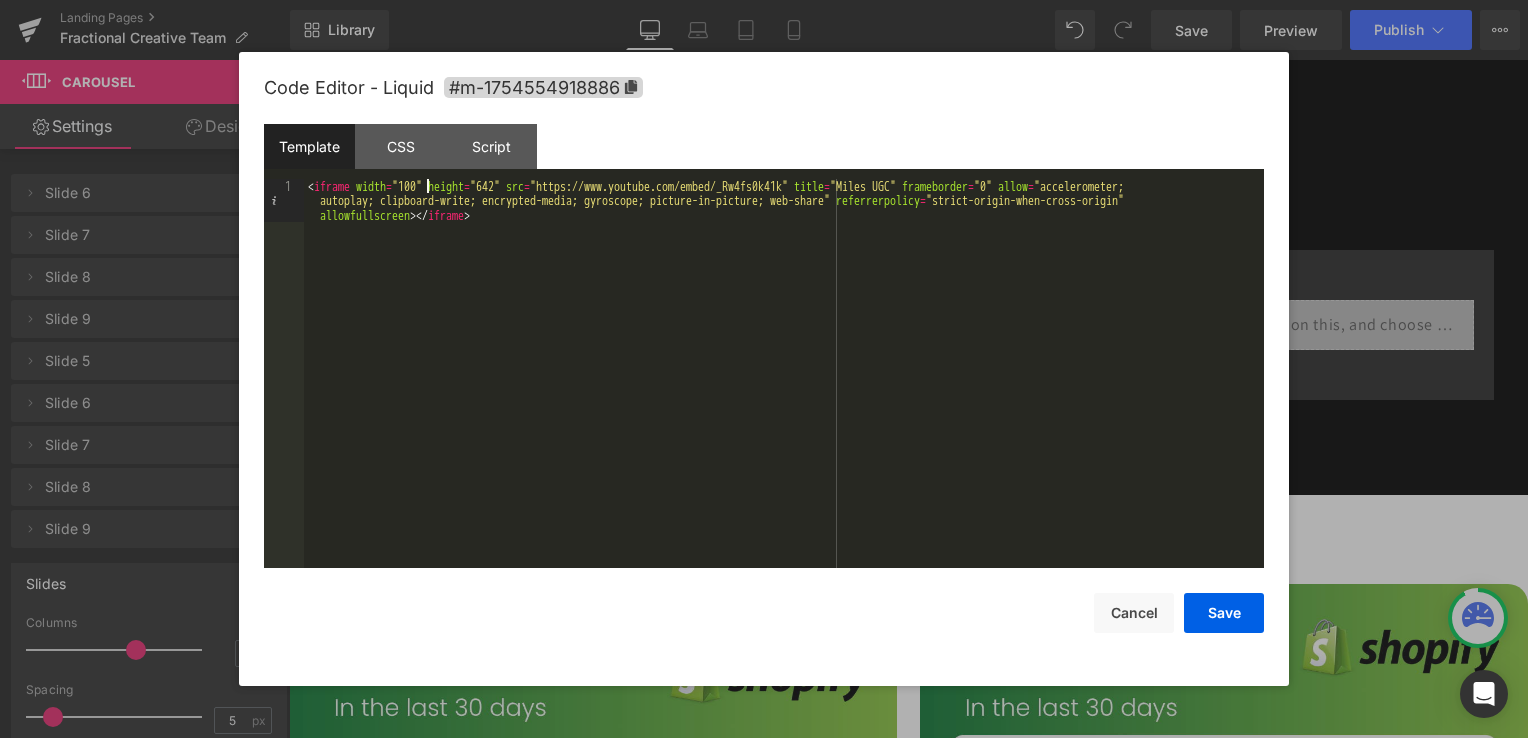 type 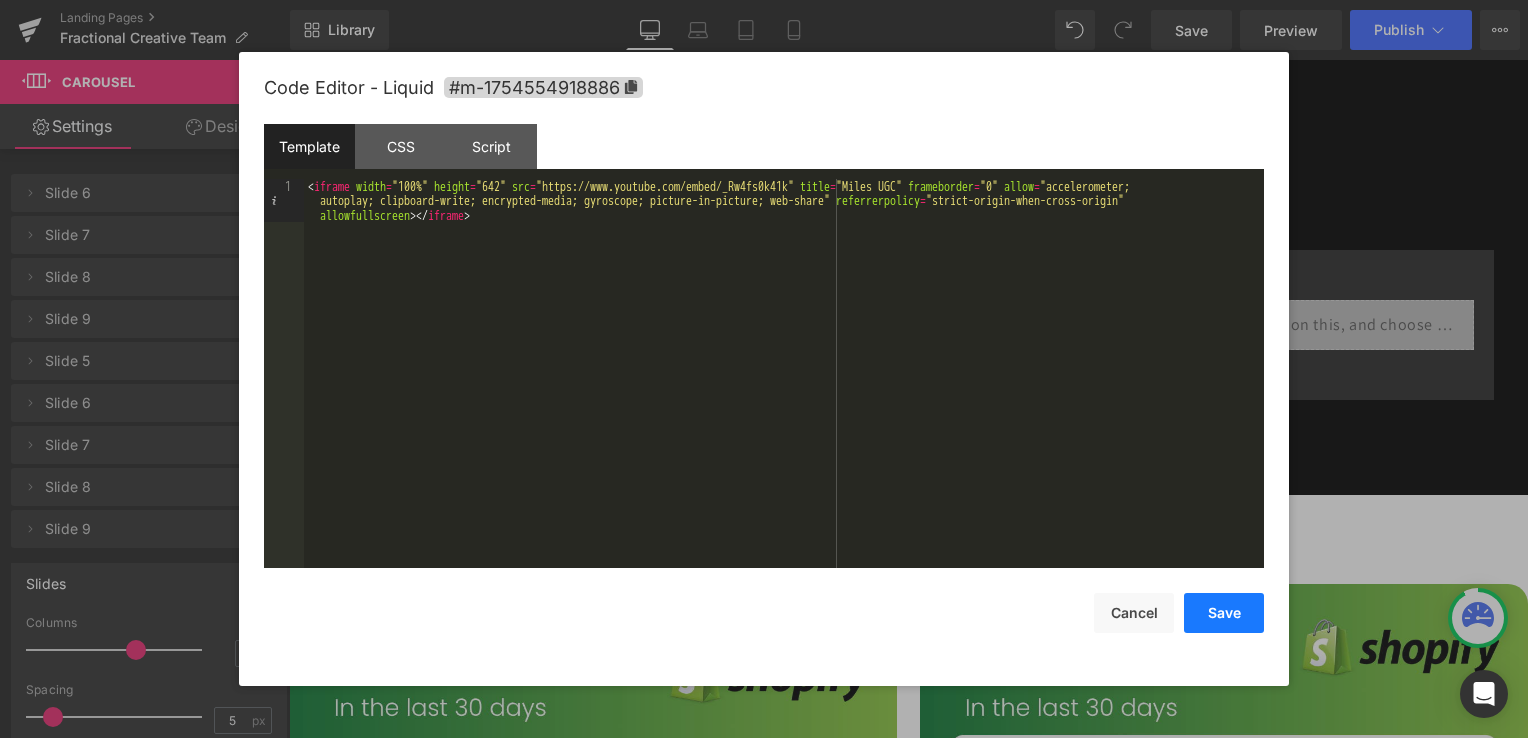 click on "Save" at bounding box center (1224, 613) 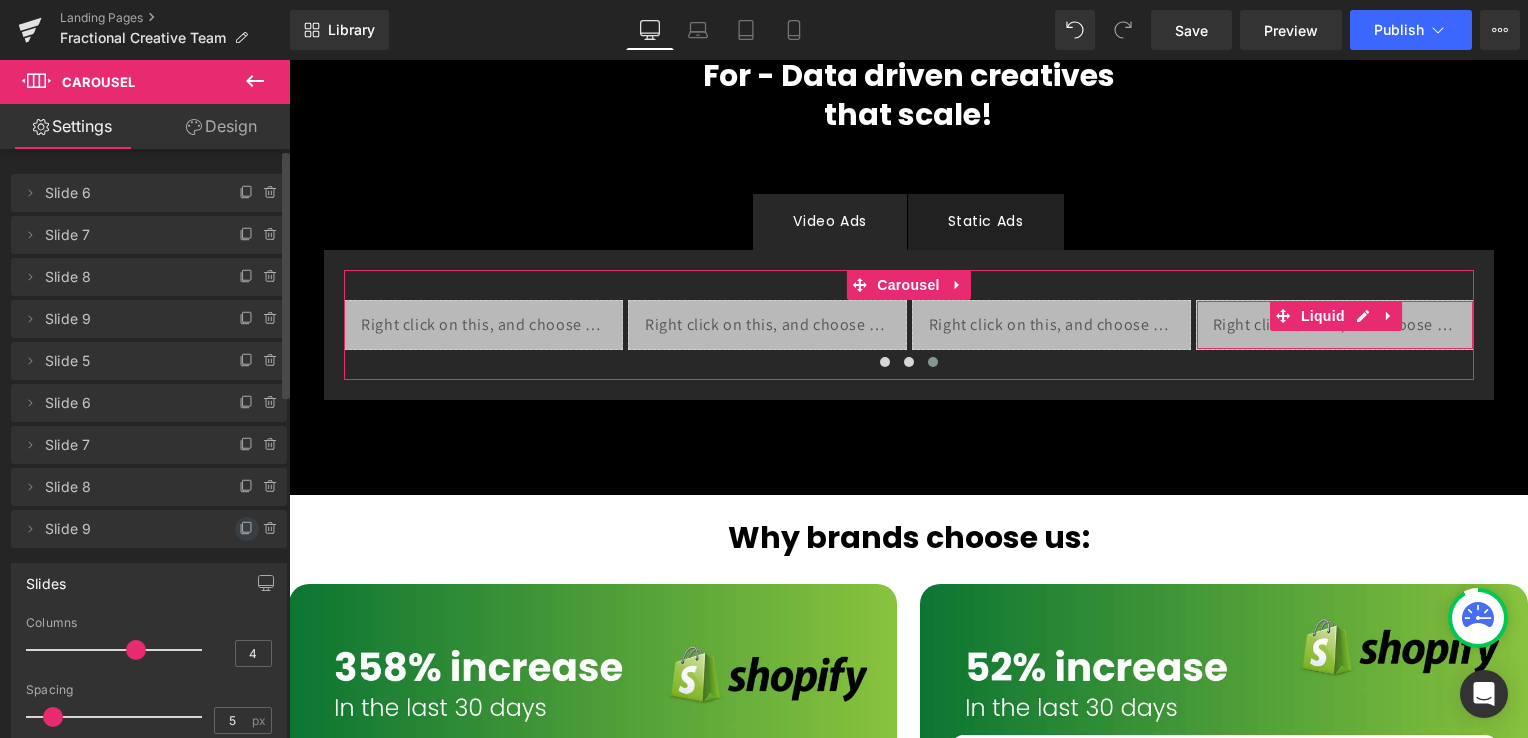 click 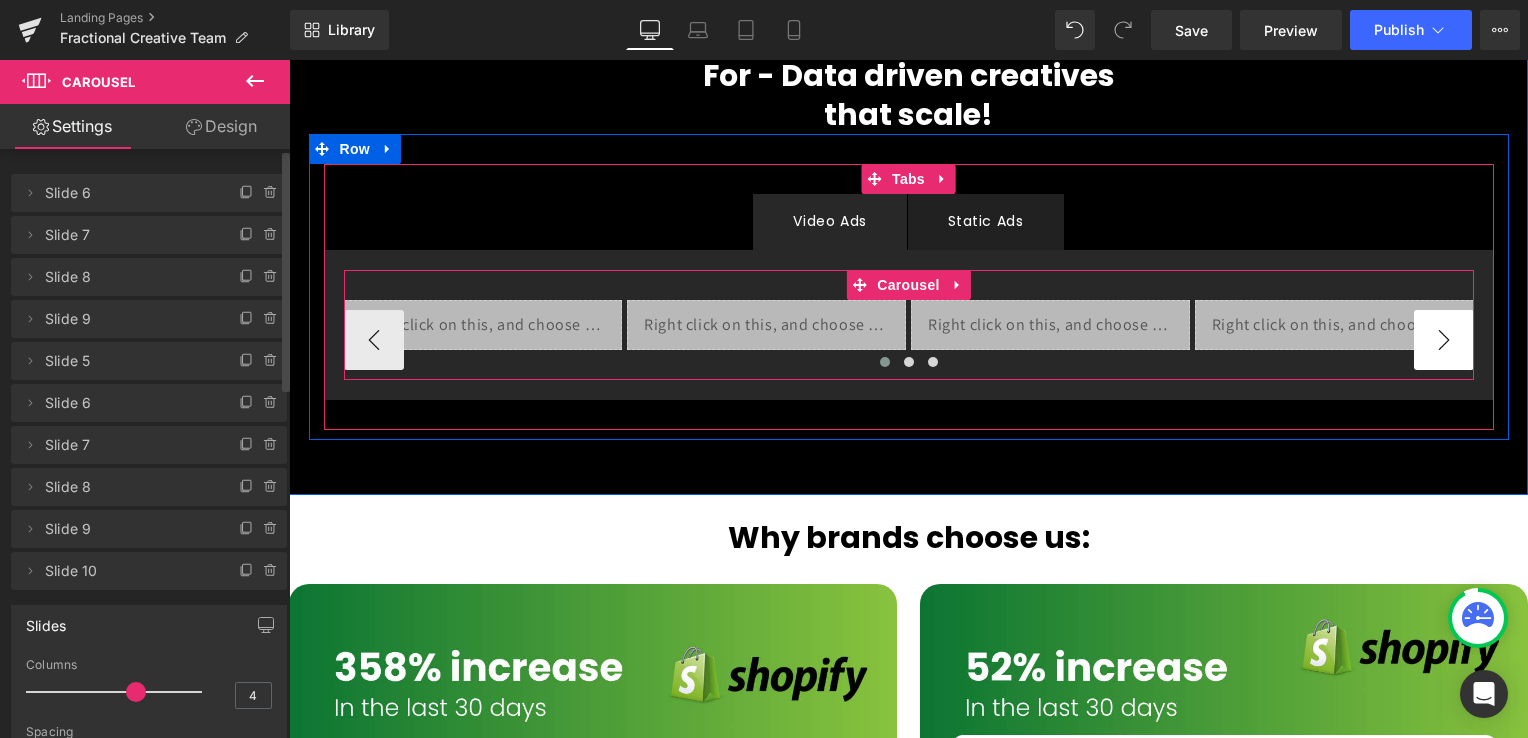 click on "›" at bounding box center [1444, 340] 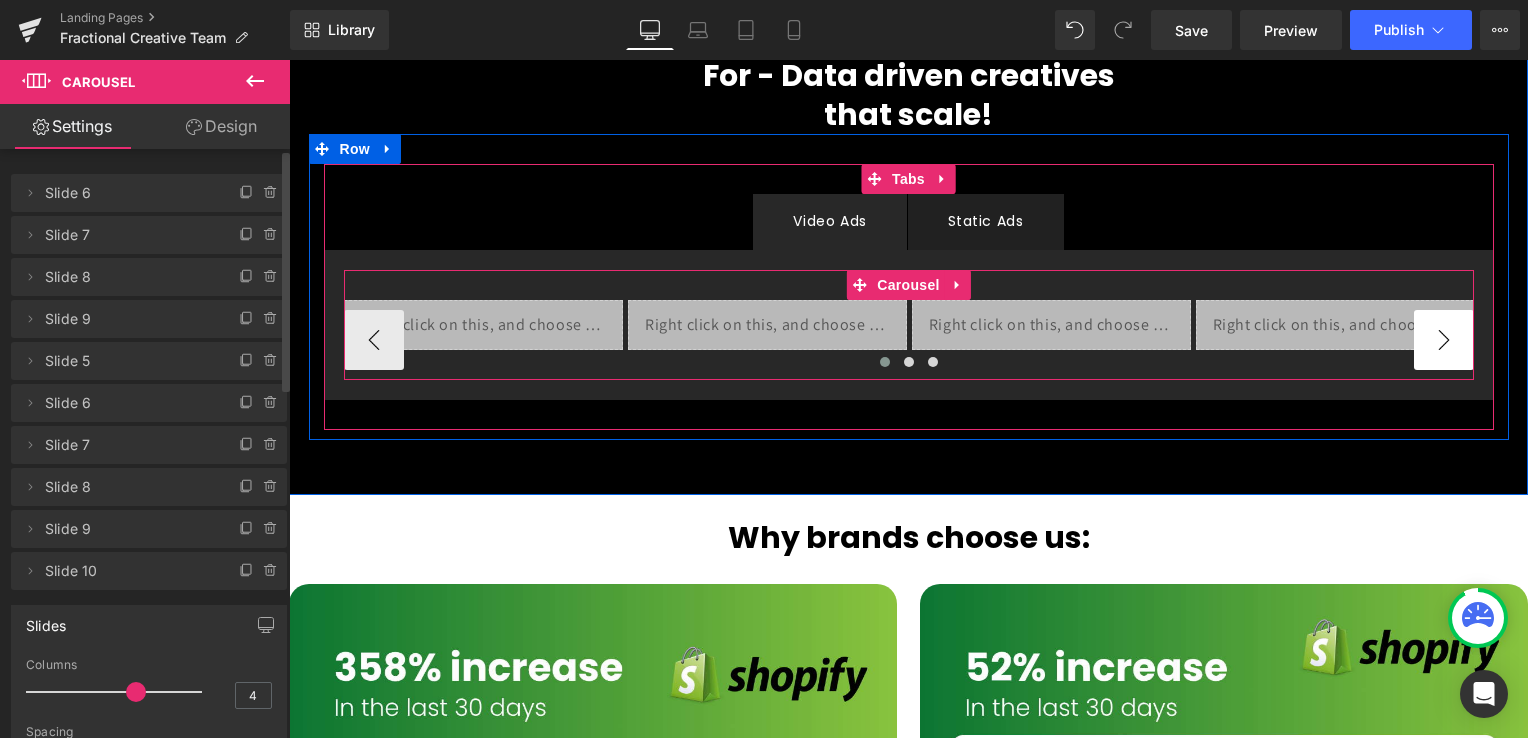 click on "›" at bounding box center [1444, 340] 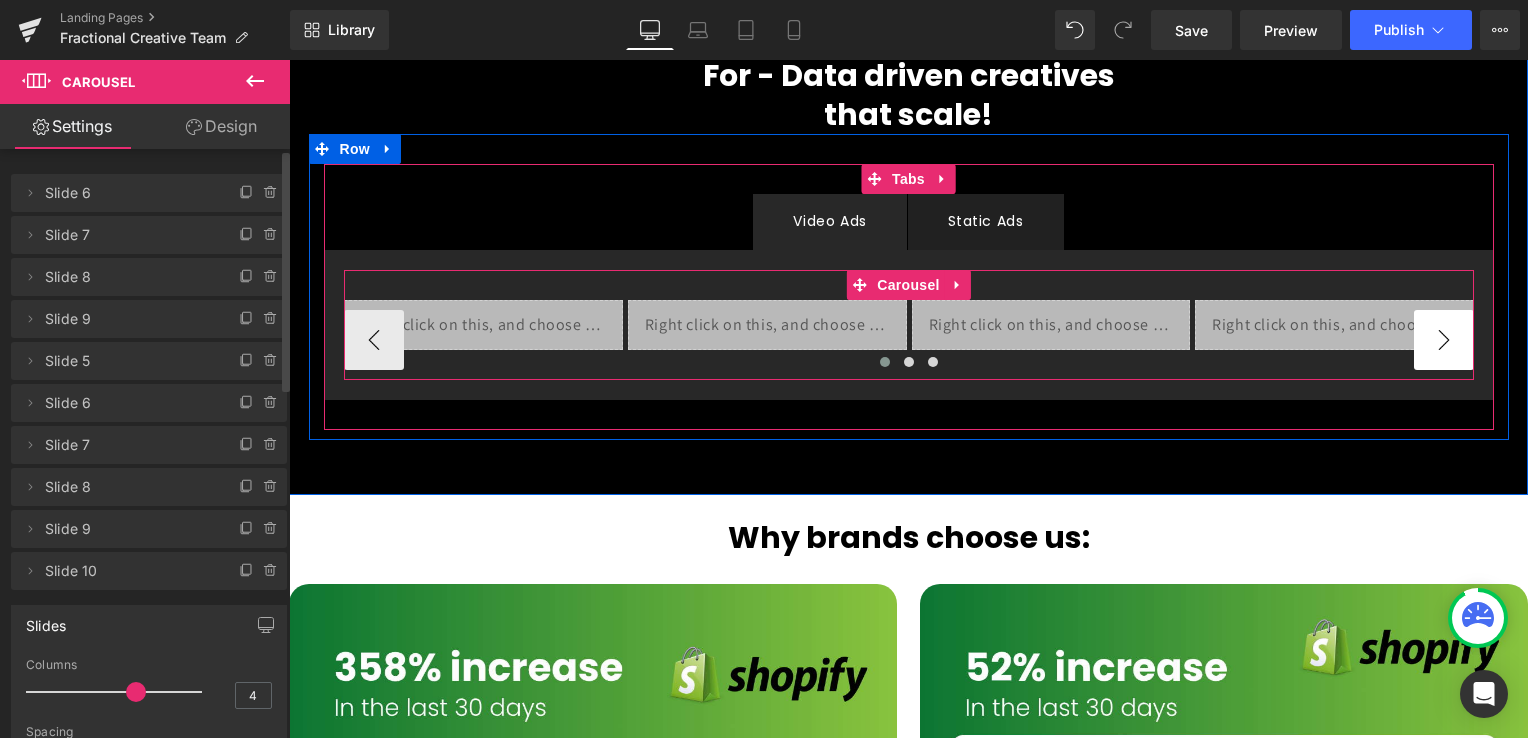 click on "›" at bounding box center [1444, 340] 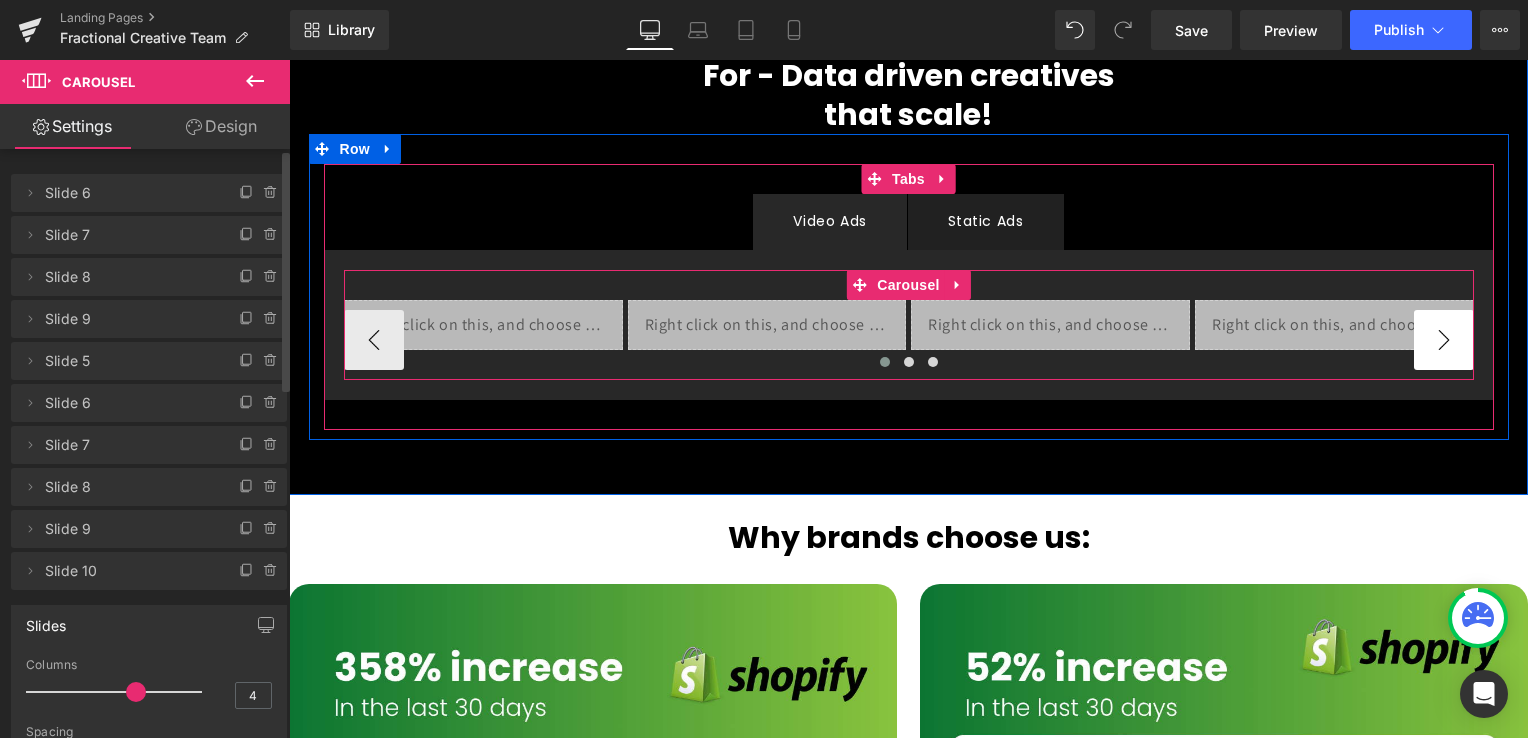 click on "›" at bounding box center (1444, 340) 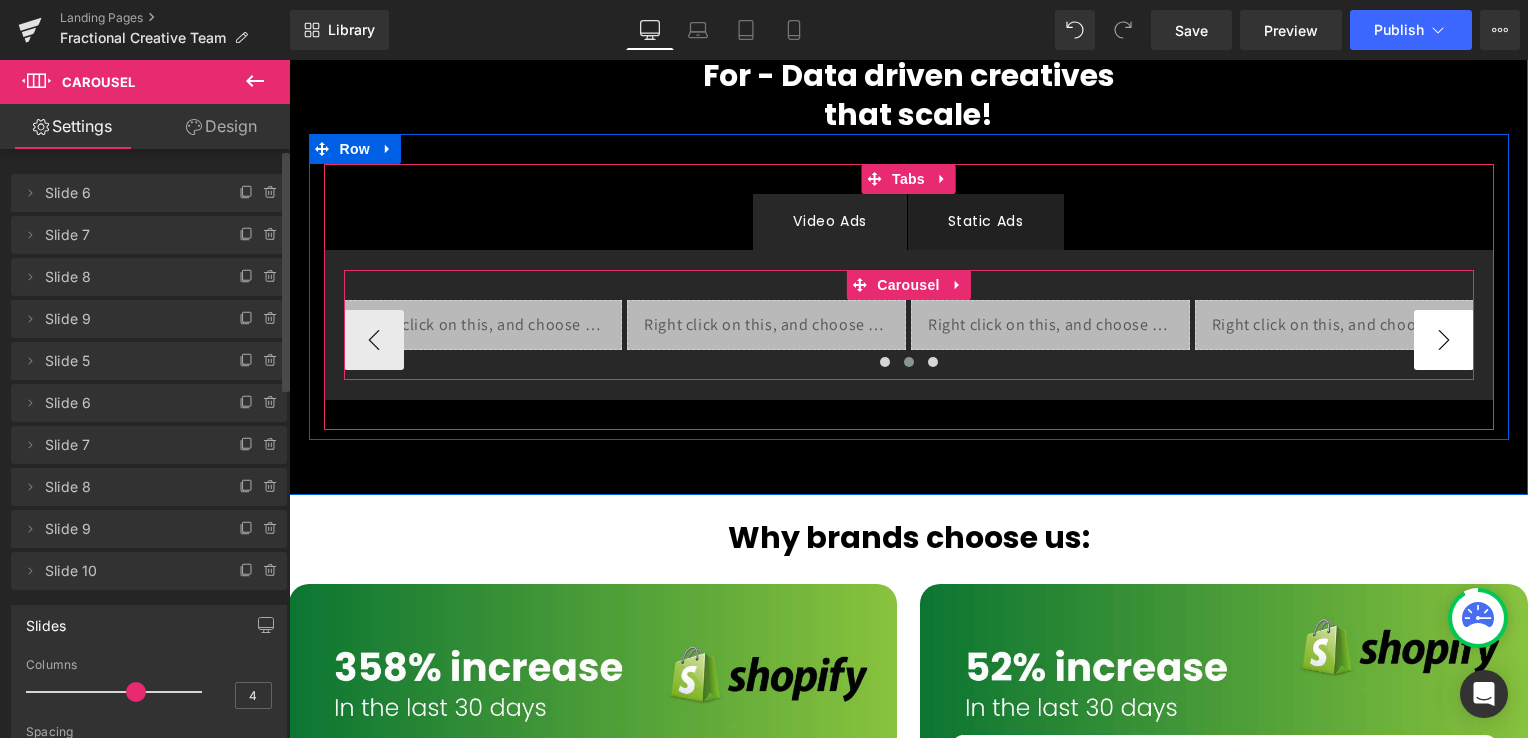 click on "›" at bounding box center (1444, 340) 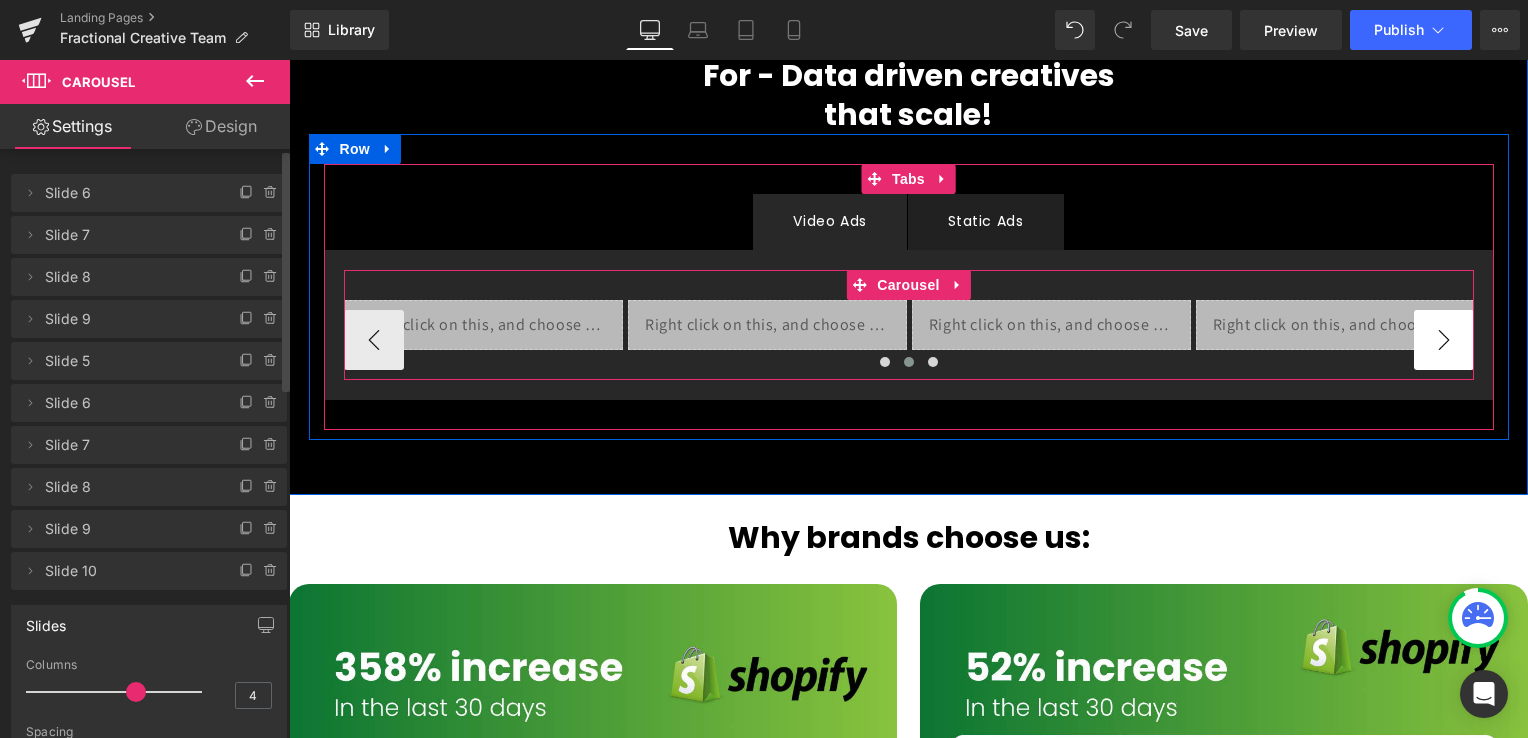click on "›" at bounding box center [1444, 340] 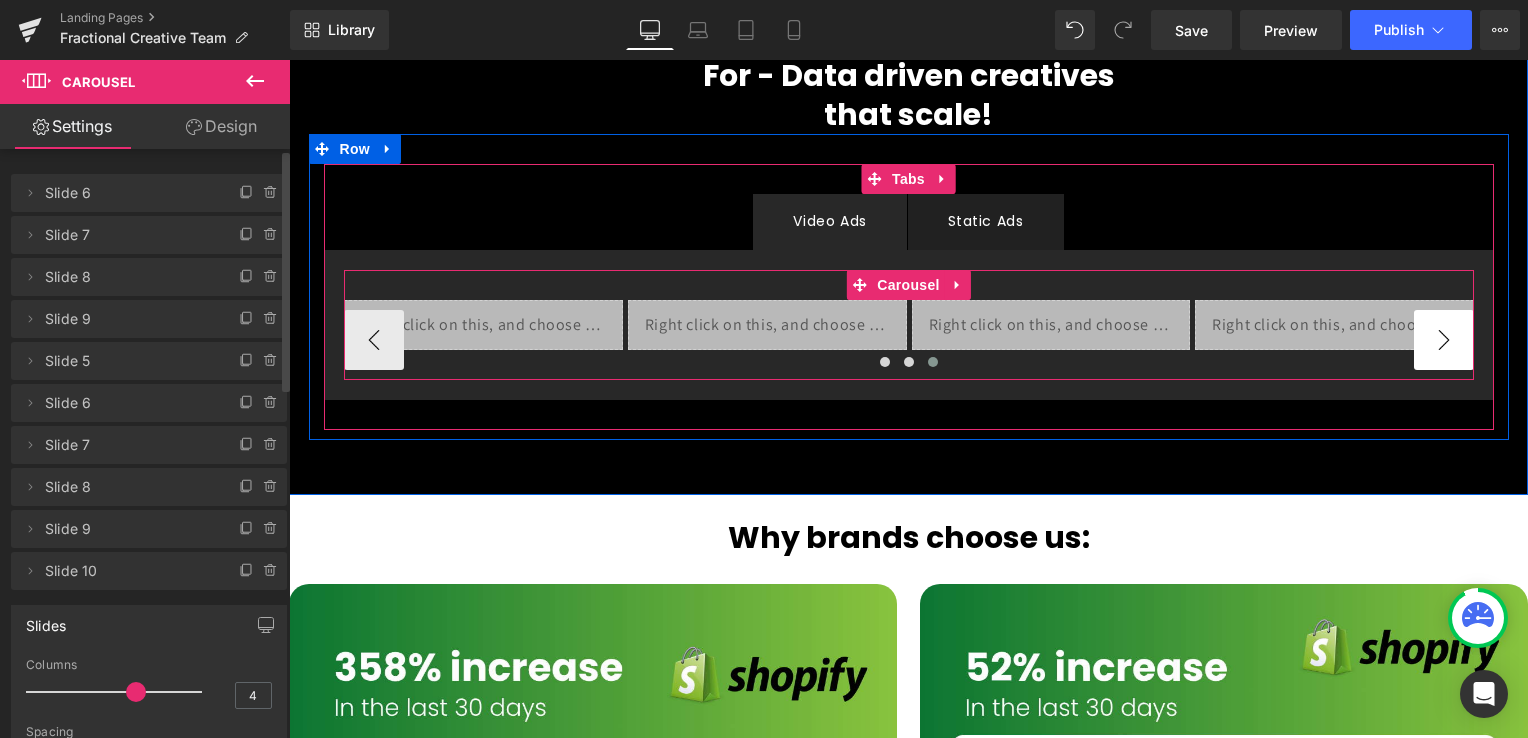 click on "›" at bounding box center (1444, 340) 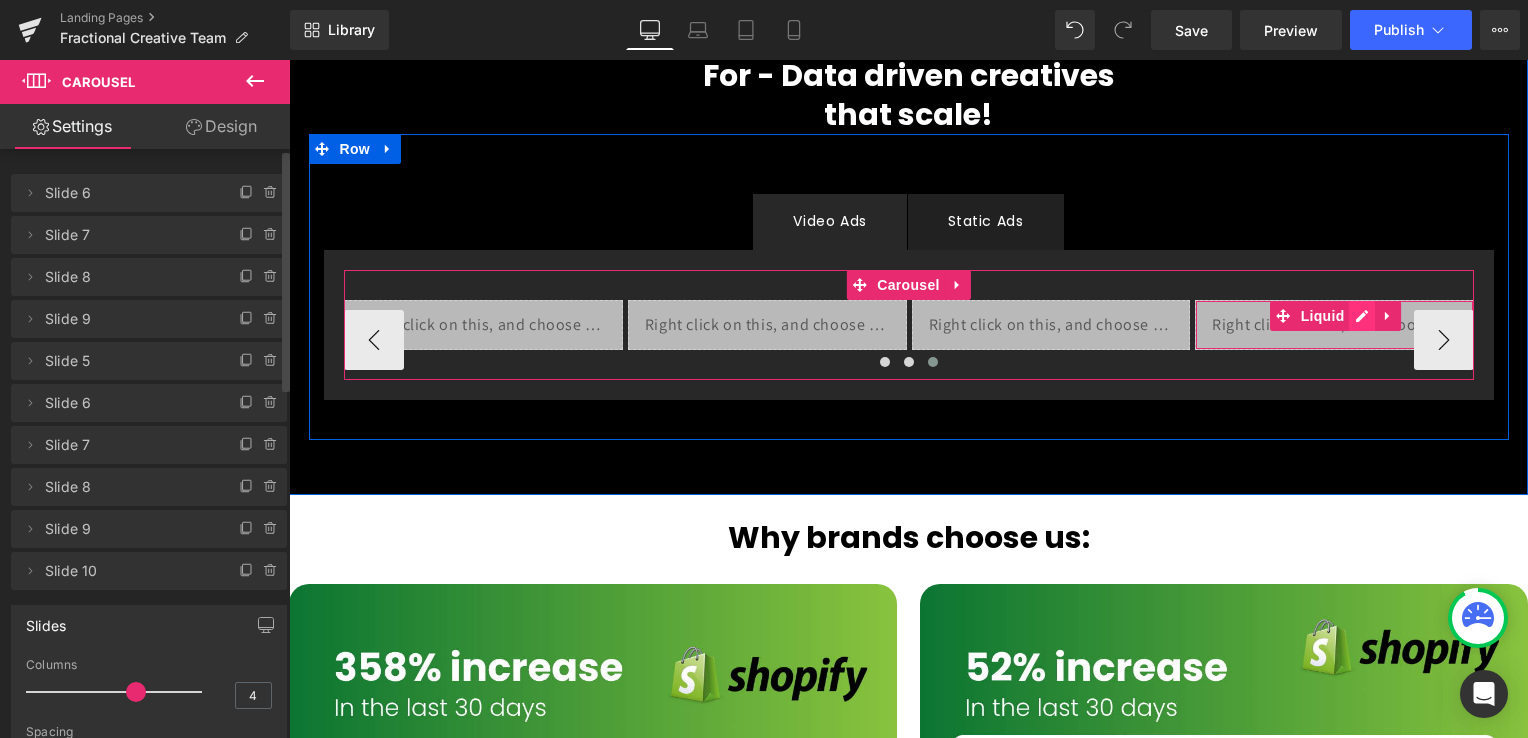 click on "Liquid" at bounding box center (1334, 325) 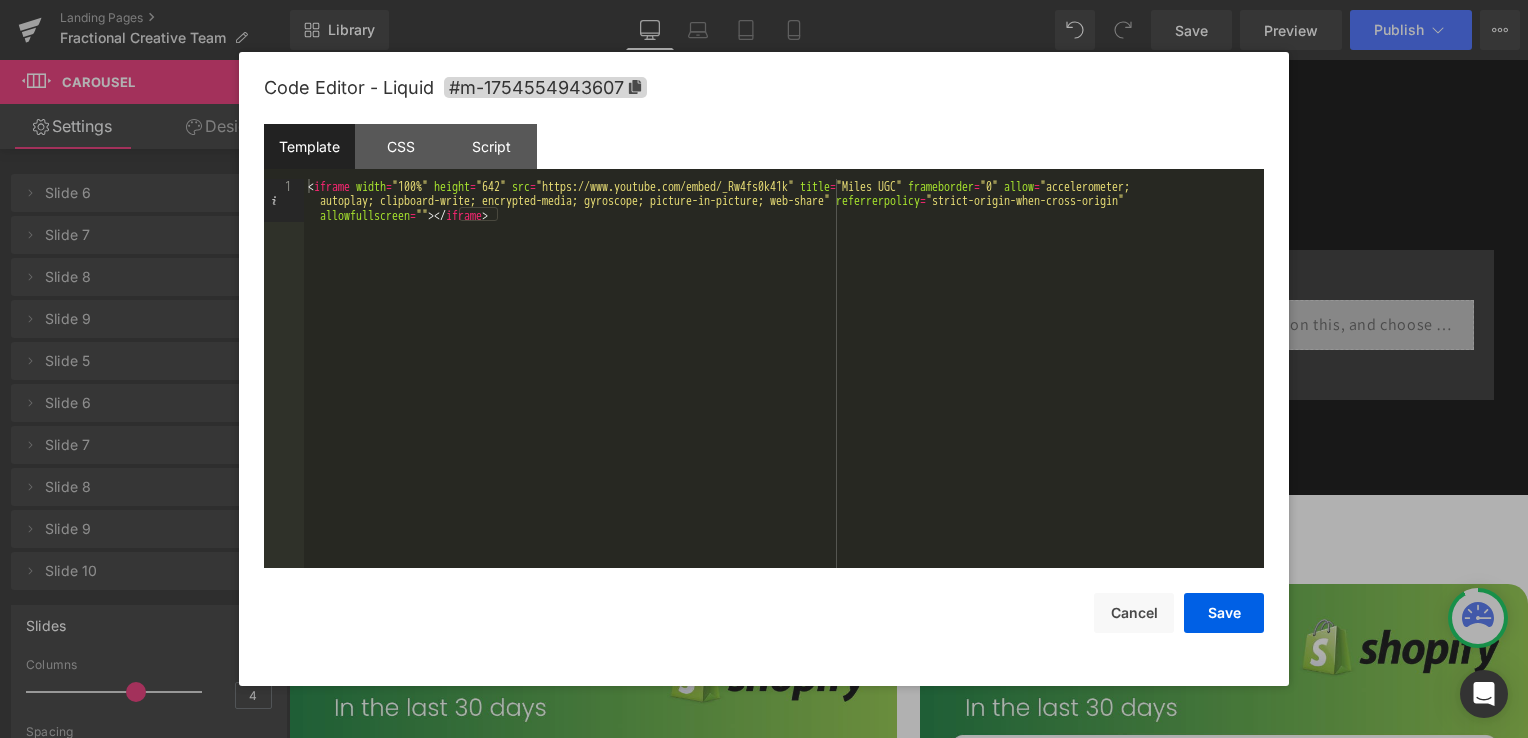 click on "< iframe   width = "100%"   height = "642"   src = "https://www.youtube.com/embed/_Rw4fs0k41k"   title = "Miles UGC"   frameborder = "0"   allow = "accelerometer;     autoplay; clipboard-write; encrypted-media; gyroscope; picture-in-picture; web-share"   referrerpolicy = "strict-origin-when-cross-origin"      allowfullscreen = "" > </ iframe >" at bounding box center (784, 416) 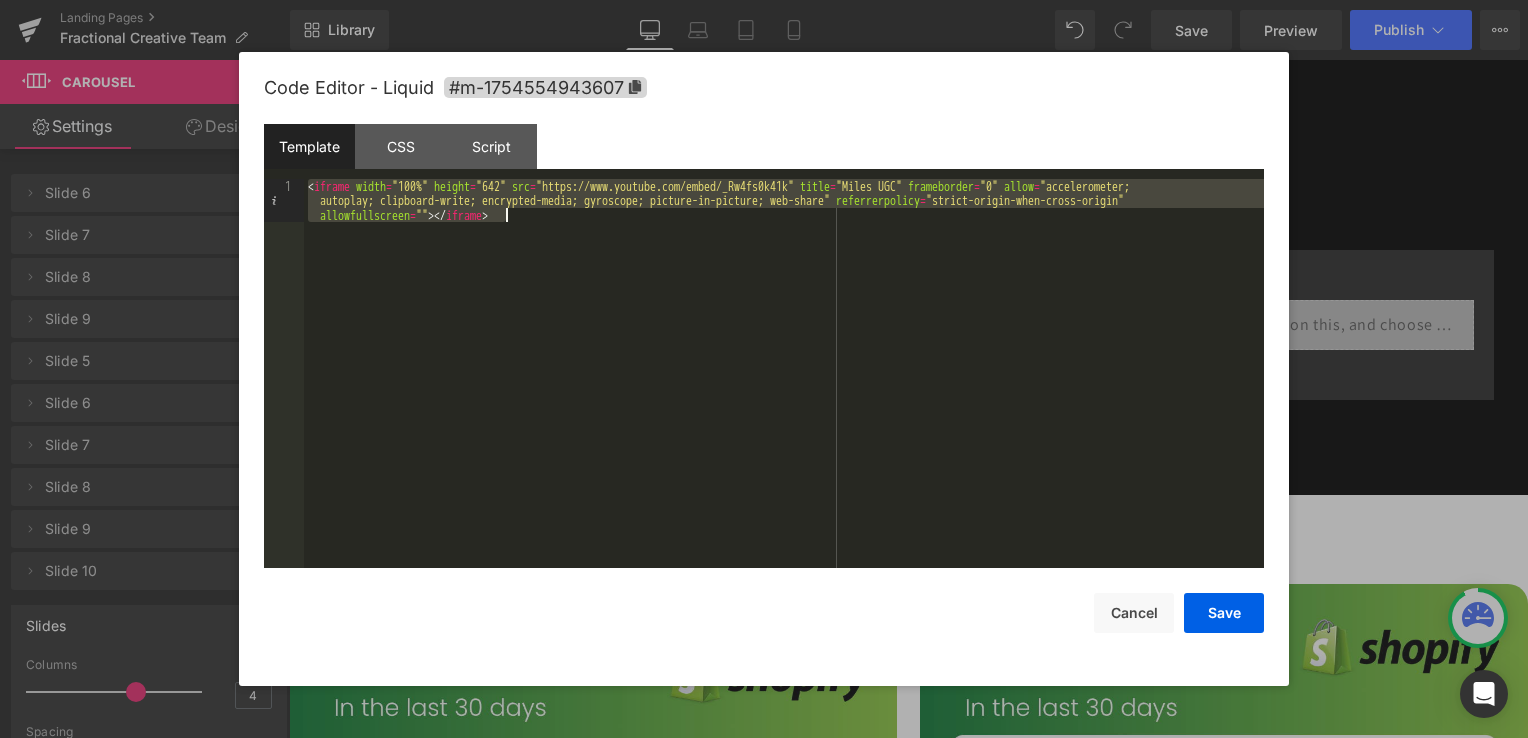 paste 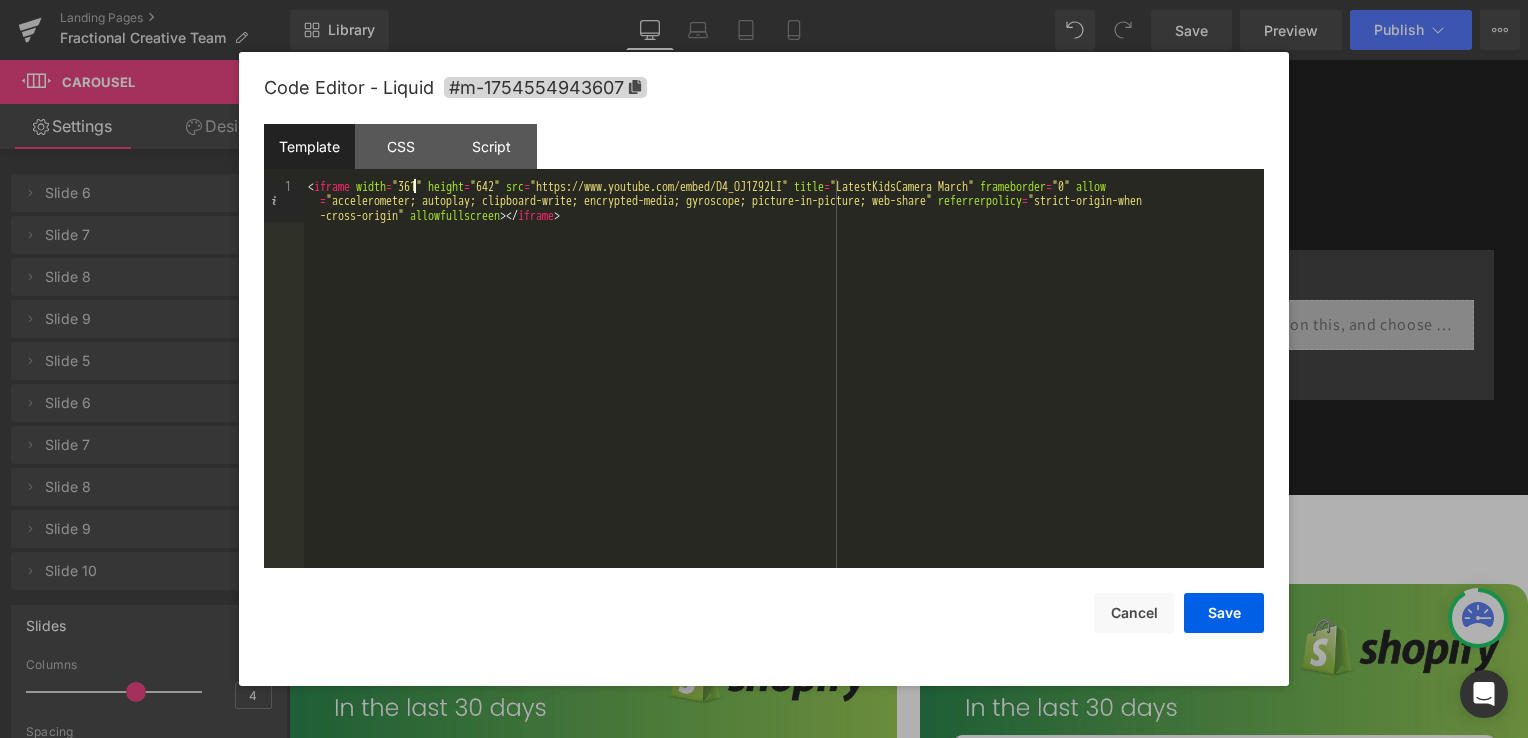 click on "< iframe   width = "361"   height = "642"   src = "https://www.youtube.com/embed/D4_OJ1Z92LI"   title = "LatestKidsCamera March"   frameborder = "0"   allow = "accelerometer; autoplay; clipboard-write; encrypted-media; gyroscope; picture-in-picture; web-share"   referrerpolicy = "strict-origin-when-cross-origin"   allowfullscreen > </ iframe >" at bounding box center (784, 416) 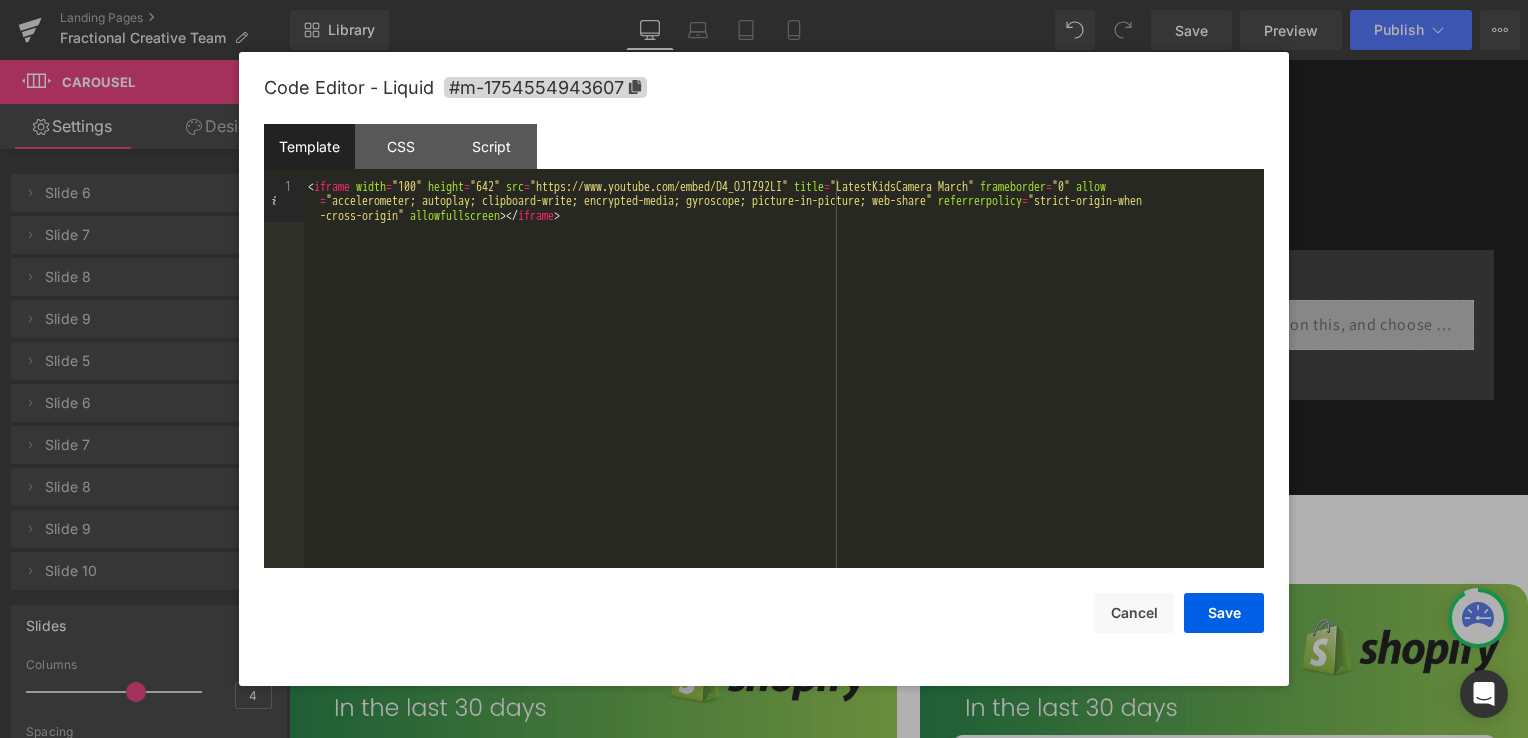 type 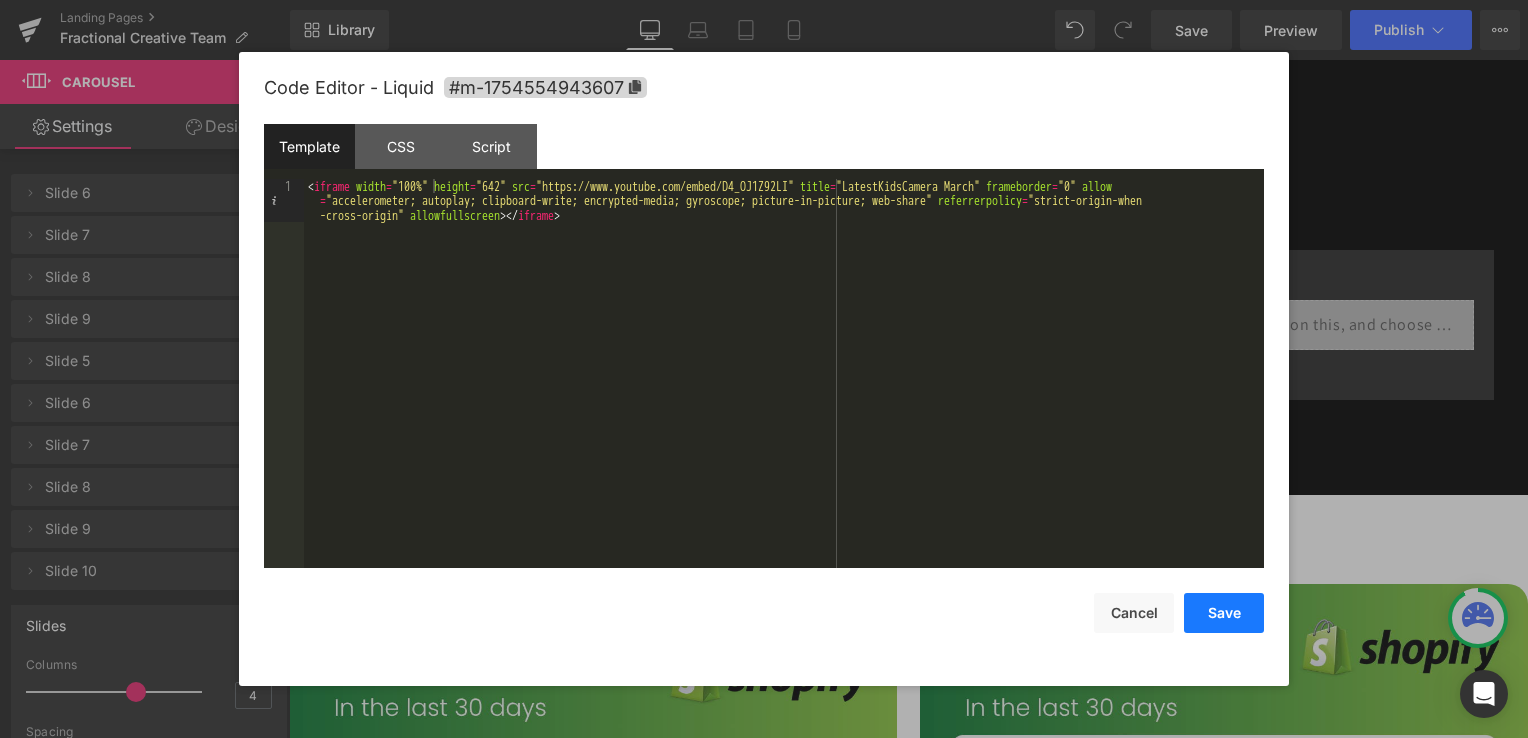 click on "Save" at bounding box center [1224, 613] 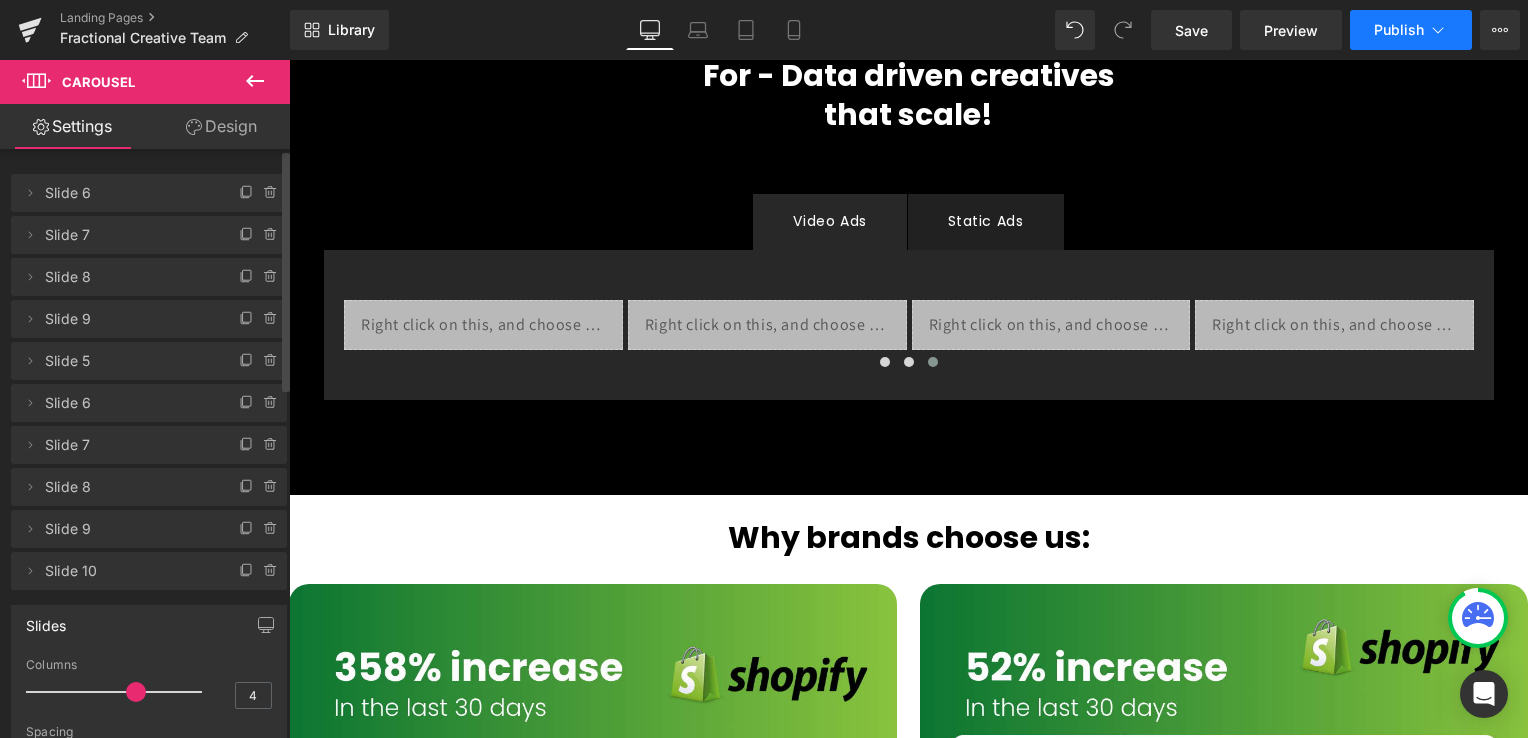 click on "Publish" at bounding box center [1399, 30] 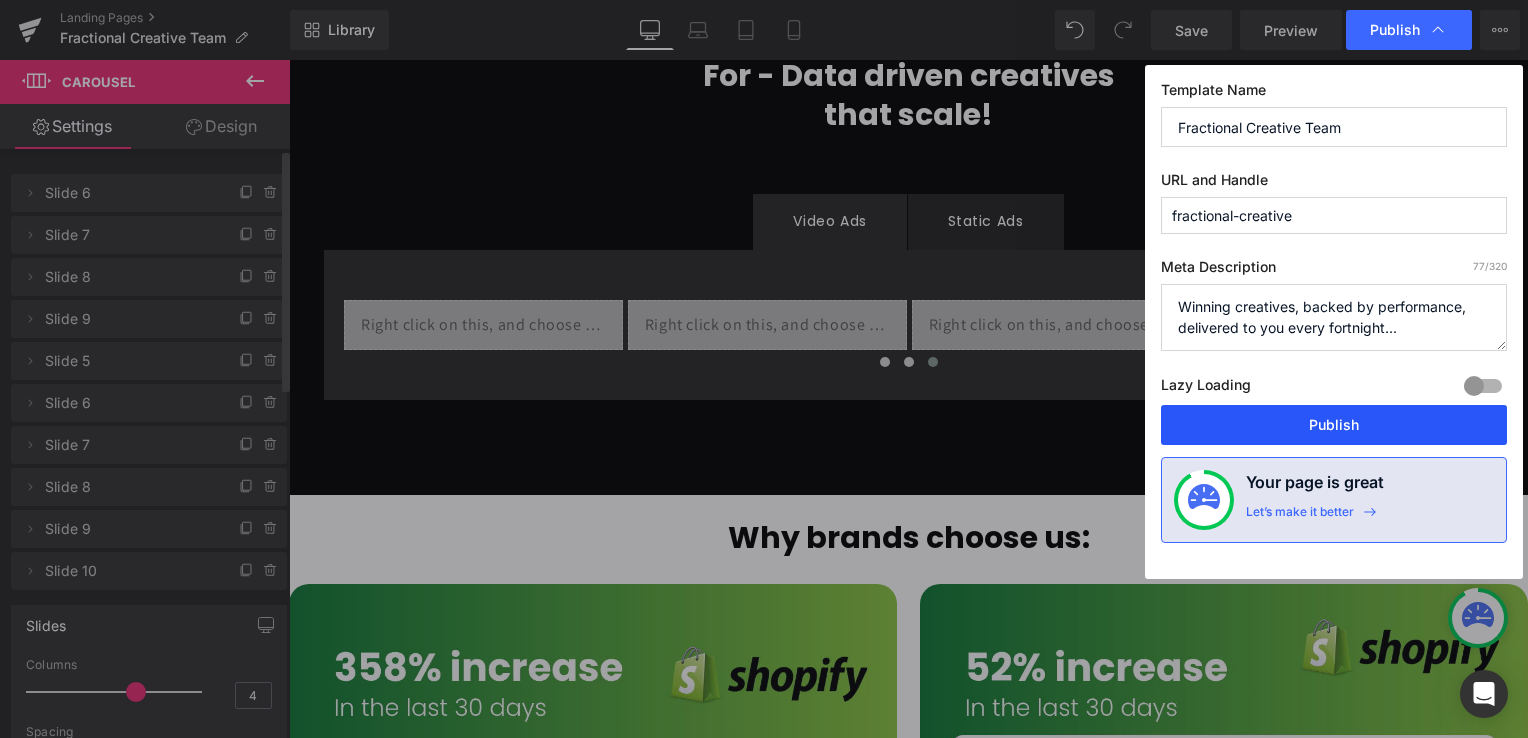 drag, startPoint x: 1378, startPoint y: 409, endPoint x: 1094, endPoint y: 345, distance: 291.12198 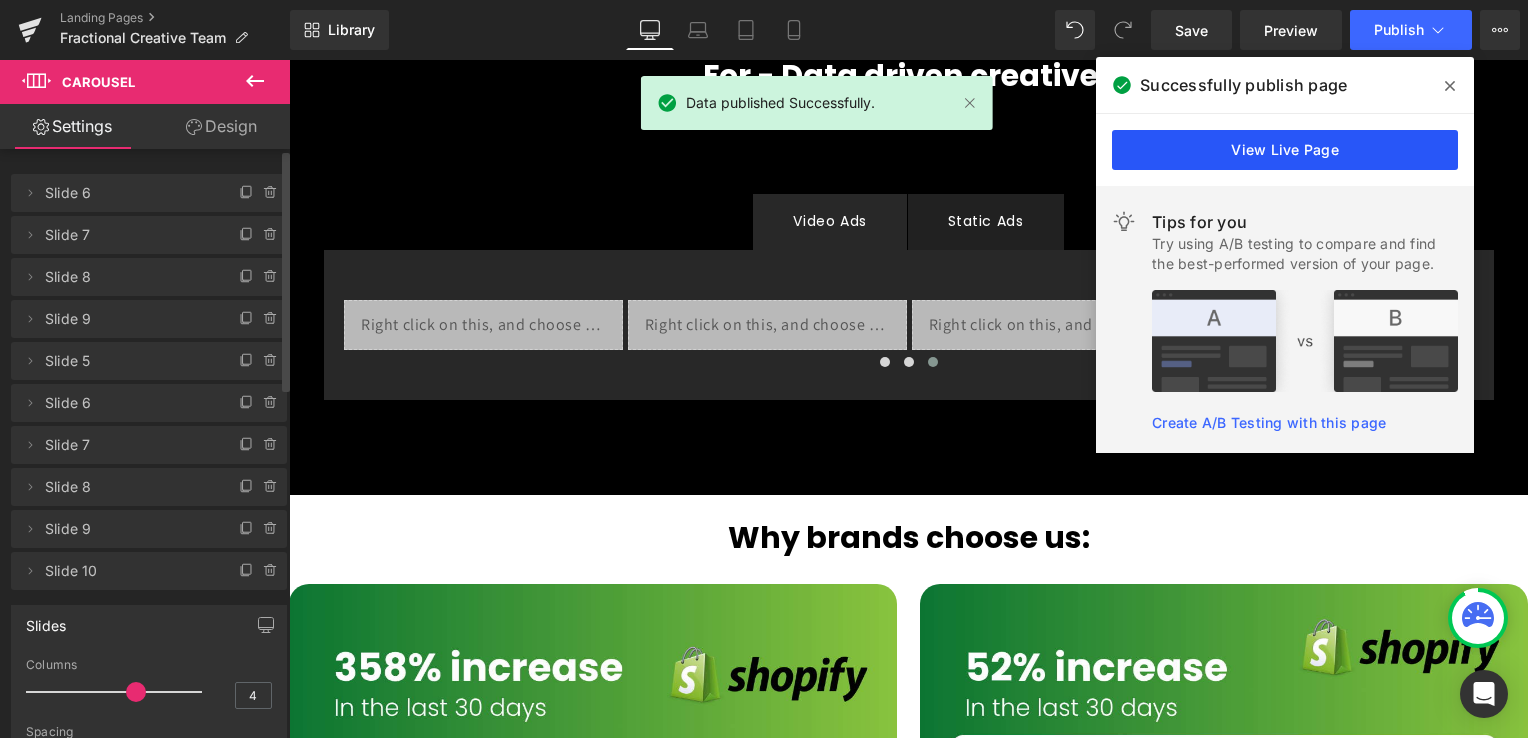 click on "View Live Page" at bounding box center [1285, 150] 